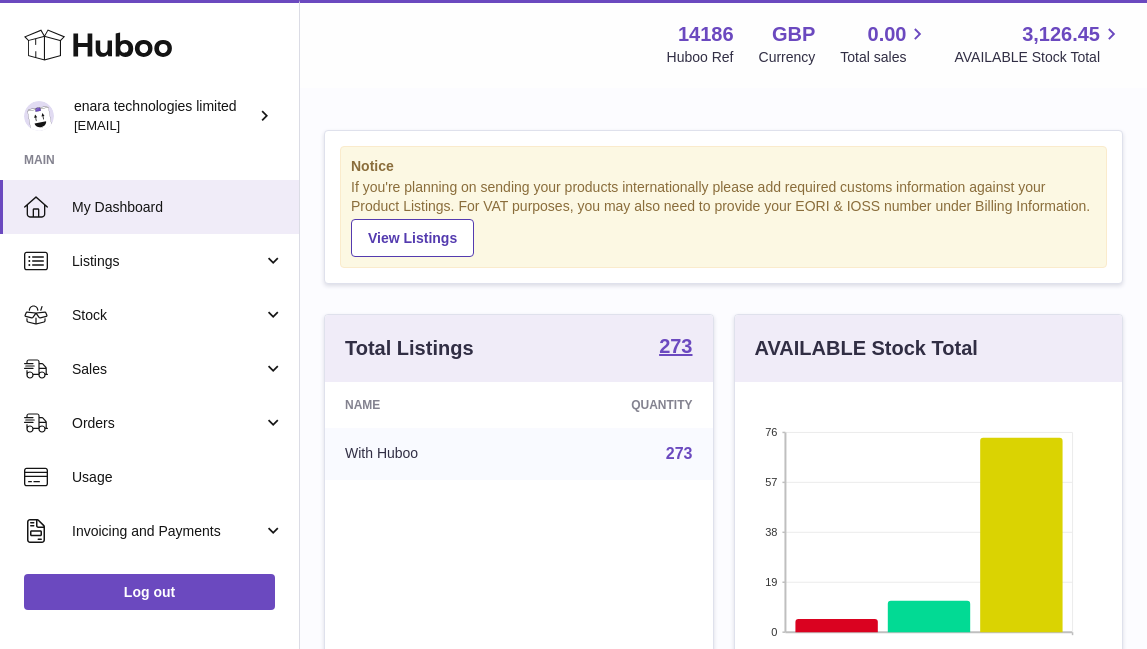 scroll, scrollTop: 0, scrollLeft: 0, axis: both 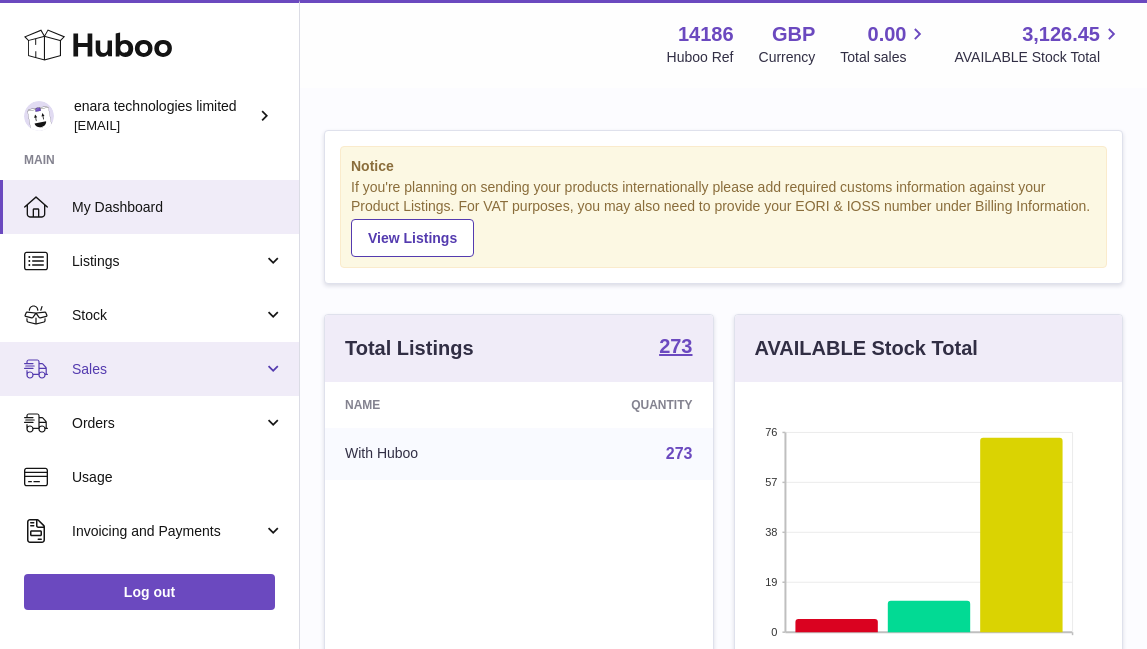 click on "Sales" at bounding box center (167, 369) 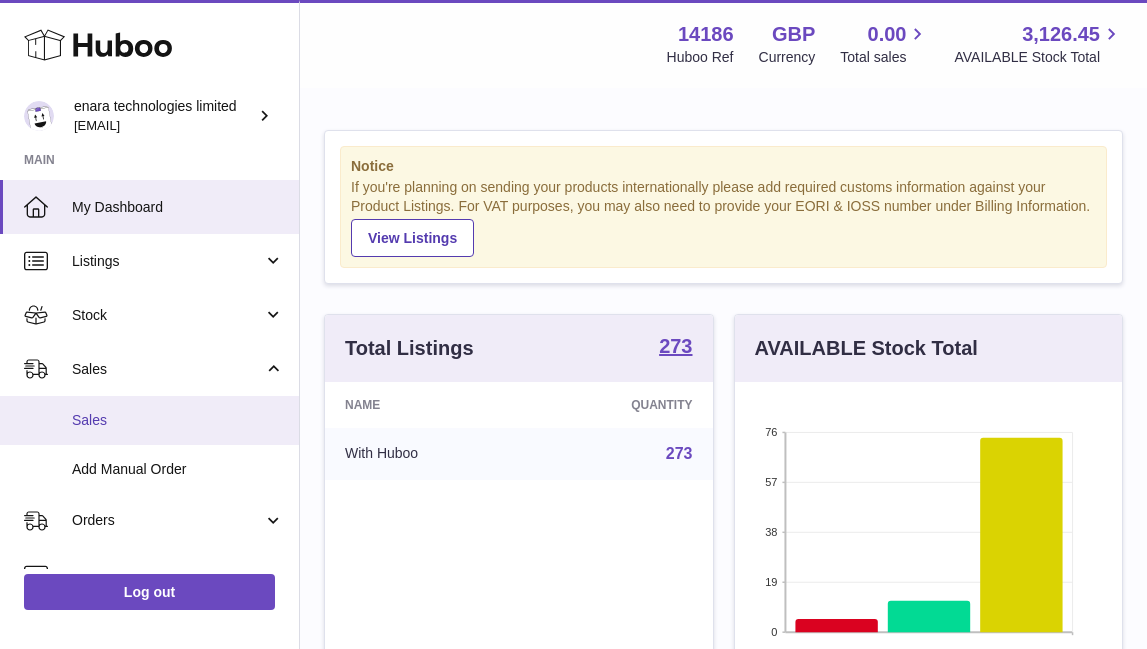 click on "Sales" at bounding box center [149, 420] 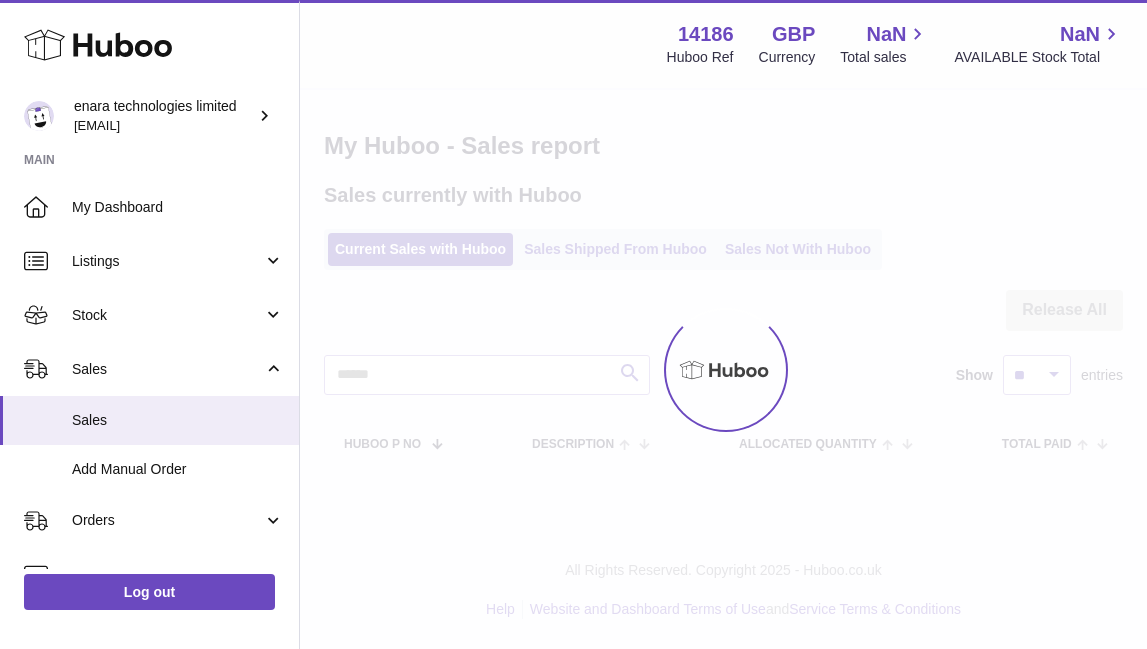 scroll, scrollTop: 0, scrollLeft: 0, axis: both 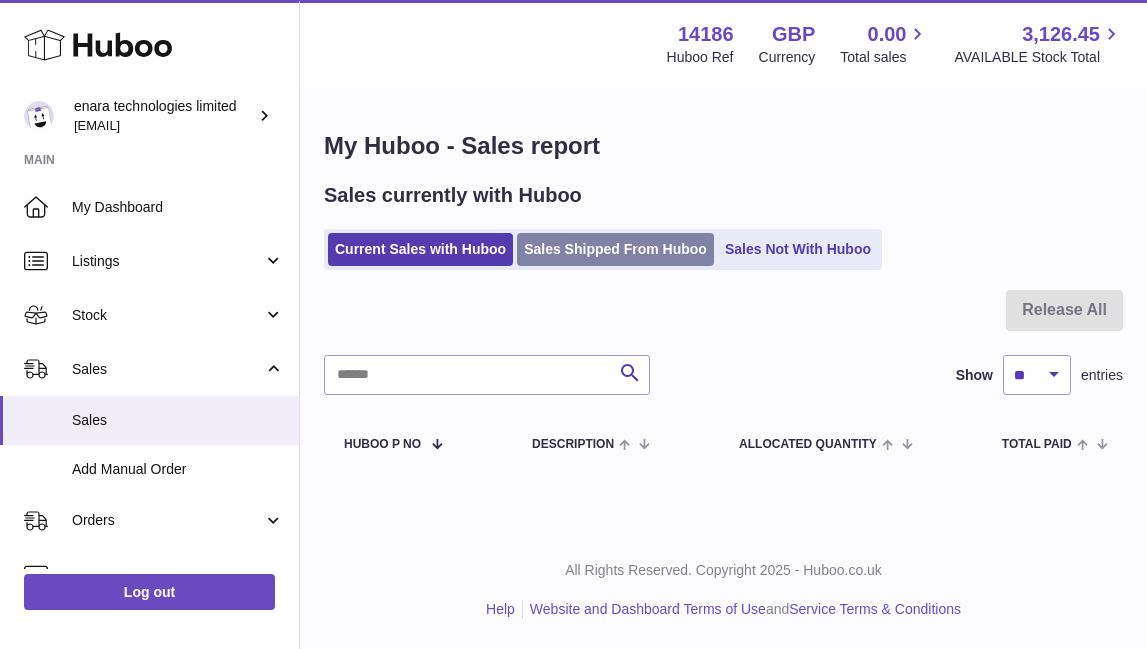 click on "Sales Shipped From Huboo" at bounding box center [615, 249] 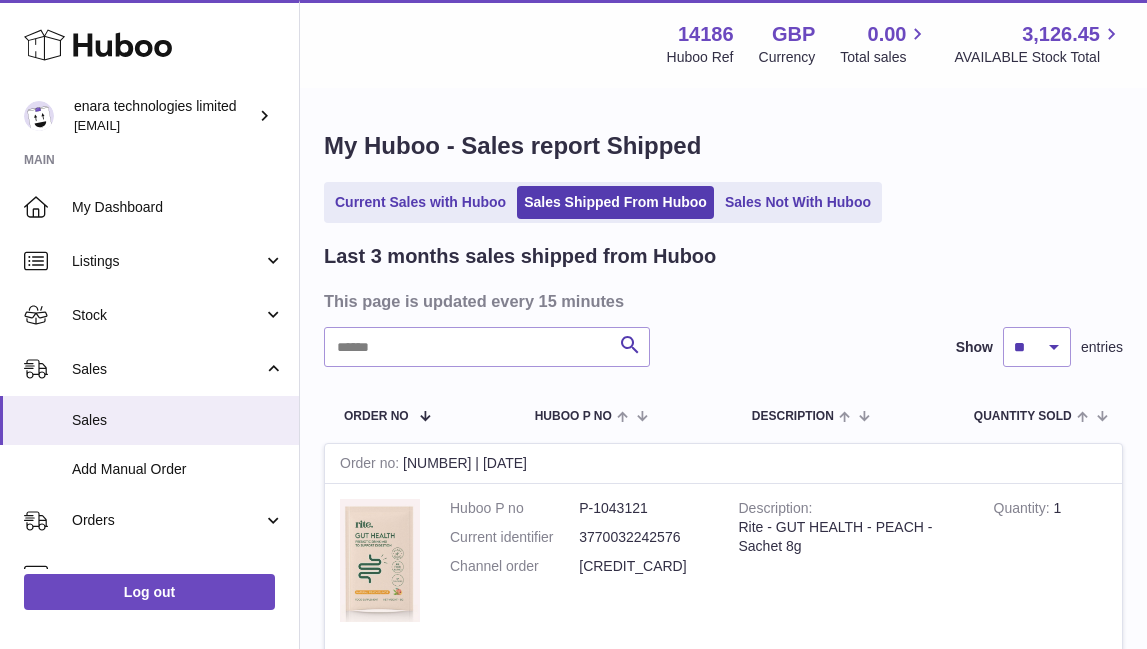scroll, scrollTop: 0, scrollLeft: 0, axis: both 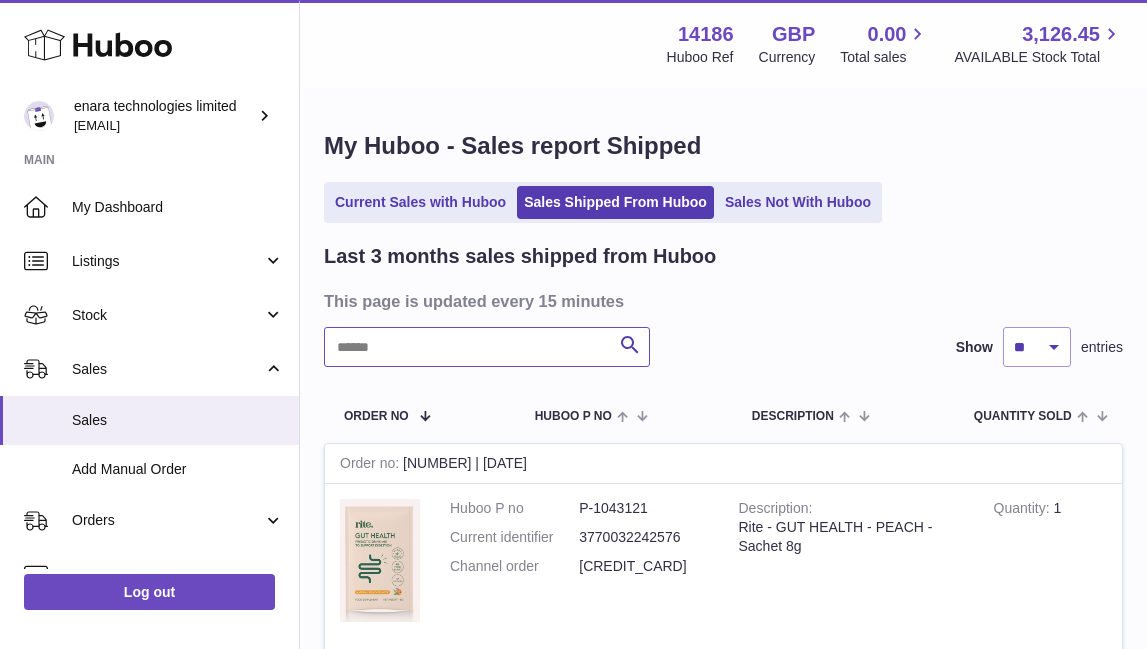 click at bounding box center [487, 347] 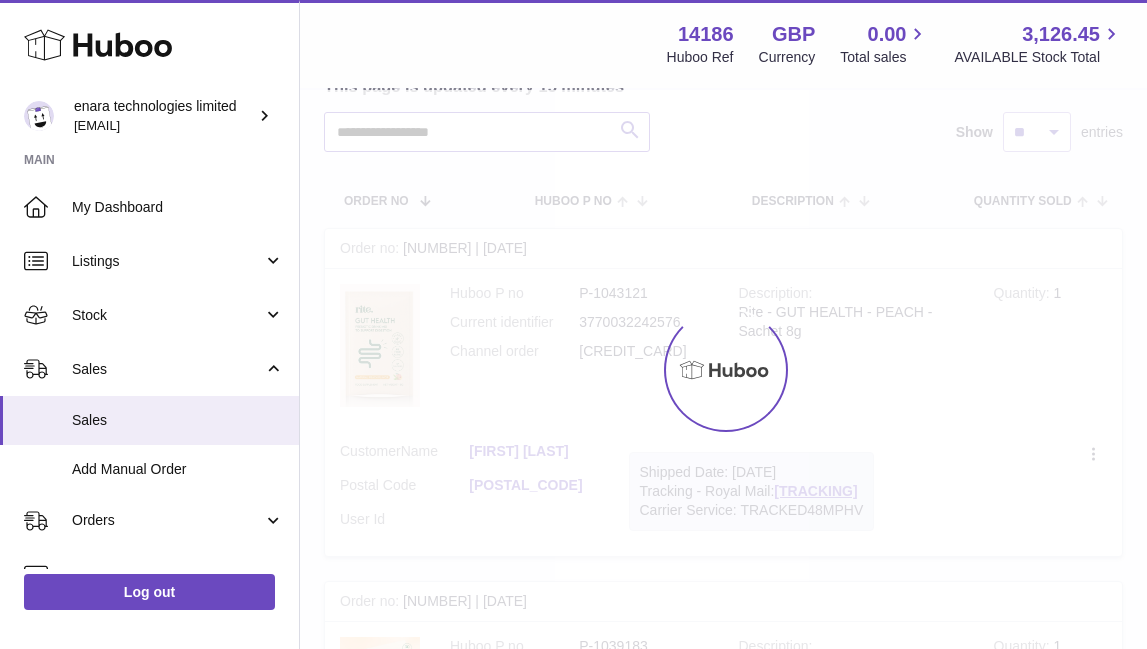 scroll, scrollTop: 223, scrollLeft: 0, axis: vertical 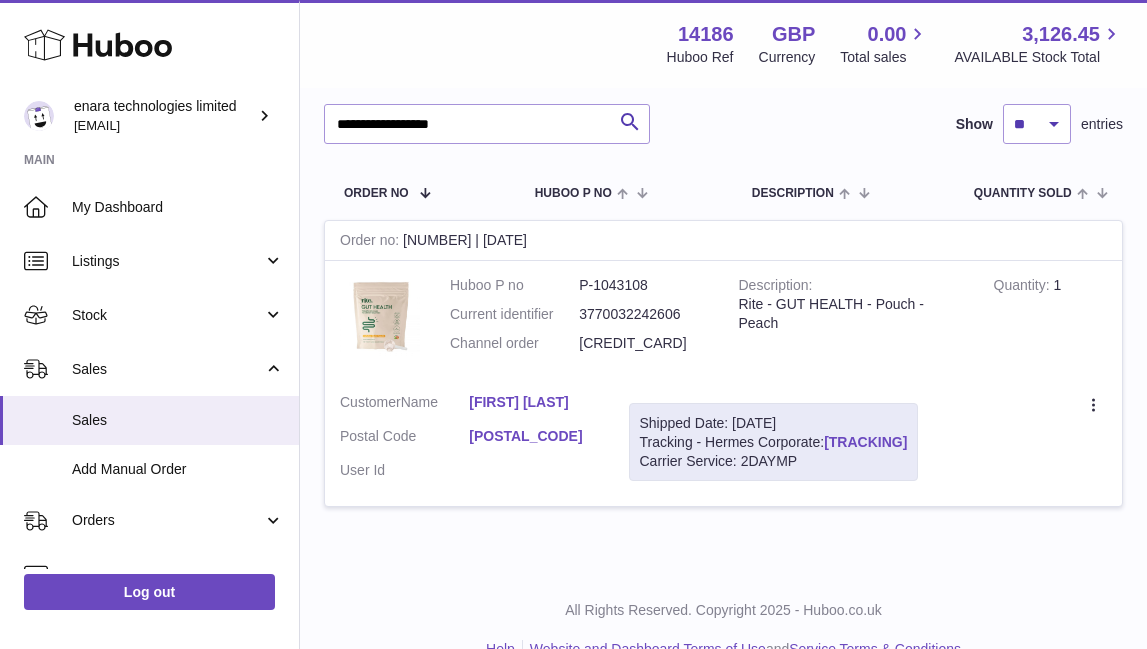 drag, startPoint x: 963, startPoint y: 452, endPoint x: 831, endPoint y: 458, distance: 132.13629 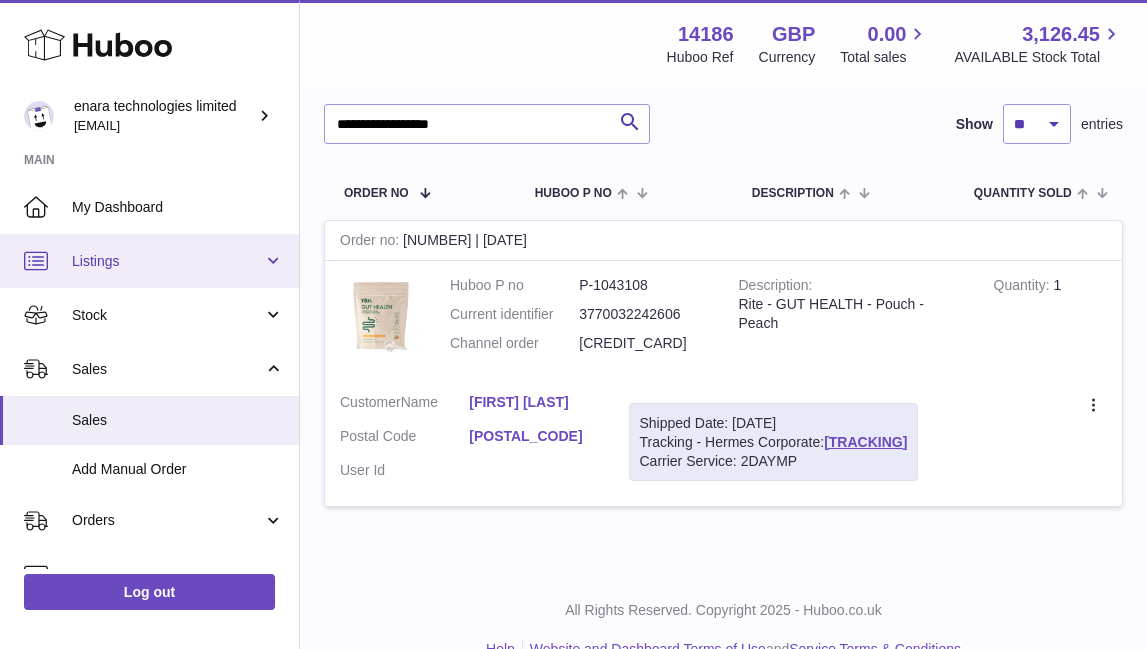 copy on "H01HYA0050928958" 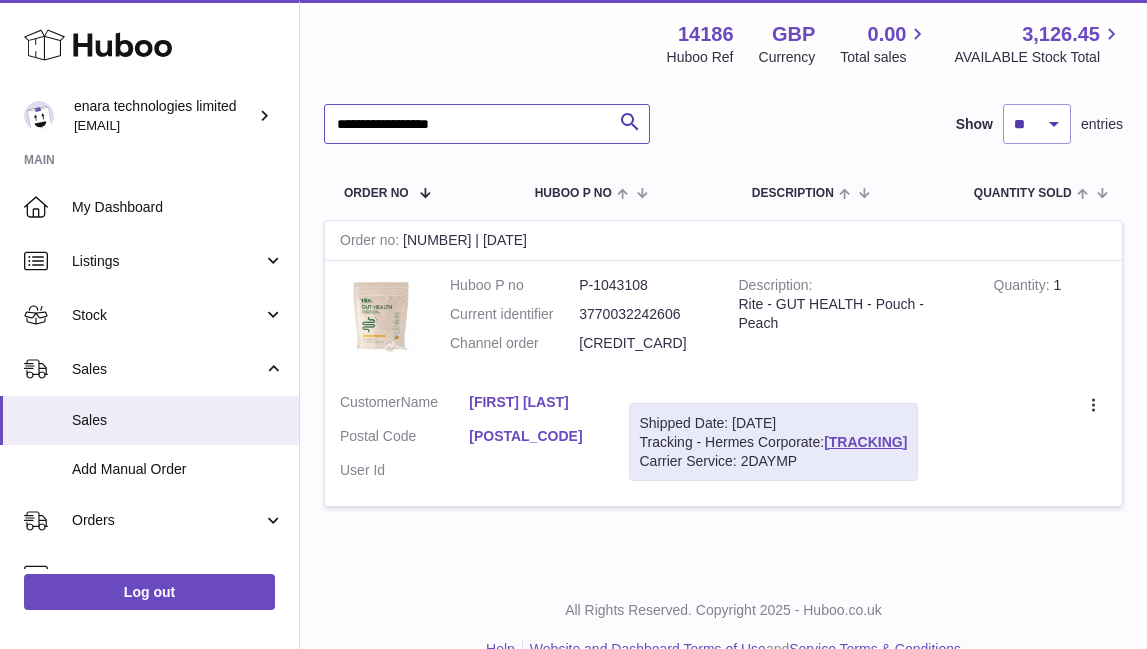 drag, startPoint x: 501, startPoint y: 127, endPoint x: 157, endPoint y: 75, distance: 347.90802 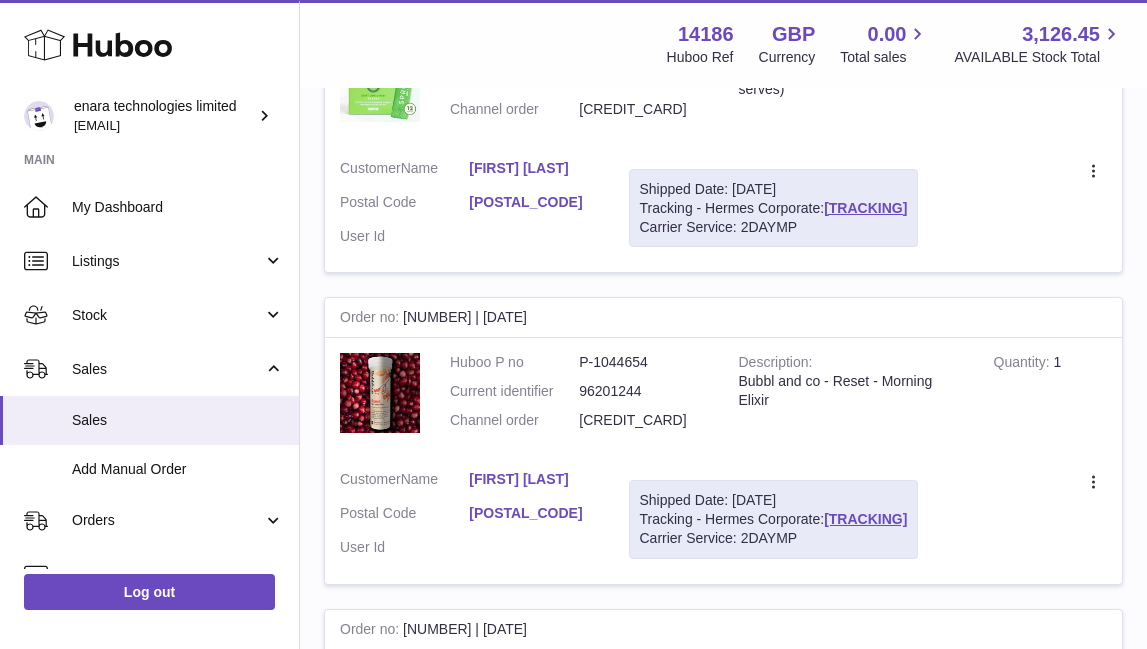 scroll, scrollTop: 451, scrollLeft: 0, axis: vertical 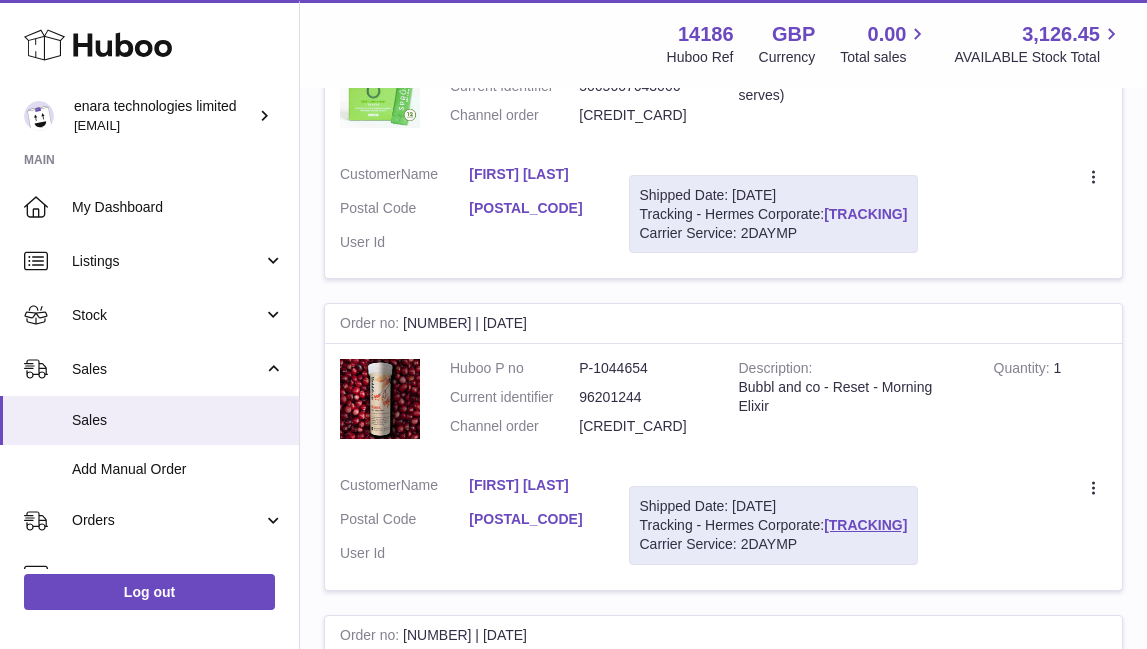 drag, startPoint x: 964, startPoint y: 224, endPoint x: 831, endPoint y: 227, distance: 133.03383 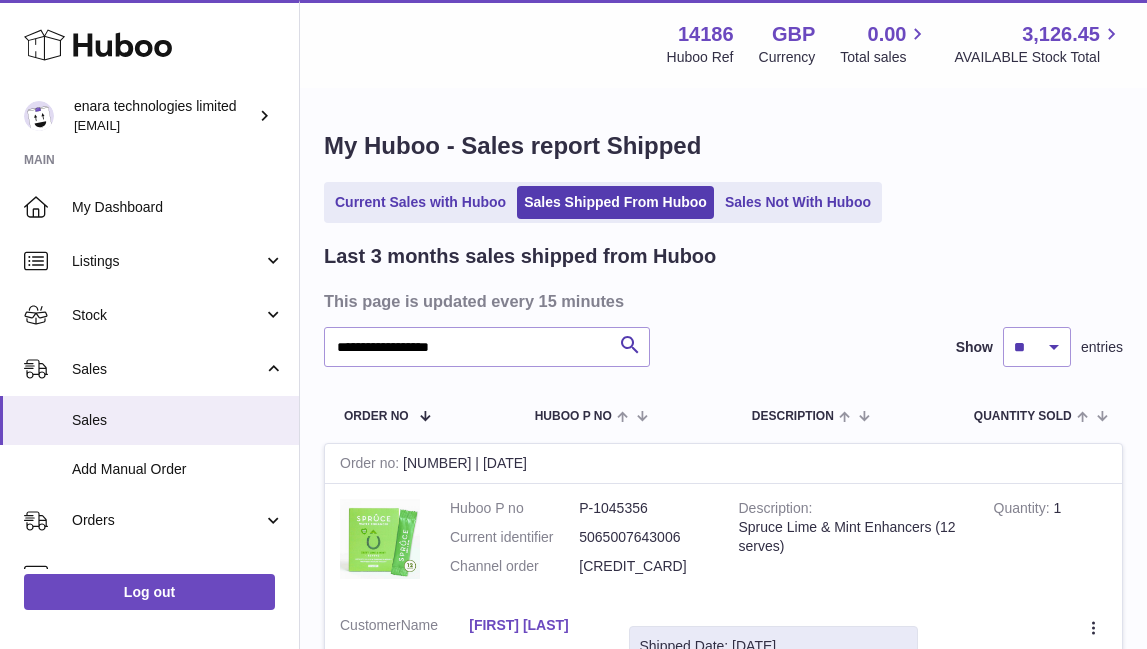 scroll, scrollTop: 0, scrollLeft: 0, axis: both 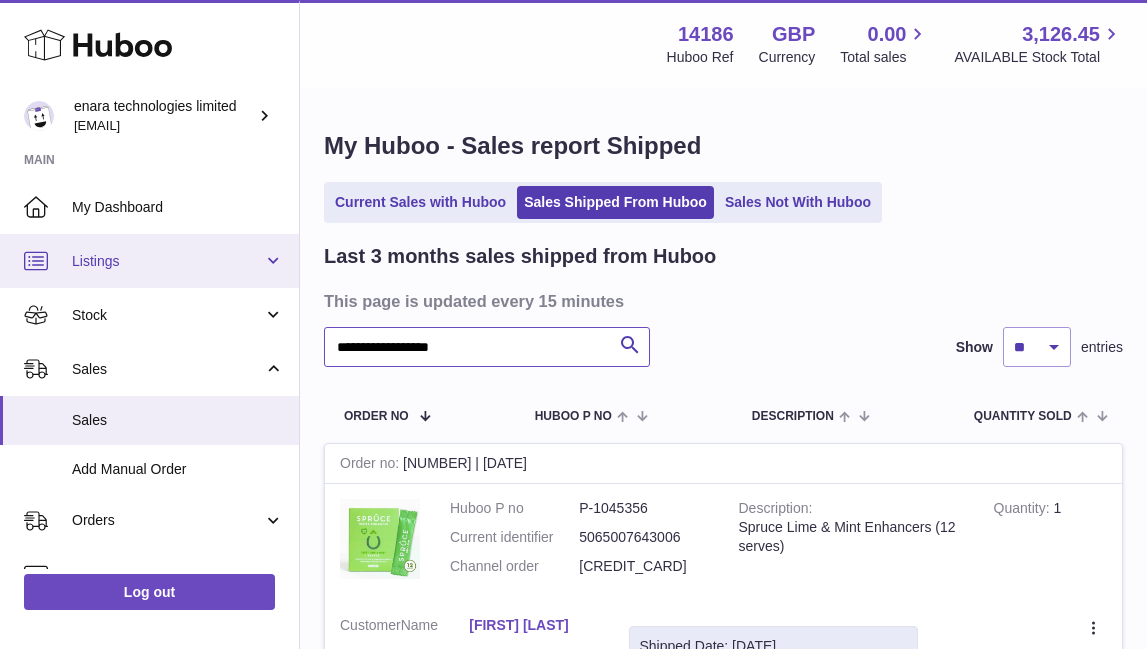 drag, startPoint x: 503, startPoint y: 345, endPoint x: 77, endPoint y: 272, distance: 432.20944 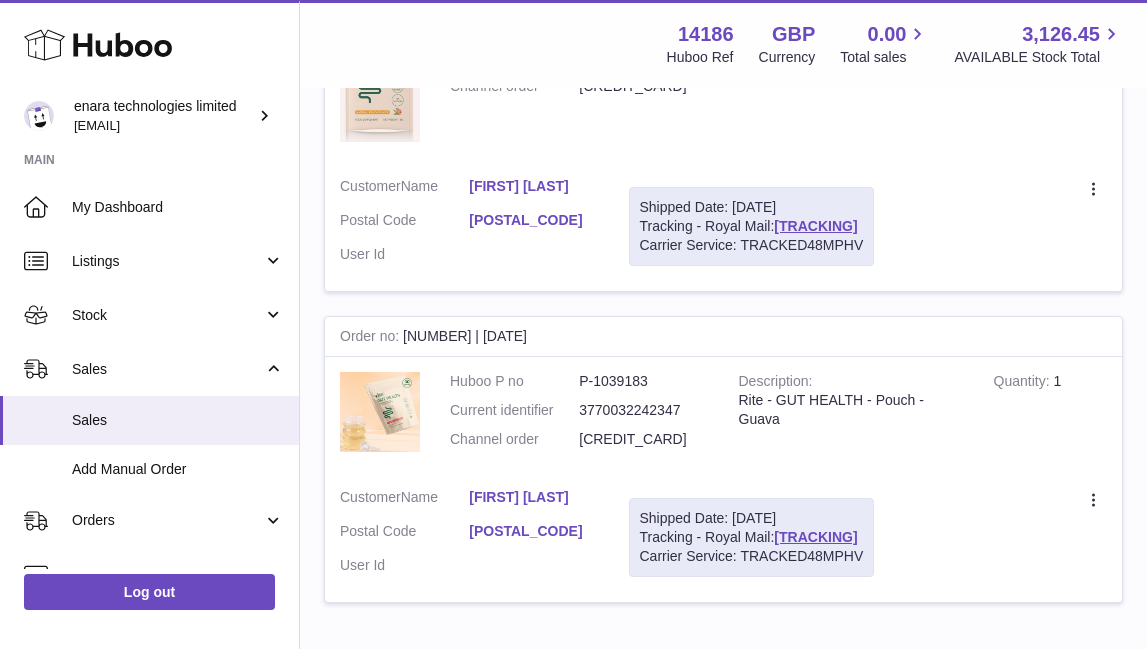 scroll, scrollTop: 492, scrollLeft: 0, axis: vertical 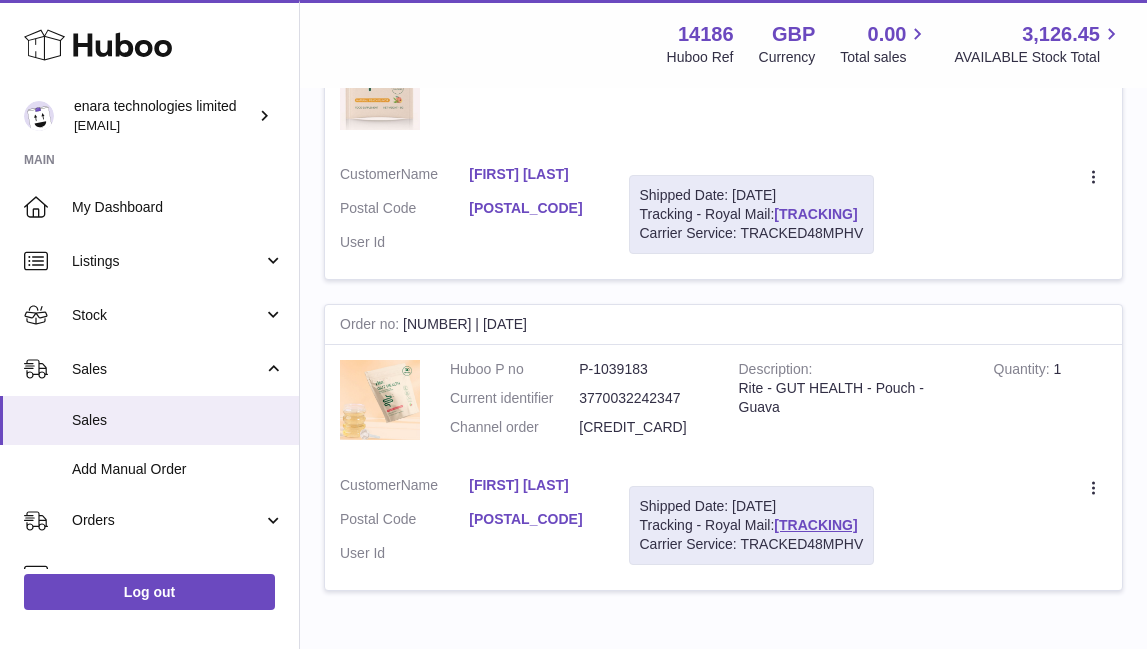 drag, startPoint x: 894, startPoint y: 209, endPoint x: 783, endPoint y: 213, distance: 111.07205 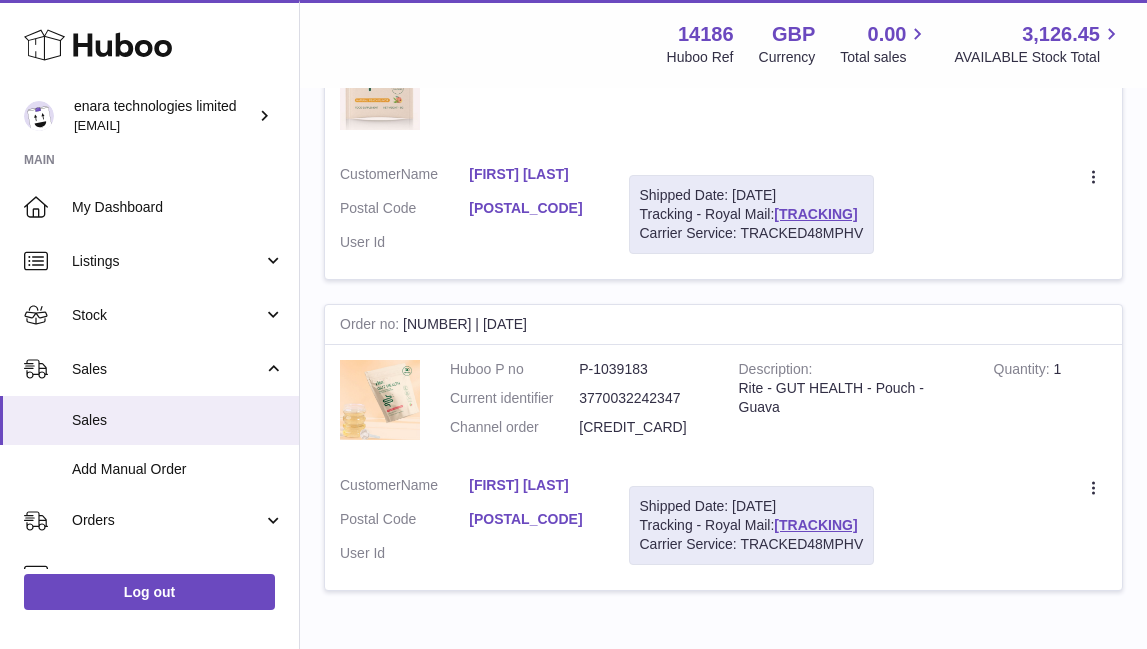 copy on "OZ098548301GB" 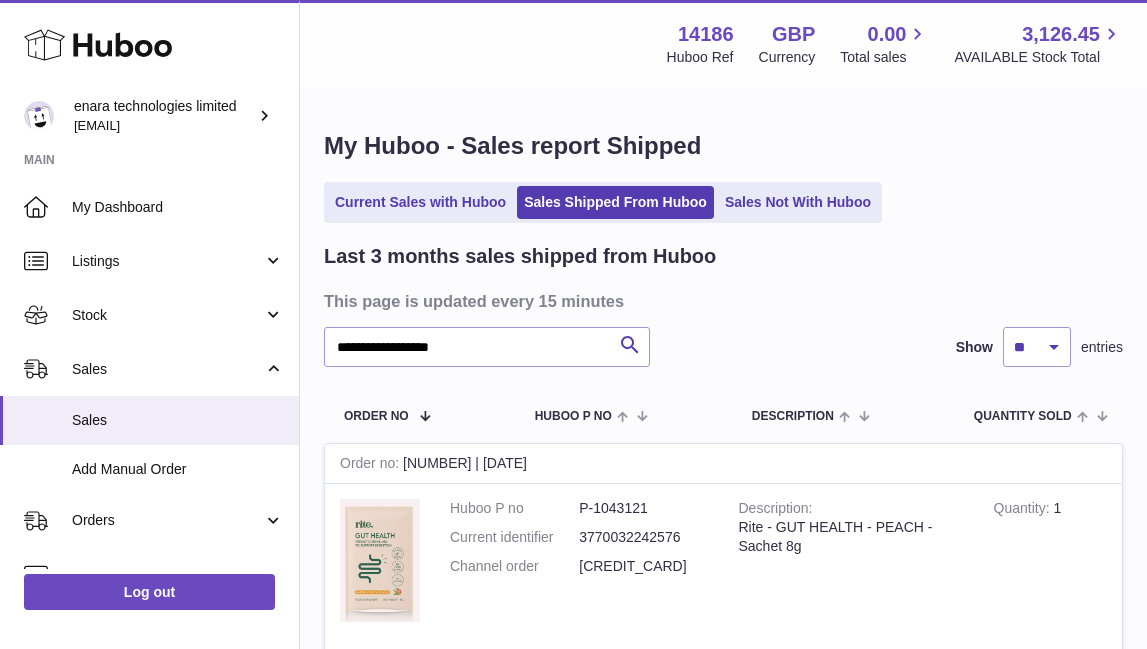 scroll, scrollTop: 0, scrollLeft: 0, axis: both 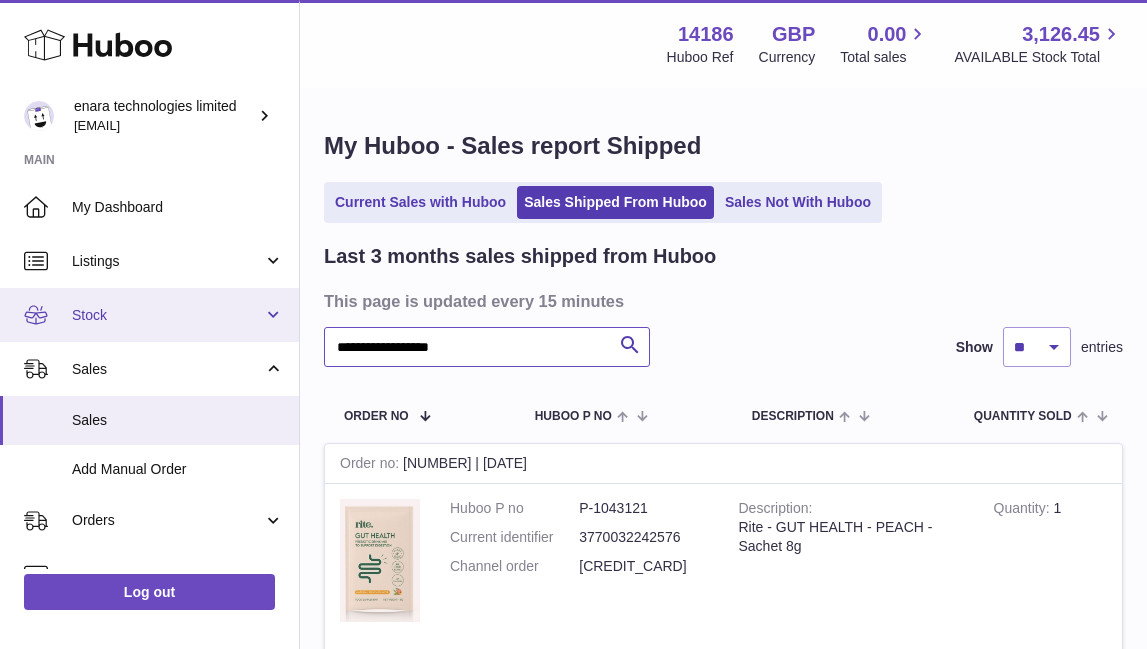 drag, startPoint x: 516, startPoint y: 349, endPoint x: 76, endPoint y: 335, distance: 440.22266 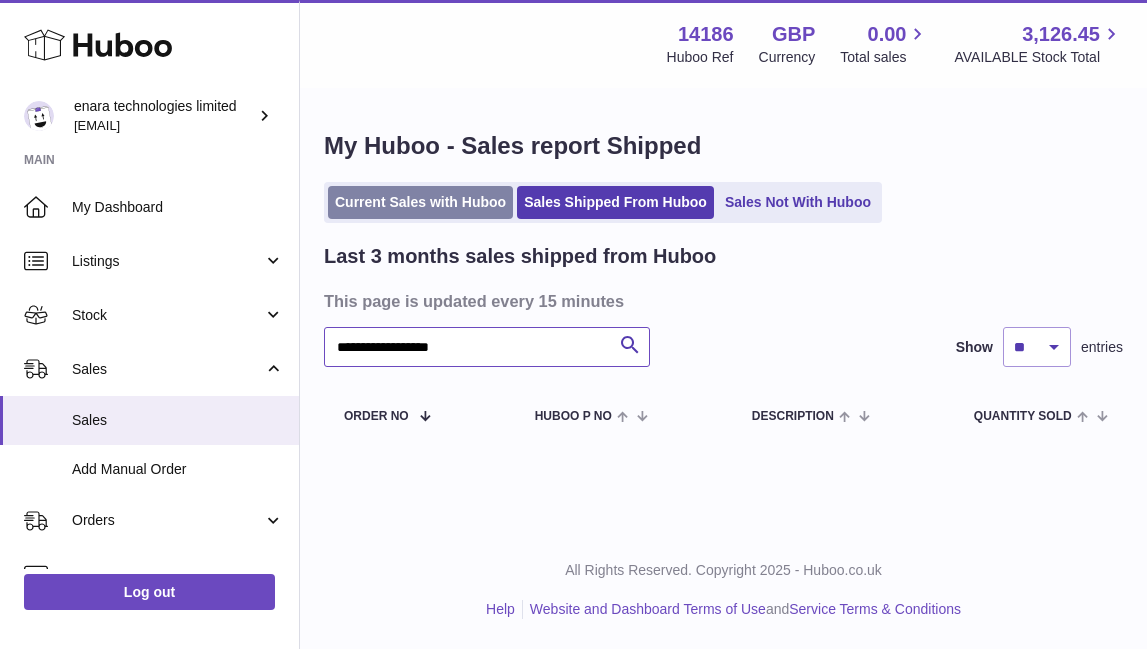type on "**********" 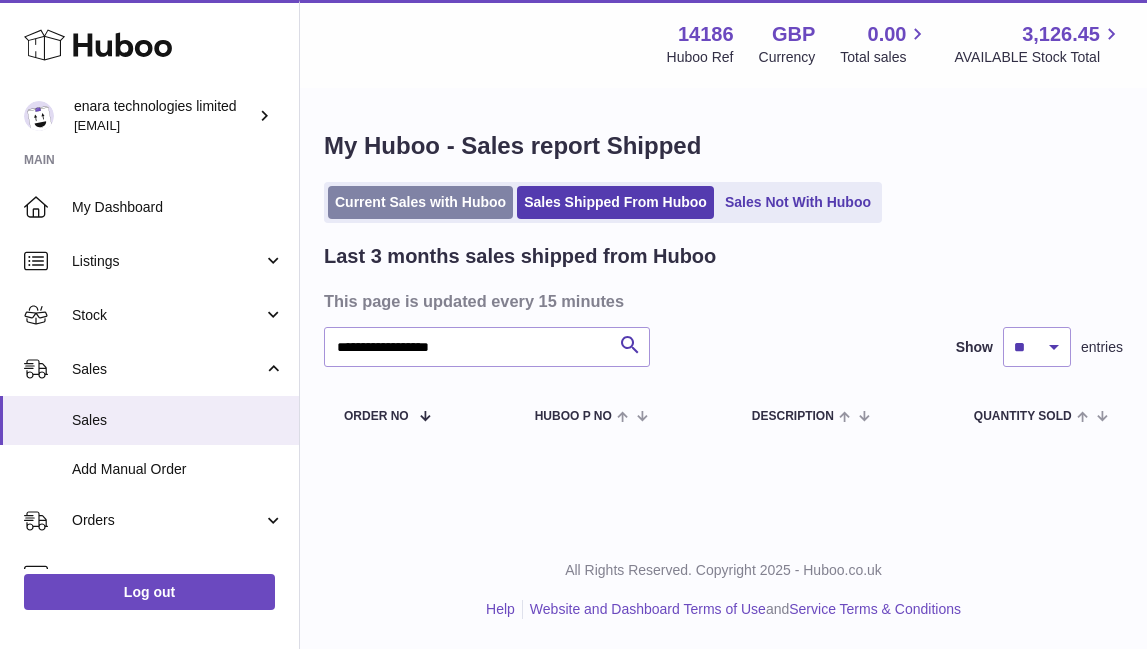 click on "Current Sales with Huboo" at bounding box center (420, 202) 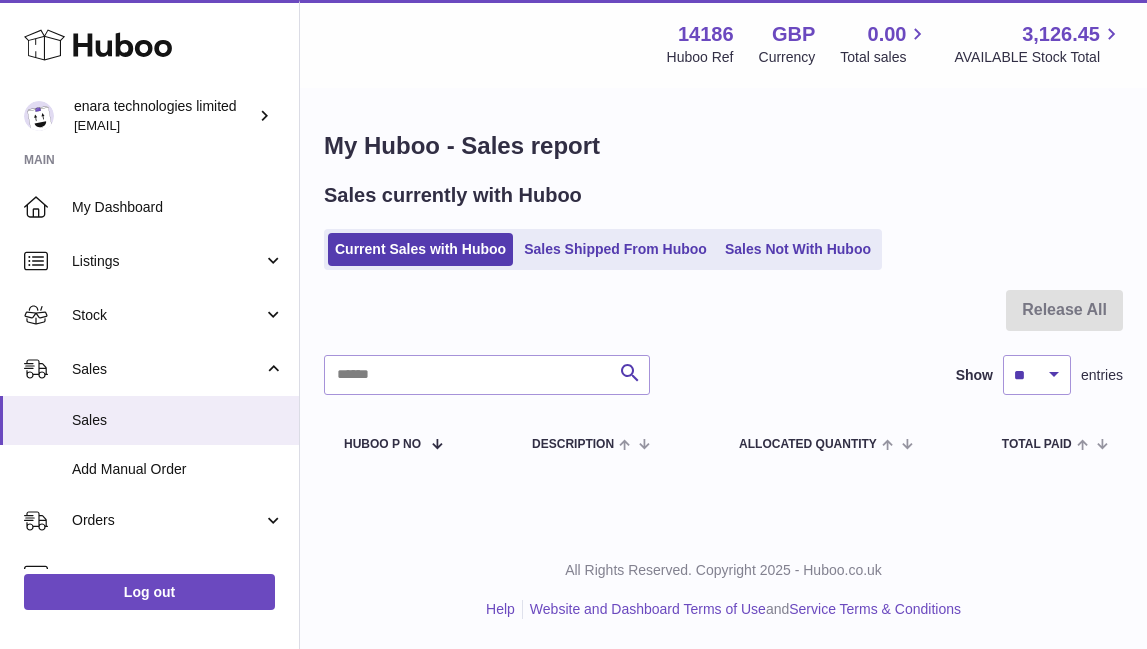 scroll, scrollTop: 0, scrollLeft: 0, axis: both 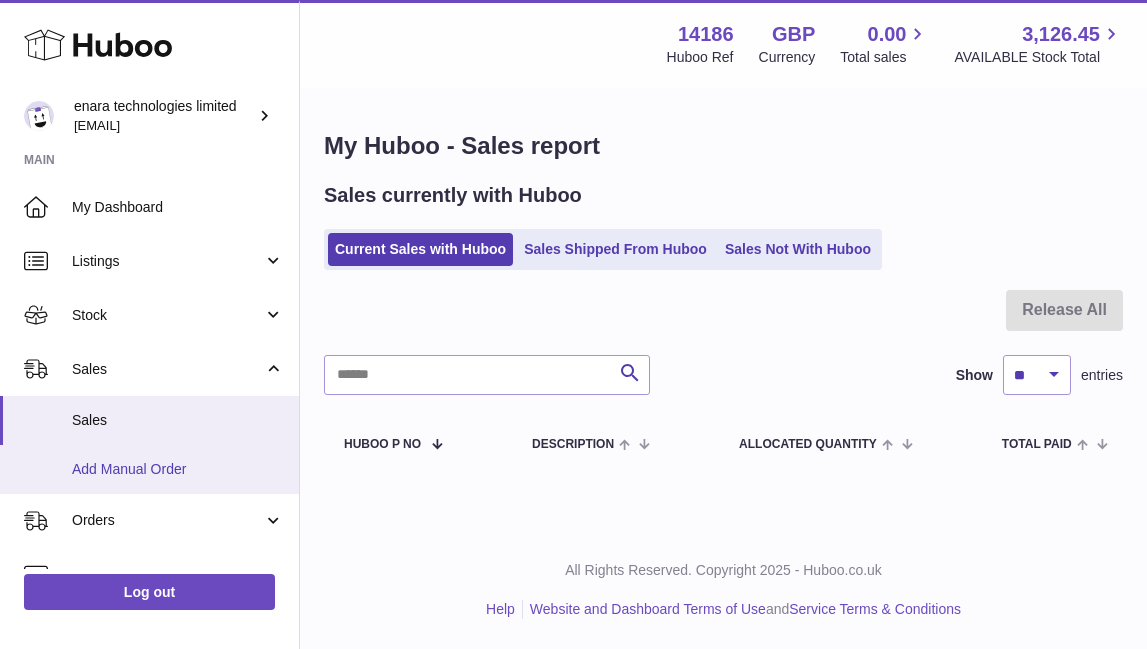 click on "Add Manual Order" at bounding box center (178, 469) 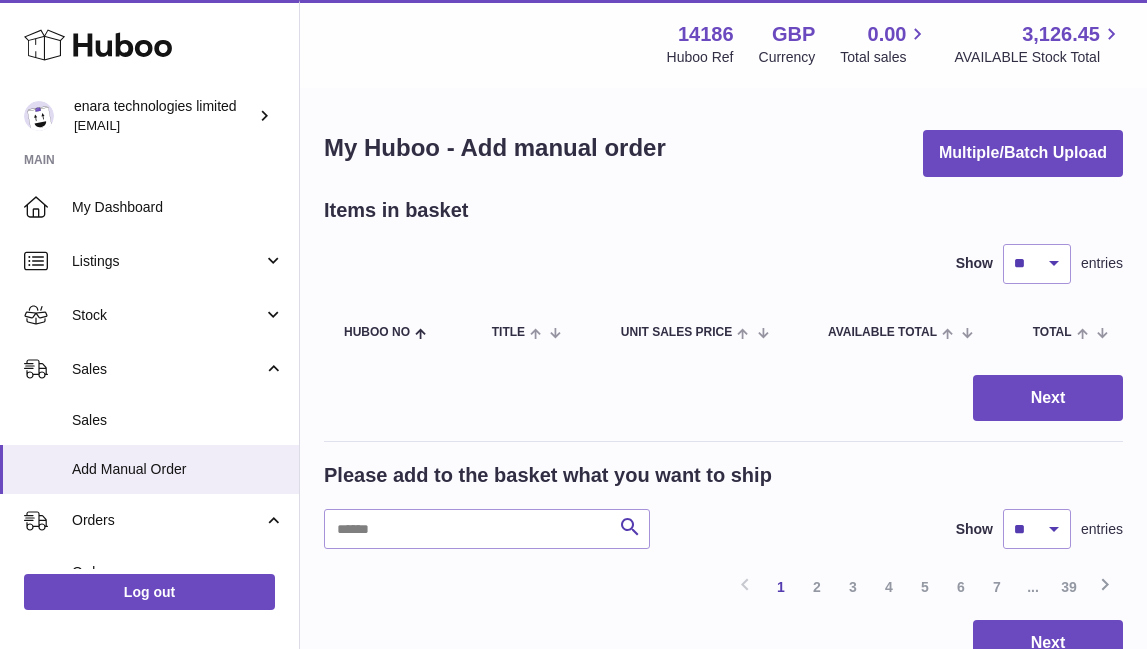 scroll, scrollTop: 0, scrollLeft: 0, axis: both 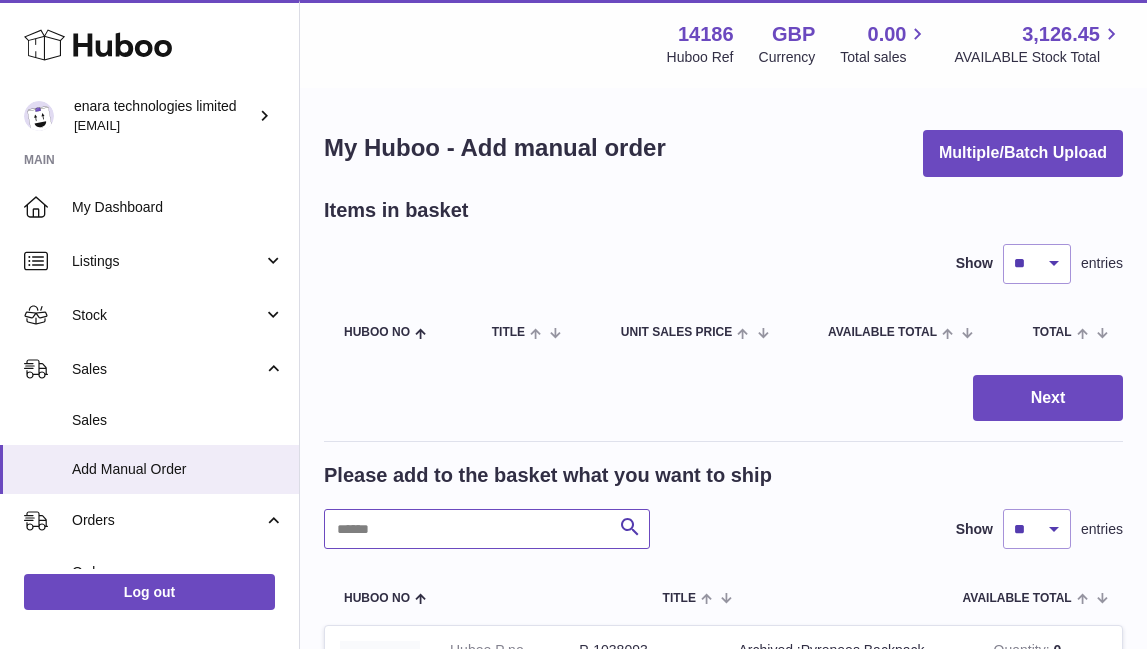 click at bounding box center (487, 529) 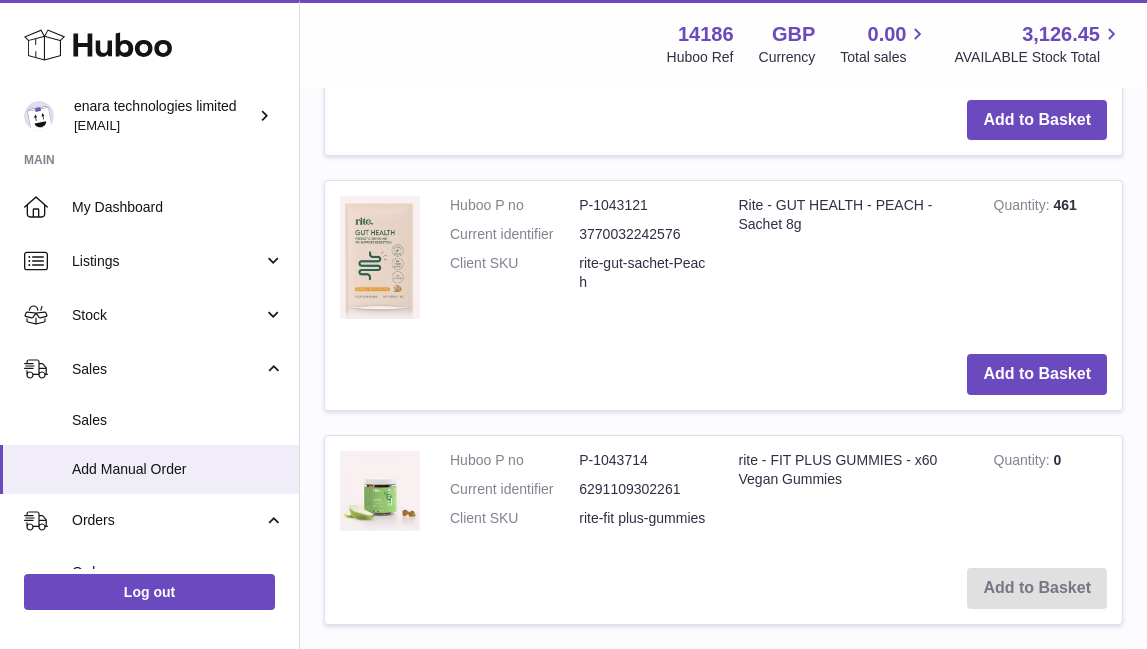 scroll, scrollTop: 1142, scrollLeft: 0, axis: vertical 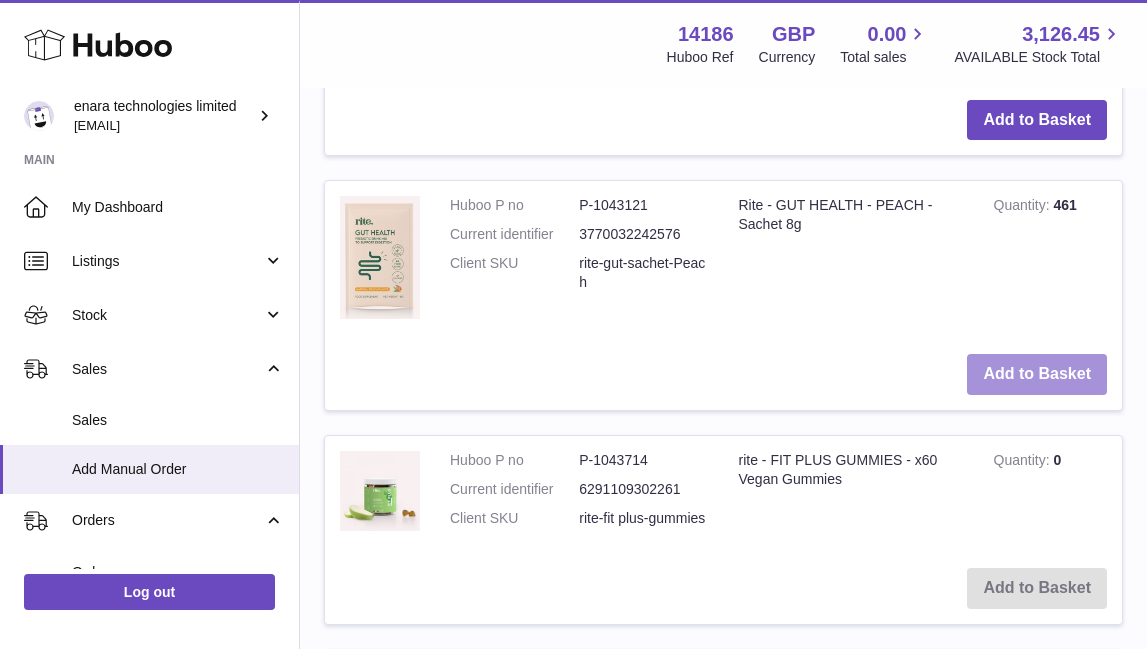 click on "Add to Basket" at bounding box center [1037, 374] 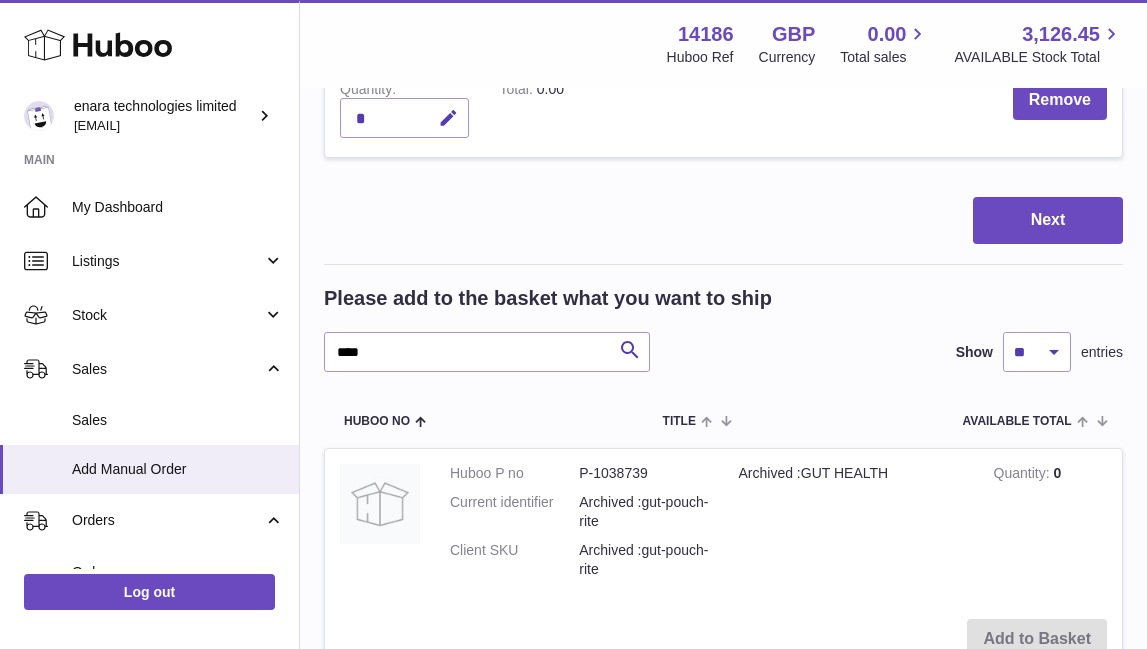 scroll, scrollTop: 492, scrollLeft: 0, axis: vertical 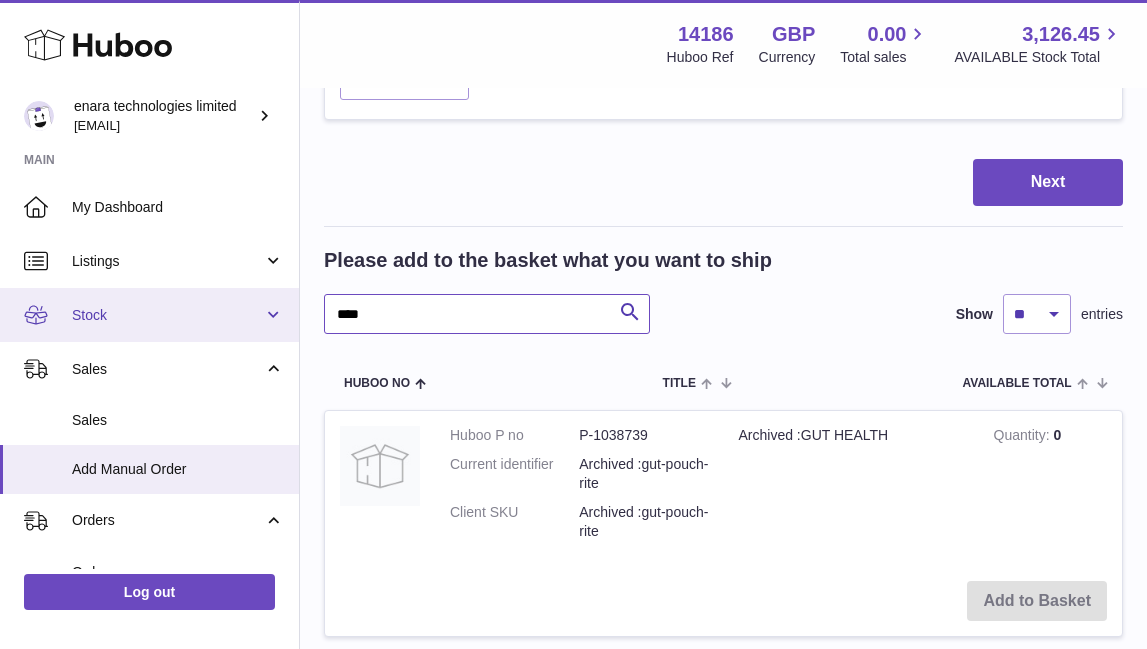 drag, startPoint x: 397, startPoint y: 316, endPoint x: 195, endPoint y: 302, distance: 202.48457 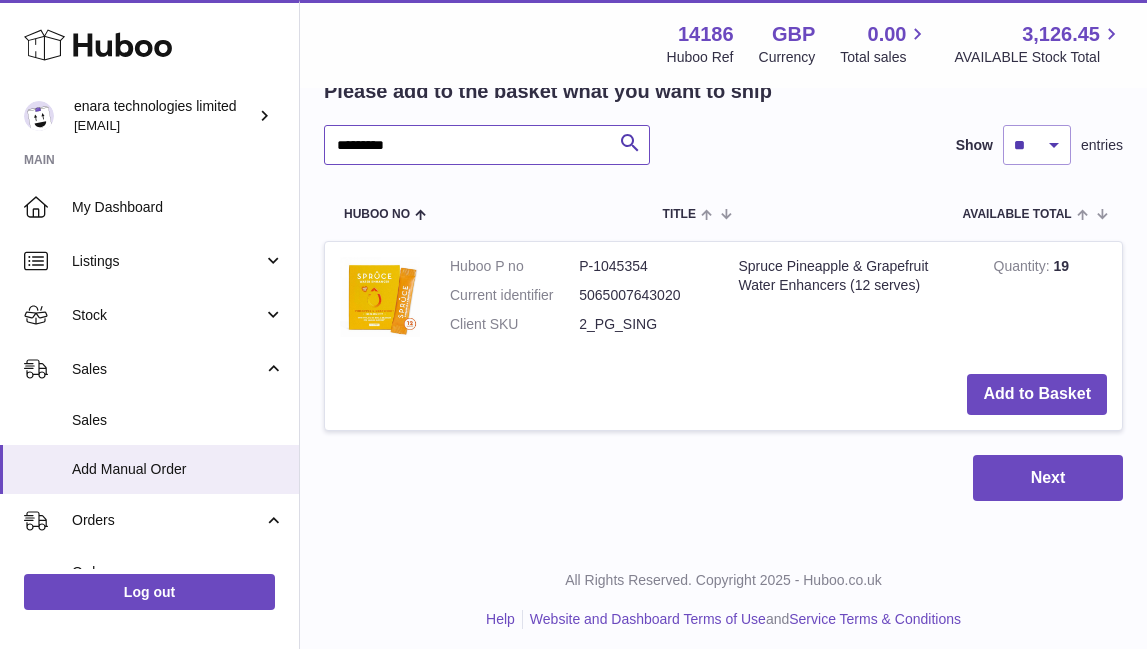 scroll, scrollTop: 660, scrollLeft: 0, axis: vertical 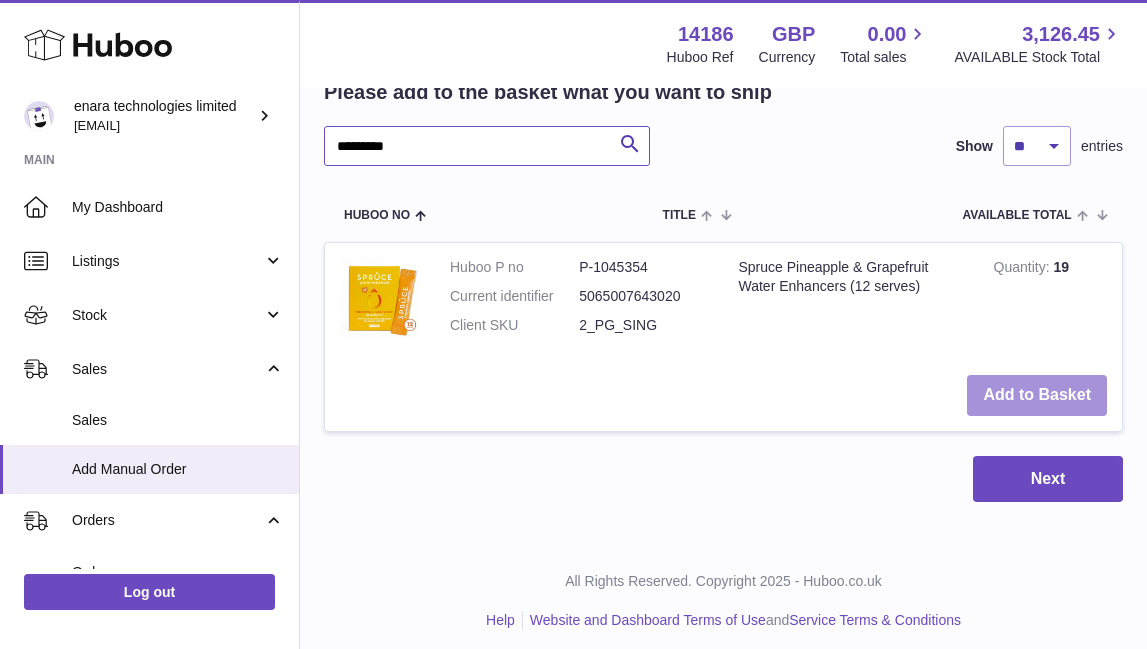 type on "*********" 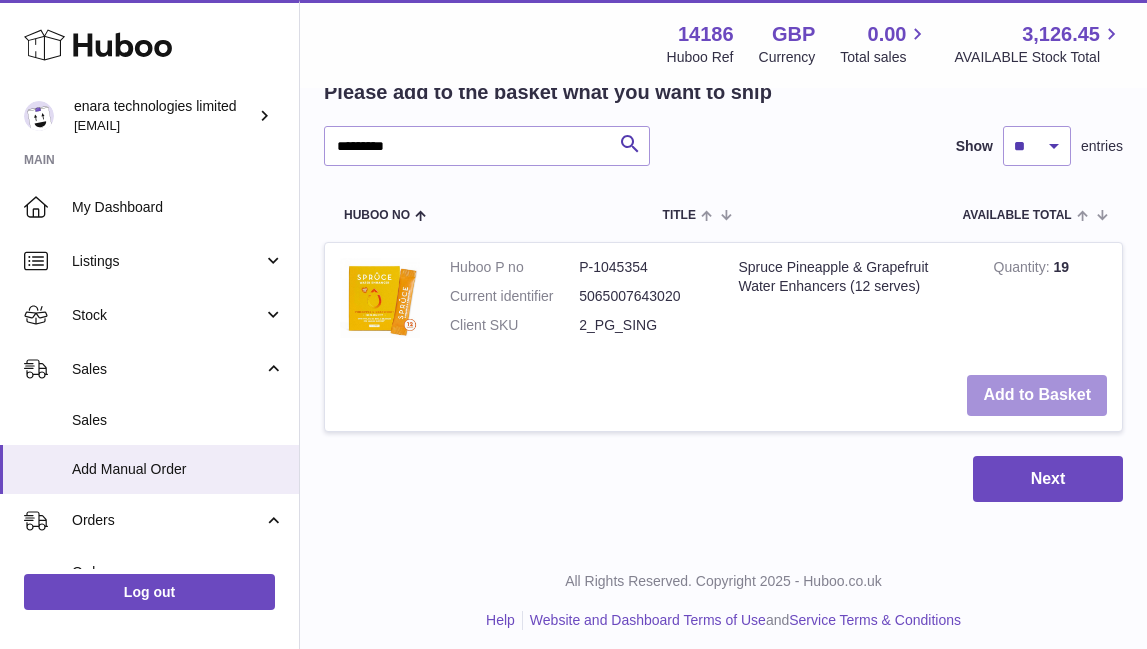 click on "Add to Basket" at bounding box center [1037, 395] 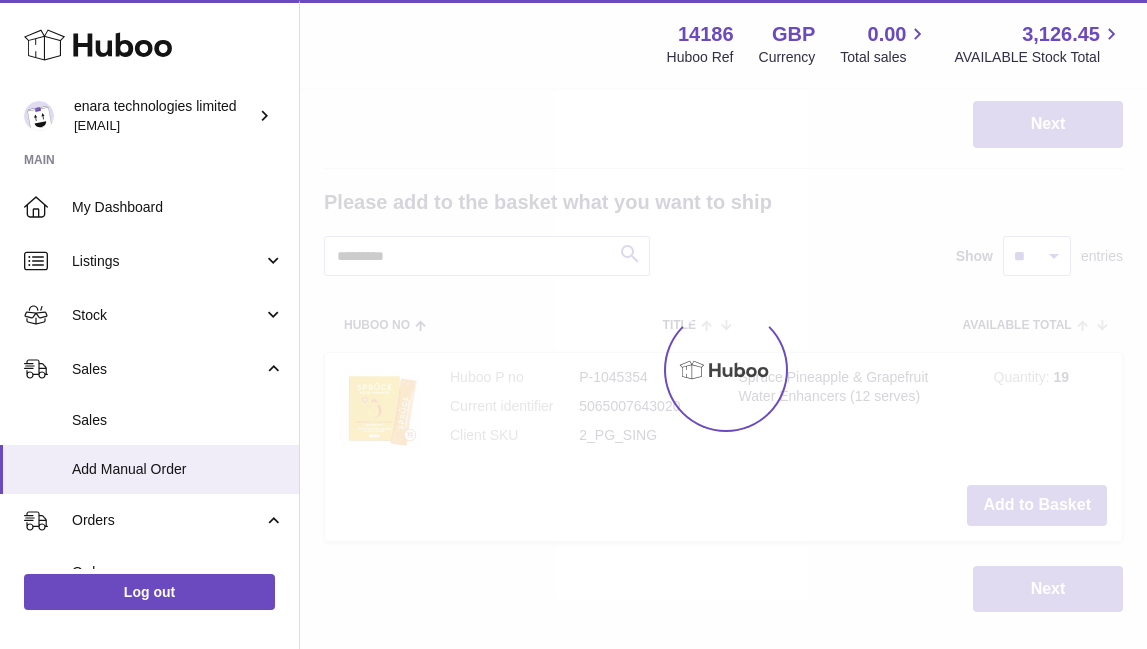 scroll, scrollTop: 454, scrollLeft: 0, axis: vertical 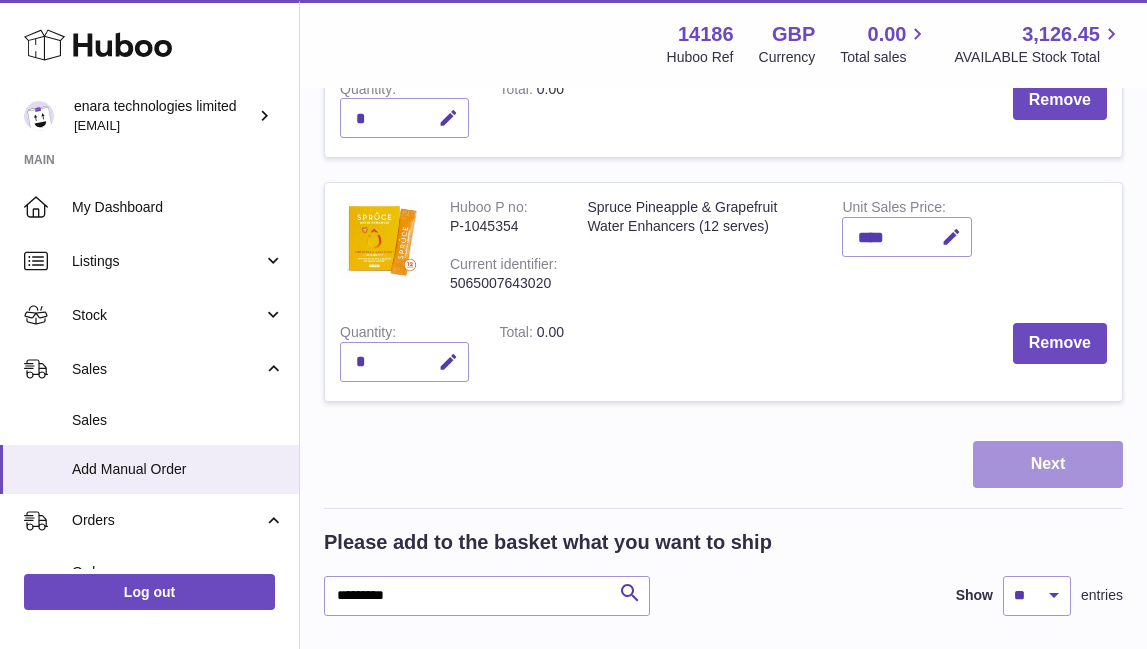 click on "Next" at bounding box center [1048, 464] 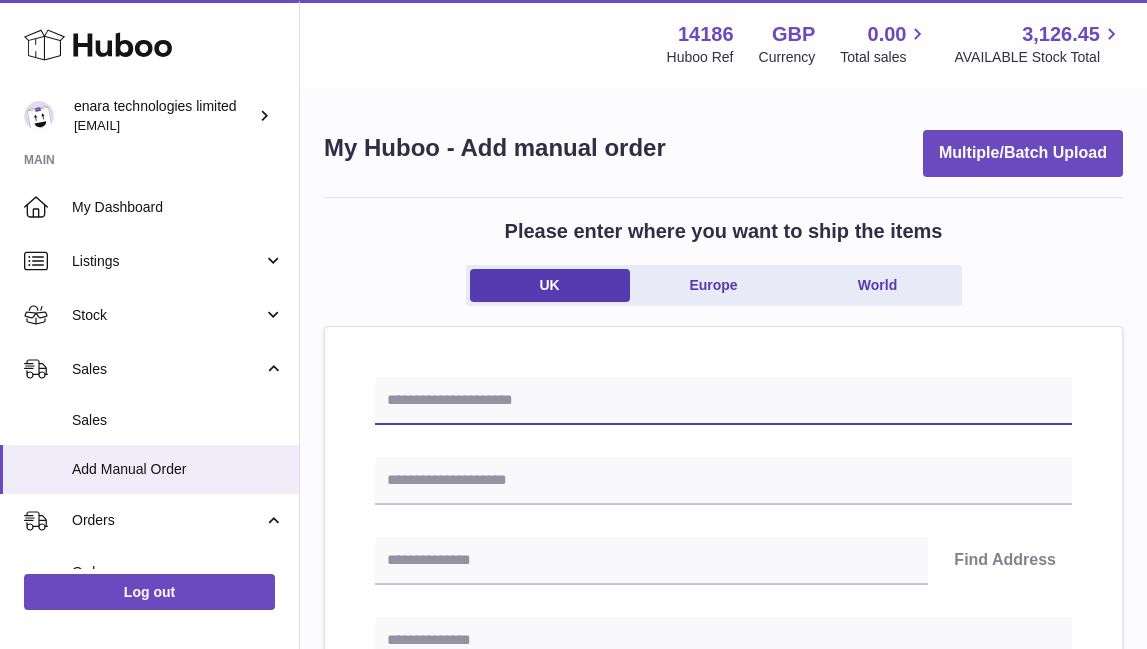 click at bounding box center (723, 401) 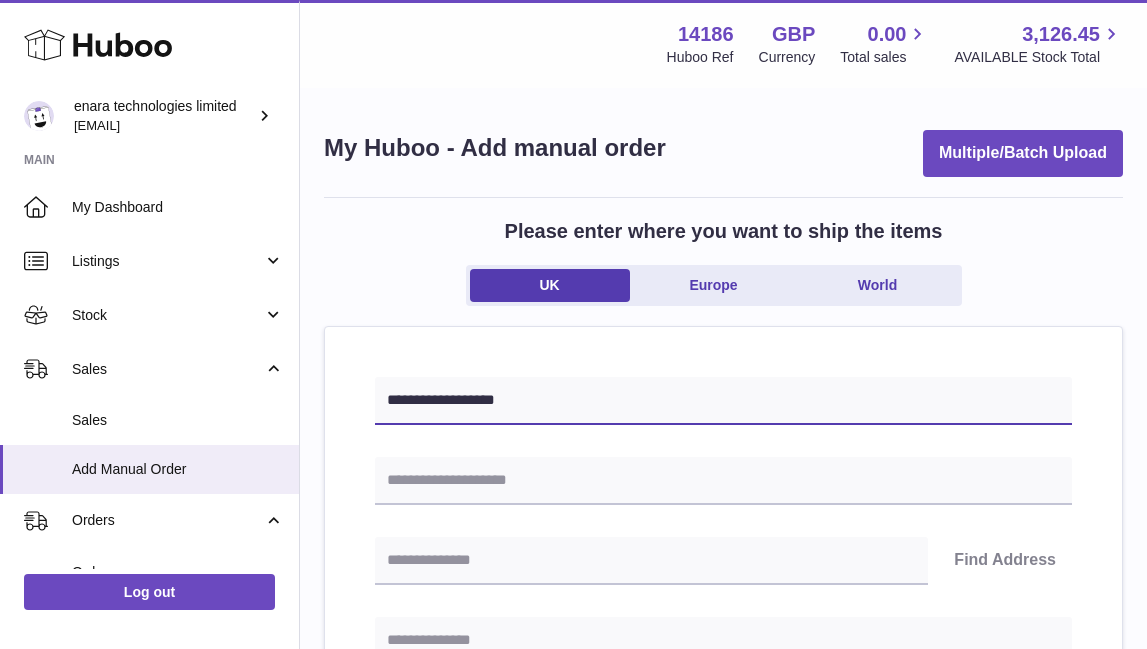 type on "**********" 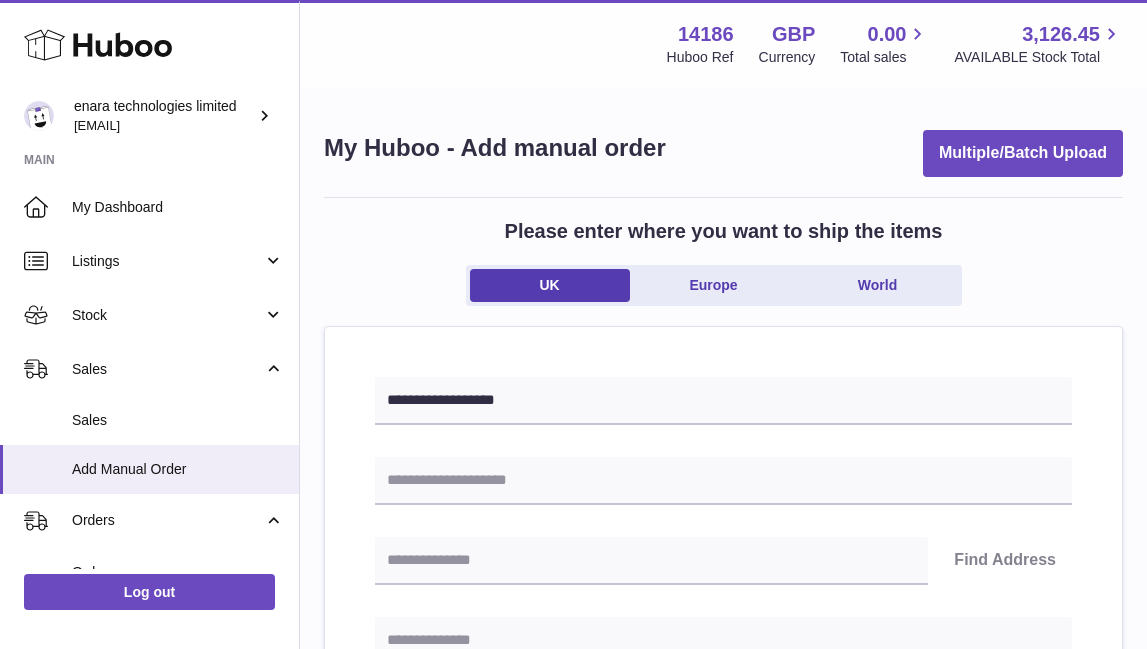 paste on "**********" 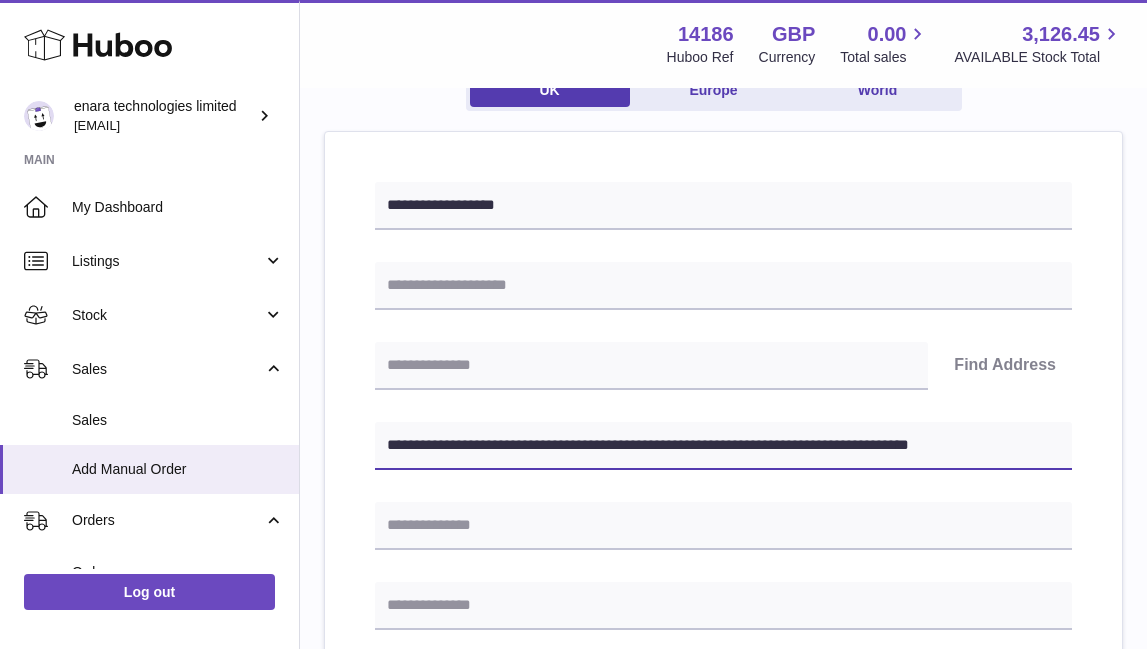 scroll, scrollTop: 255, scrollLeft: 0, axis: vertical 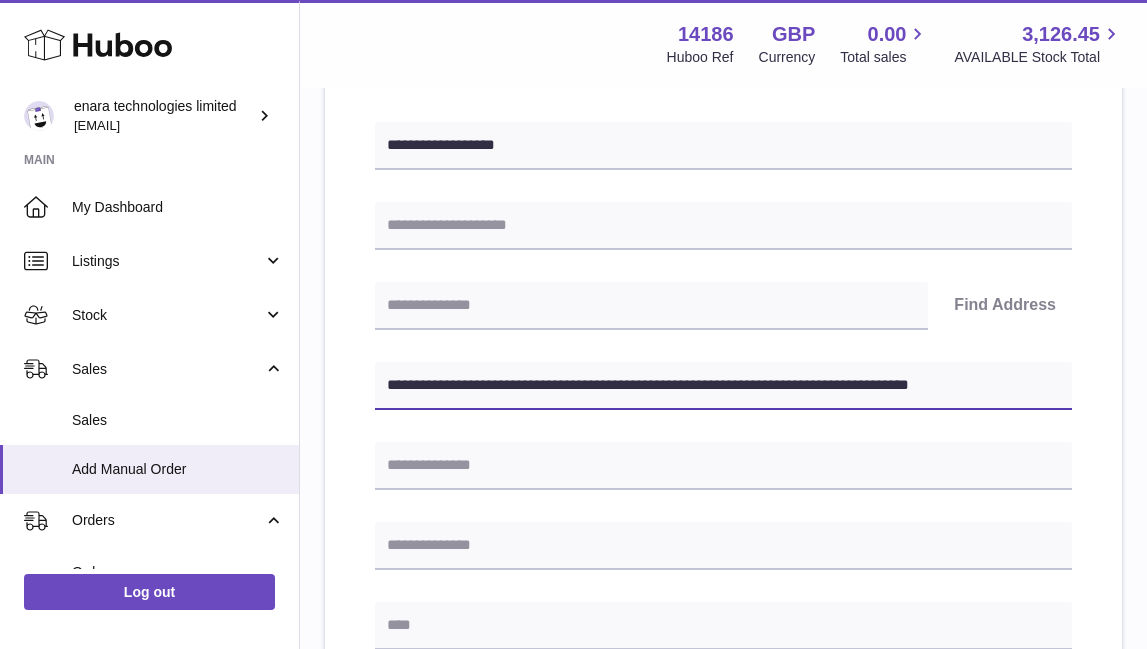 drag, startPoint x: 715, startPoint y: 382, endPoint x: 1304, endPoint y: 449, distance: 592.79846 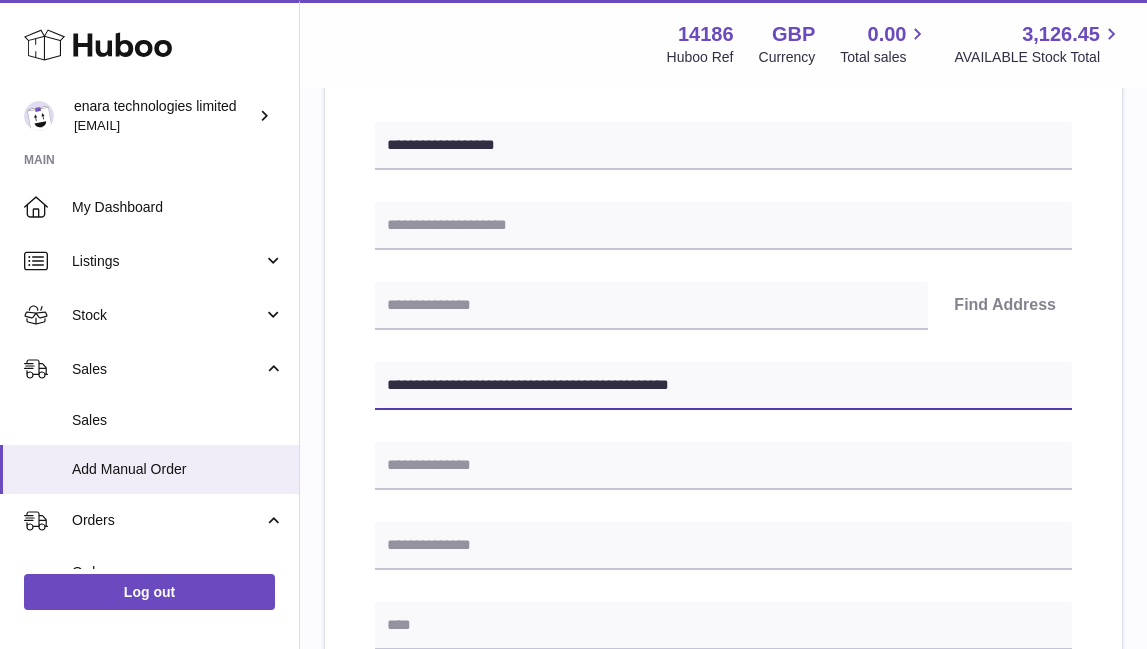 type on "**********" 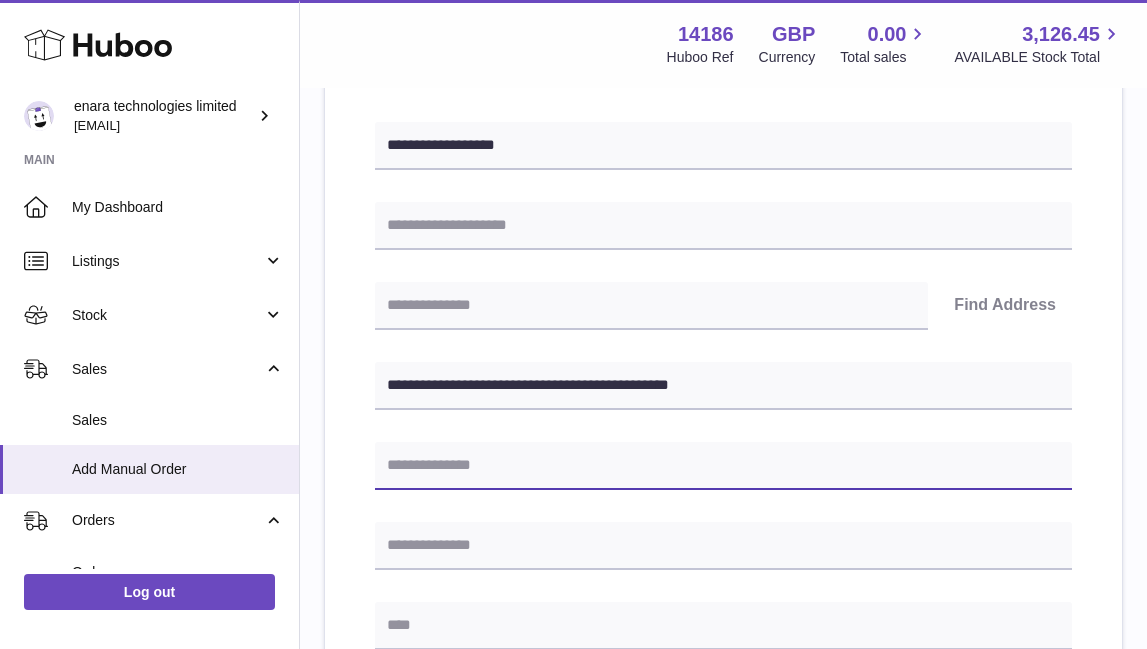 paste on "**********" 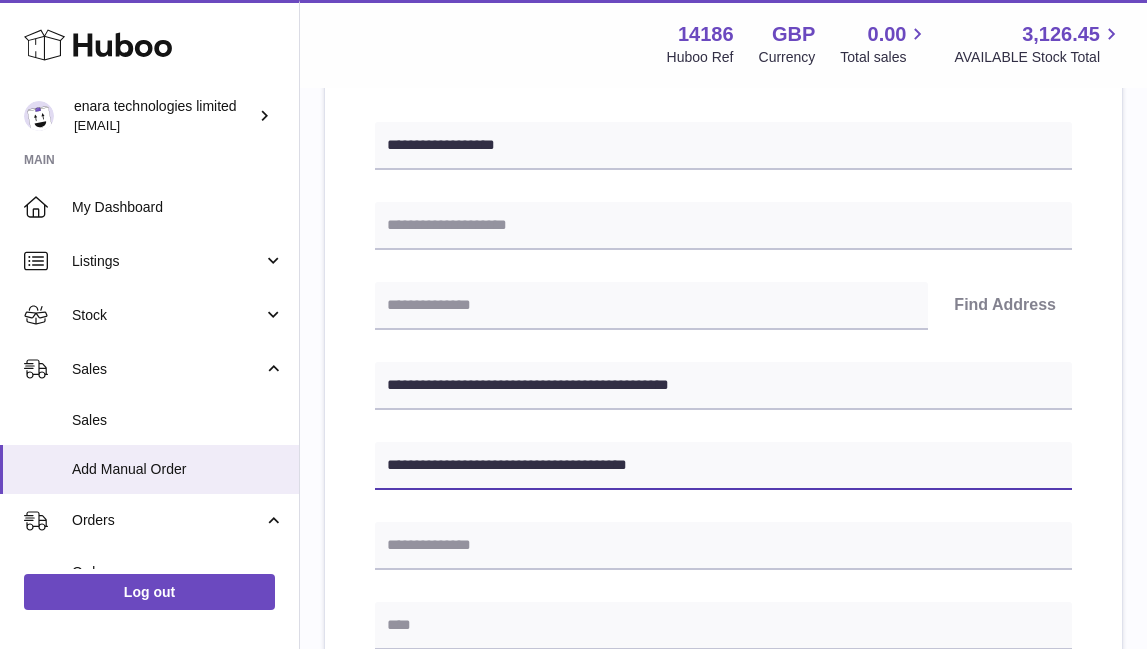 type on "**********" 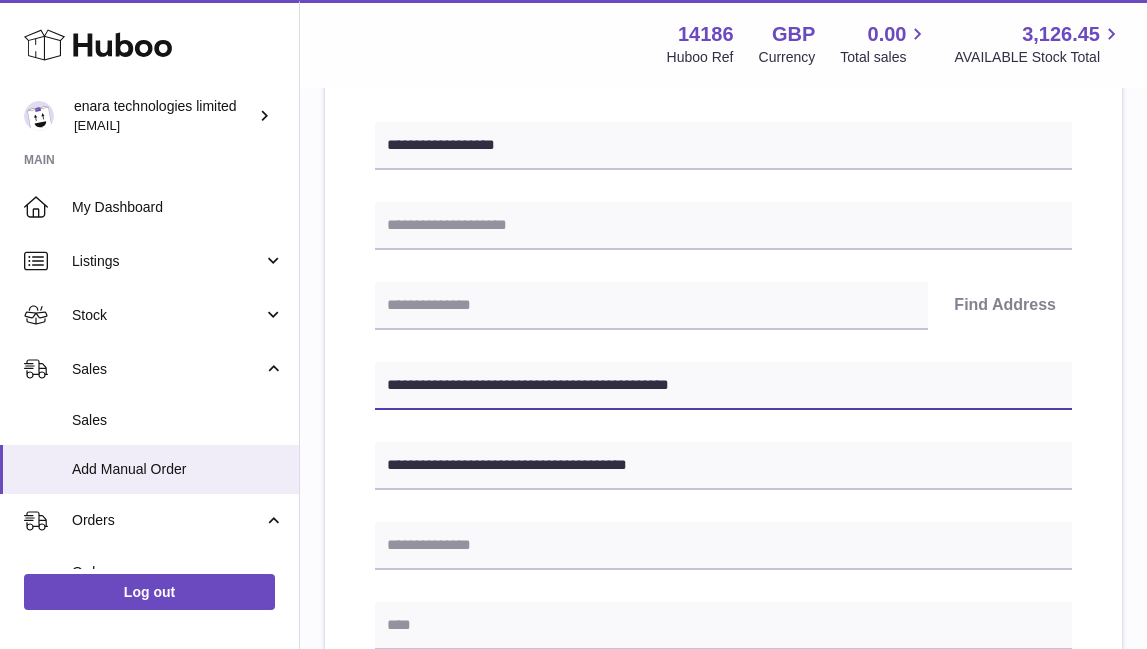 drag, startPoint x: 604, startPoint y: 382, endPoint x: 485, endPoint y: 387, distance: 119.104996 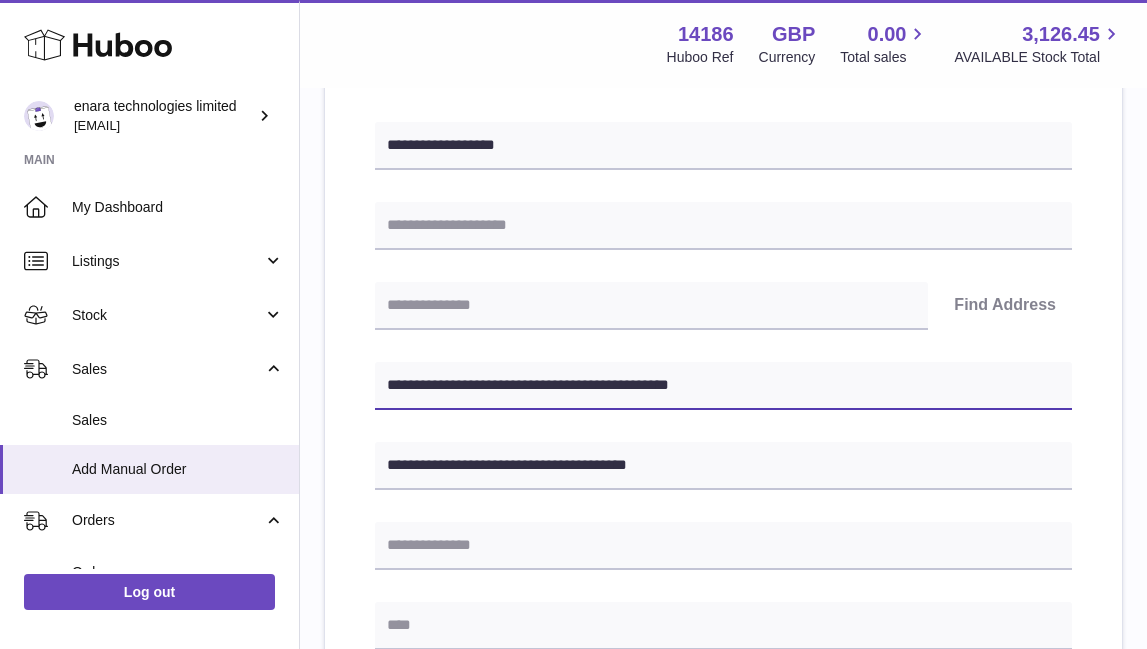 click on "**********" at bounding box center (723, 386) 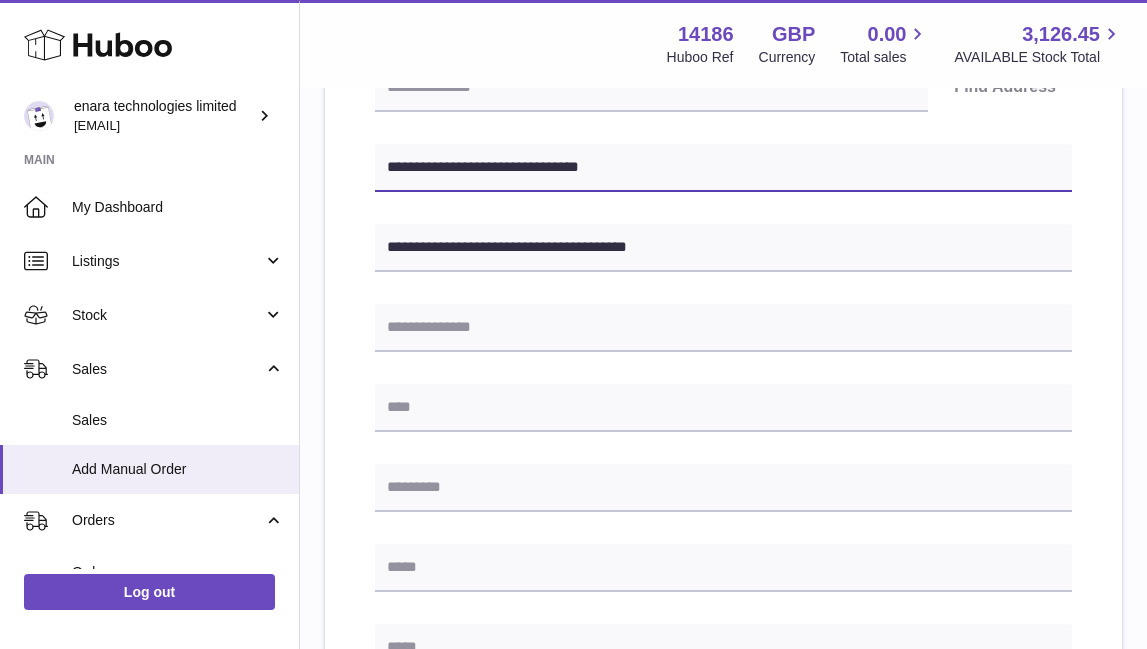 scroll, scrollTop: 477, scrollLeft: 0, axis: vertical 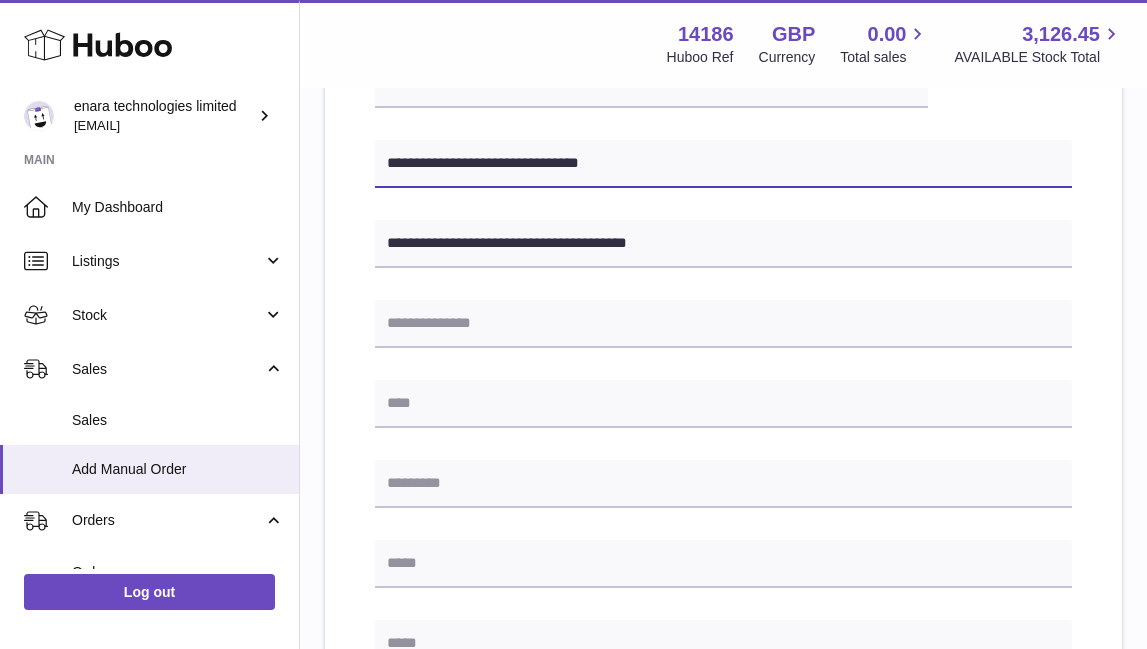 type on "**********" 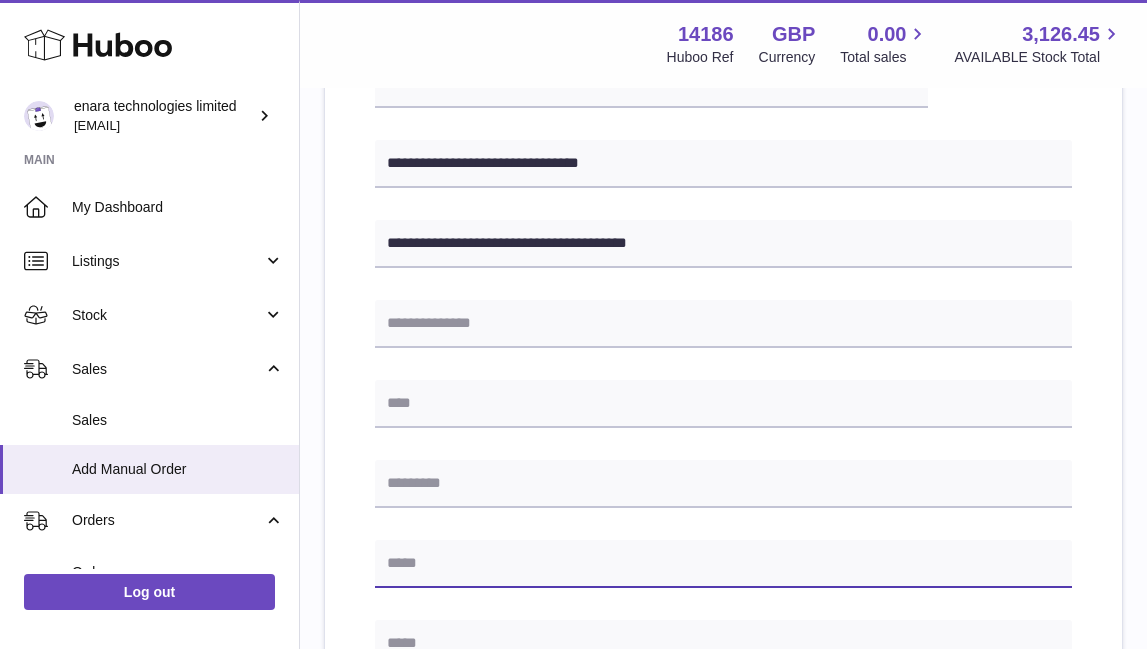 paste on "**********" 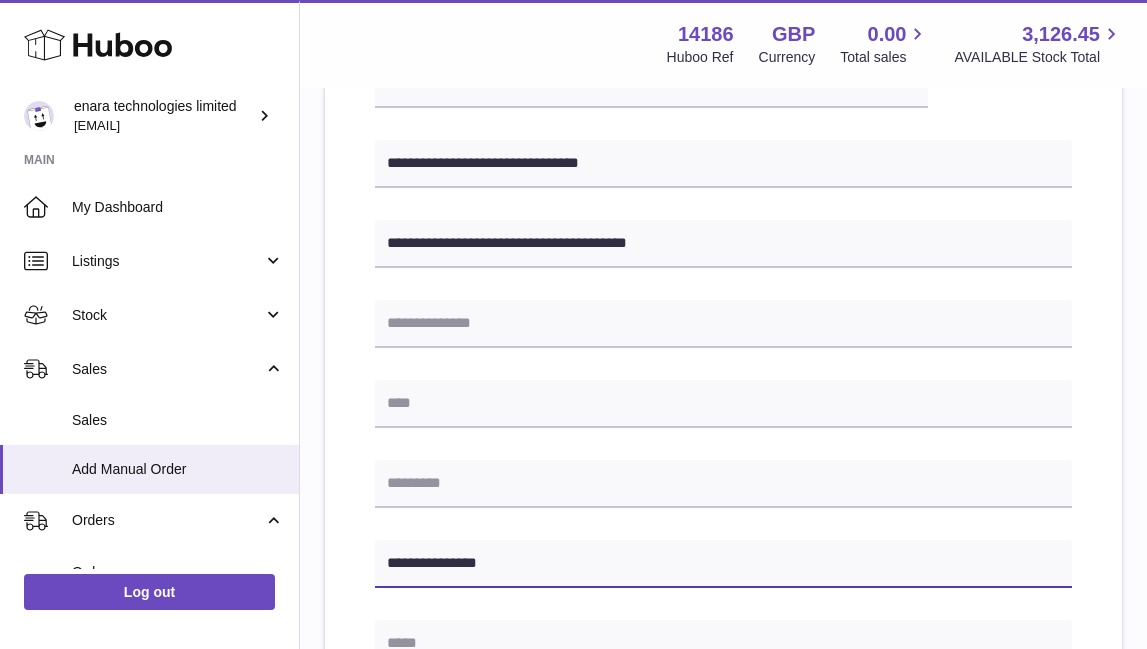 type on "**********" 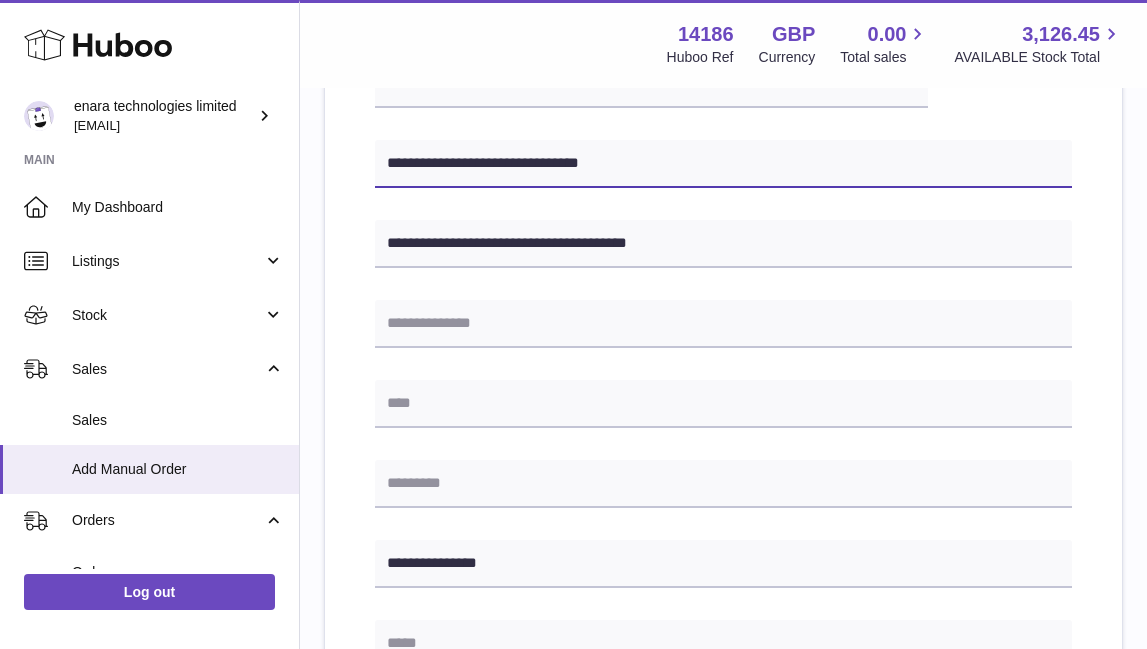 drag, startPoint x: 483, startPoint y: 160, endPoint x: 393, endPoint y: 165, distance: 90.13878 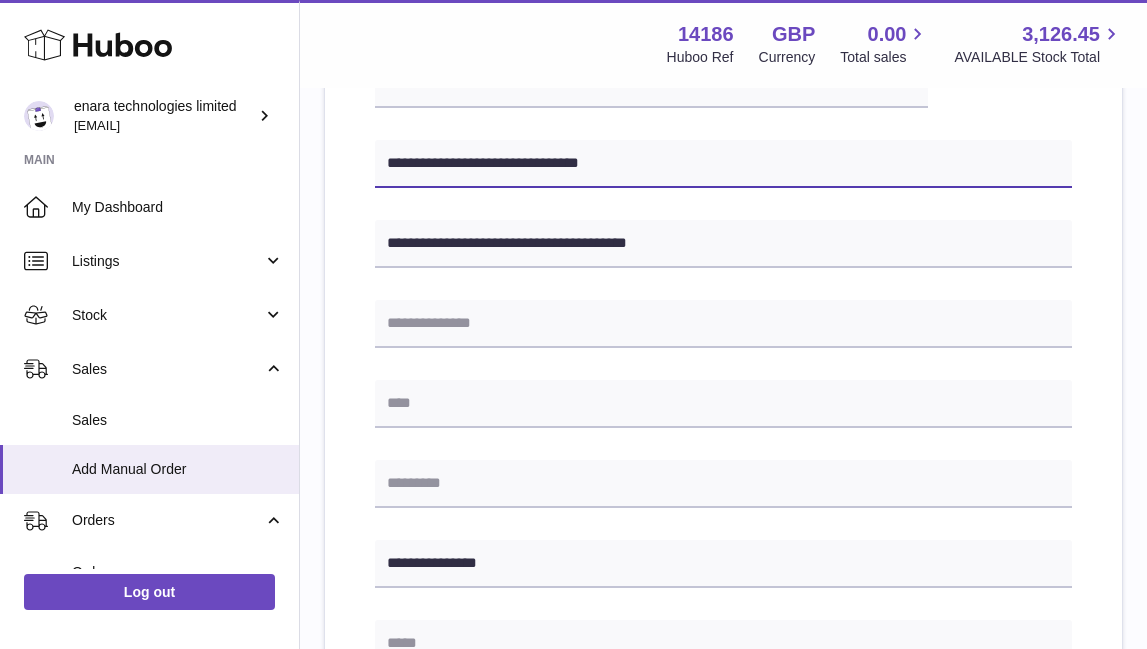 click on "**********" at bounding box center (723, 164) 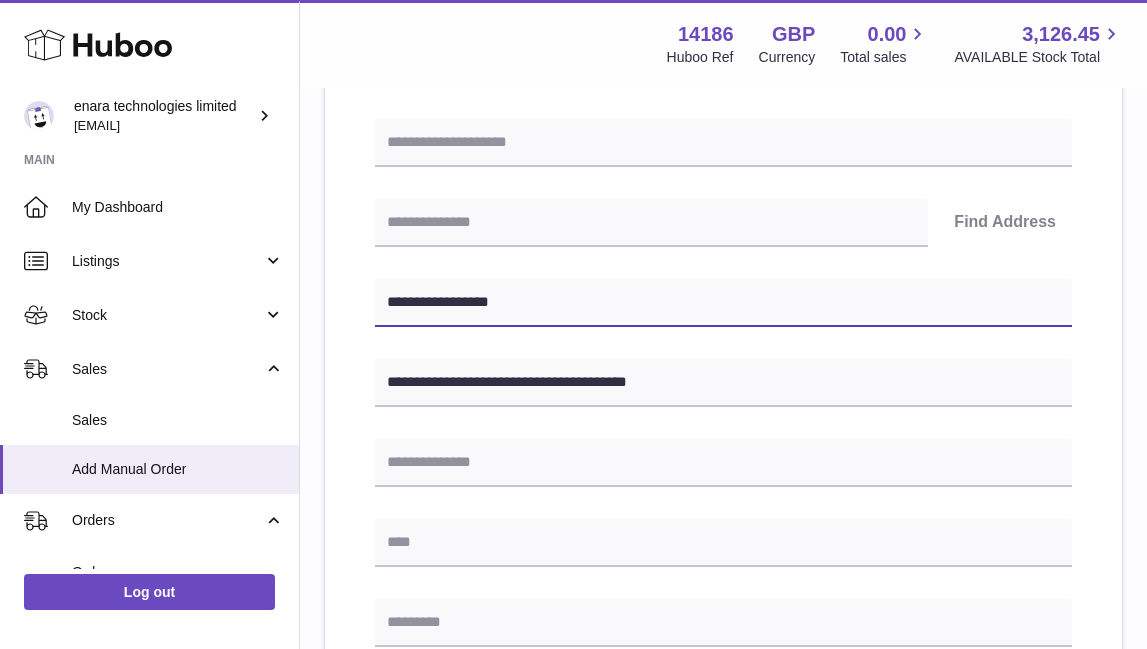 scroll, scrollTop: 339, scrollLeft: 0, axis: vertical 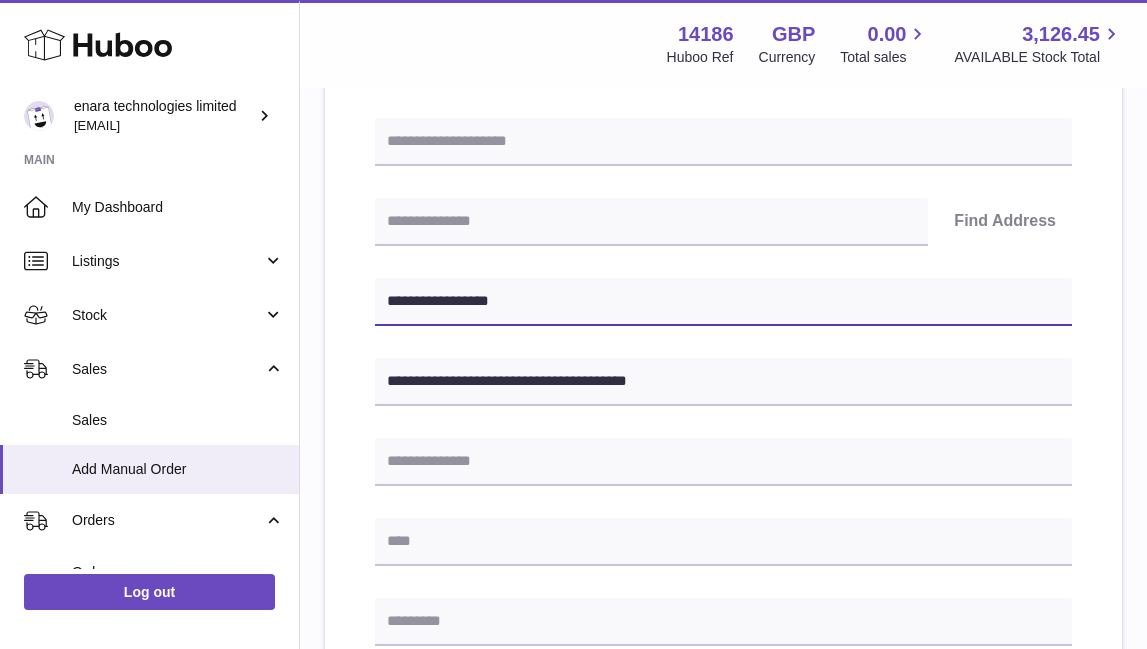type on "**********" 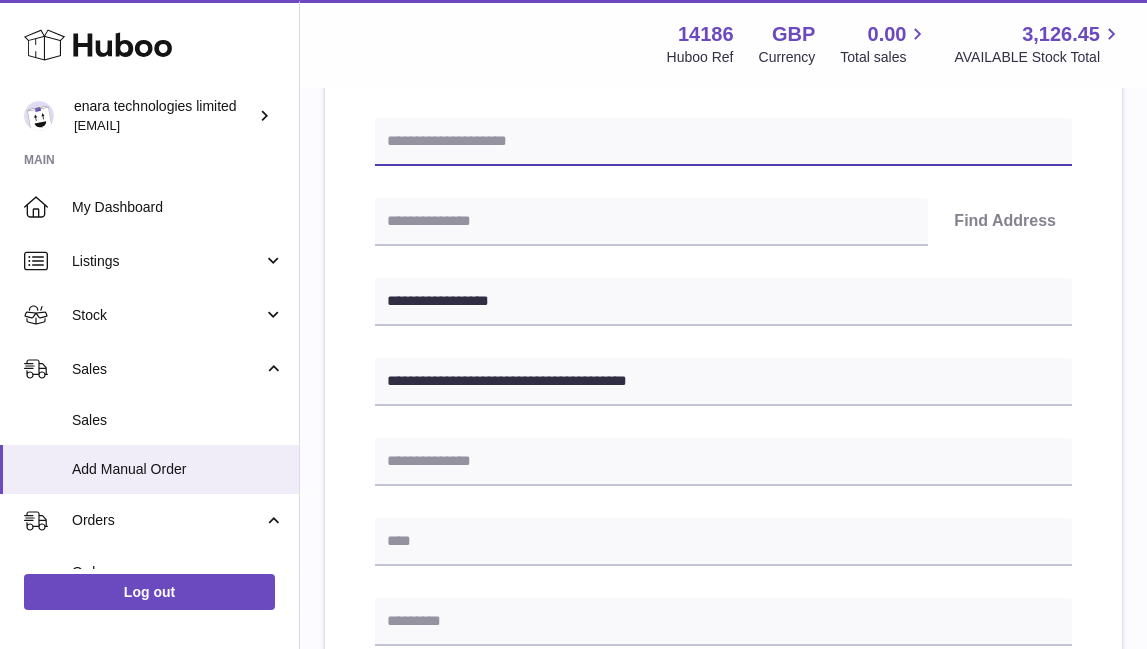 paste on "**********" 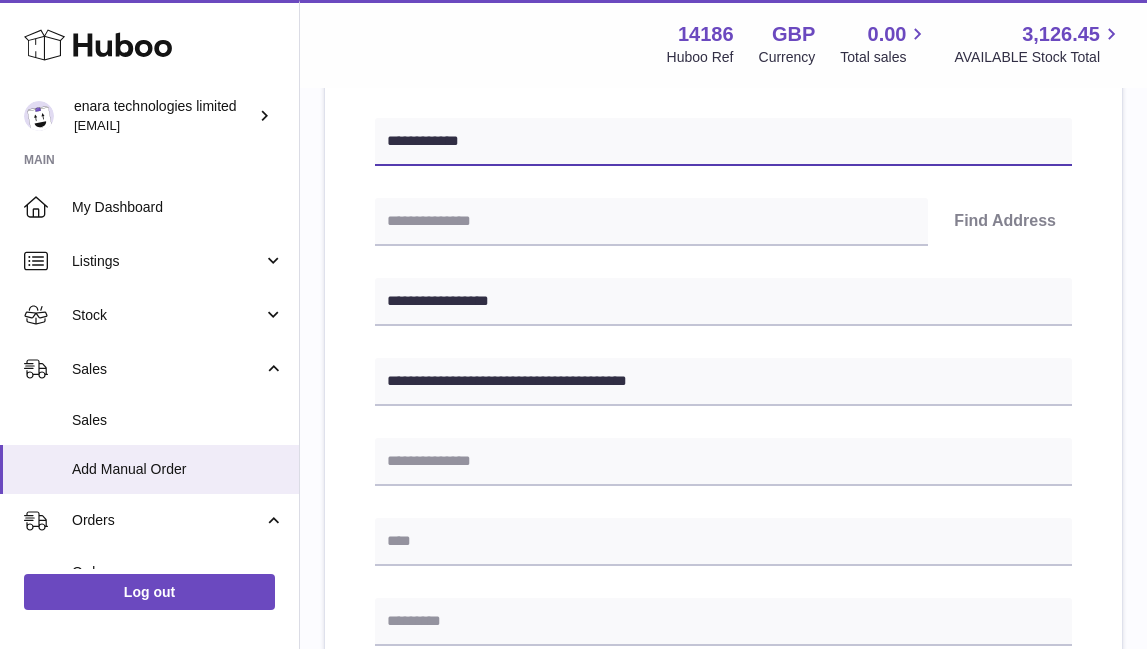 type on "**********" 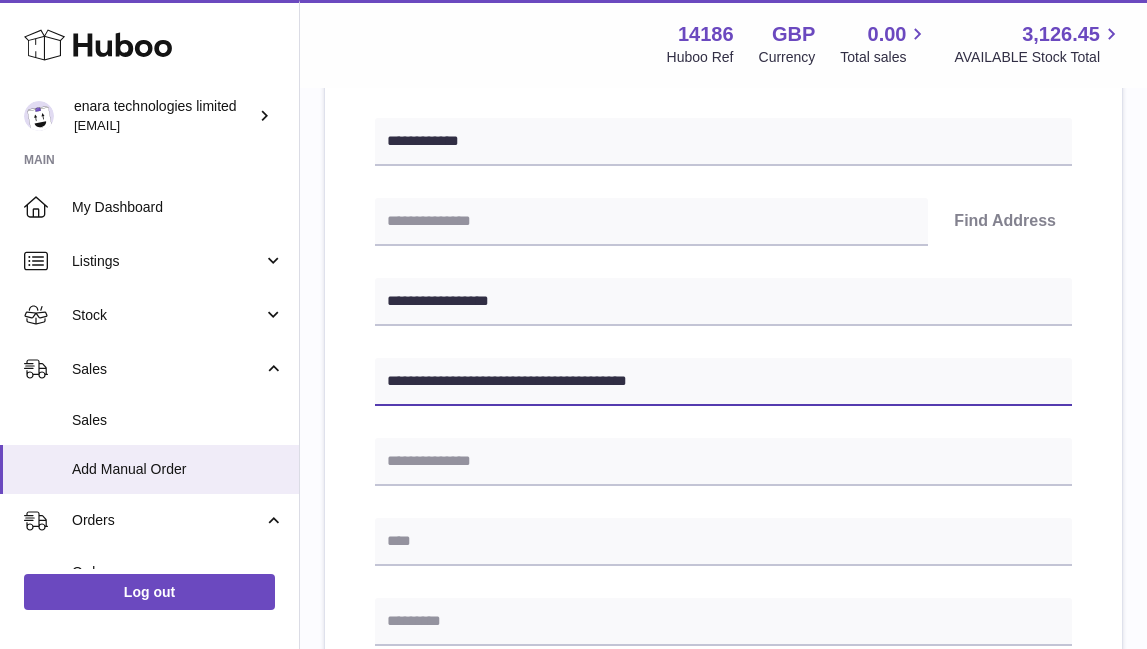 drag, startPoint x: 579, startPoint y: 380, endPoint x: 510, endPoint y: 379, distance: 69.00725 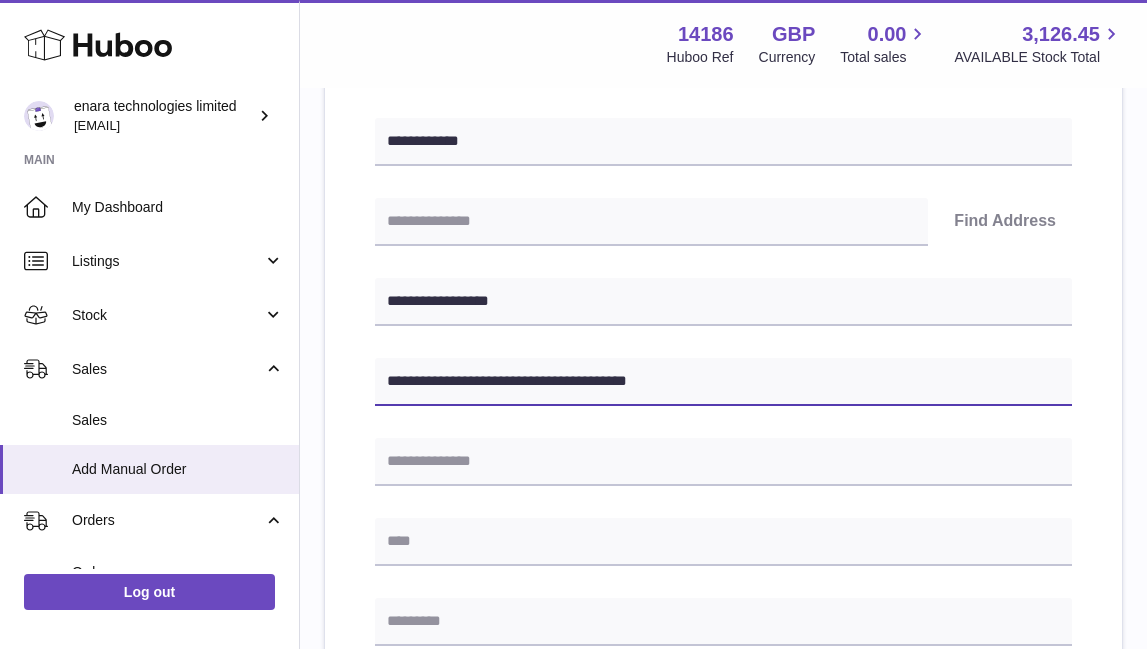 drag, startPoint x: 506, startPoint y: 378, endPoint x: 575, endPoint y: 384, distance: 69.260376 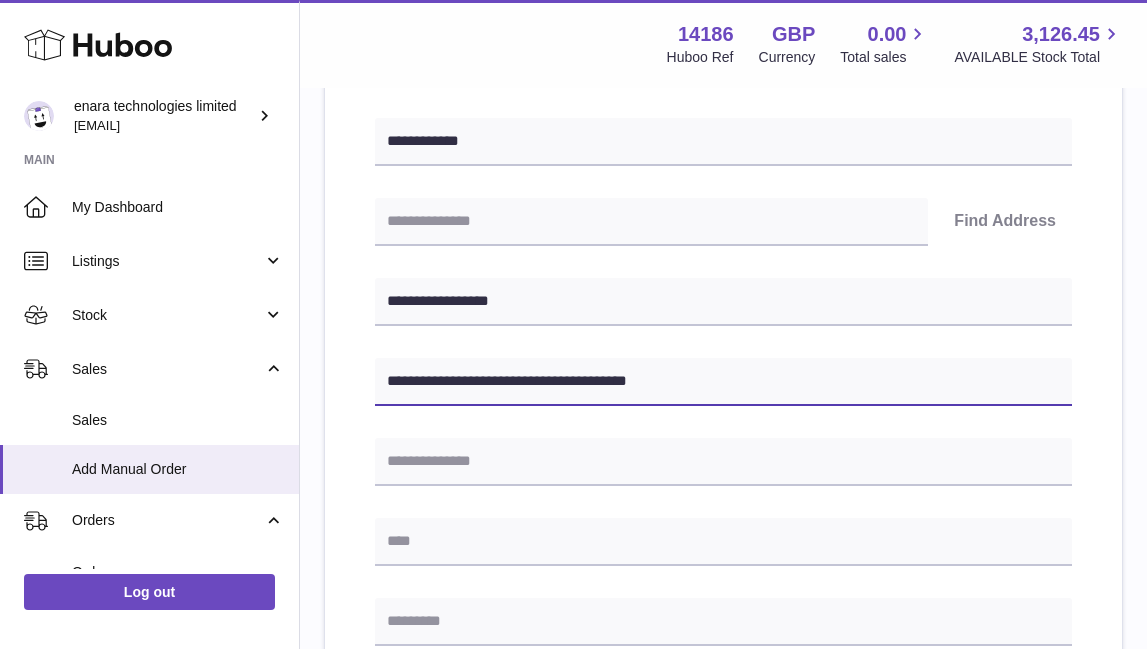 click on "**********" at bounding box center [723, 382] 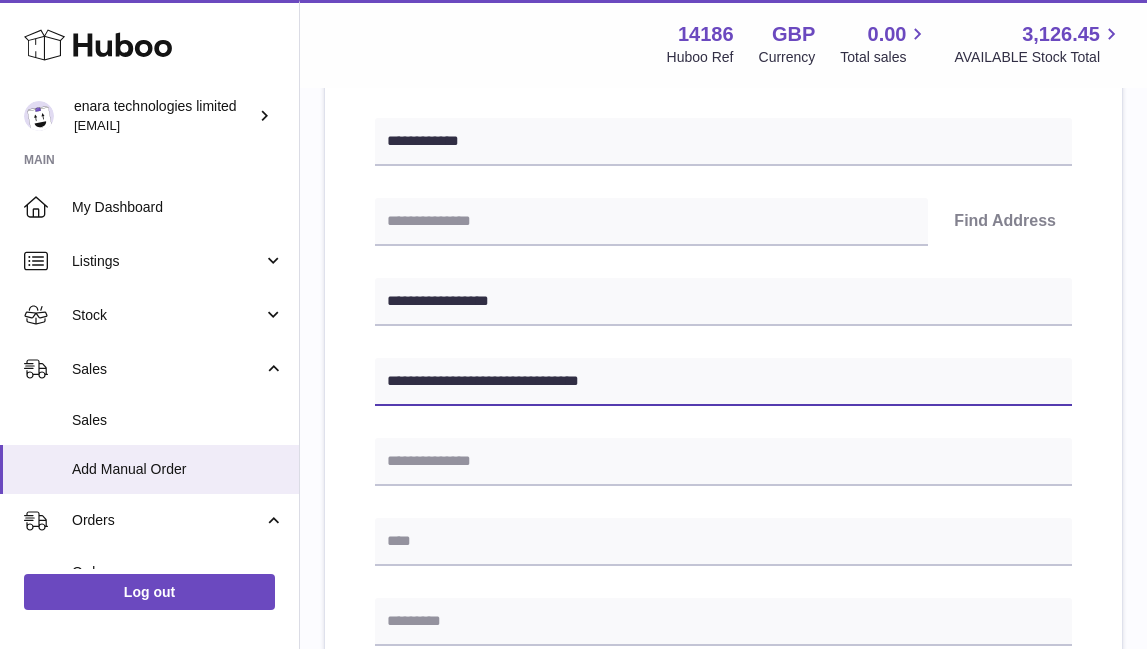 type on "**********" 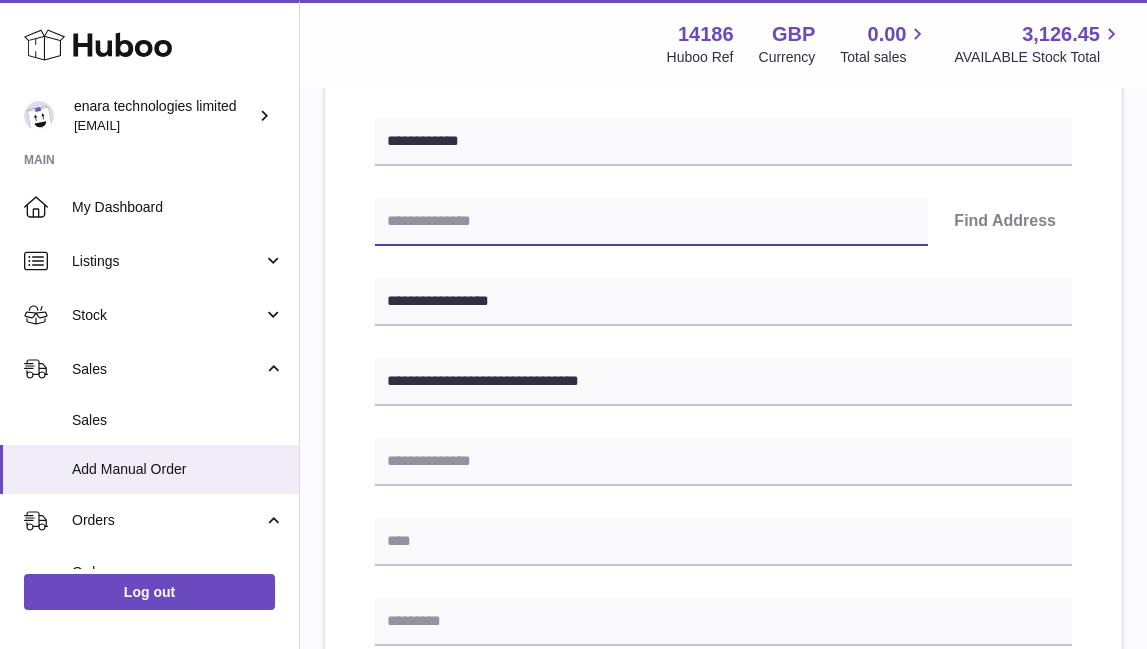 paste on "********" 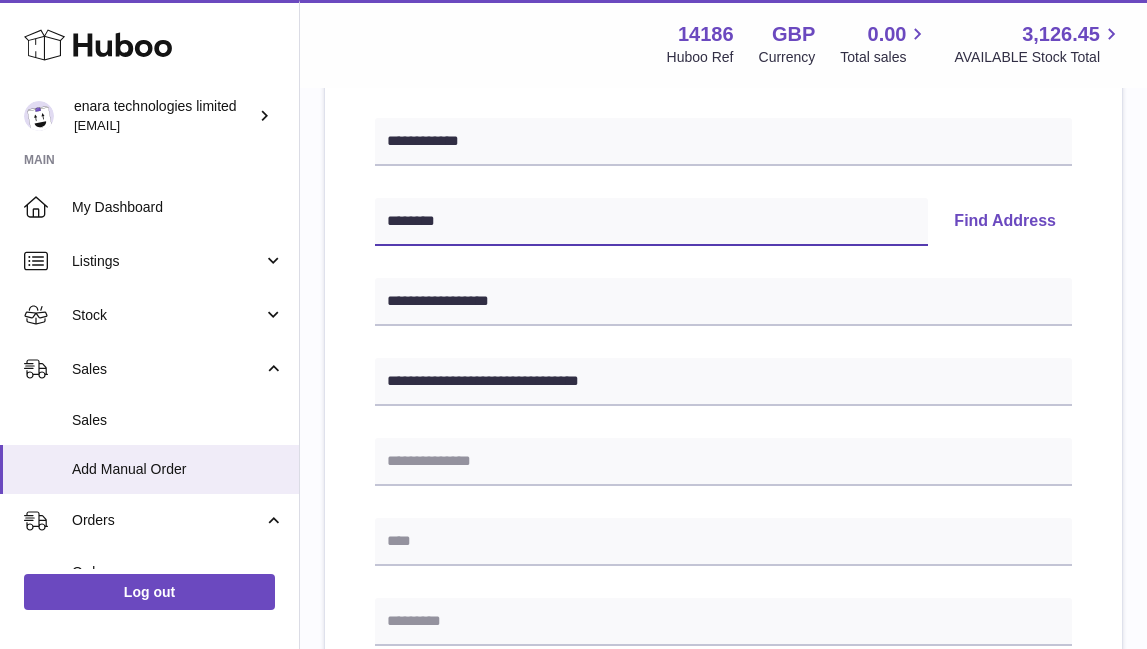 type on "********" 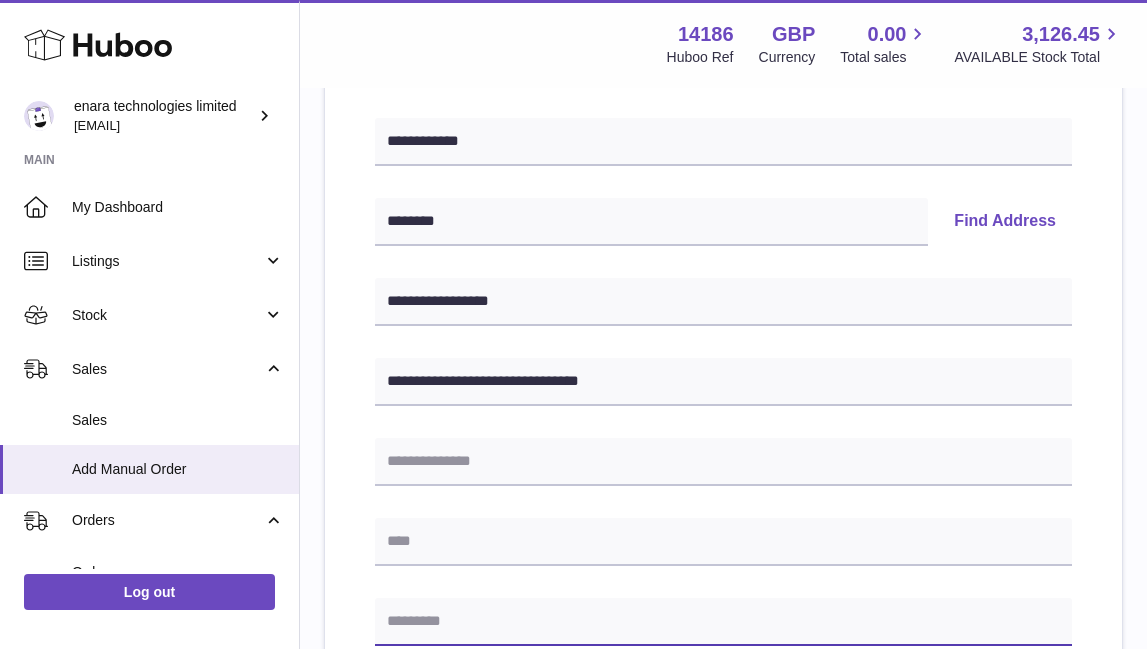 paste on "********" 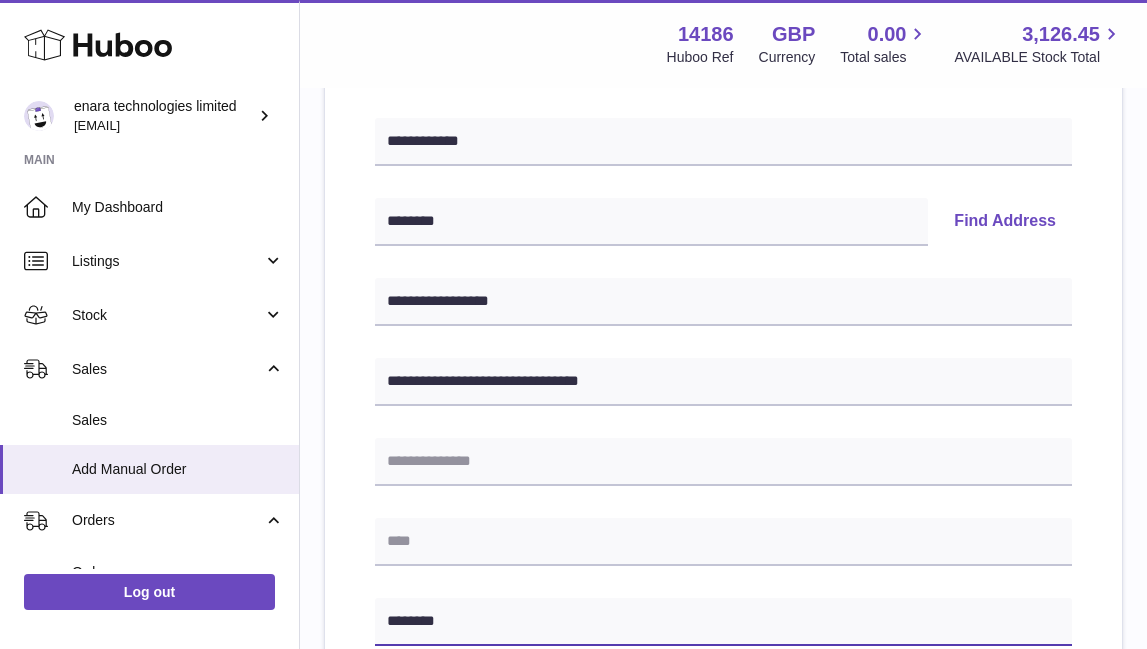 type on "********" 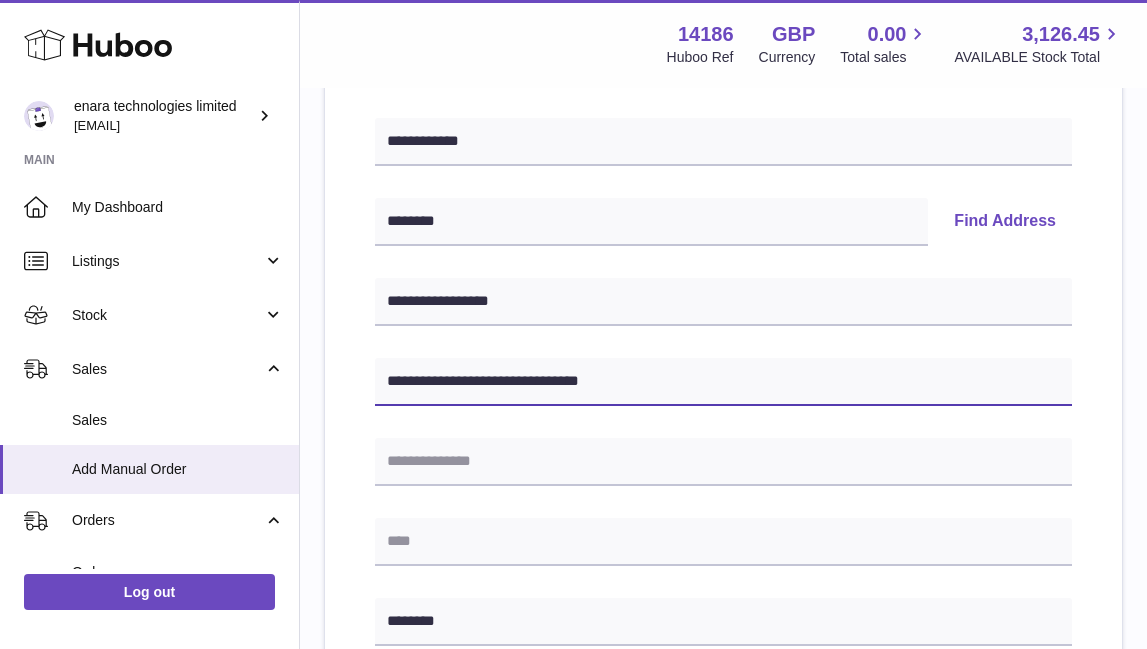 drag, startPoint x: 649, startPoint y: 377, endPoint x: 510, endPoint y: 379, distance: 139.01439 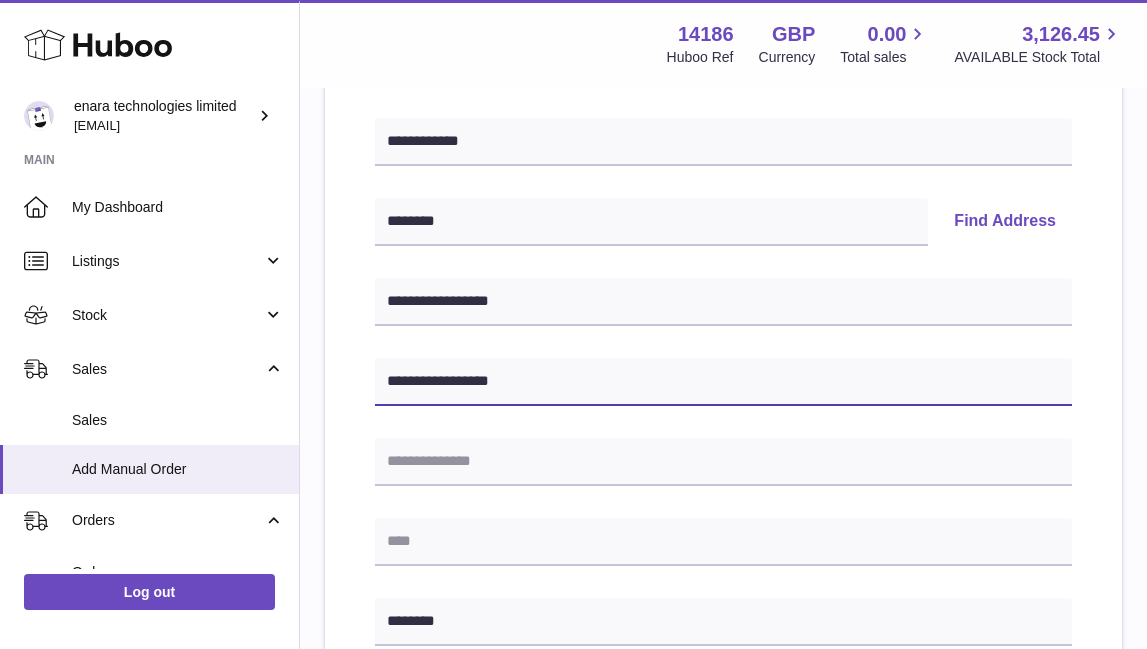 type on "**********" 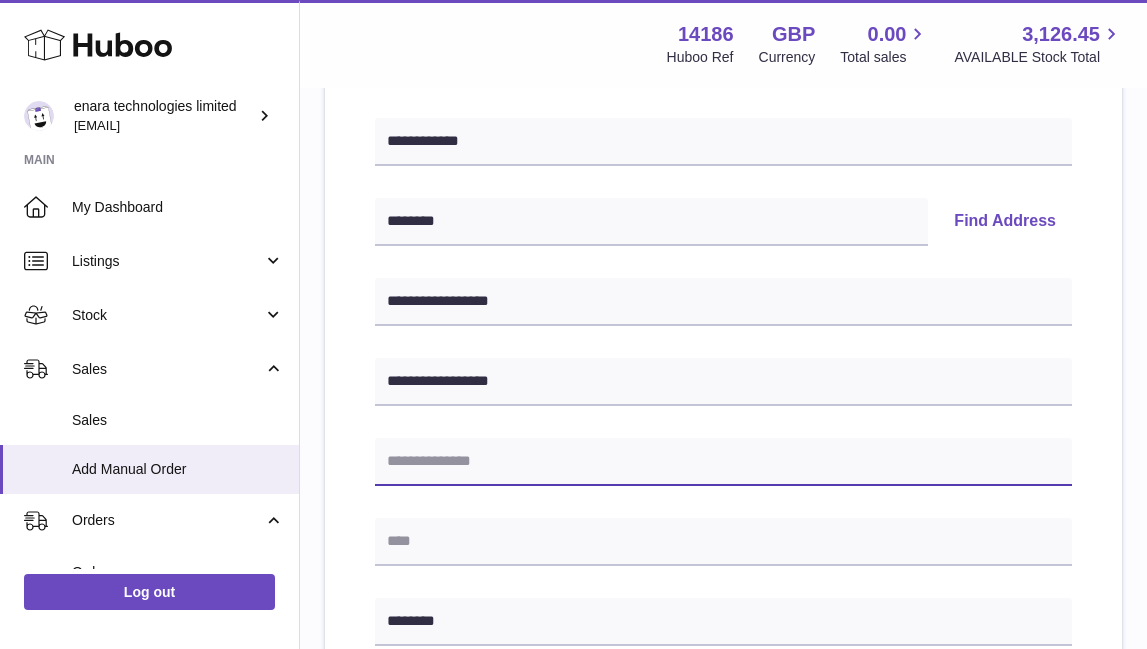 paste on "**********" 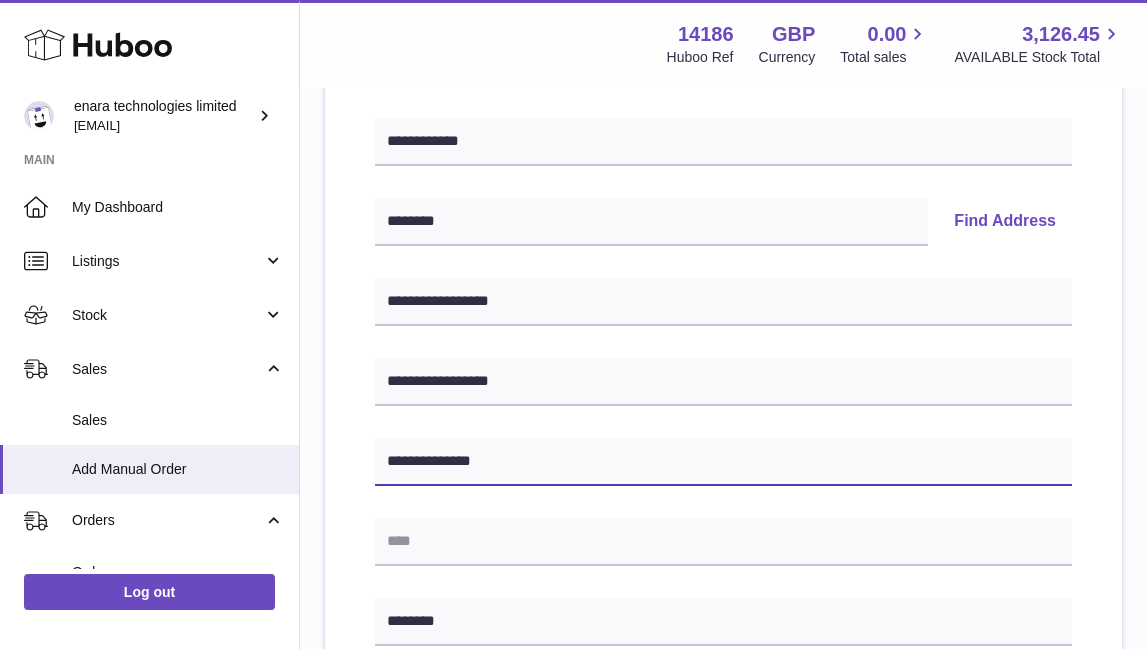 click on "**********" at bounding box center (723, 462) 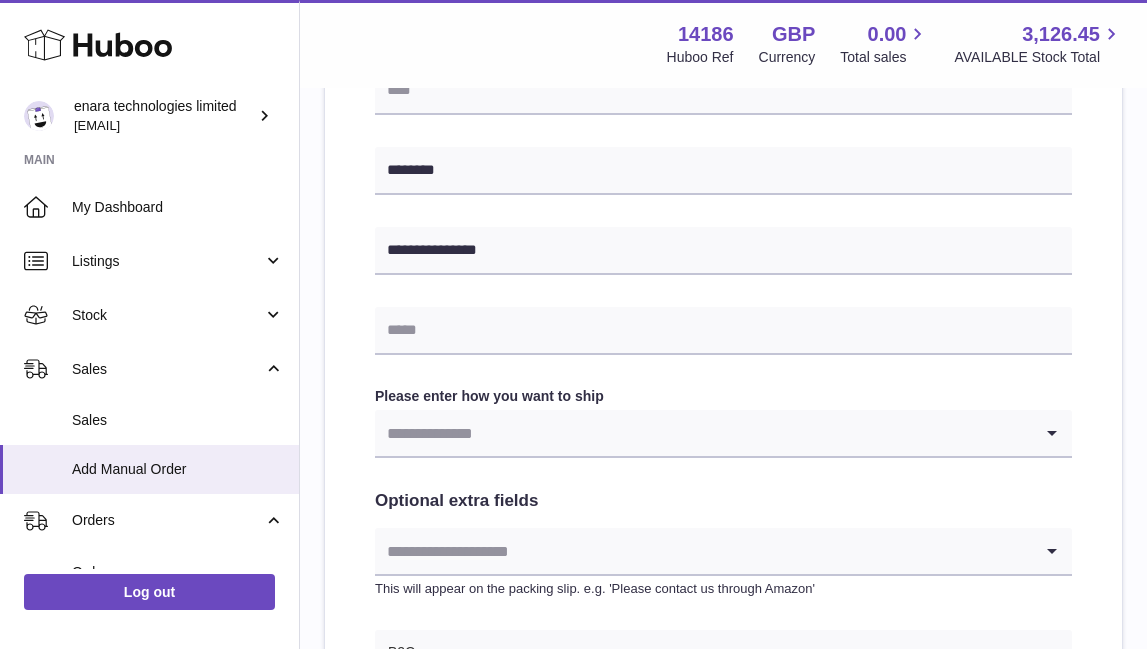 scroll, scrollTop: 812, scrollLeft: 0, axis: vertical 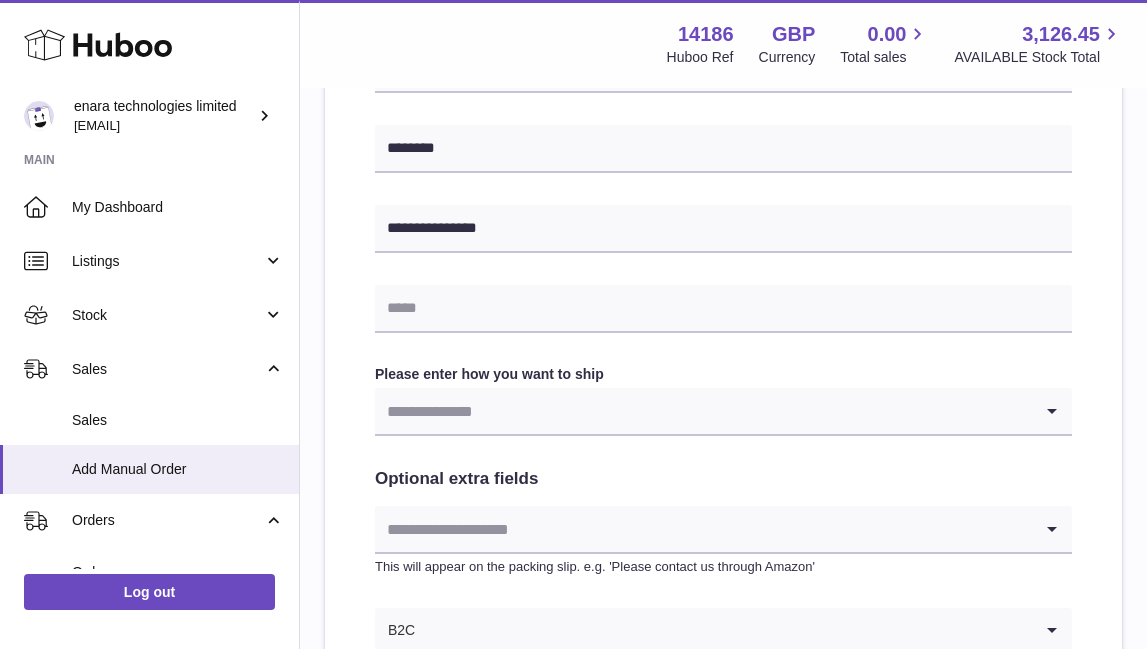 type on "**********" 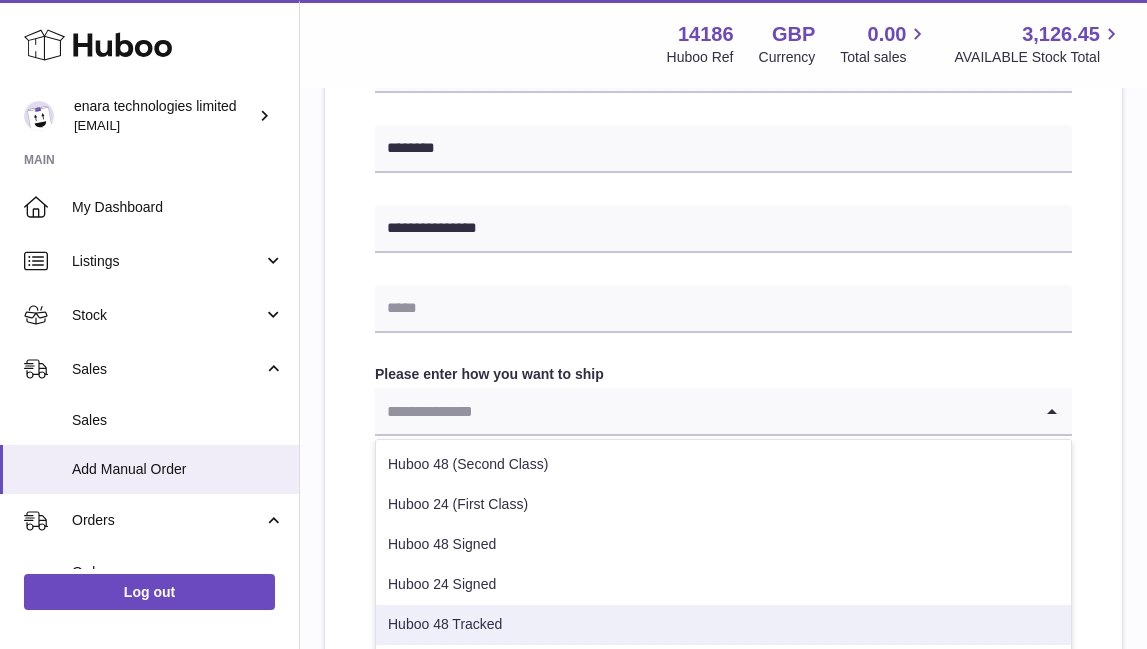 click on "Huboo 48 Tracked" at bounding box center (723, 625) 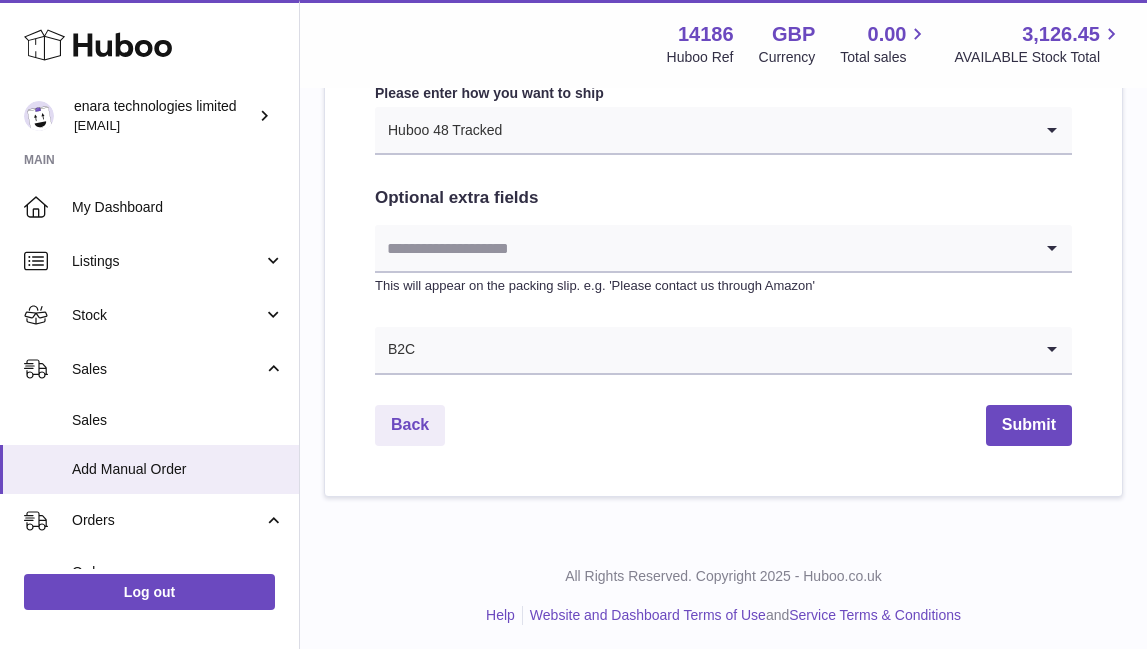 scroll, scrollTop: 1092, scrollLeft: 0, axis: vertical 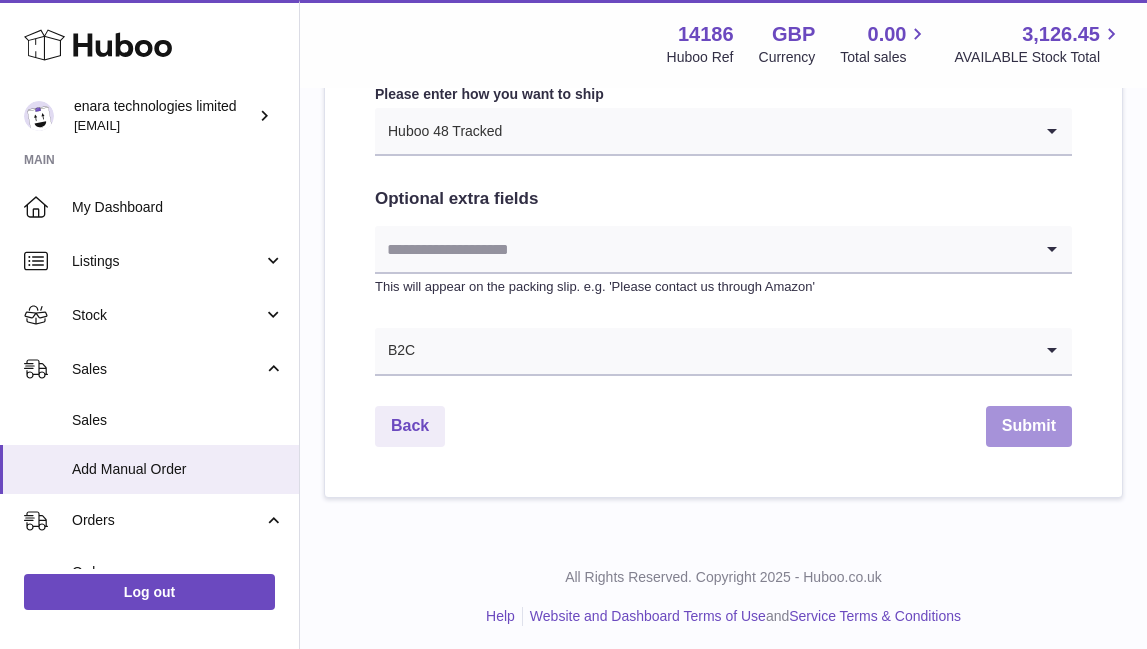click on "Submit" at bounding box center (1029, 426) 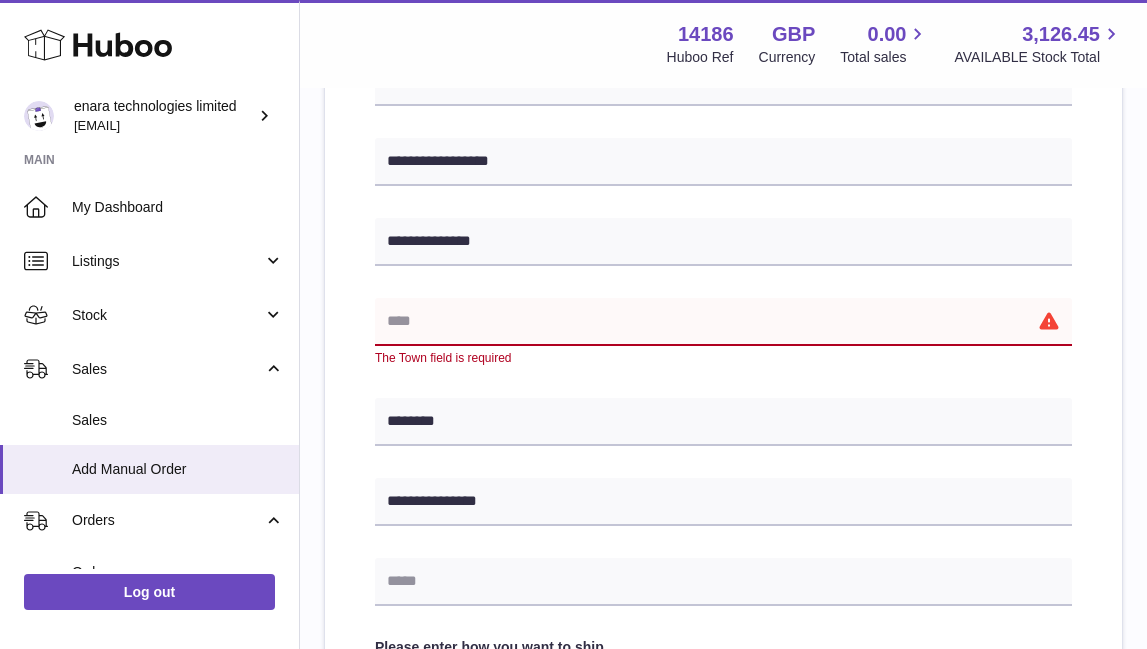 scroll, scrollTop: 531, scrollLeft: 0, axis: vertical 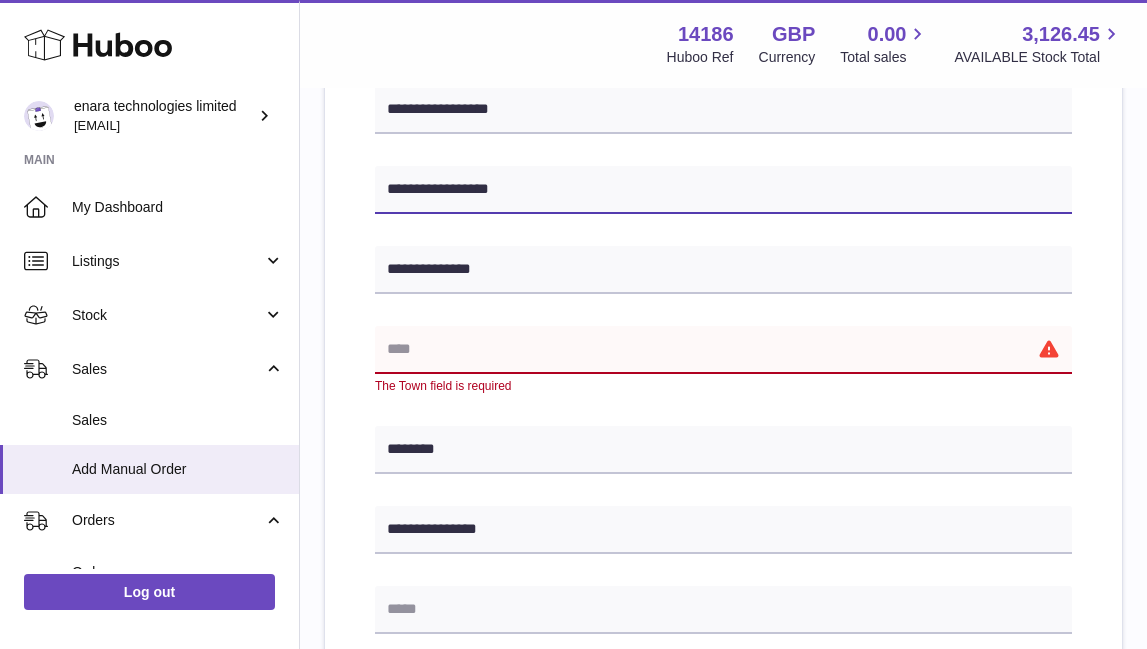 drag, startPoint x: 526, startPoint y: 185, endPoint x: 449, endPoint y: 183, distance: 77.02597 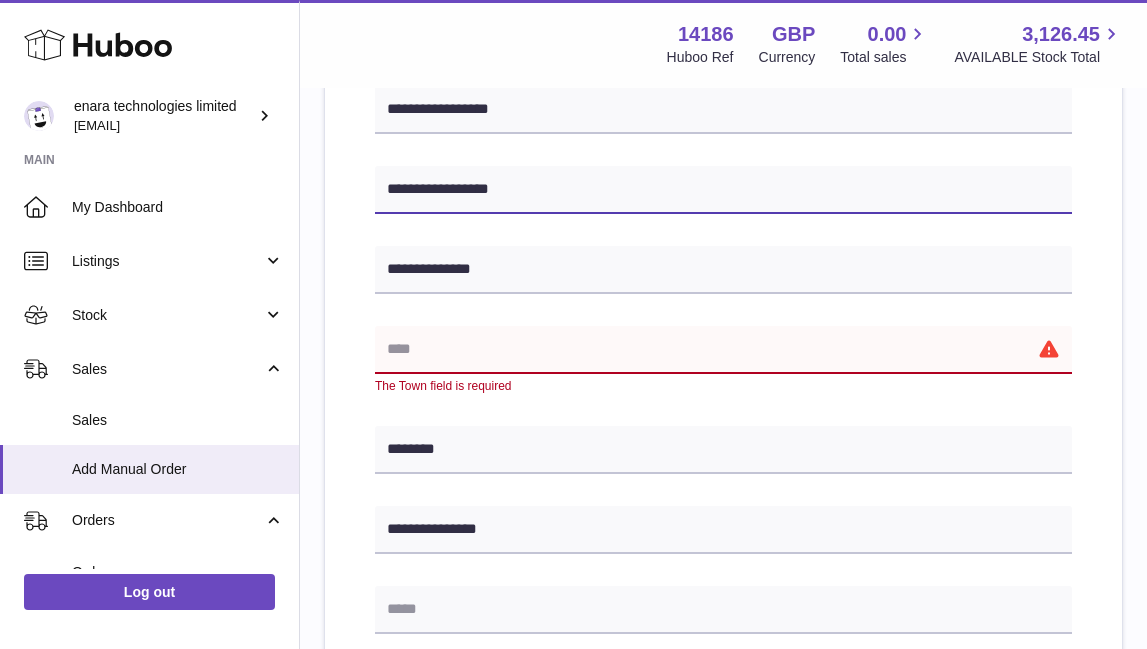 click on "**********" at bounding box center (723, 190) 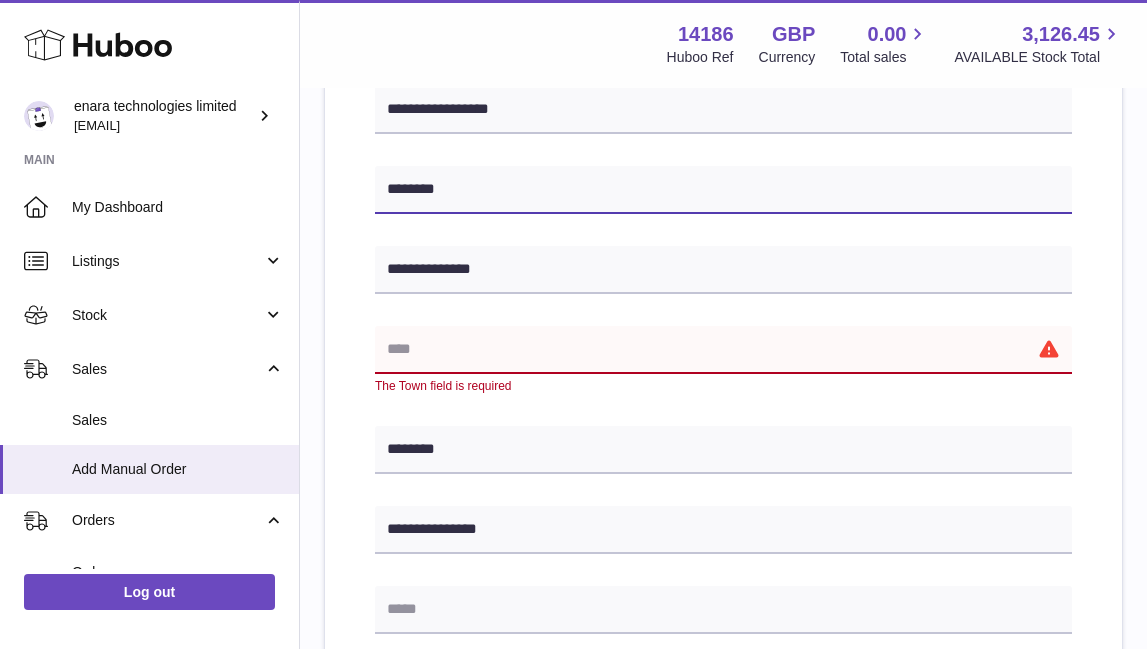 type on "*******" 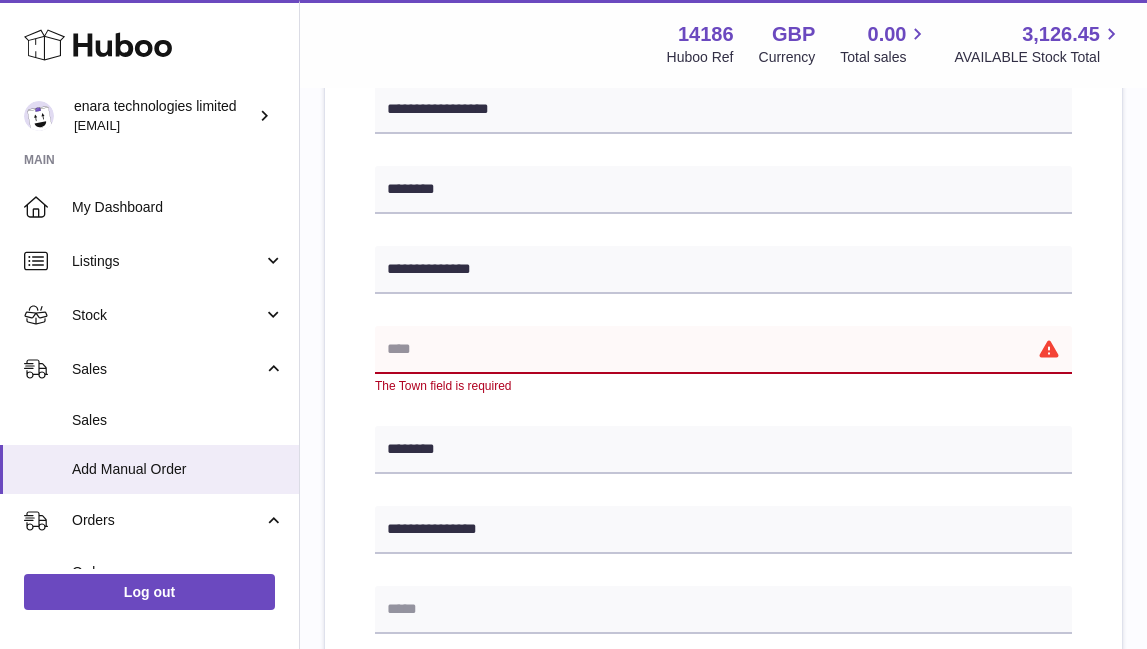 click at bounding box center (723, 350) 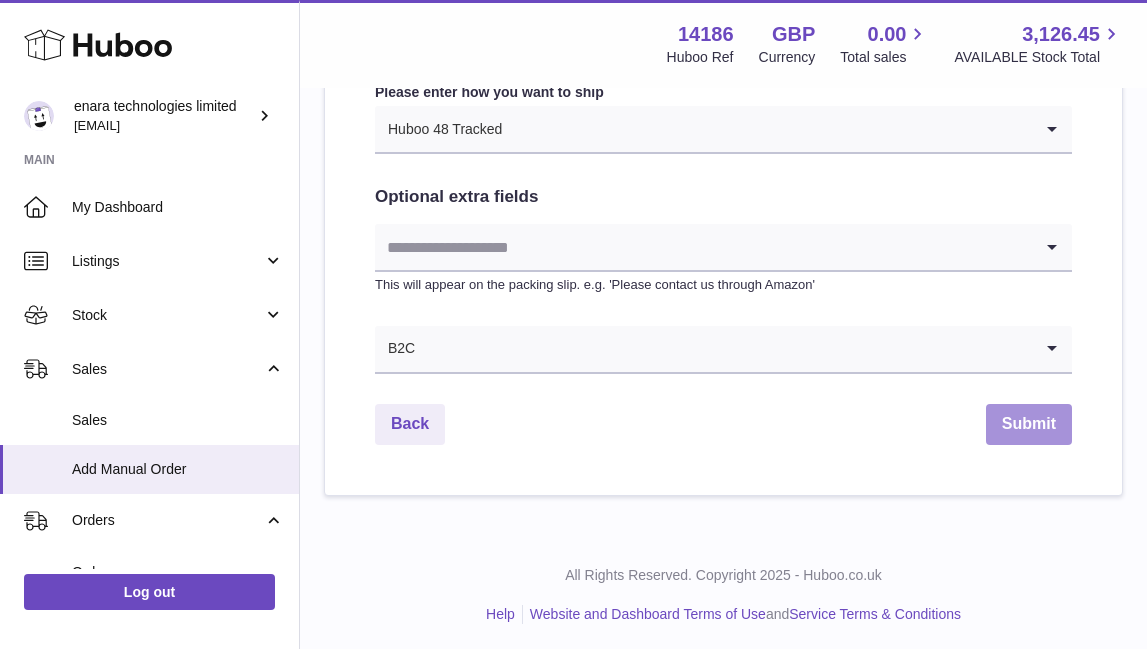 scroll, scrollTop: 1092, scrollLeft: 0, axis: vertical 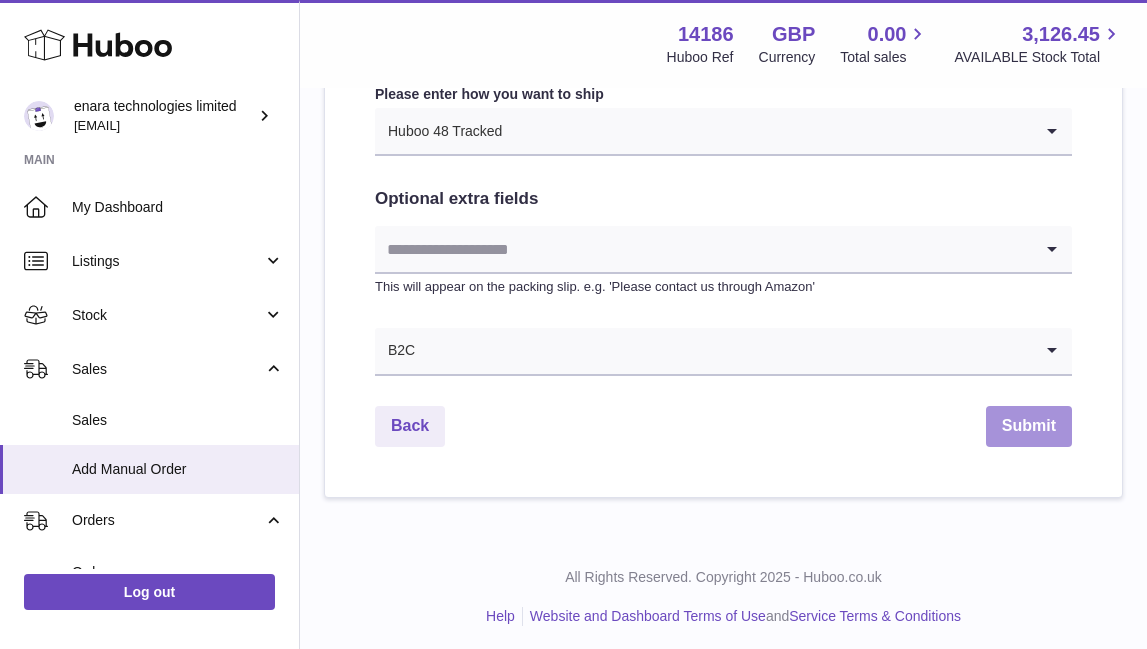 type on "*******" 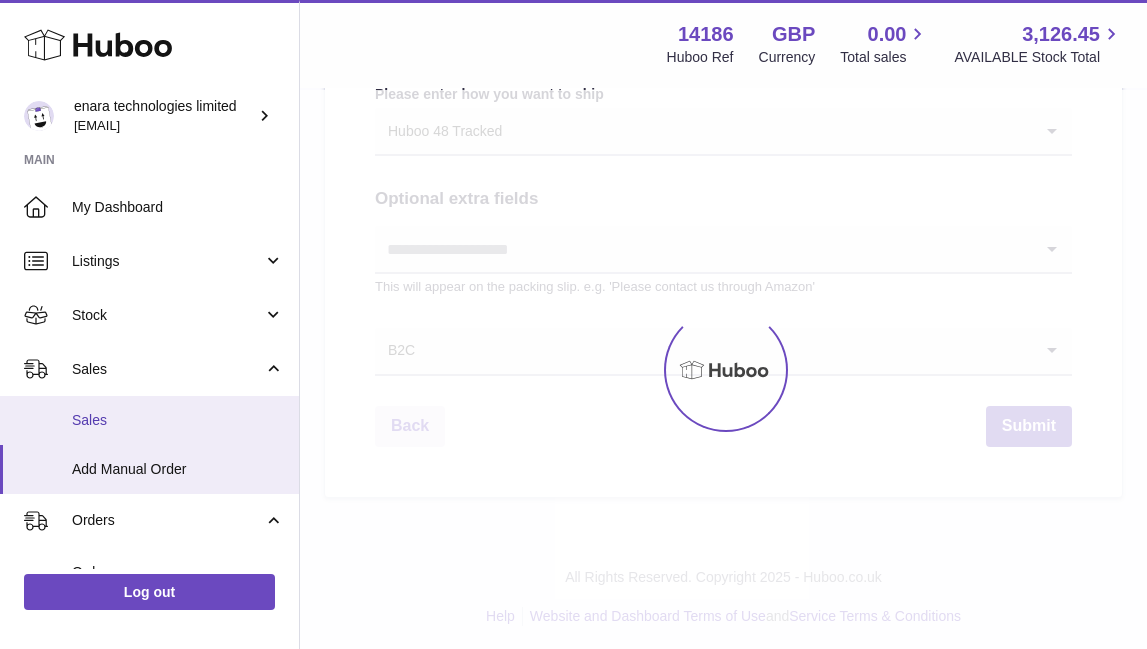 scroll, scrollTop: 0, scrollLeft: 0, axis: both 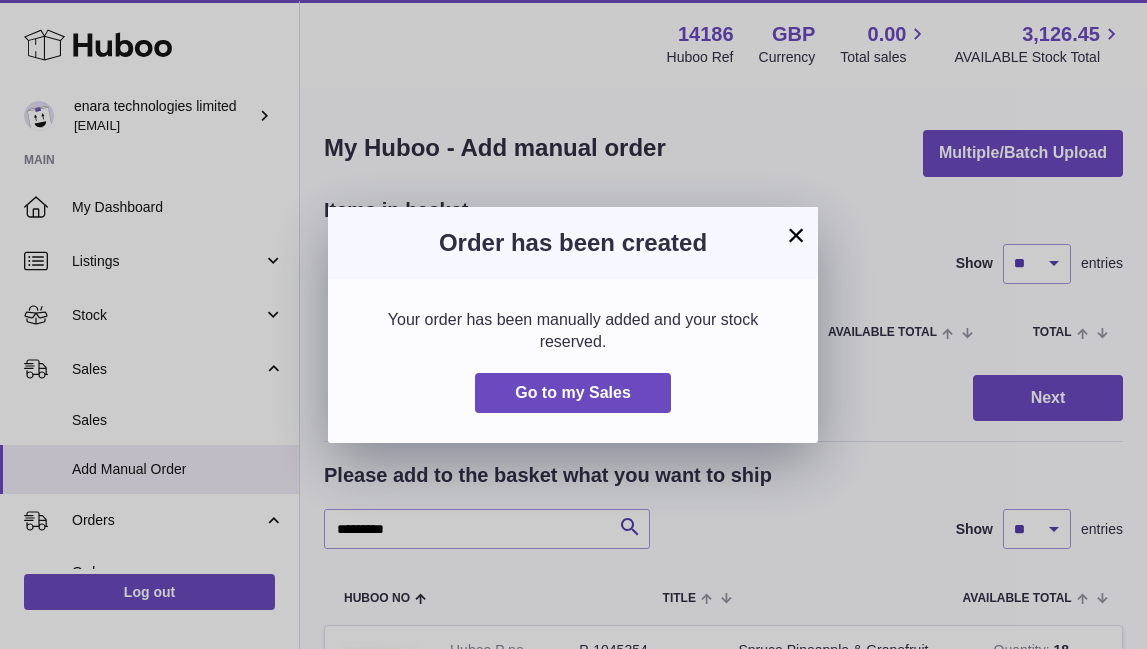 click on "×" at bounding box center [796, 235] 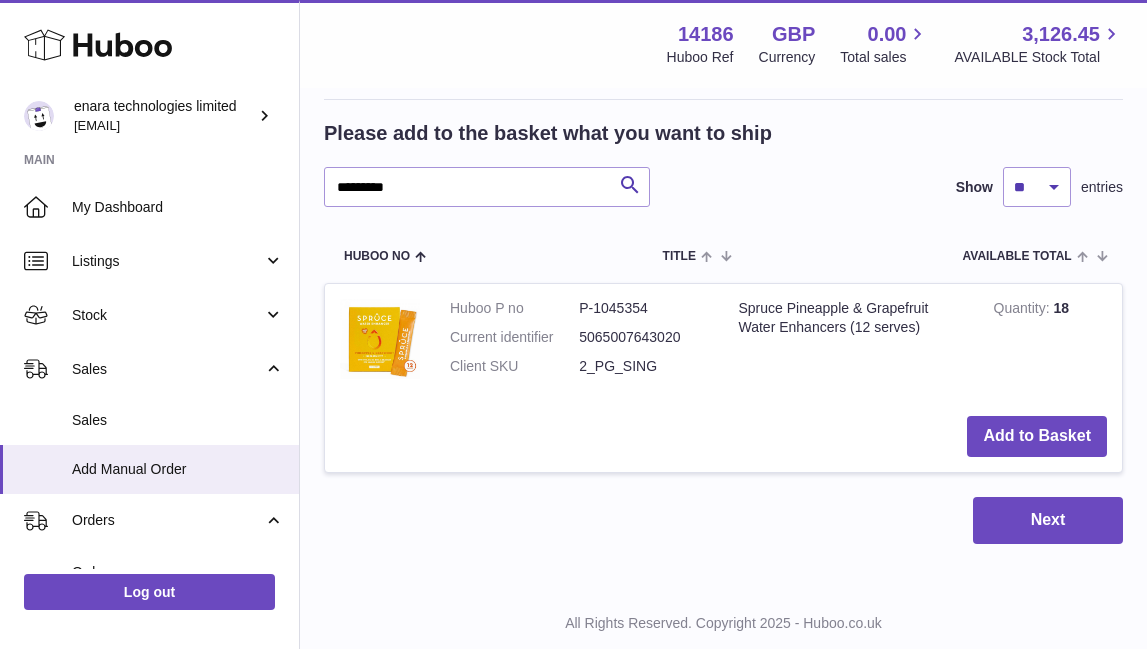 scroll, scrollTop: 365, scrollLeft: 0, axis: vertical 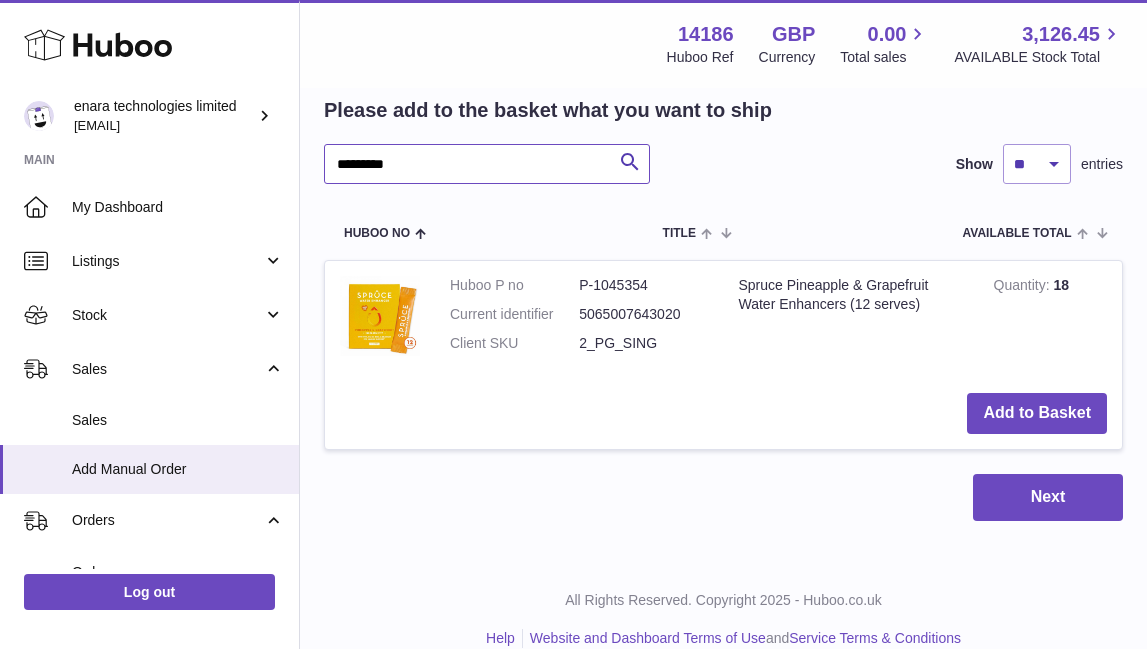 drag, startPoint x: 507, startPoint y: 163, endPoint x: -15, endPoint y: 116, distance: 524.11163 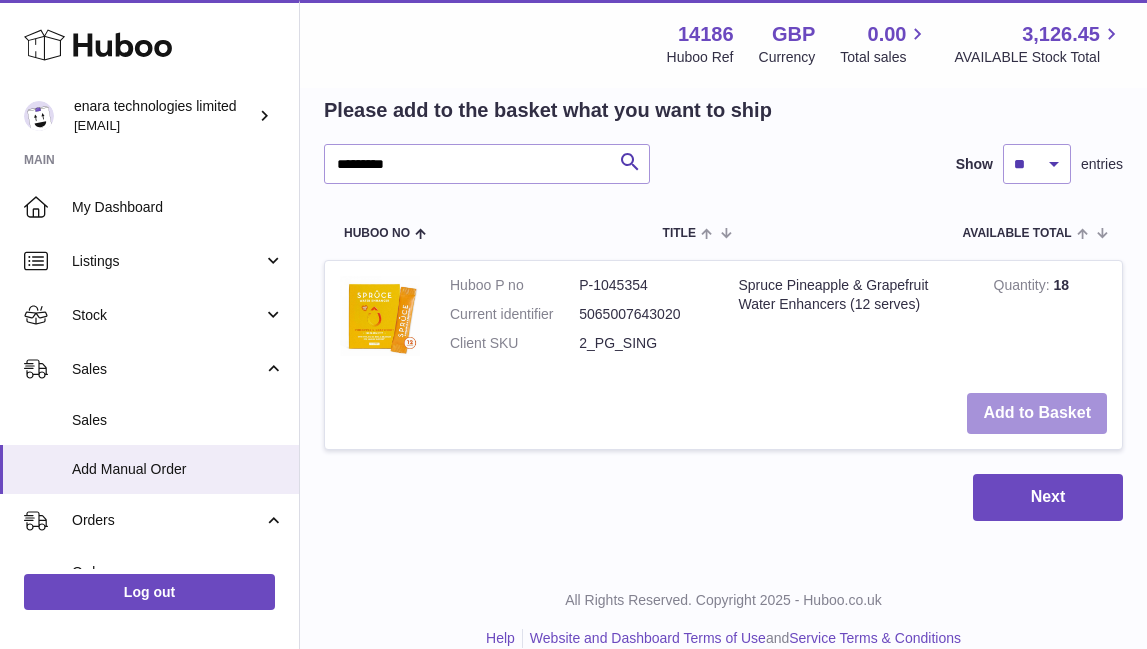 click on "Add to Basket" at bounding box center [1037, 413] 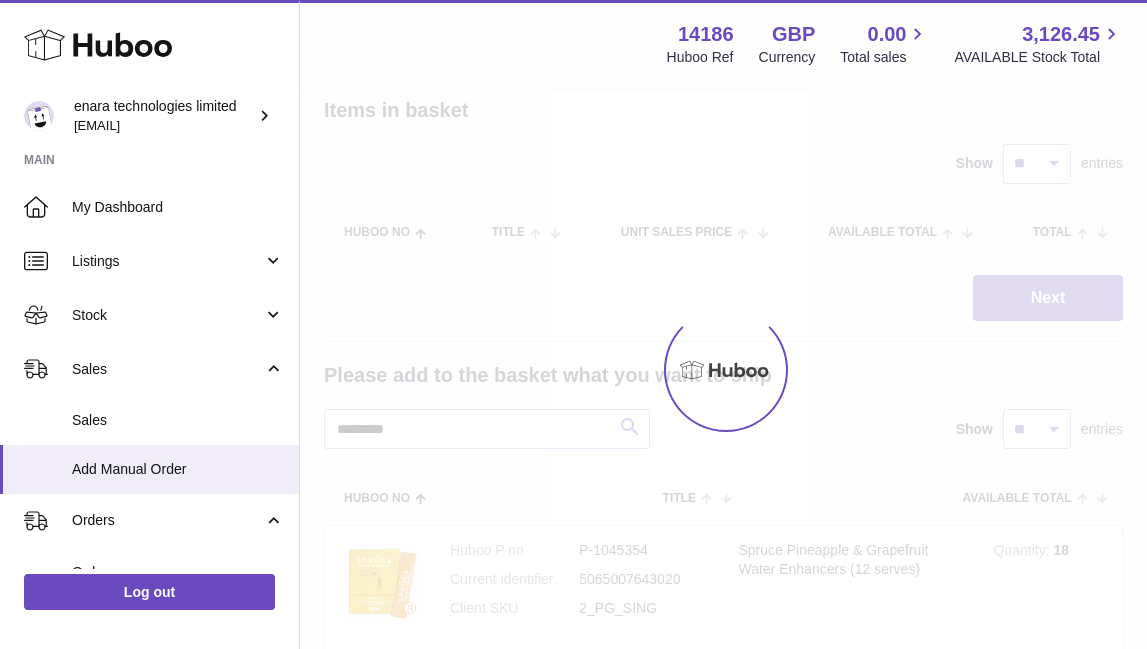 scroll, scrollTop: 82, scrollLeft: 0, axis: vertical 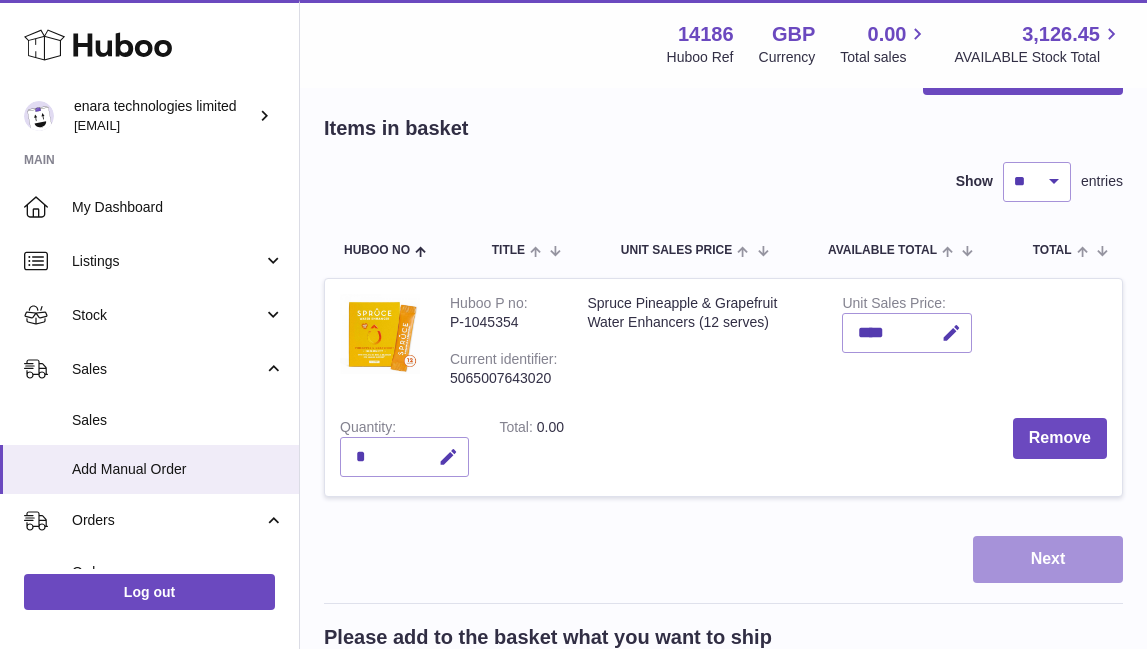 click on "Next" at bounding box center [1048, 559] 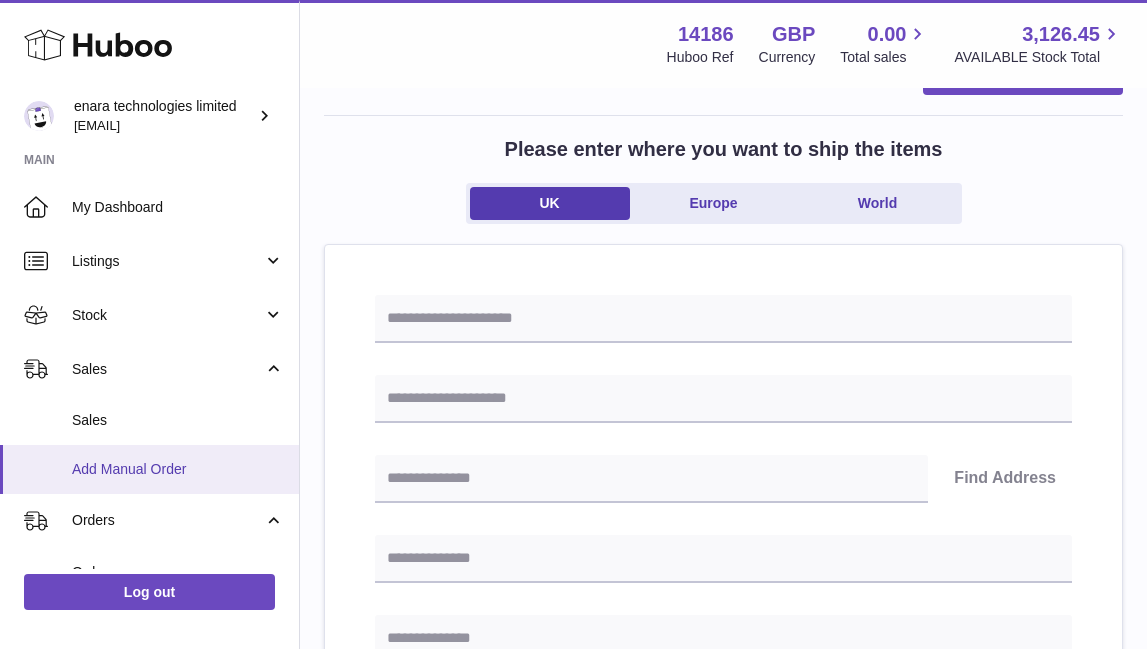 click on "Add Manual Order" at bounding box center [178, 469] 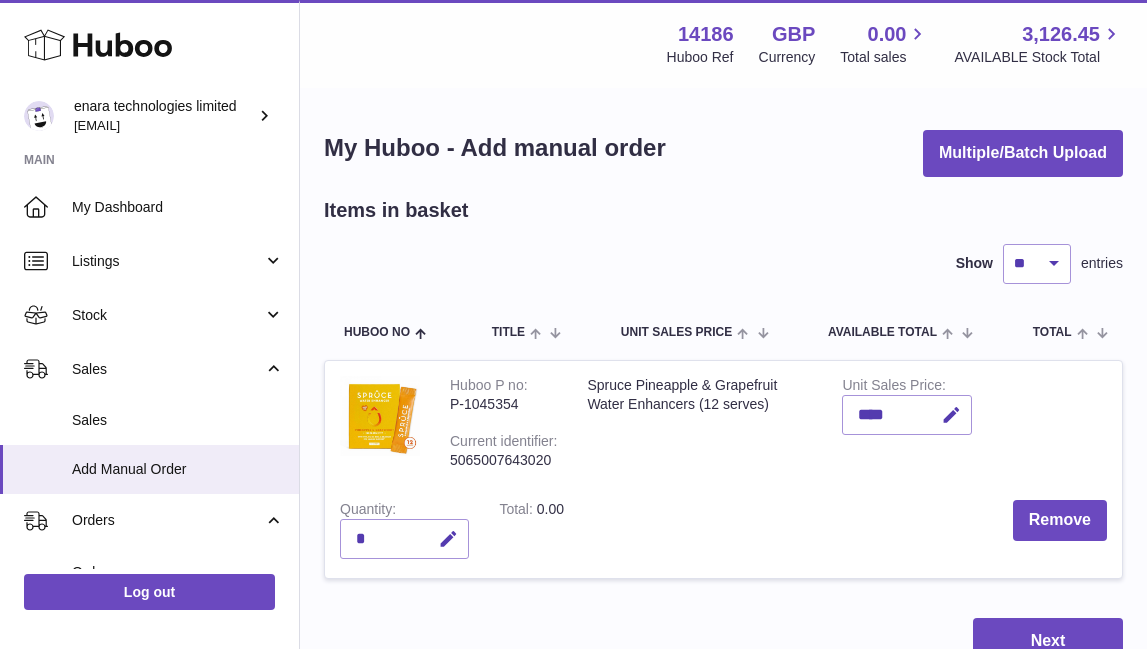 scroll, scrollTop: 2, scrollLeft: 0, axis: vertical 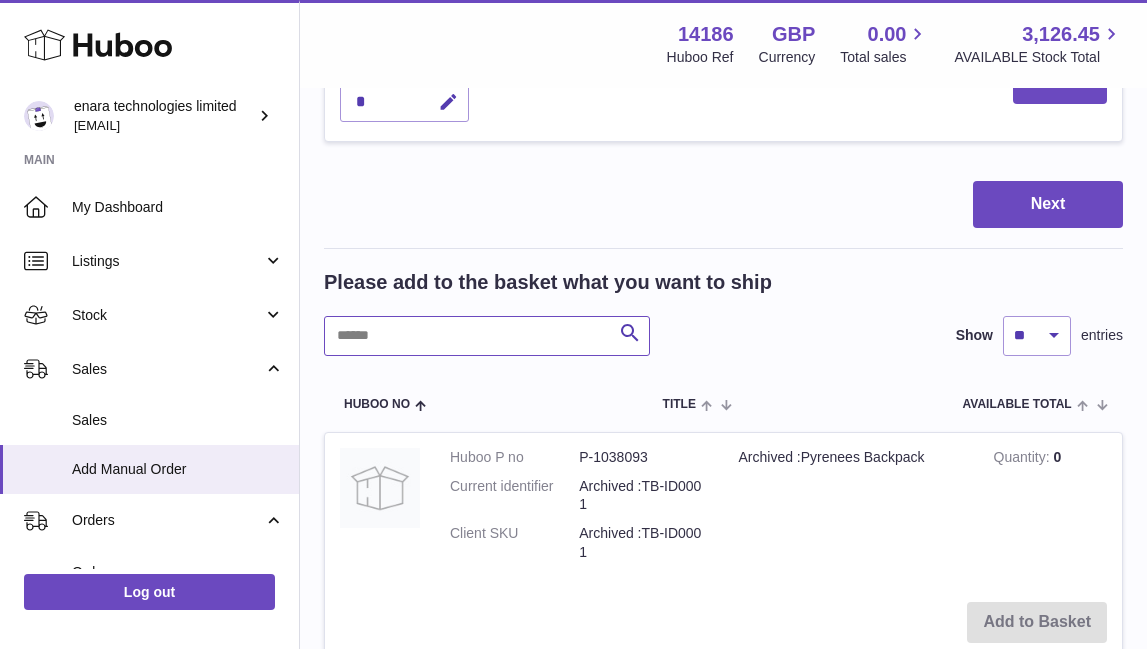 click at bounding box center (487, 336) 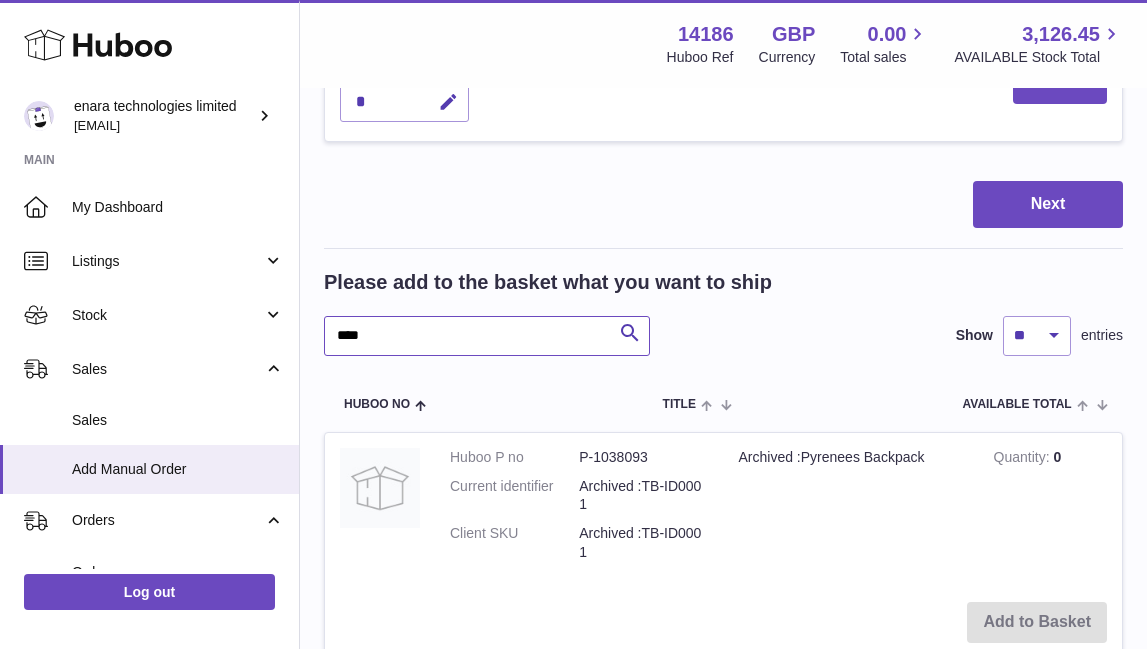 type on "****" 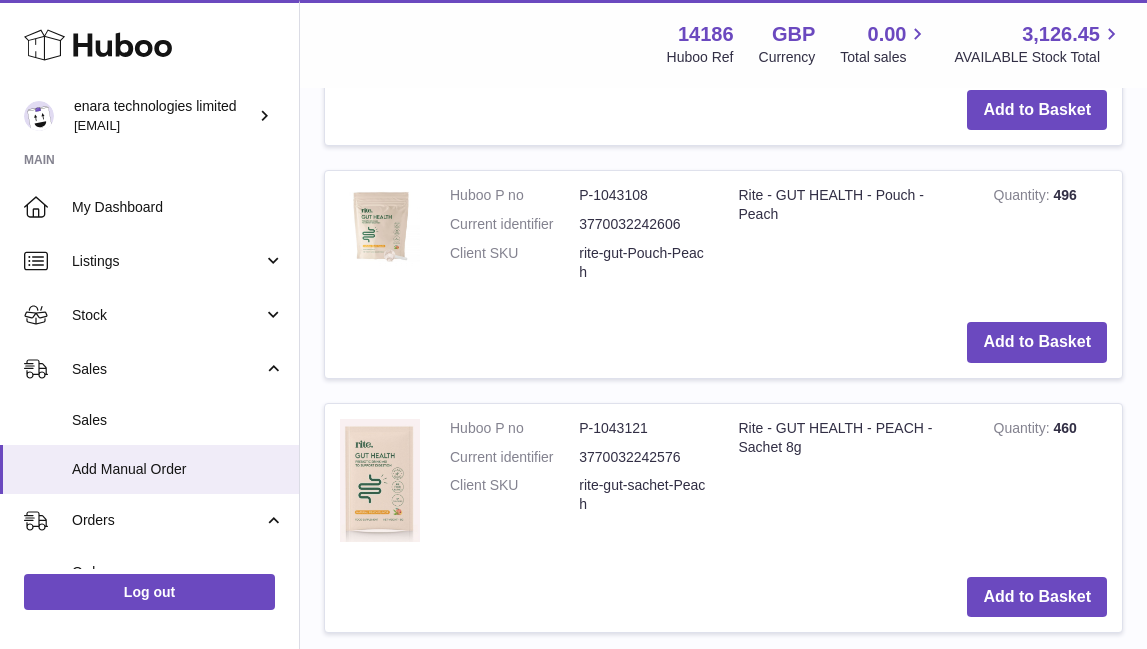 scroll, scrollTop: 1208, scrollLeft: 0, axis: vertical 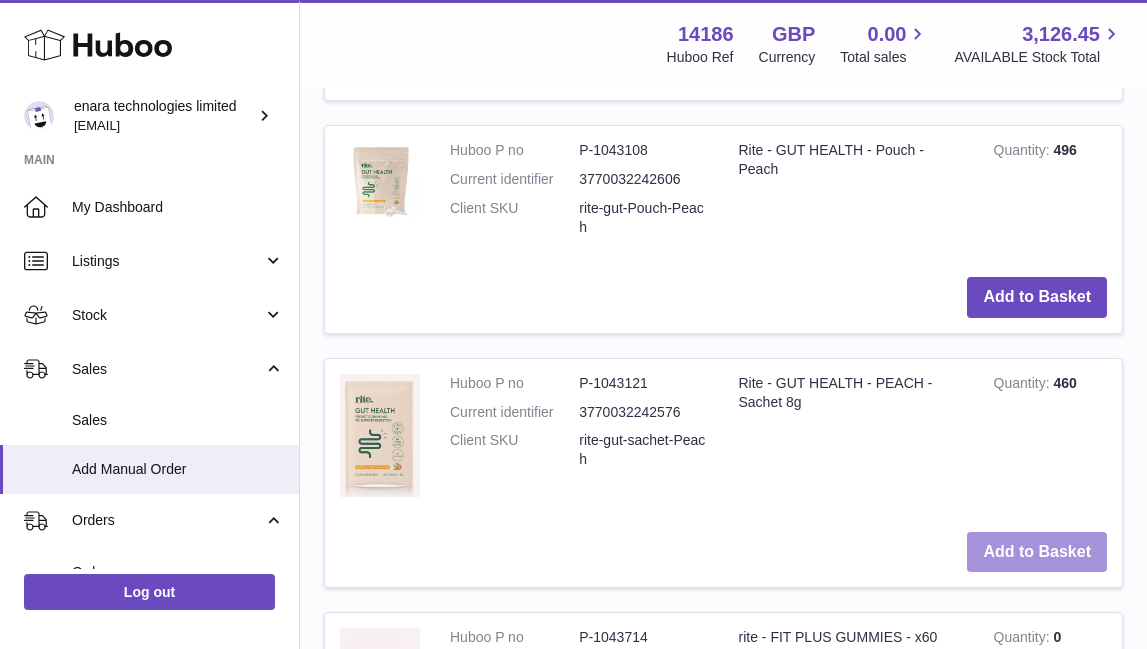 click on "Add to Basket" at bounding box center [1037, 552] 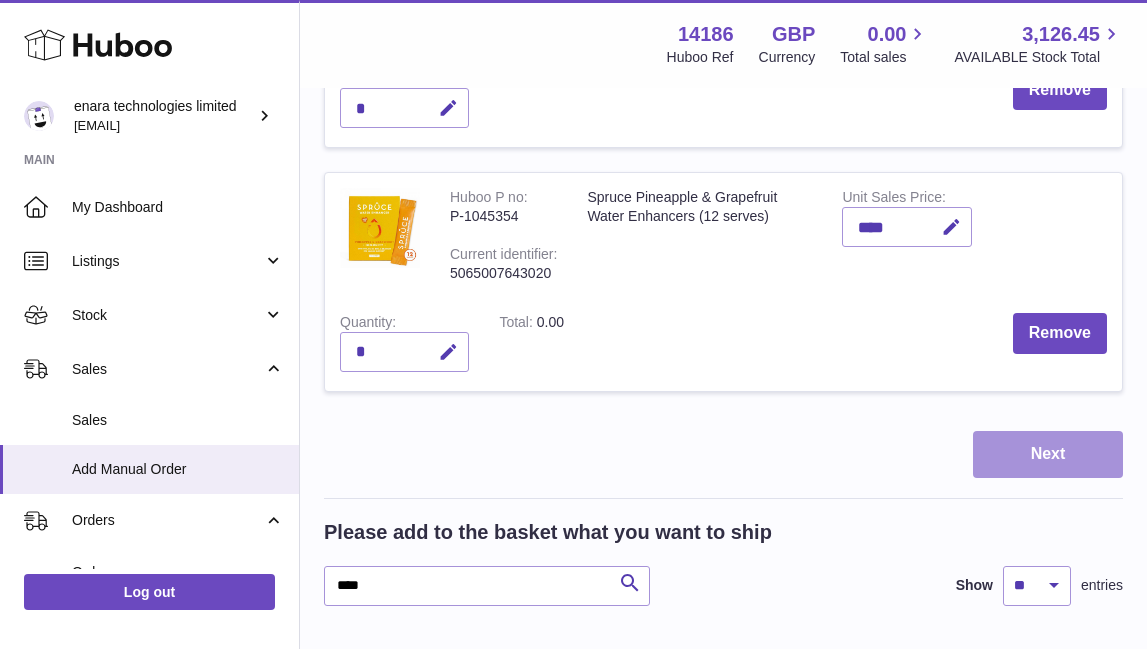 click on "Next" at bounding box center (1048, 454) 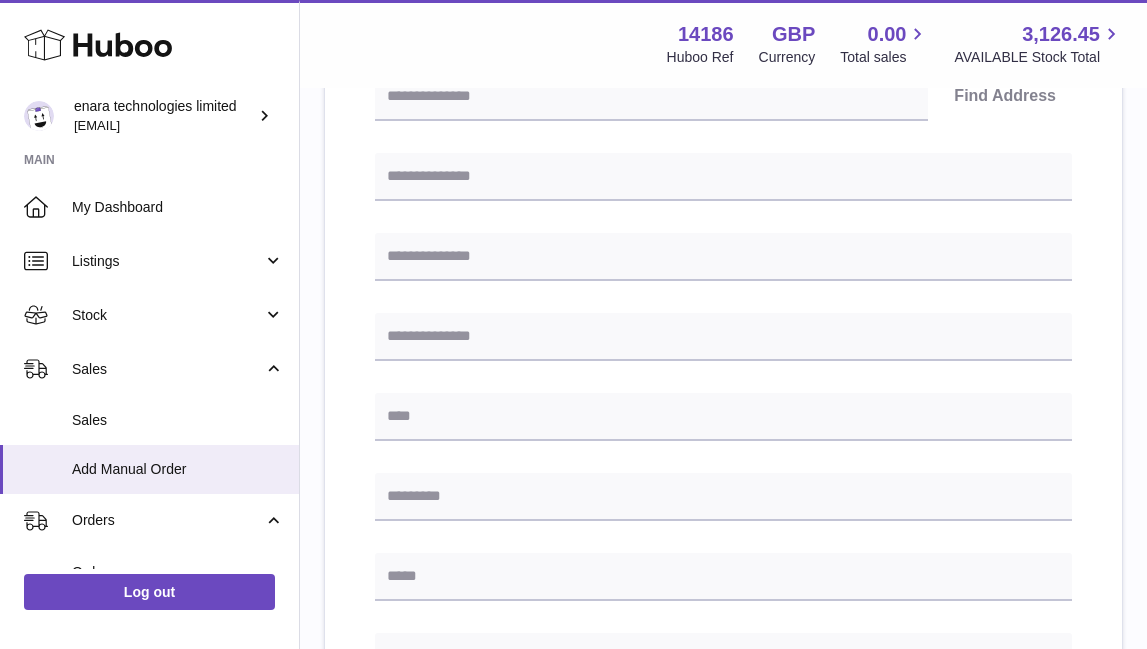 scroll, scrollTop: 3, scrollLeft: 0, axis: vertical 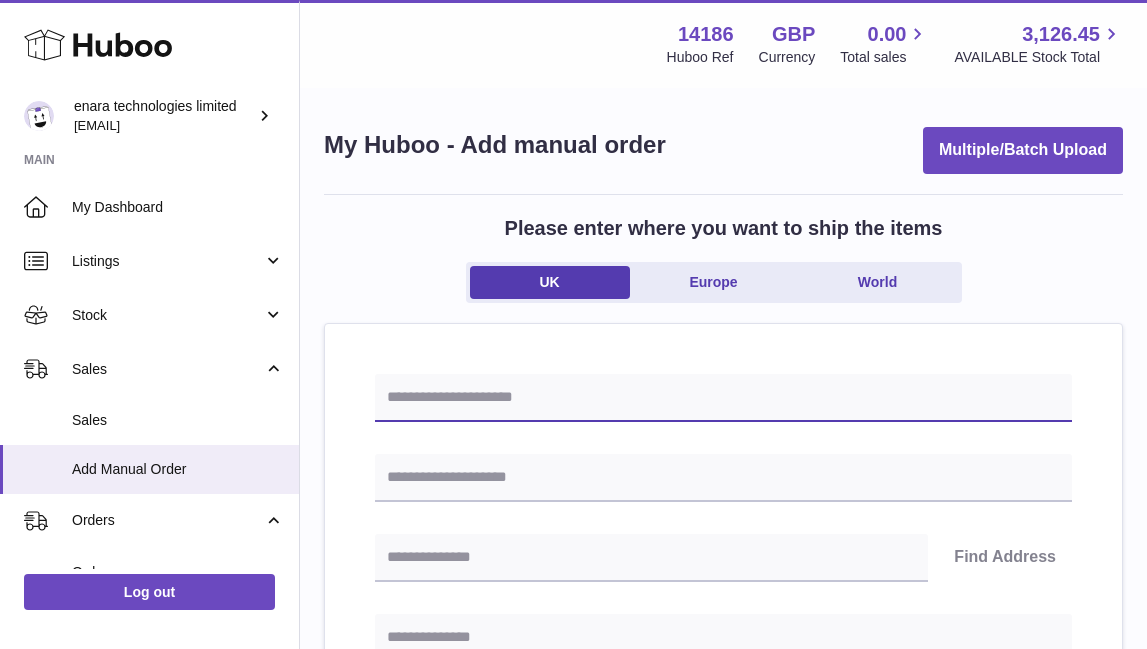 click at bounding box center [723, 398] 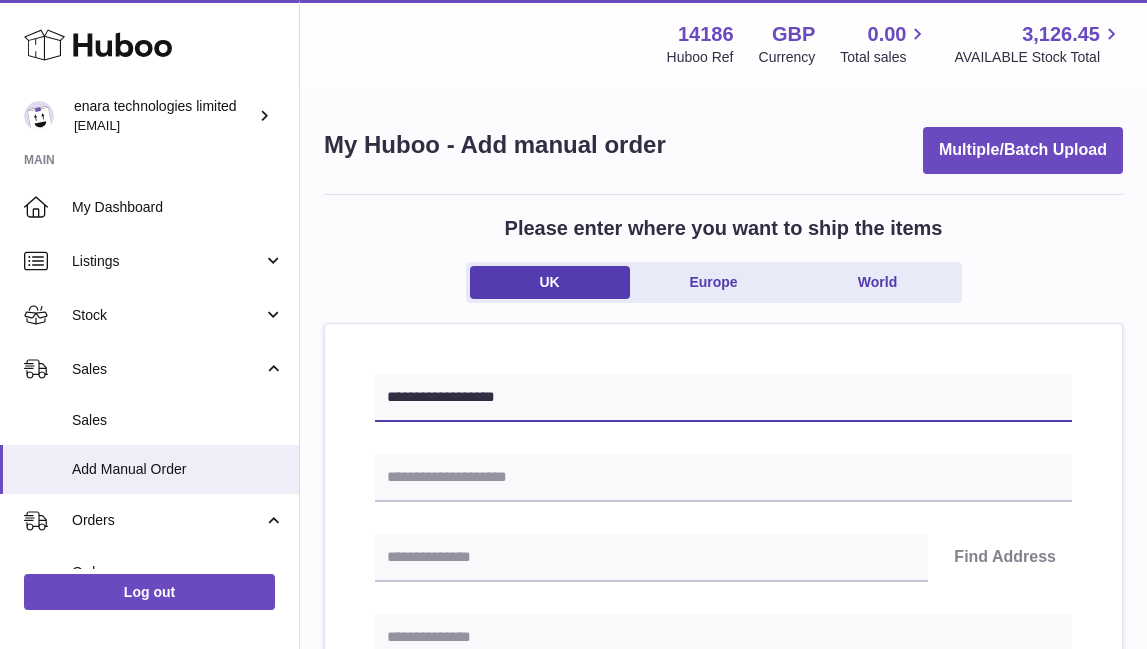 type on "**********" 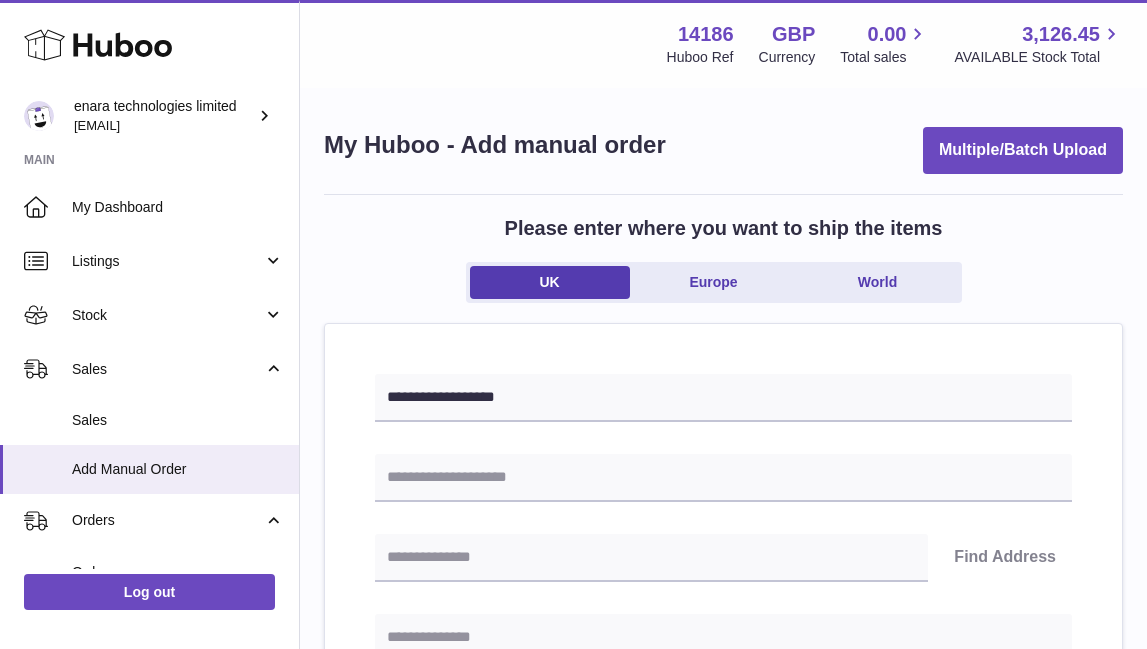 paste on "**********" 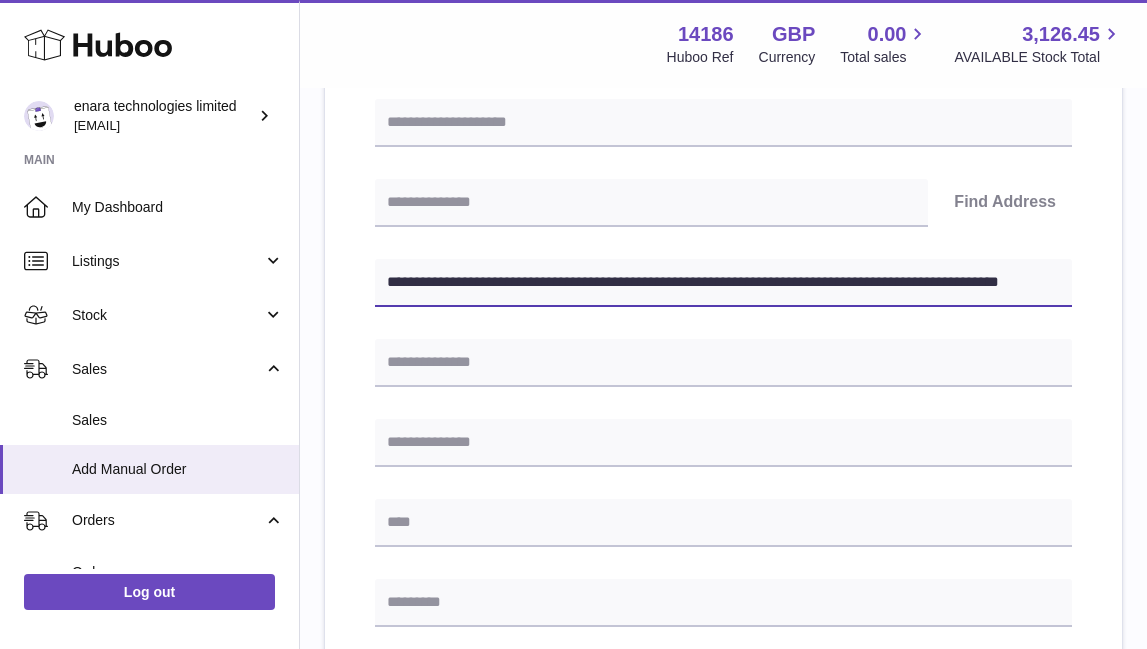 scroll, scrollTop: 378, scrollLeft: 0, axis: vertical 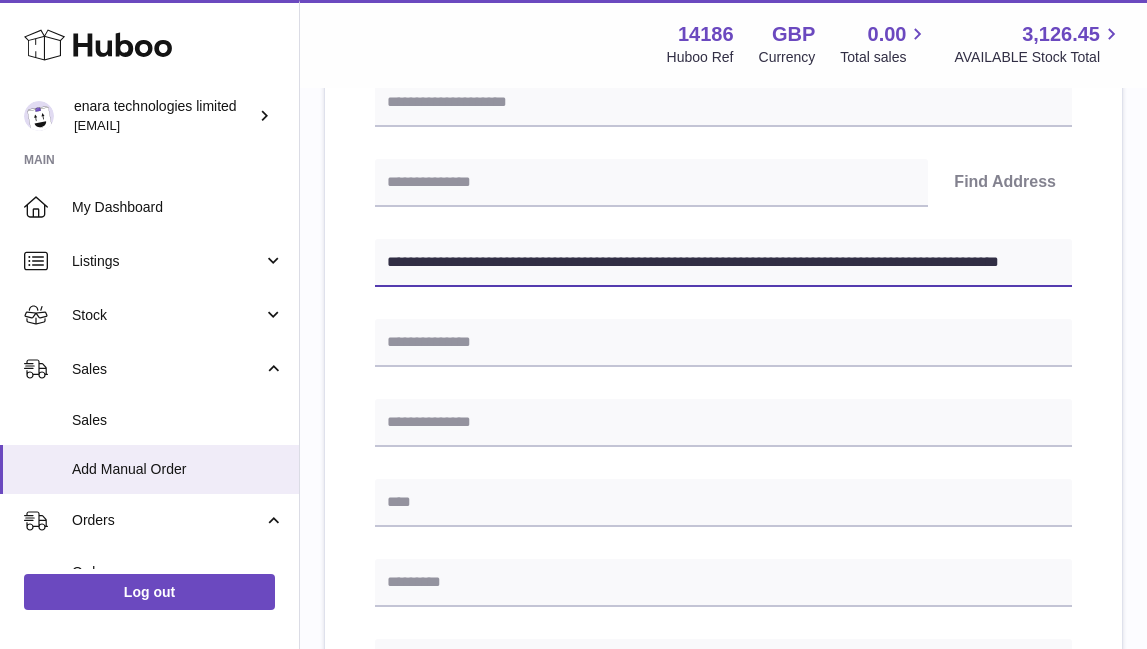 drag, startPoint x: 680, startPoint y: 264, endPoint x: 1238, endPoint y: 354, distance: 565.2115 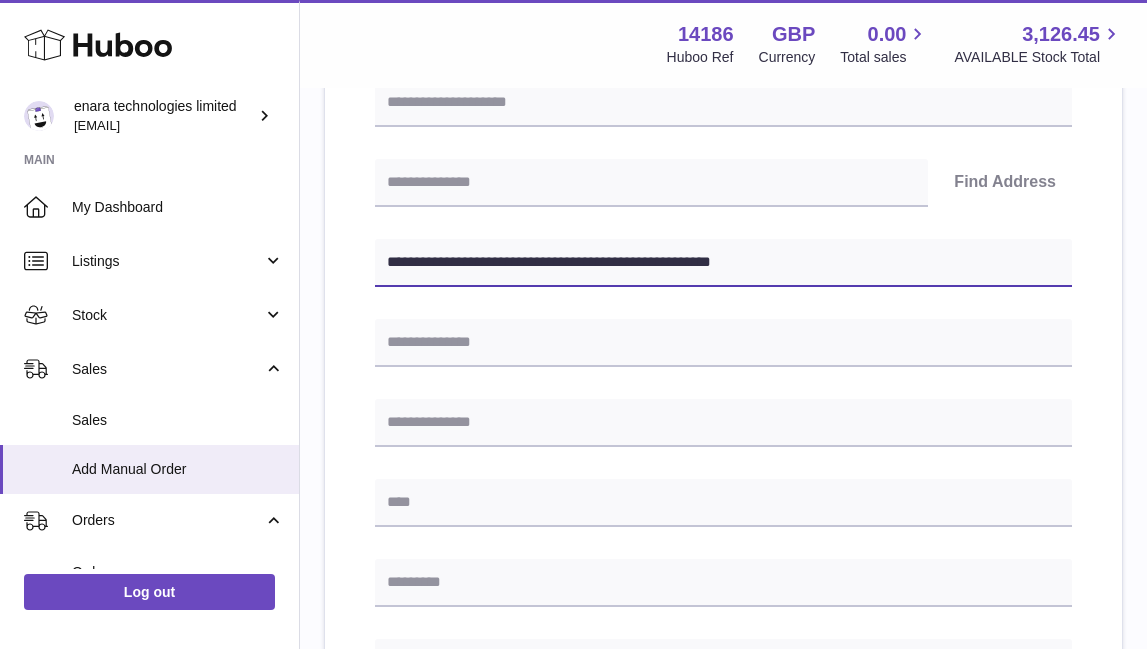 type on "**********" 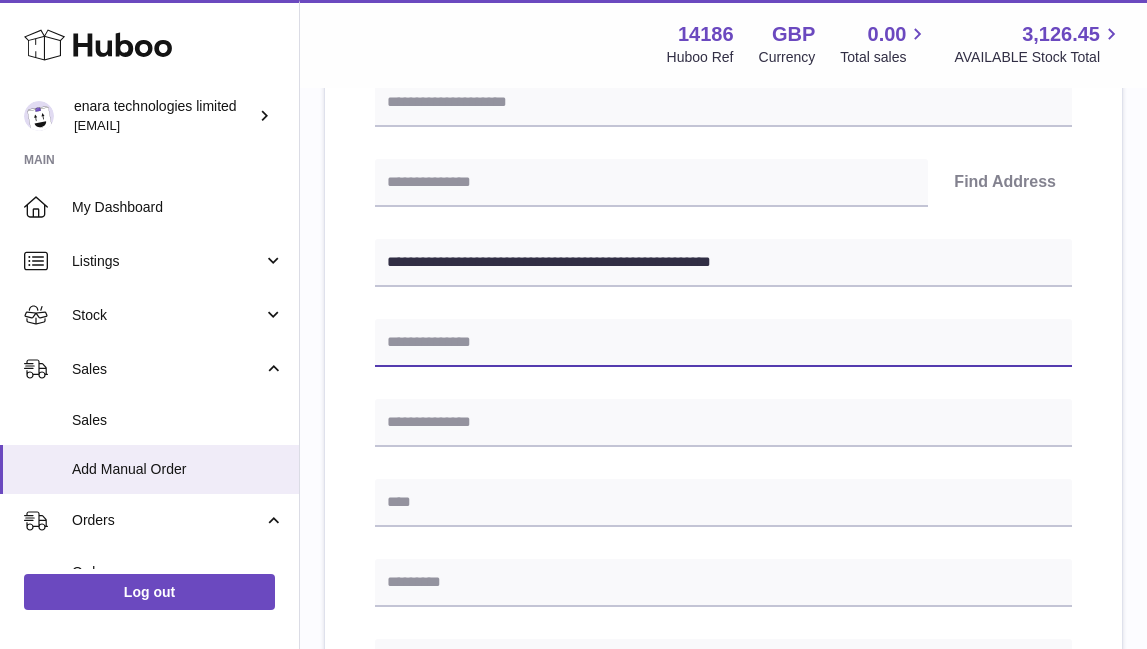 paste on "**********" 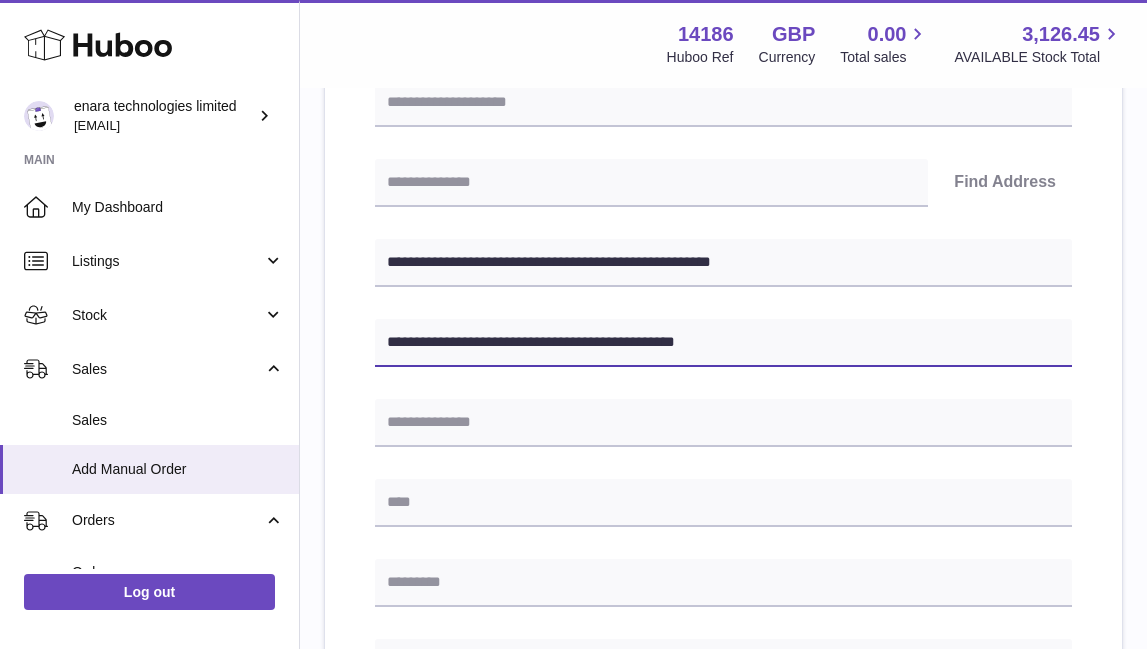 type on "**********" 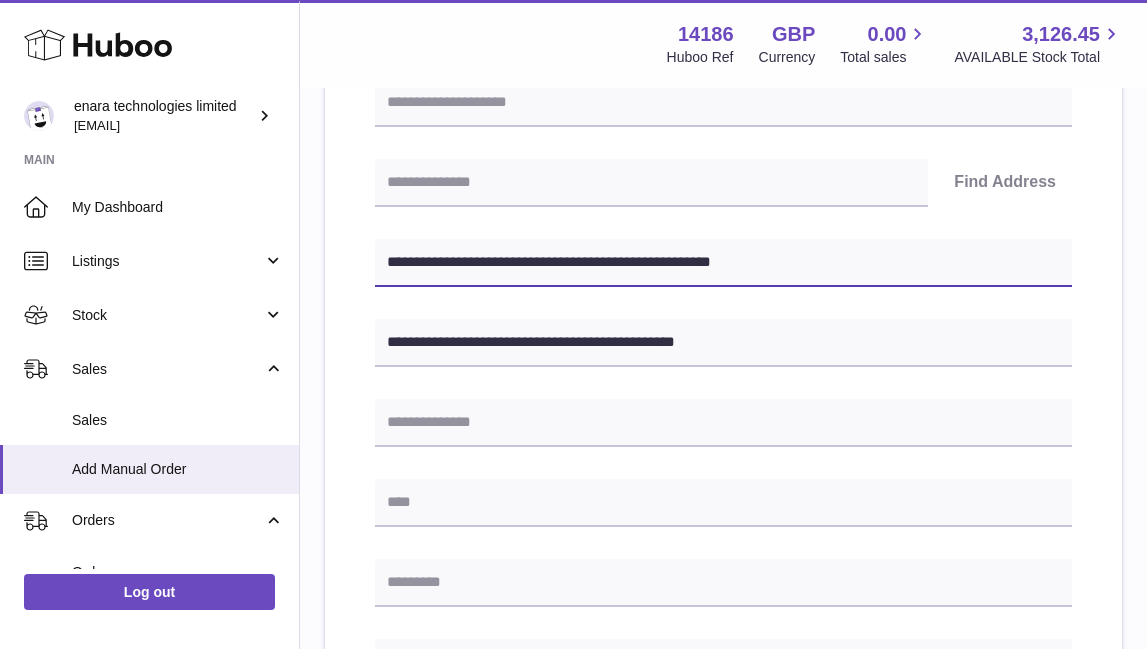 drag, startPoint x: 535, startPoint y: 257, endPoint x: 394, endPoint y: 260, distance: 141.0319 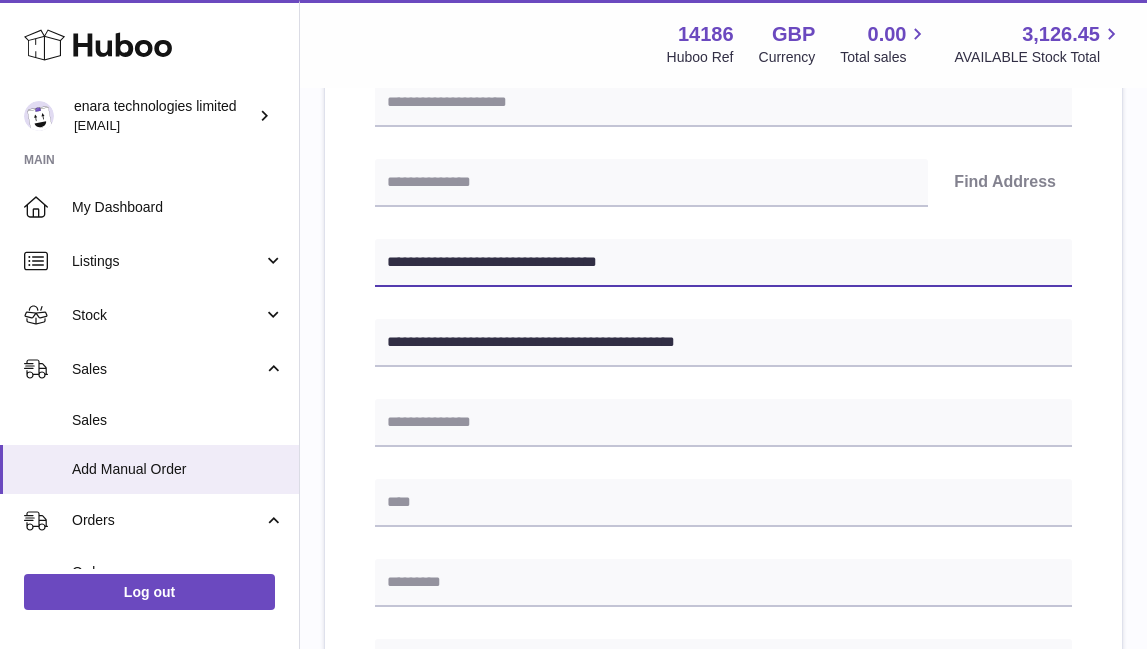 scroll, scrollTop: 313, scrollLeft: 0, axis: vertical 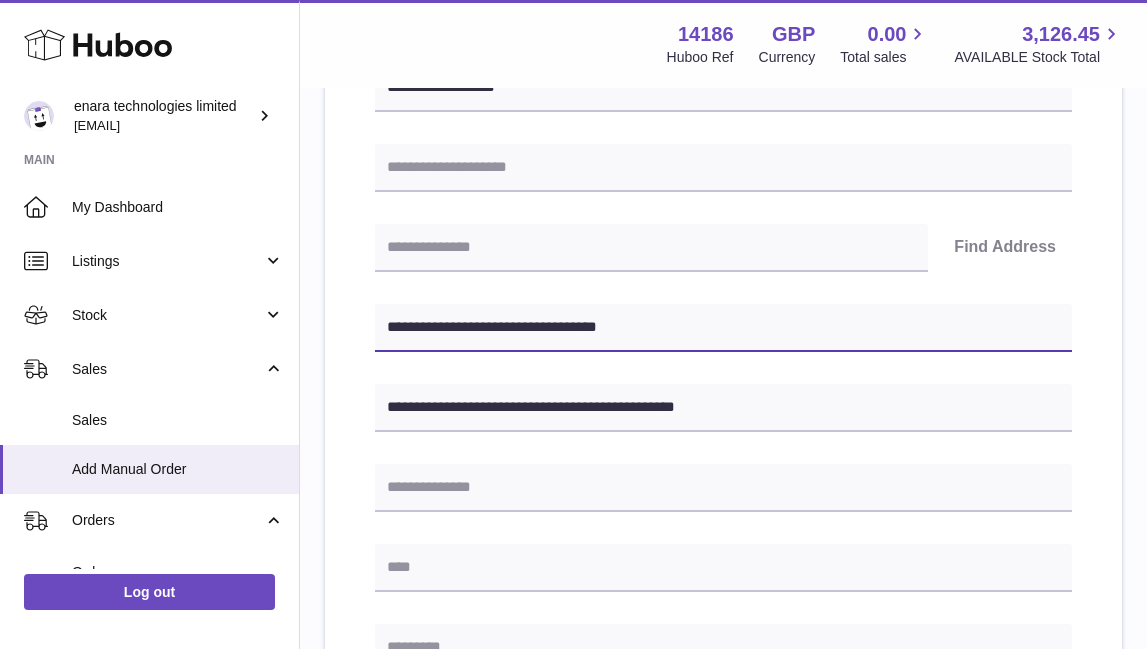 type on "**********" 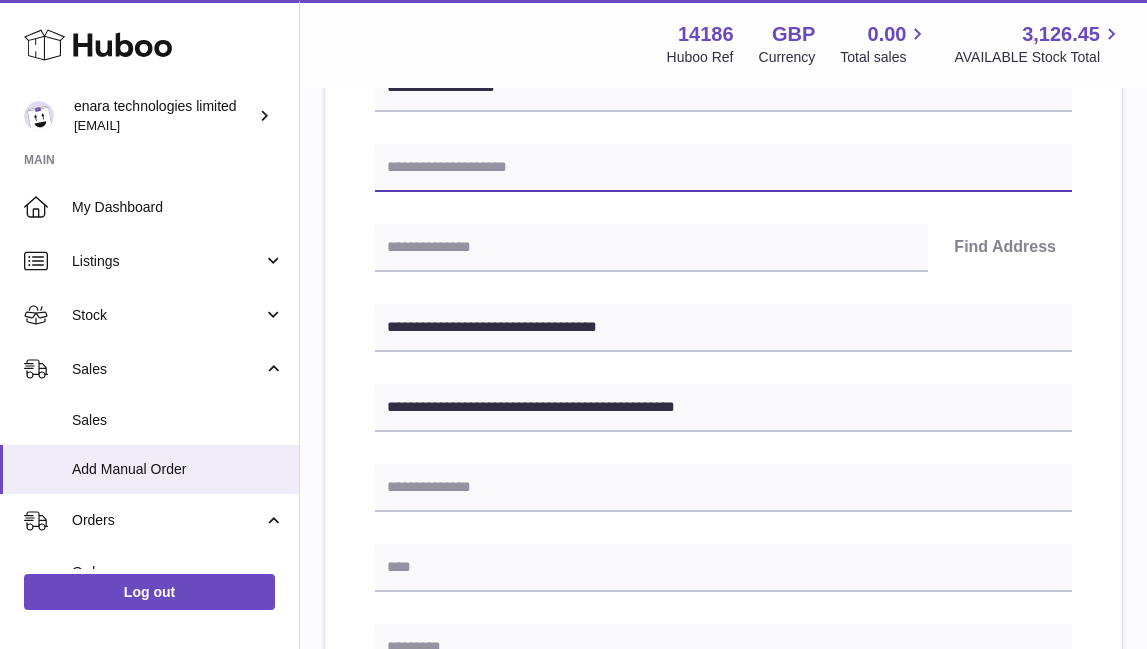 paste on "**********" 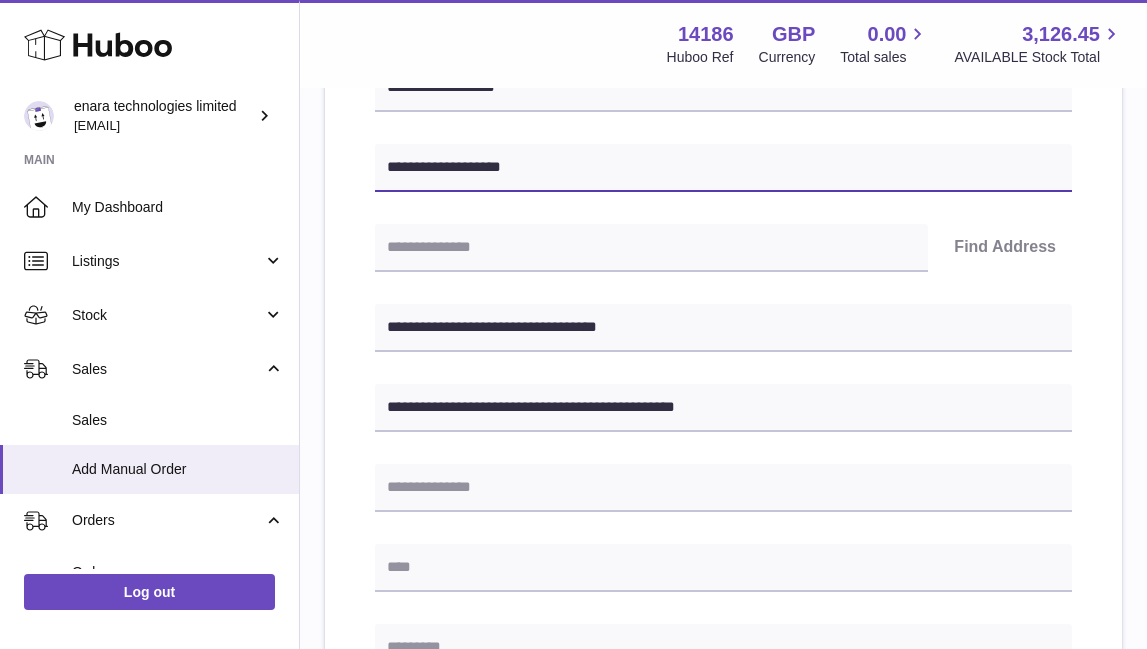 type on "**********" 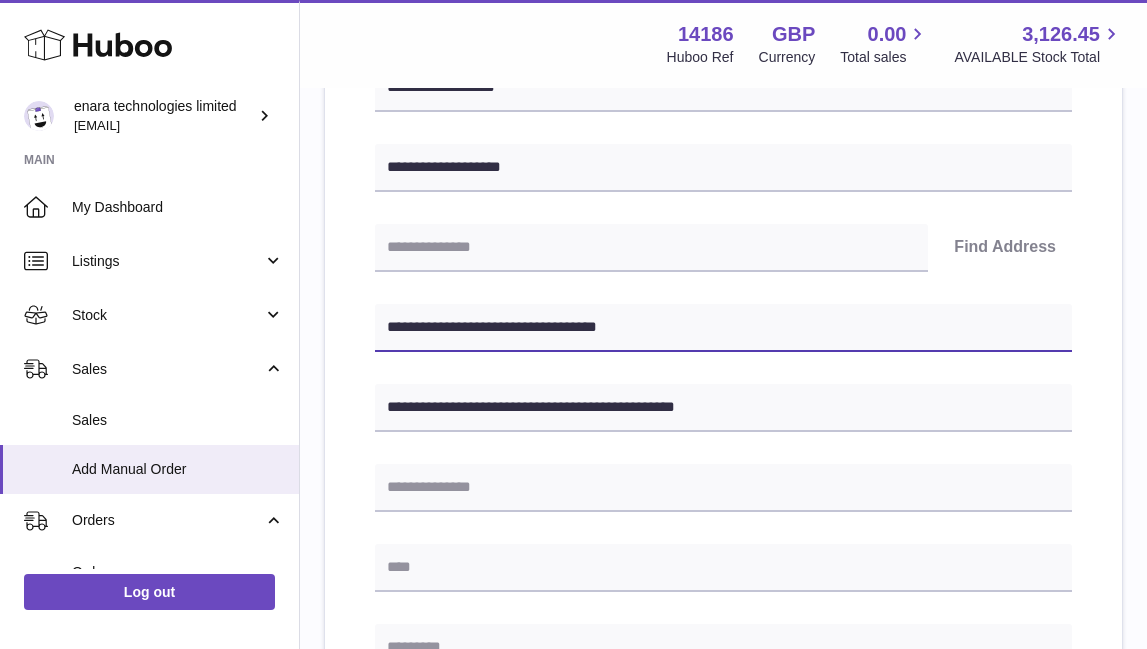click on "**********" at bounding box center [723, 328] 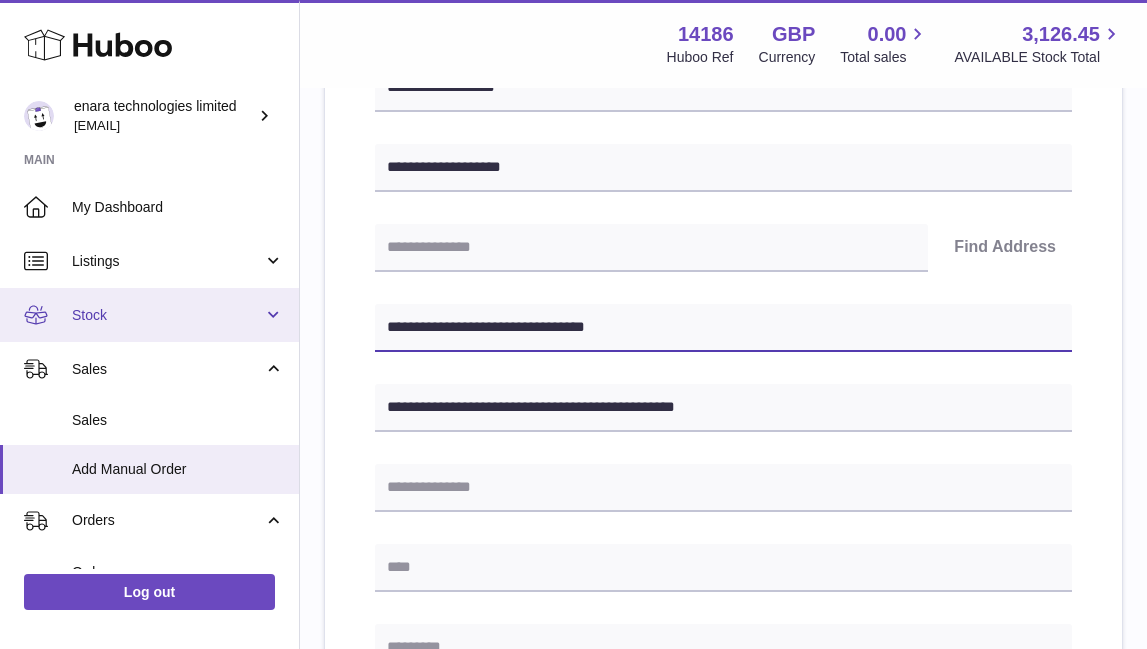 drag, startPoint x: 504, startPoint y: 323, endPoint x: 127, endPoint y: 292, distance: 378.2724 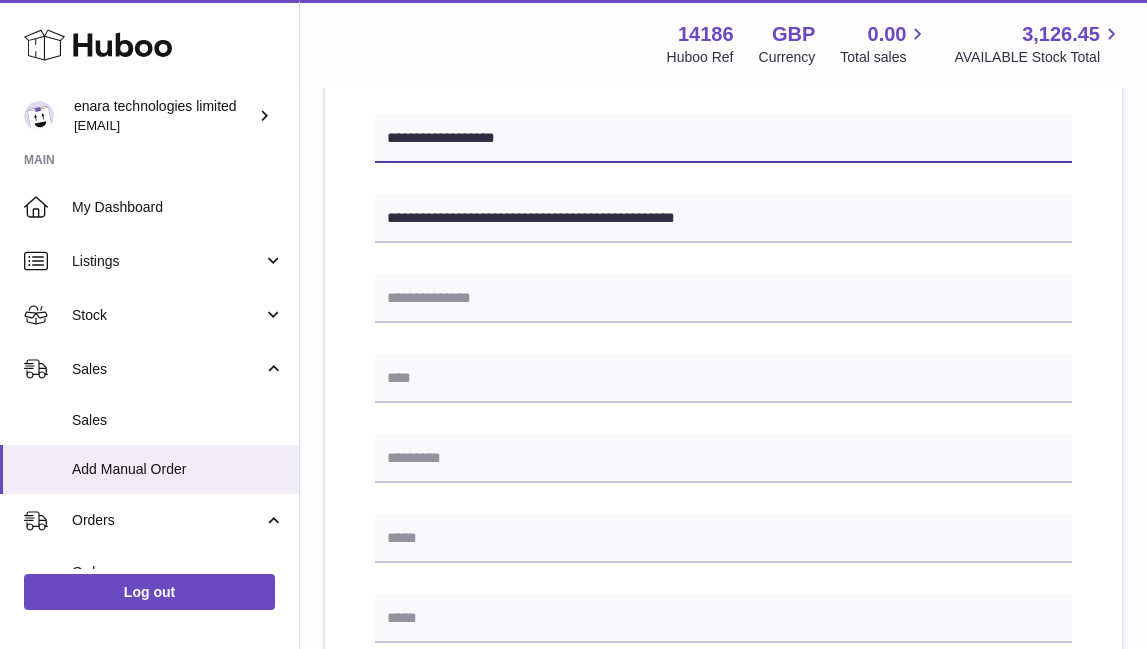 scroll, scrollTop: 507, scrollLeft: 0, axis: vertical 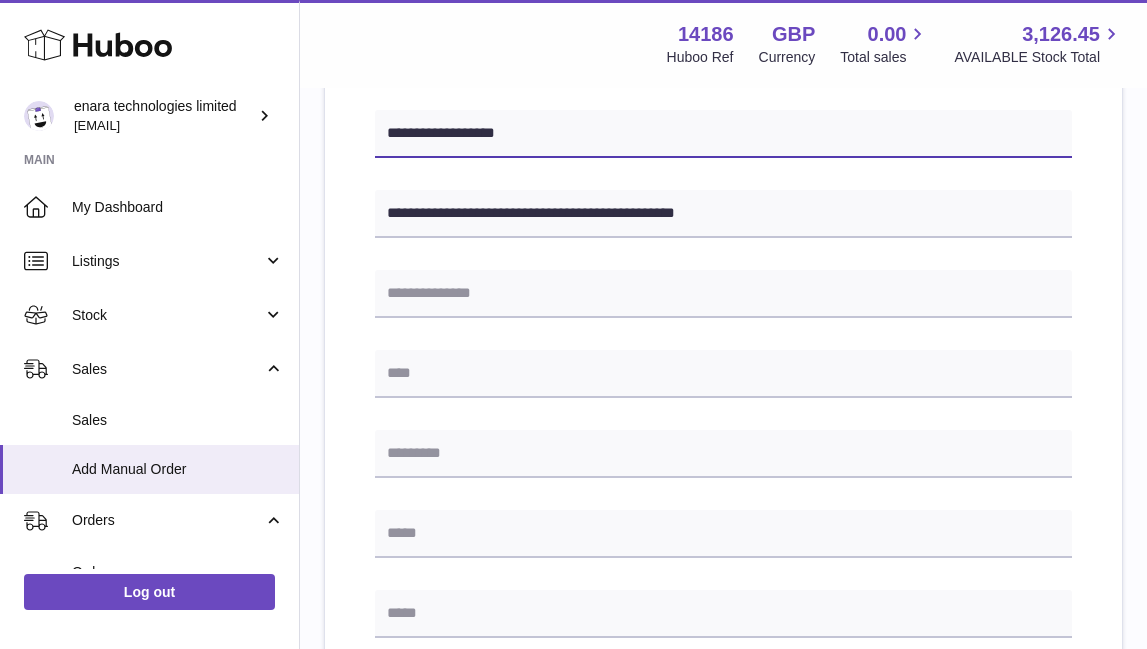type on "**********" 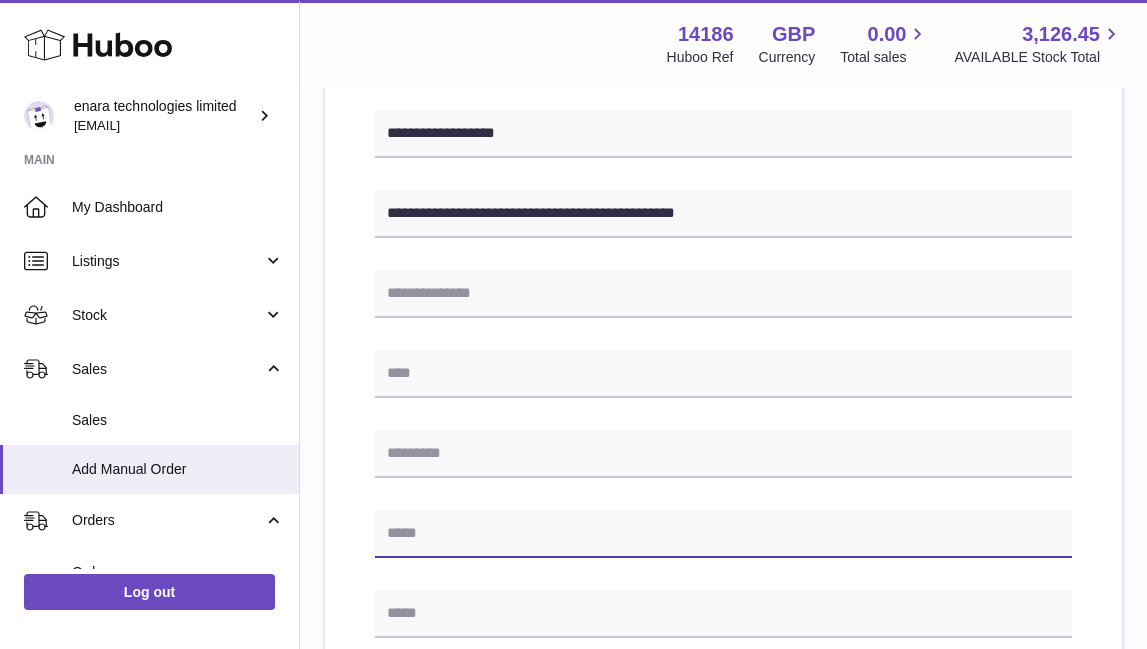 paste on "**********" 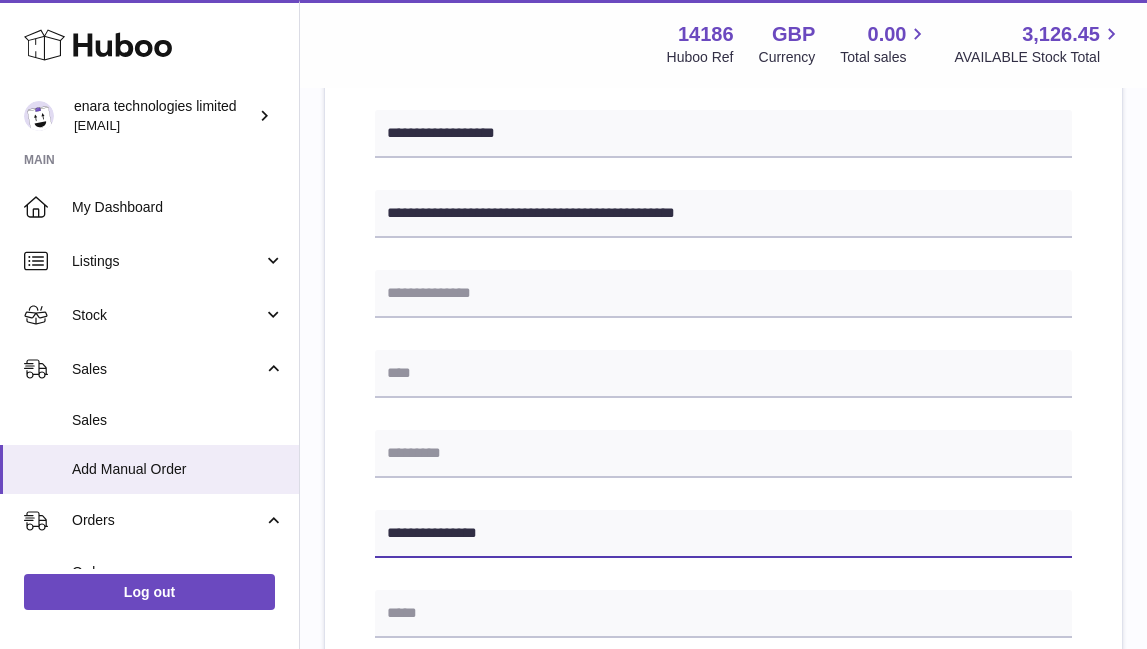 type on "**********" 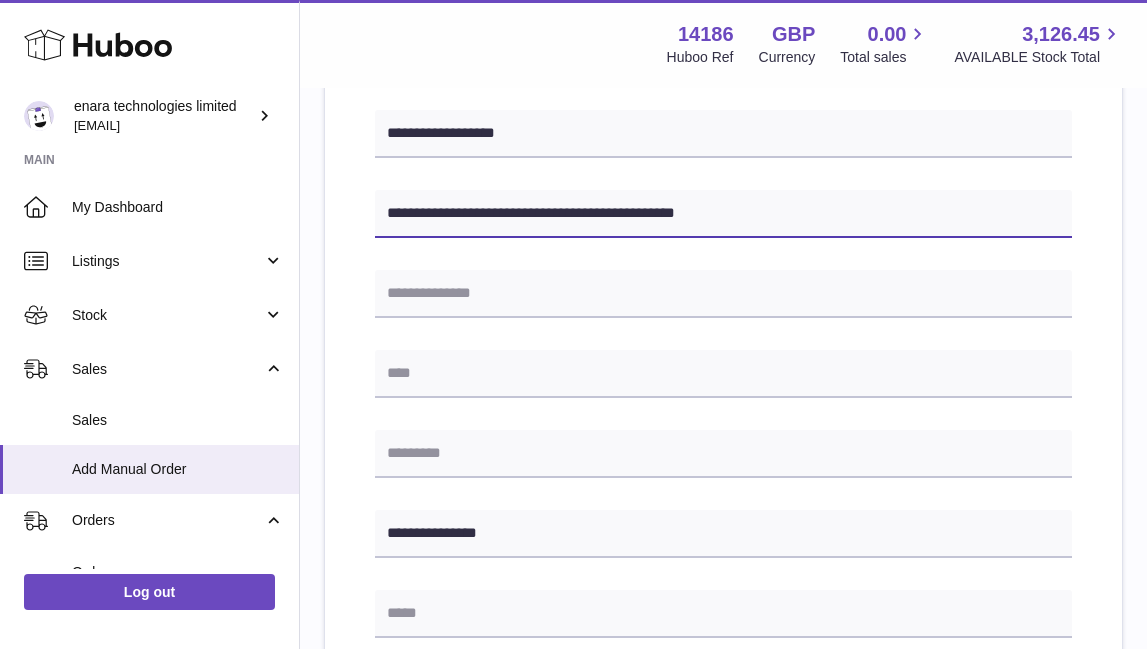 drag, startPoint x: 560, startPoint y: 209, endPoint x: 620, endPoint y: 215, distance: 60.299255 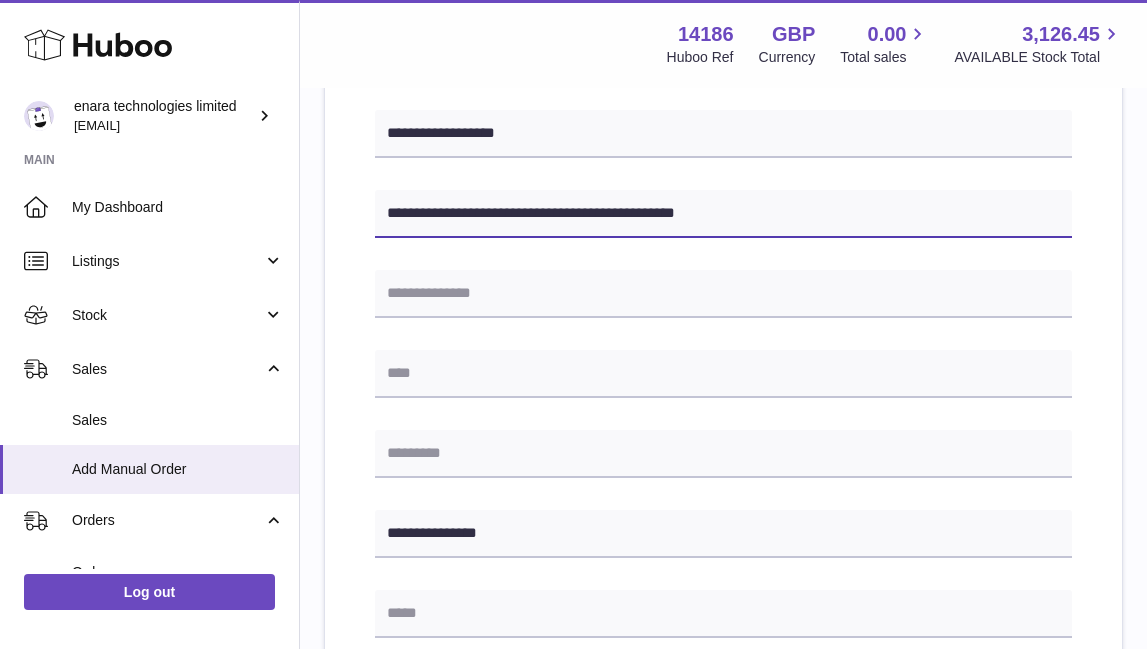 click on "**********" at bounding box center (723, 214) 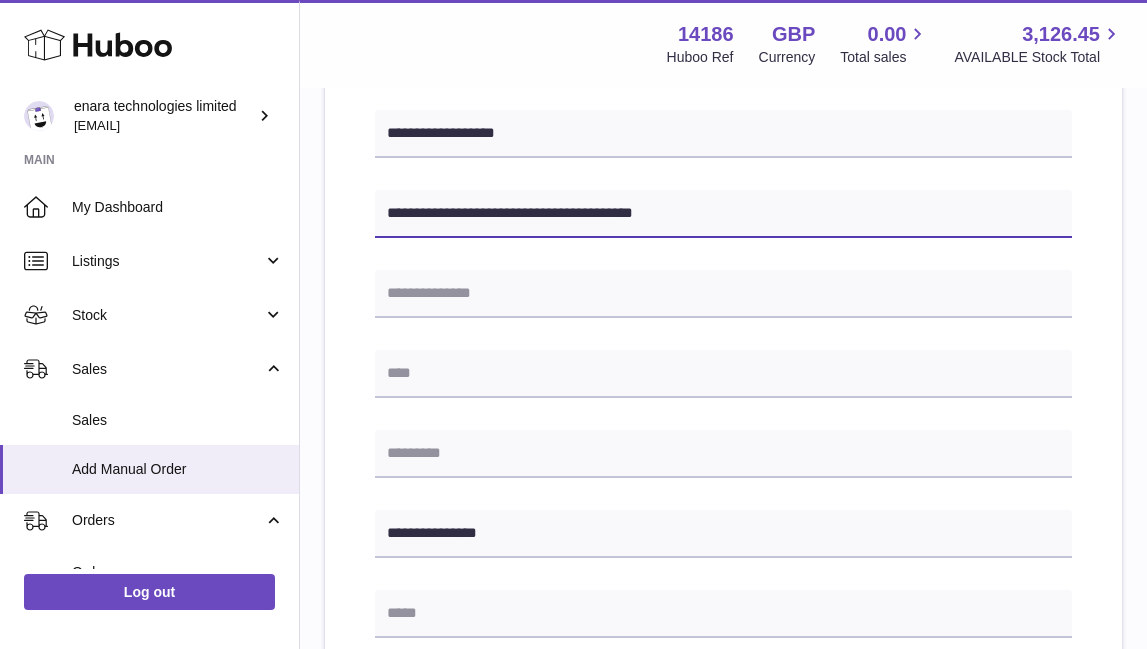scroll, scrollTop: 564, scrollLeft: 0, axis: vertical 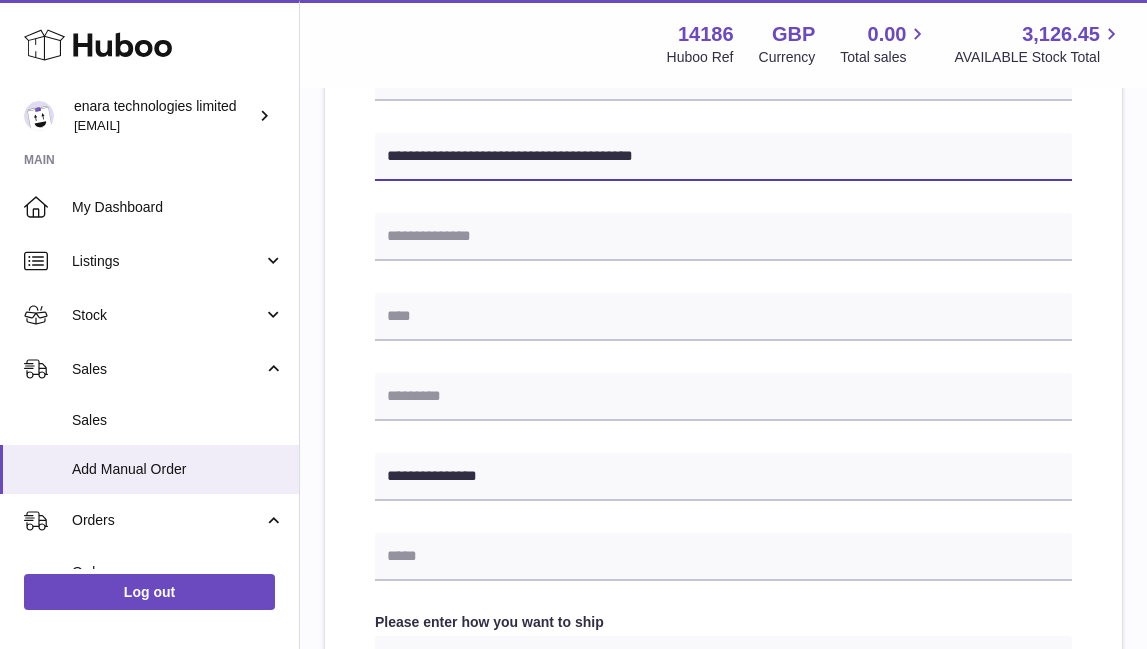 type on "**********" 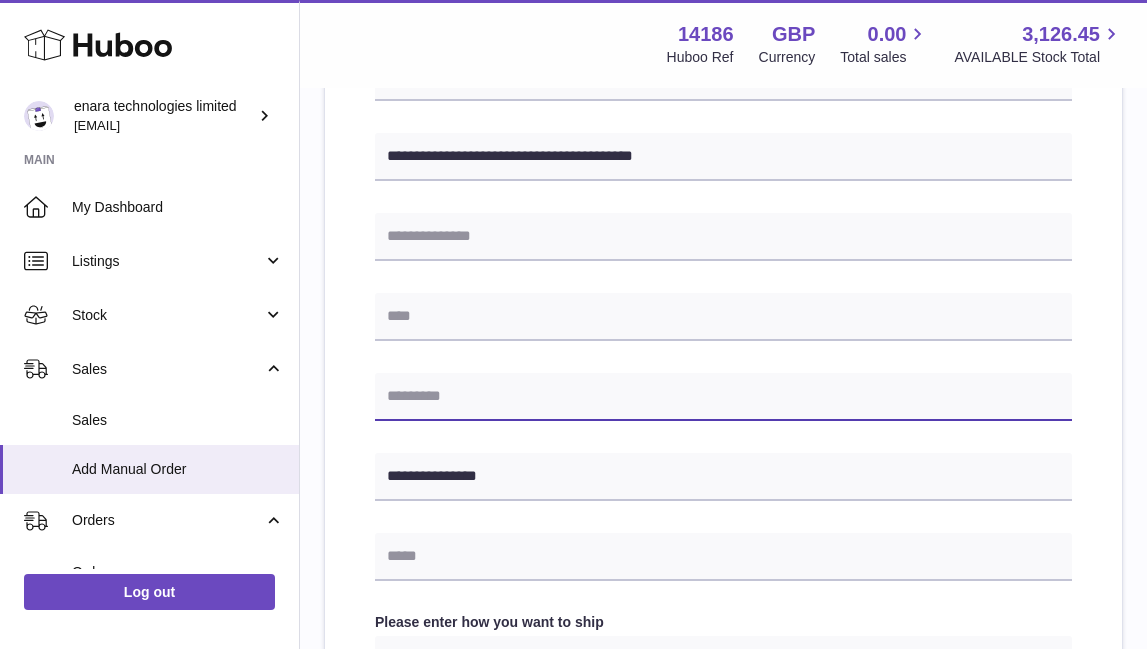 paste on "*******" 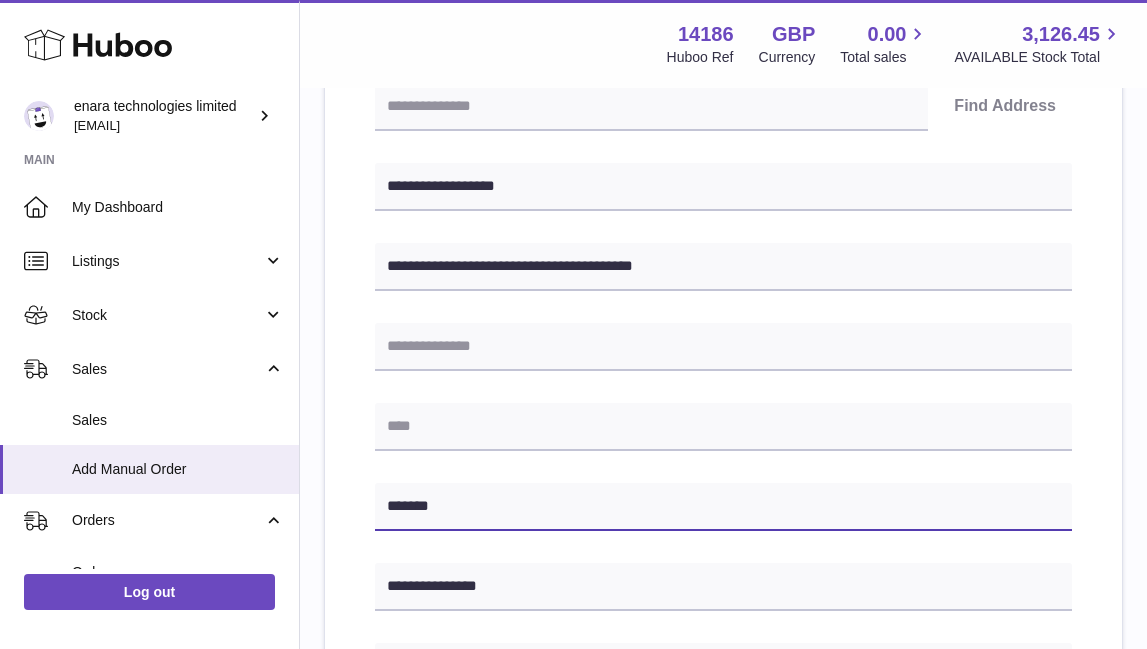 scroll, scrollTop: 445, scrollLeft: 0, axis: vertical 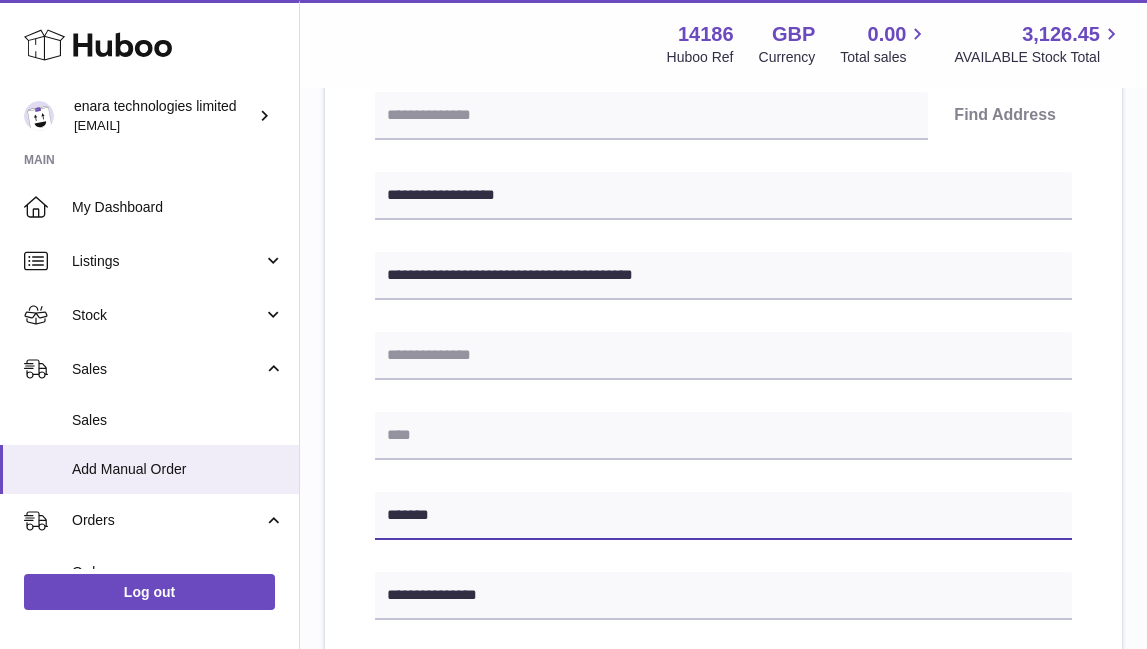 type on "*******" 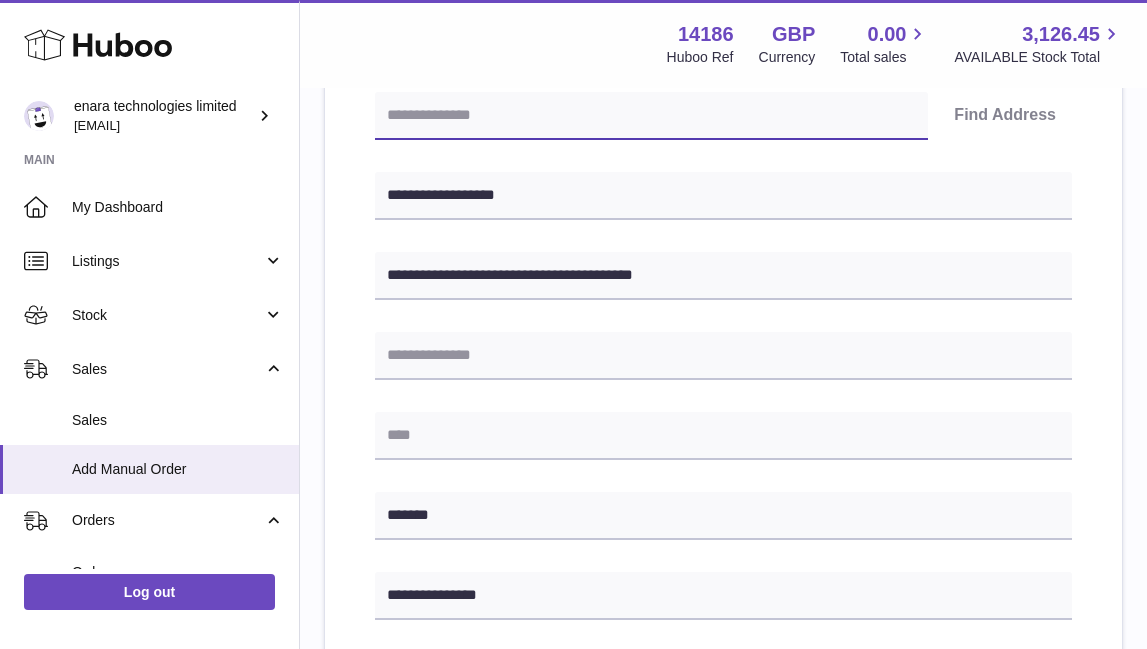 paste on "*******" 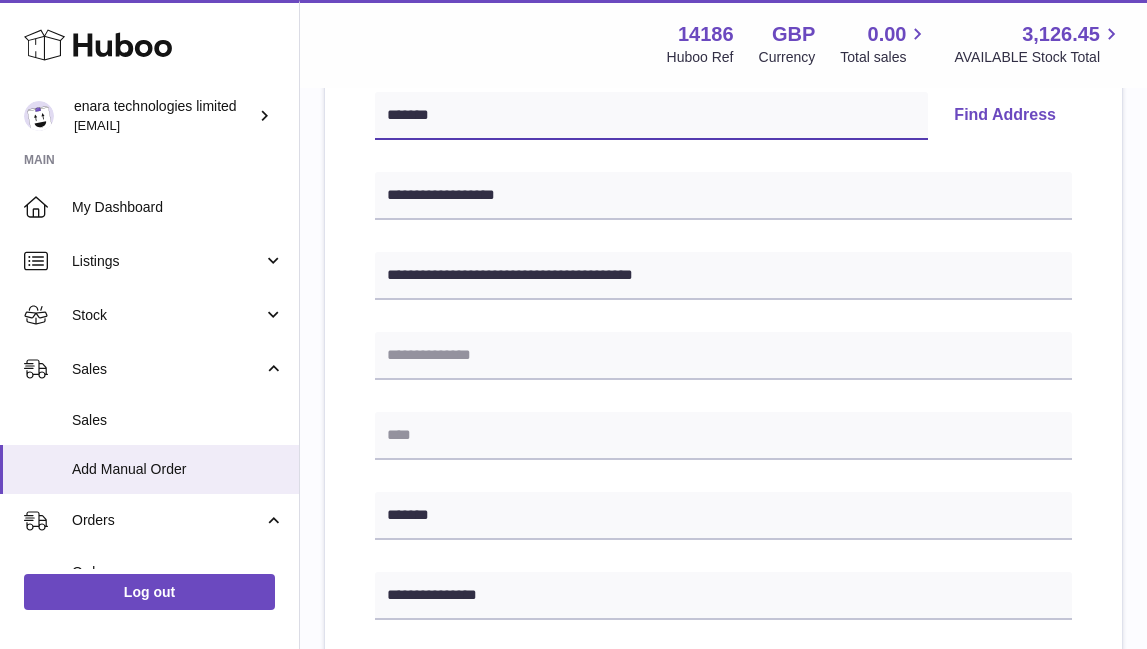 type on "*******" 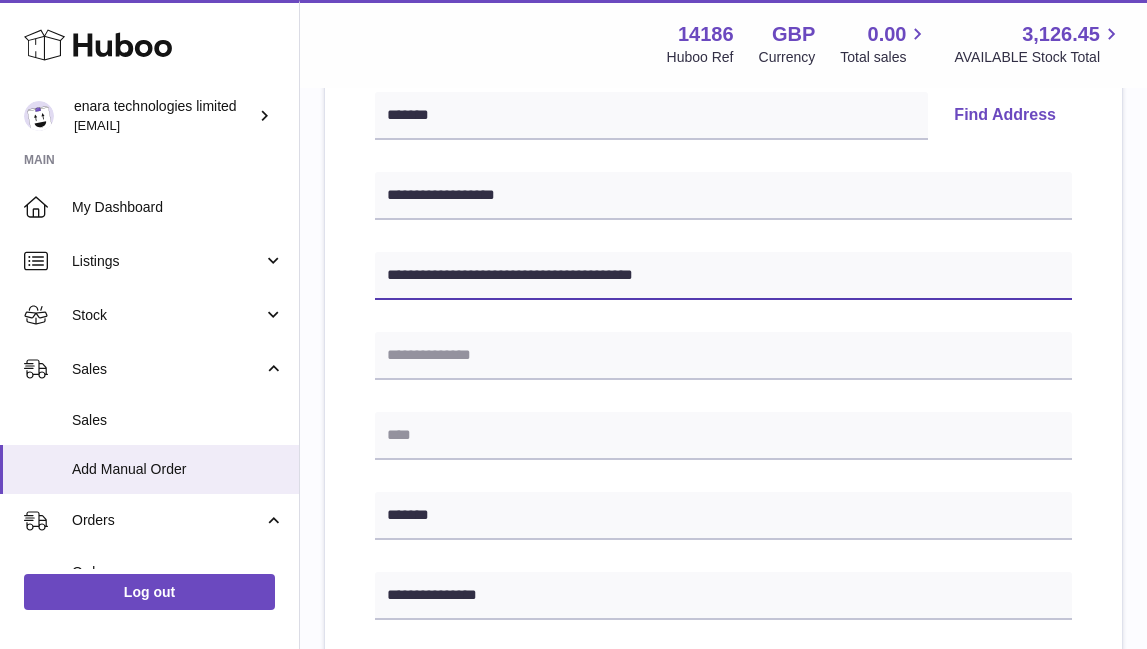 drag, startPoint x: 567, startPoint y: 273, endPoint x: 891, endPoint y: 323, distance: 327.83533 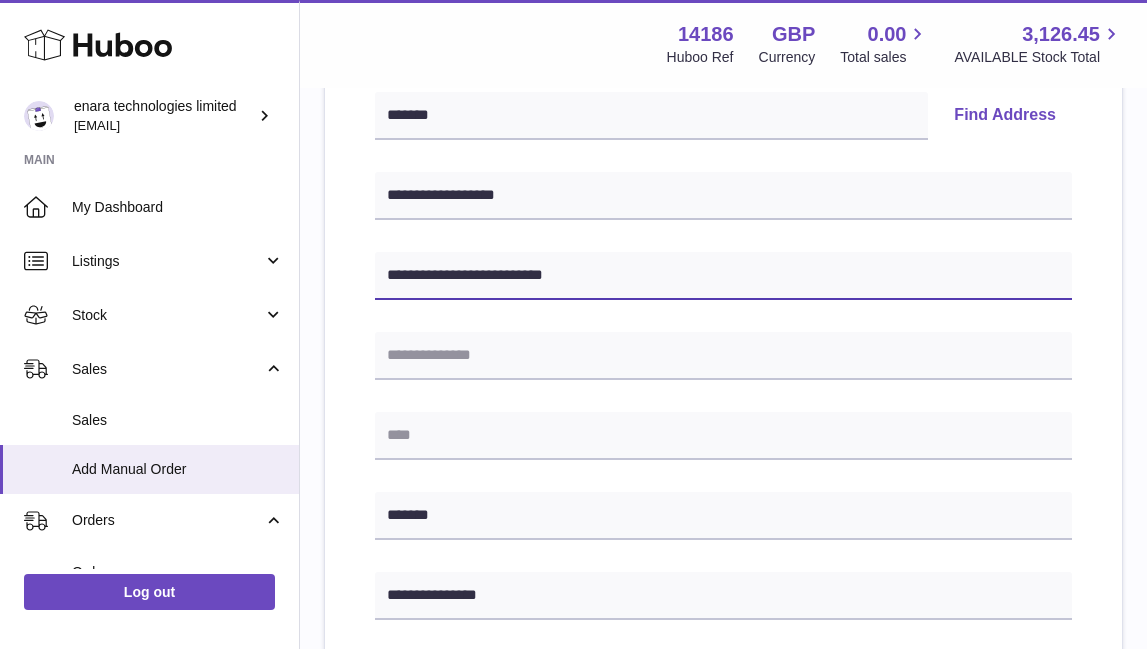 type on "**********" 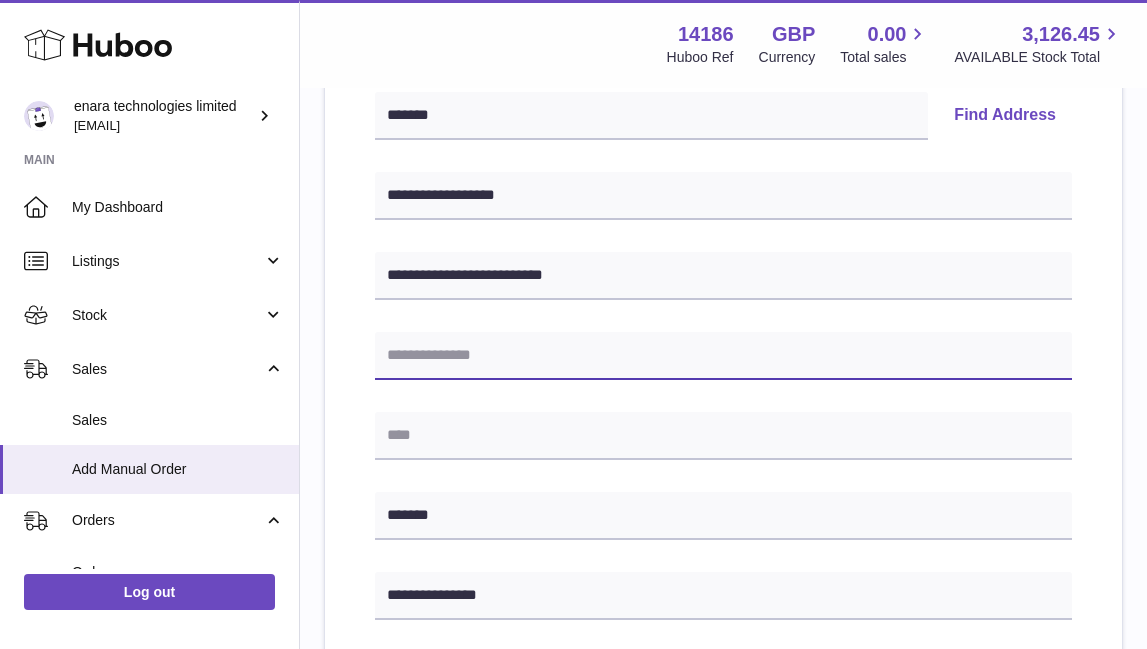 paste on "**********" 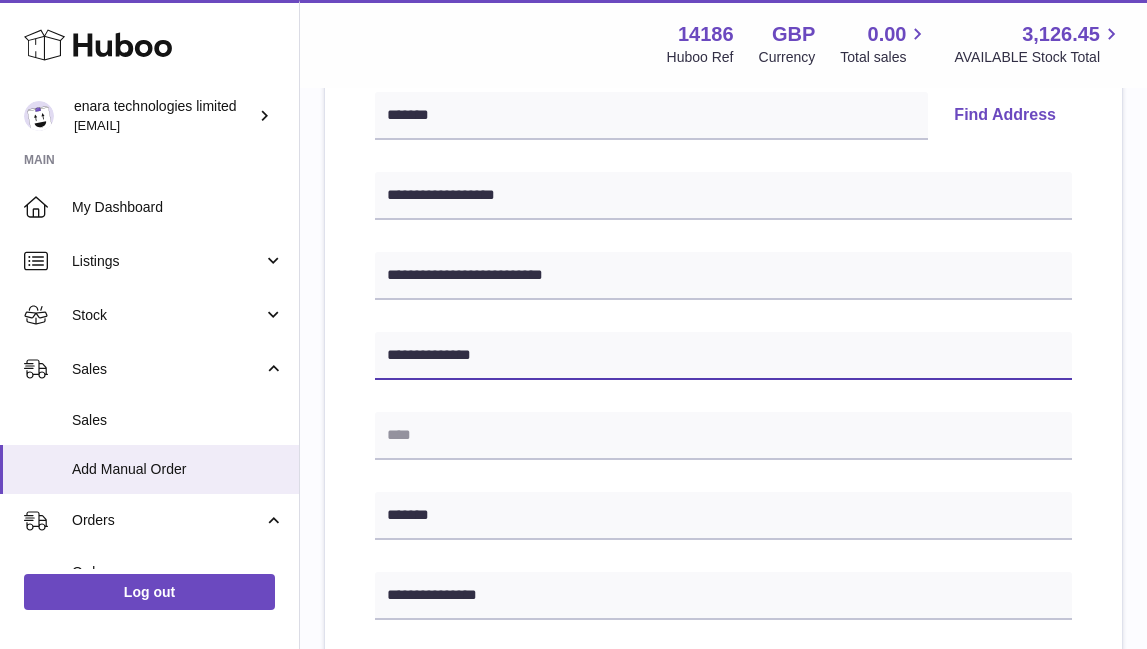 type on "**********" 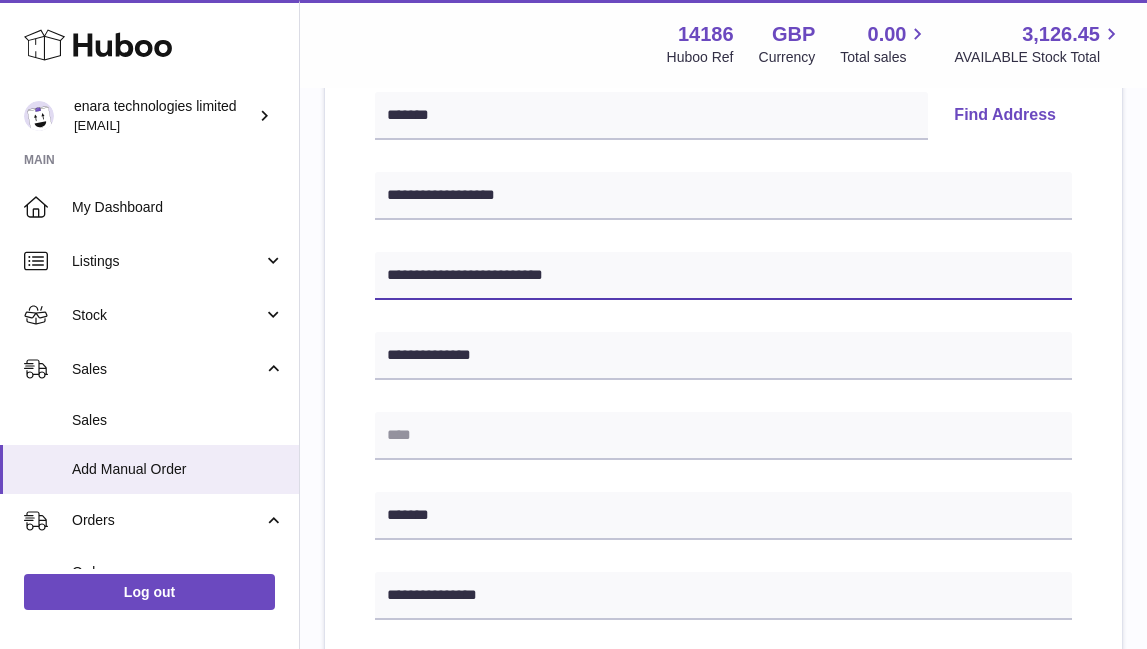 click on "**********" at bounding box center [723, 276] 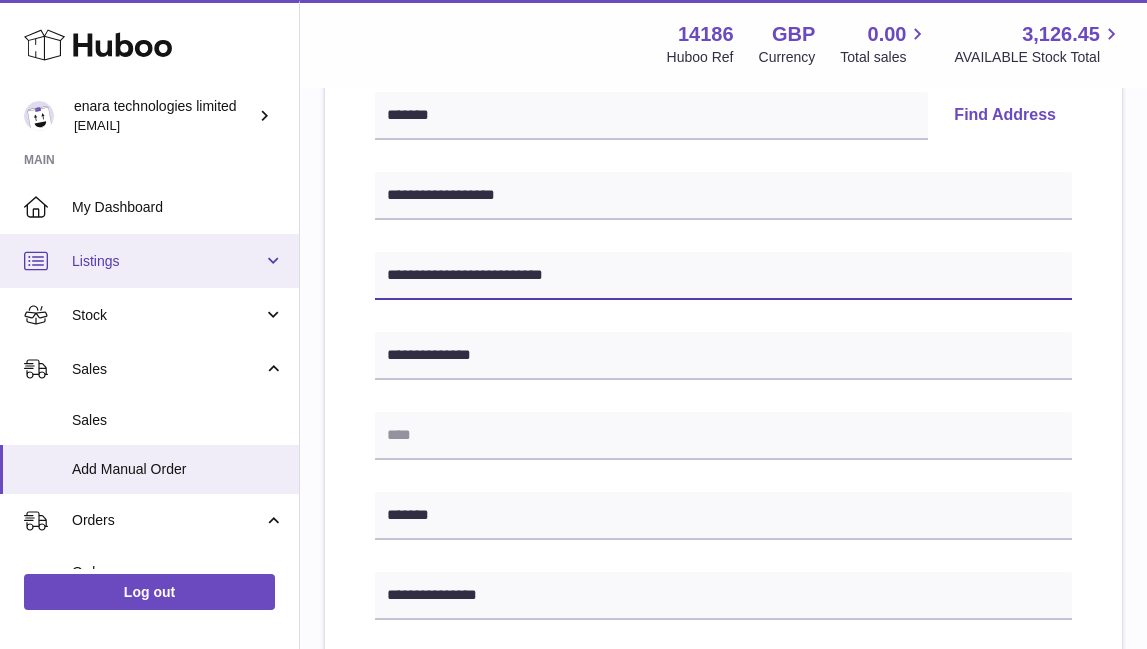 drag, startPoint x: 585, startPoint y: 279, endPoint x: 205, endPoint y: 267, distance: 380.18942 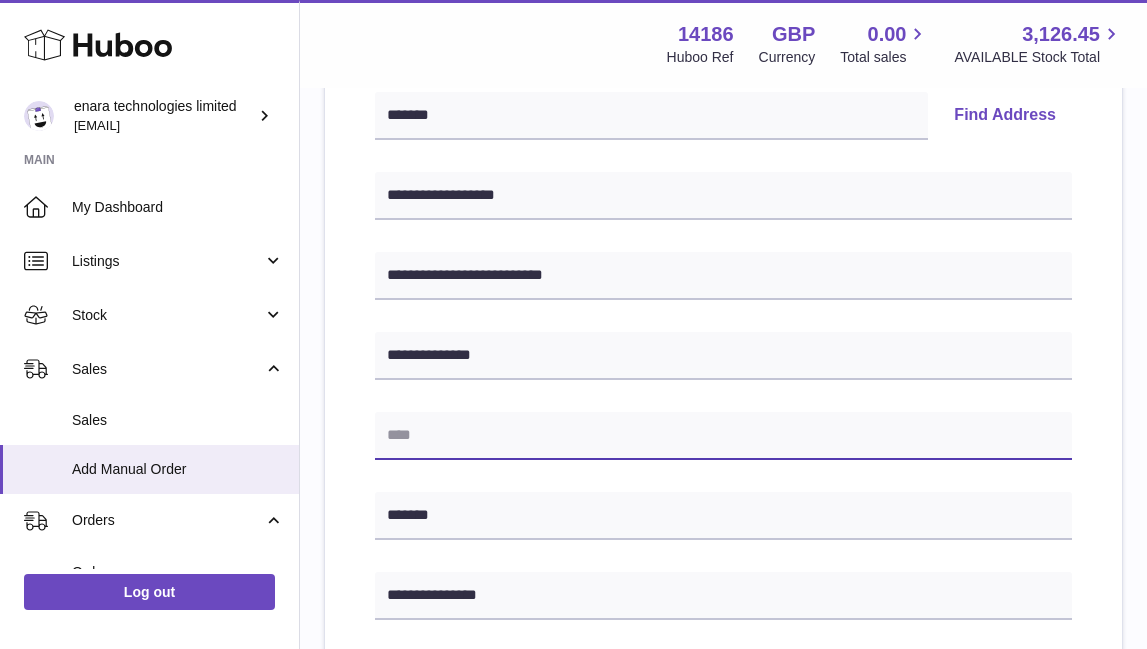 click at bounding box center [723, 436] 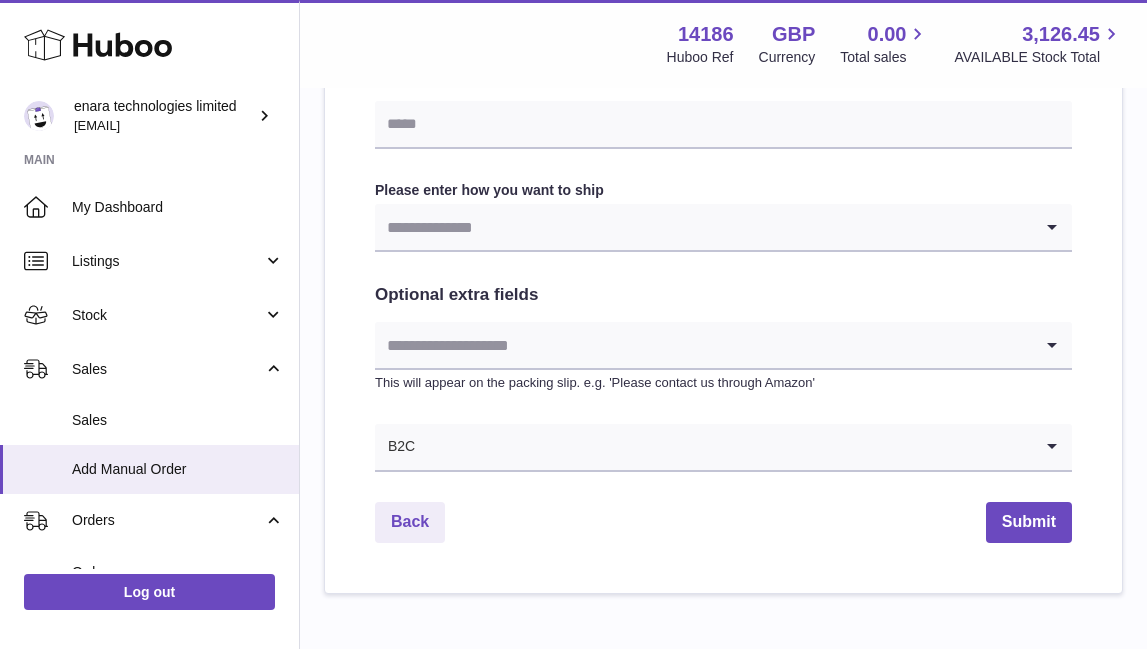 scroll, scrollTop: 999, scrollLeft: 0, axis: vertical 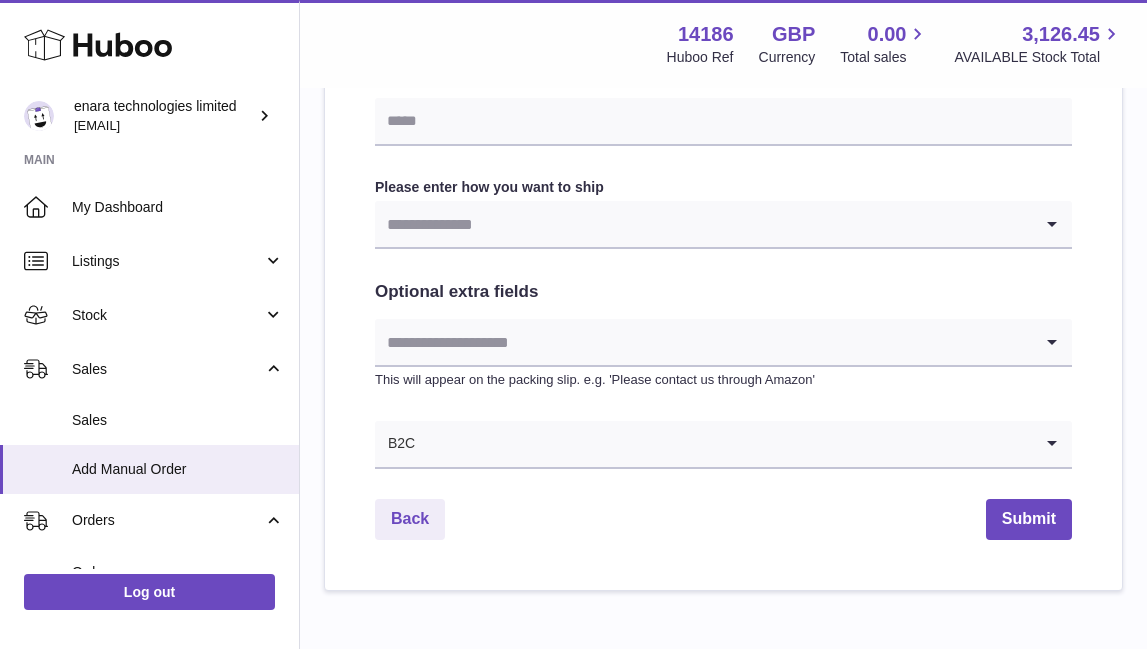 type on "**********" 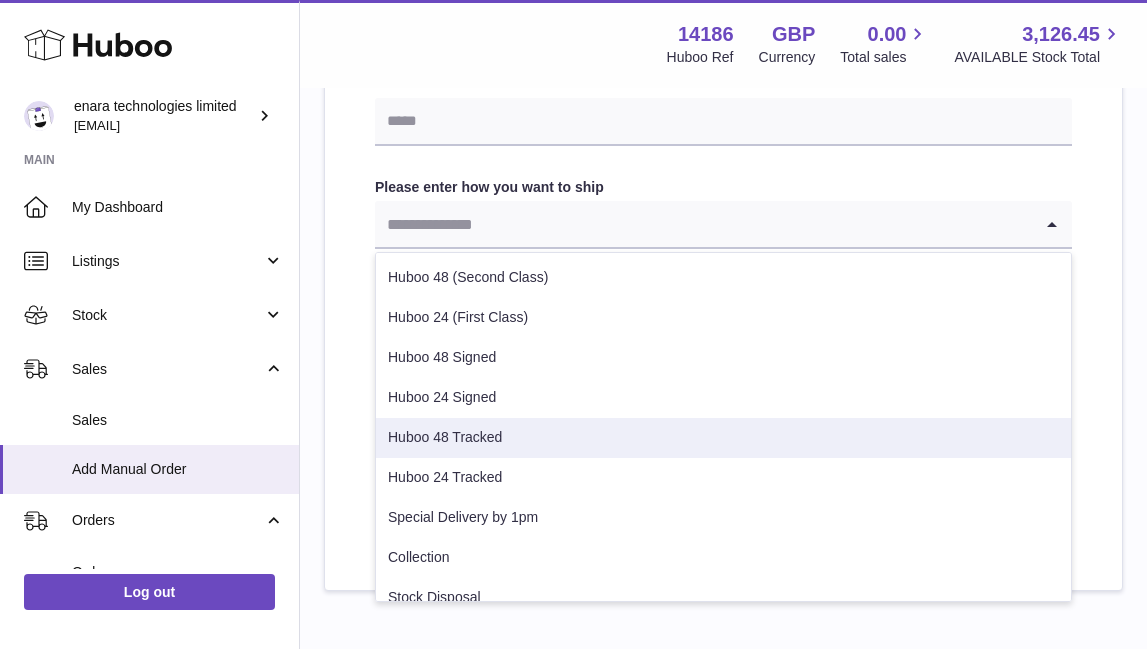 click on "Huboo 48 Tracked" at bounding box center [723, 438] 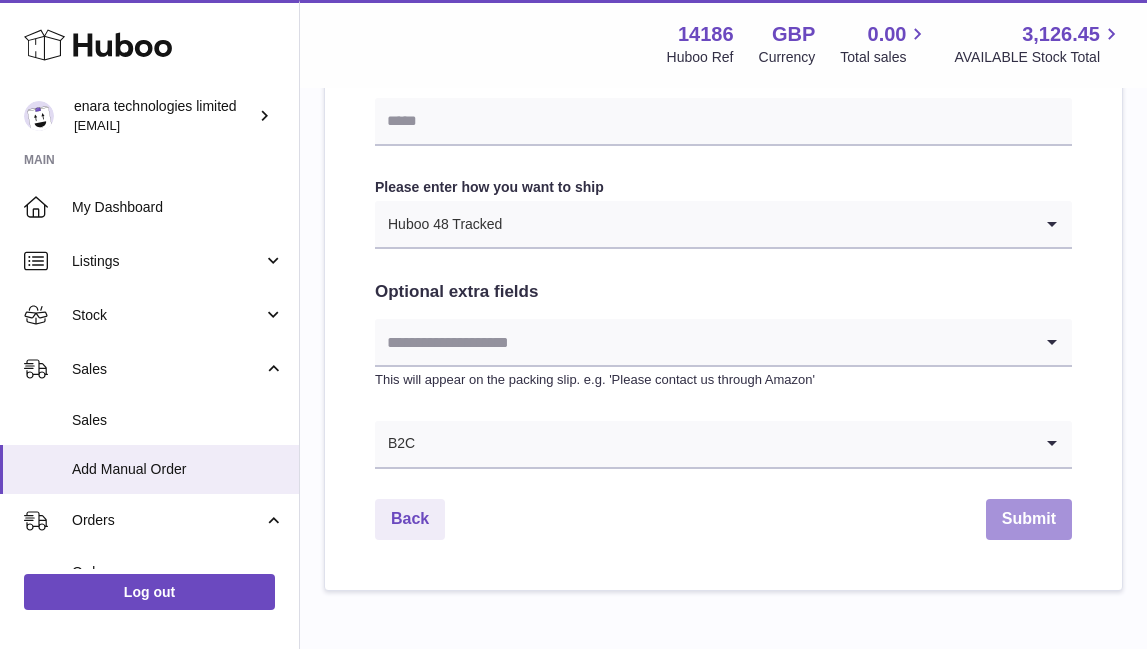 click on "Submit" at bounding box center (1029, 519) 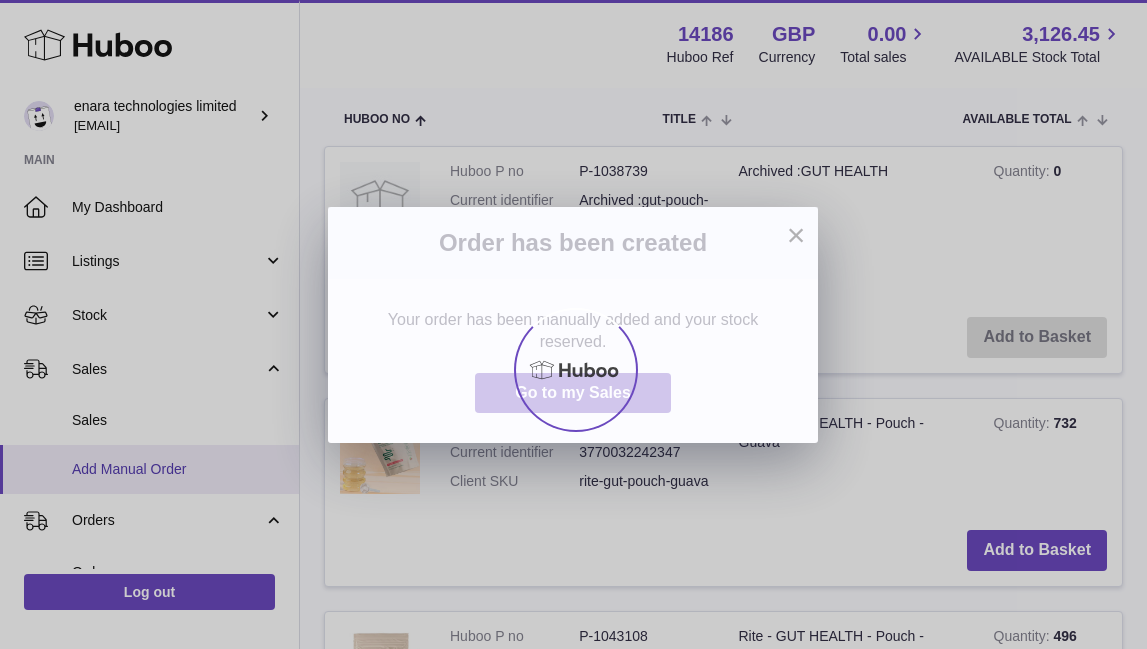 scroll, scrollTop: 0, scrollLeft: 0, axis: both 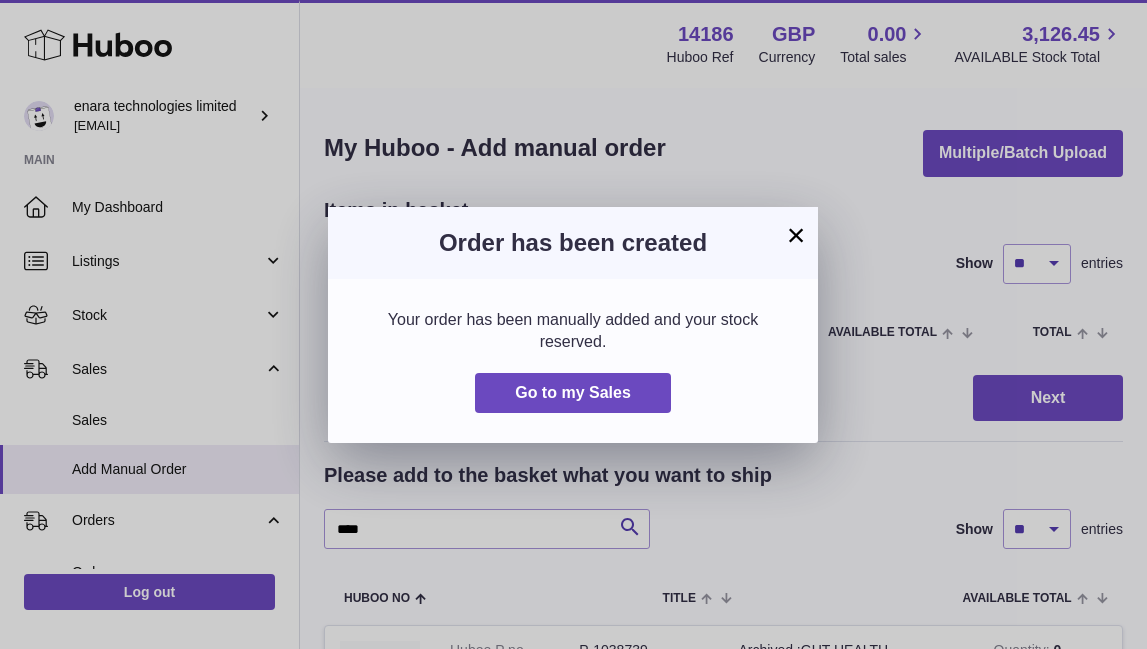 click on "×" at bounding box center [796, 235] 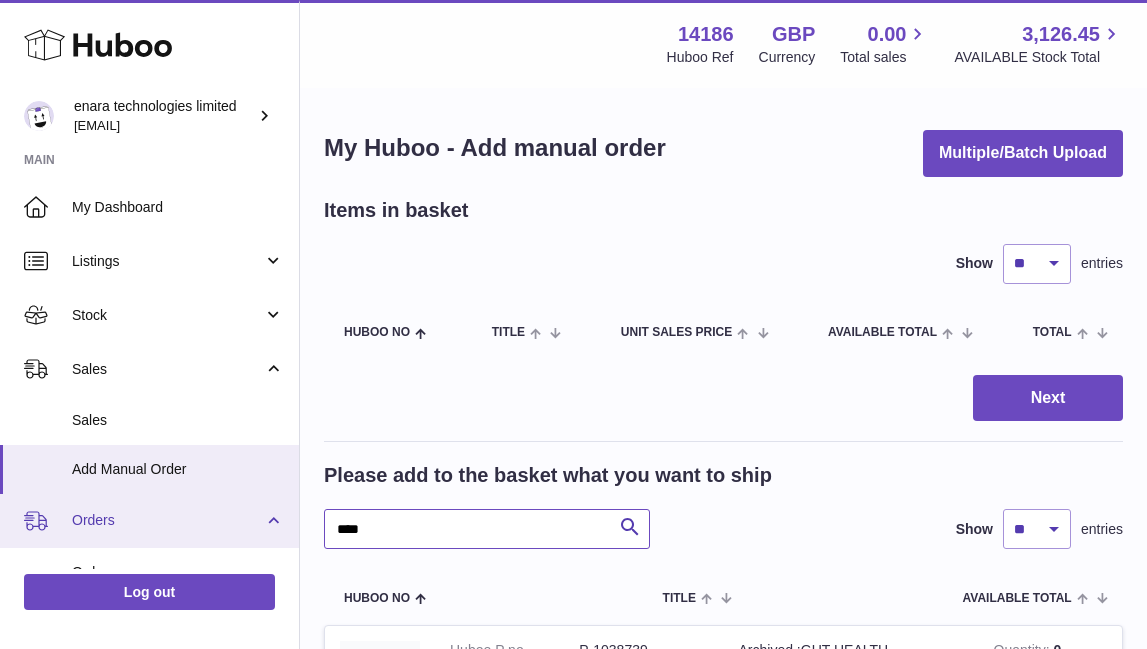 drag, startPoint x: 427, startPoint y: 526, endPoint x: 107, endPoint y: 507, distance: 320.56357 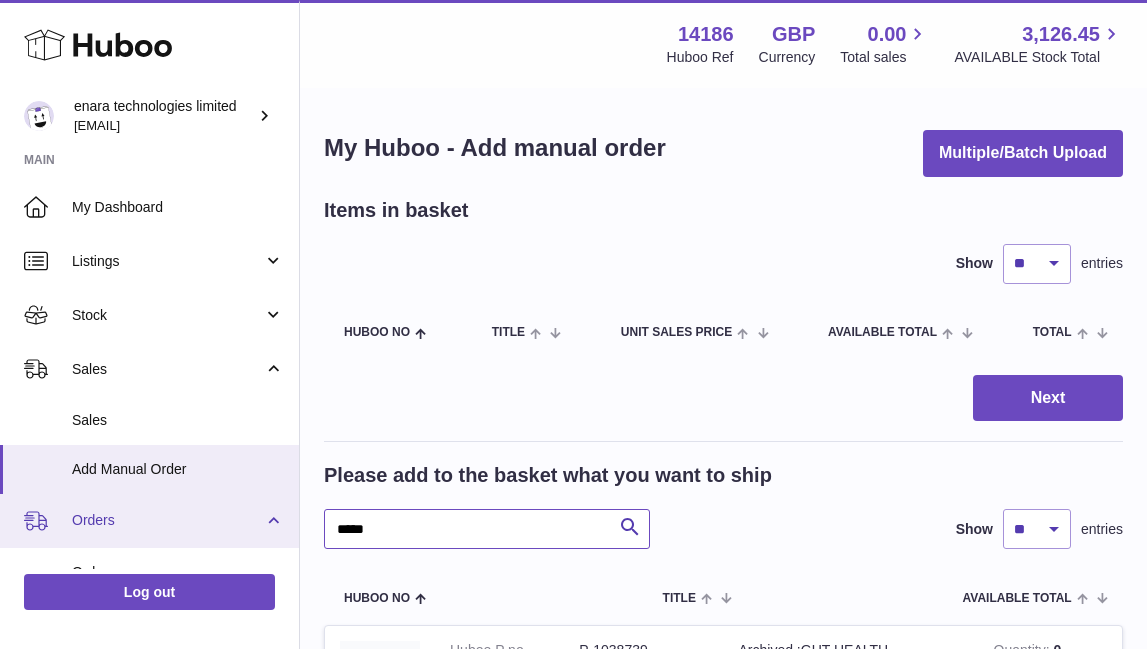 type on "*****" 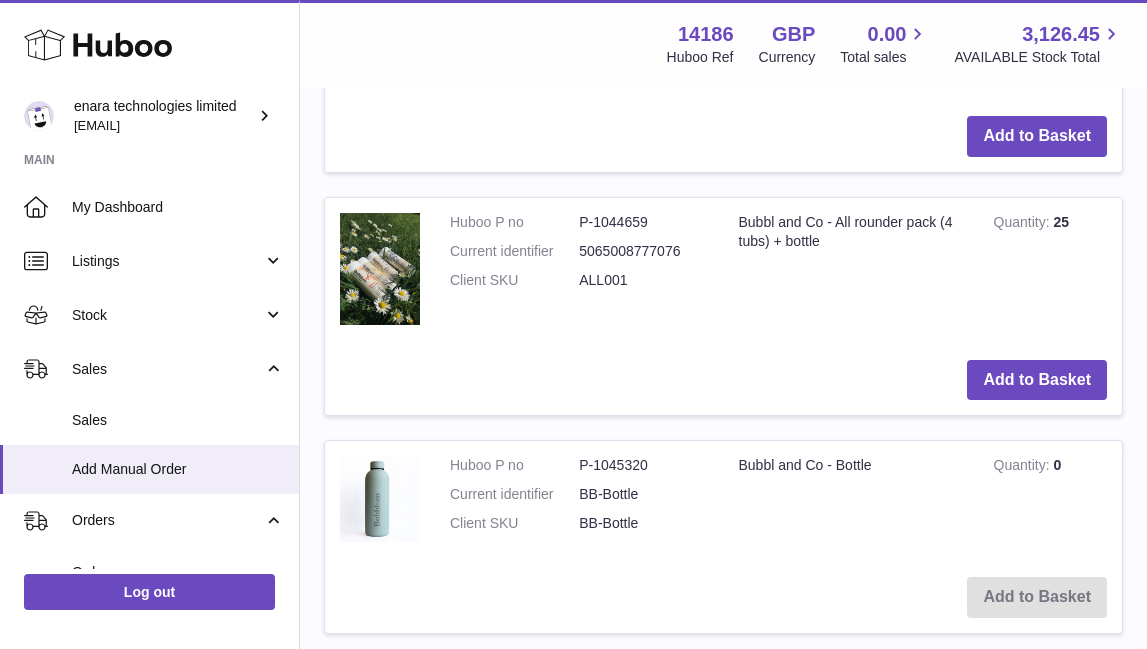 scroll, scrollTop: 1300, scrollLeft: 0, axis: vertical 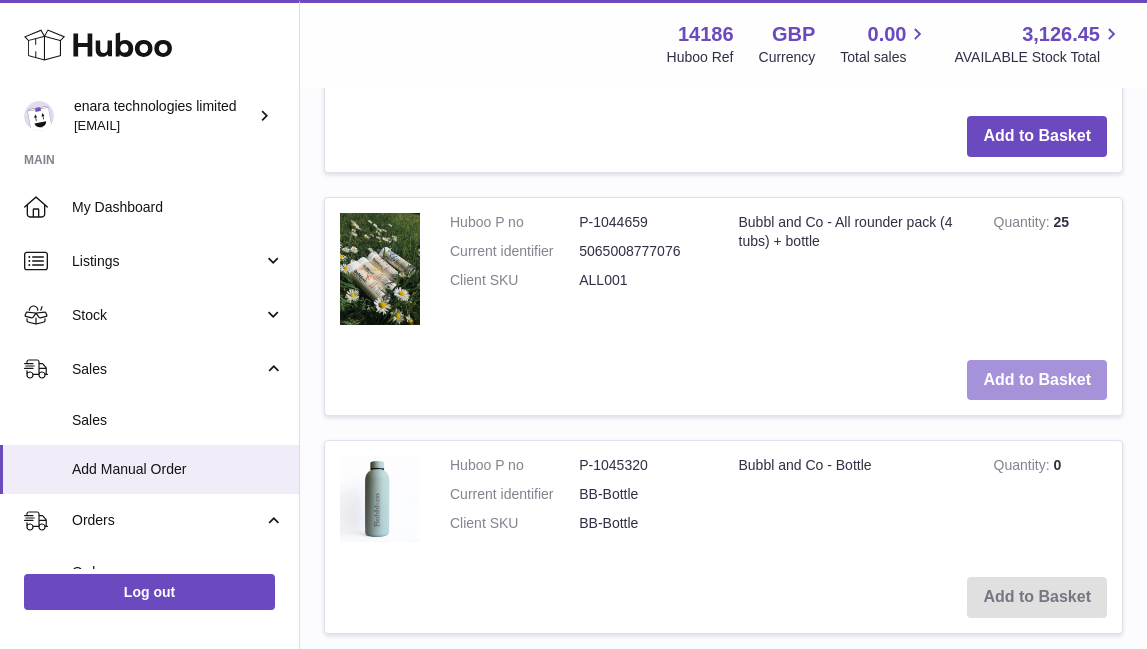 click on "Add to Basket" at bounding box center [1037, 380] 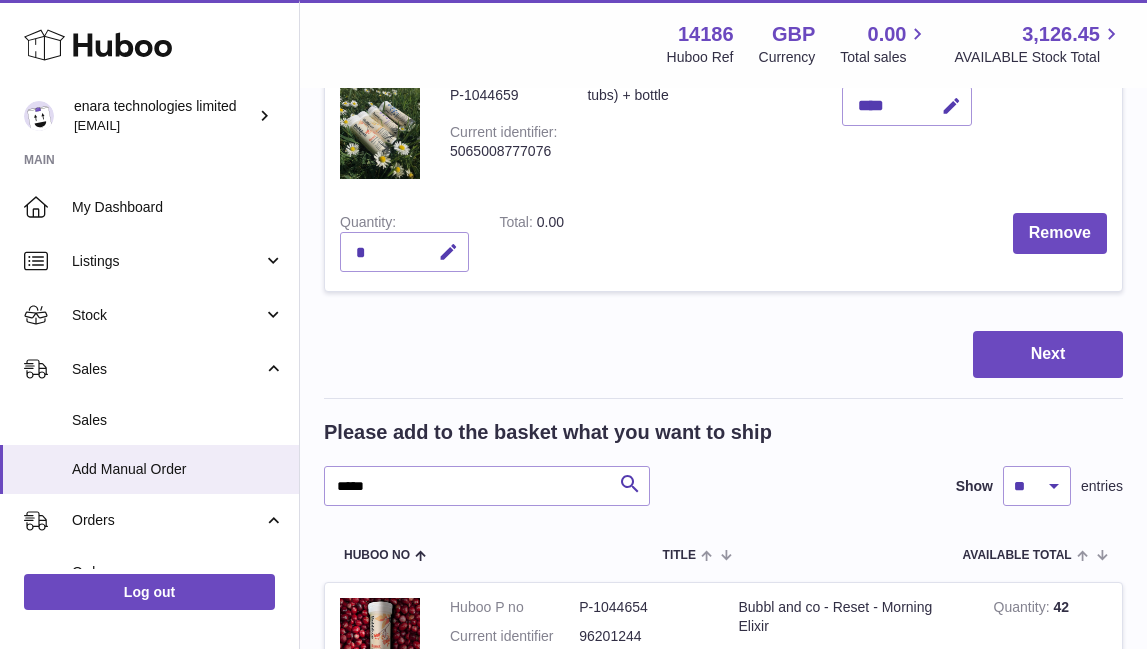 scroll, scrollTop: 332, scrollLeft: 0, axis: vertical 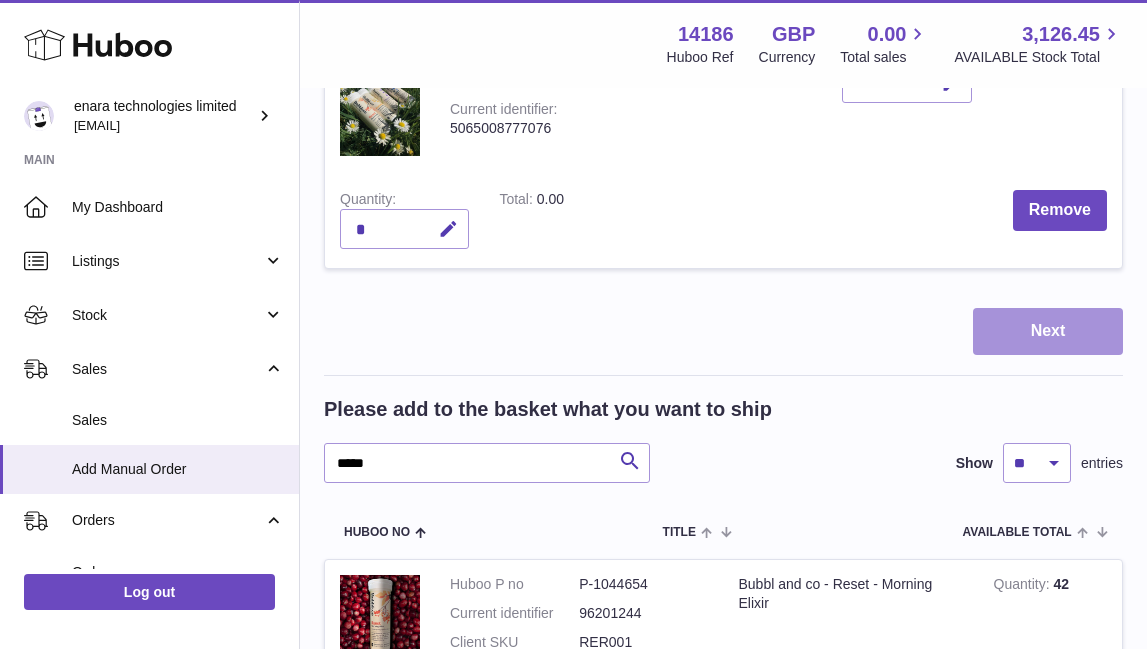 click on "Next" at bounding box center [1048, 331] 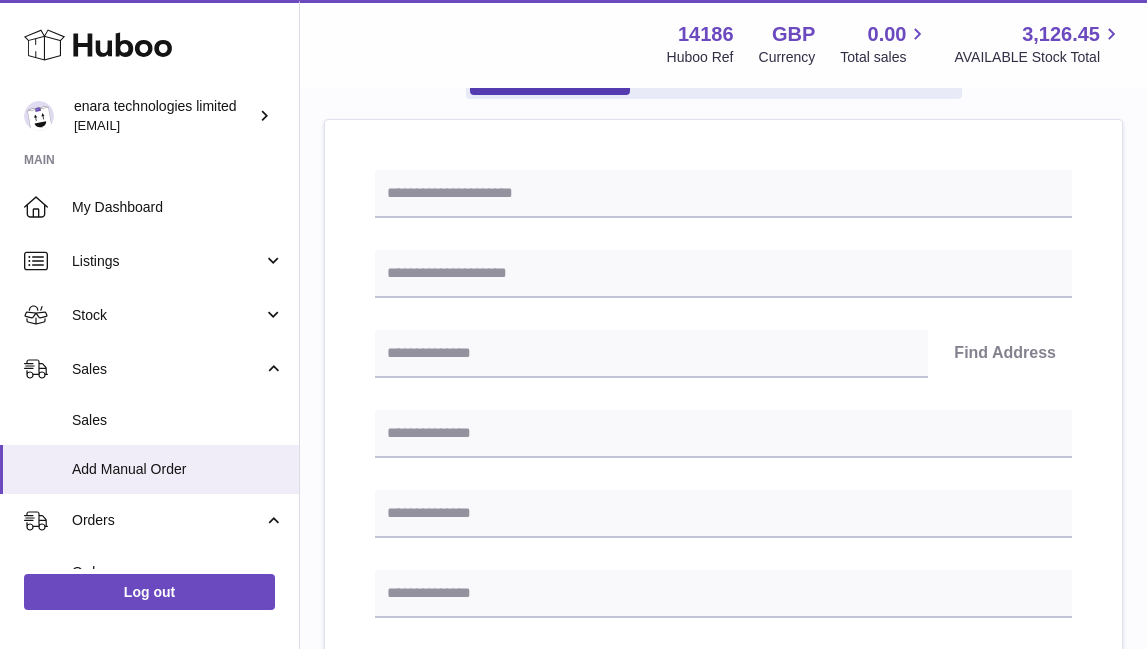 scroll, scrollTop: 205, scrollLeft: 0, axis: vertical 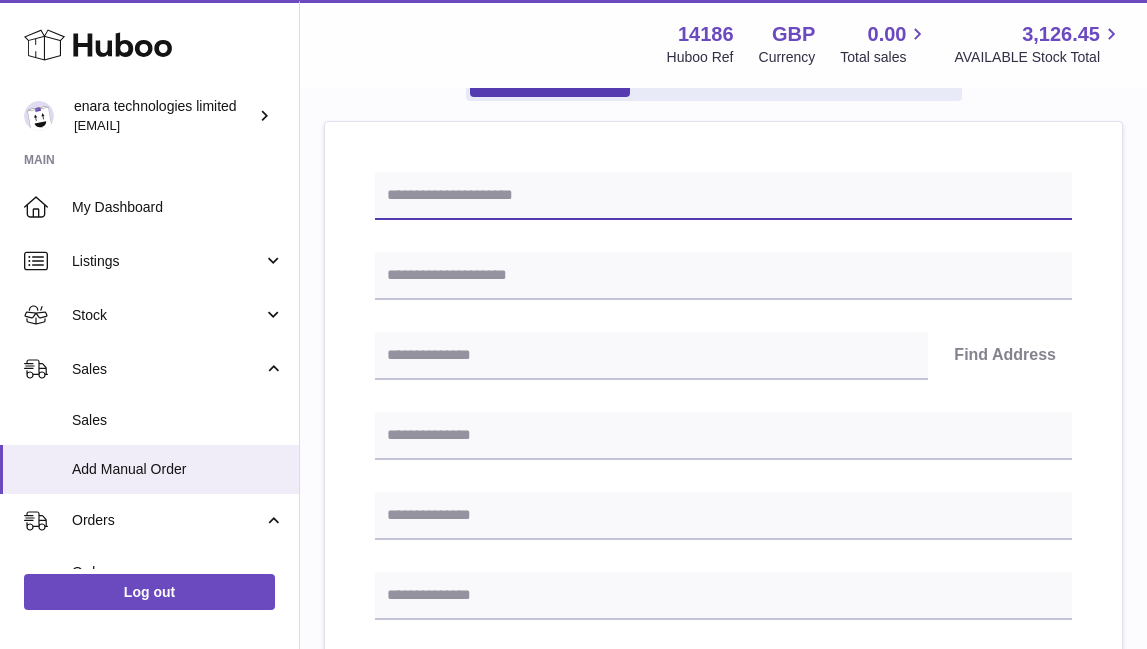 click at bounding box center [723, 196] 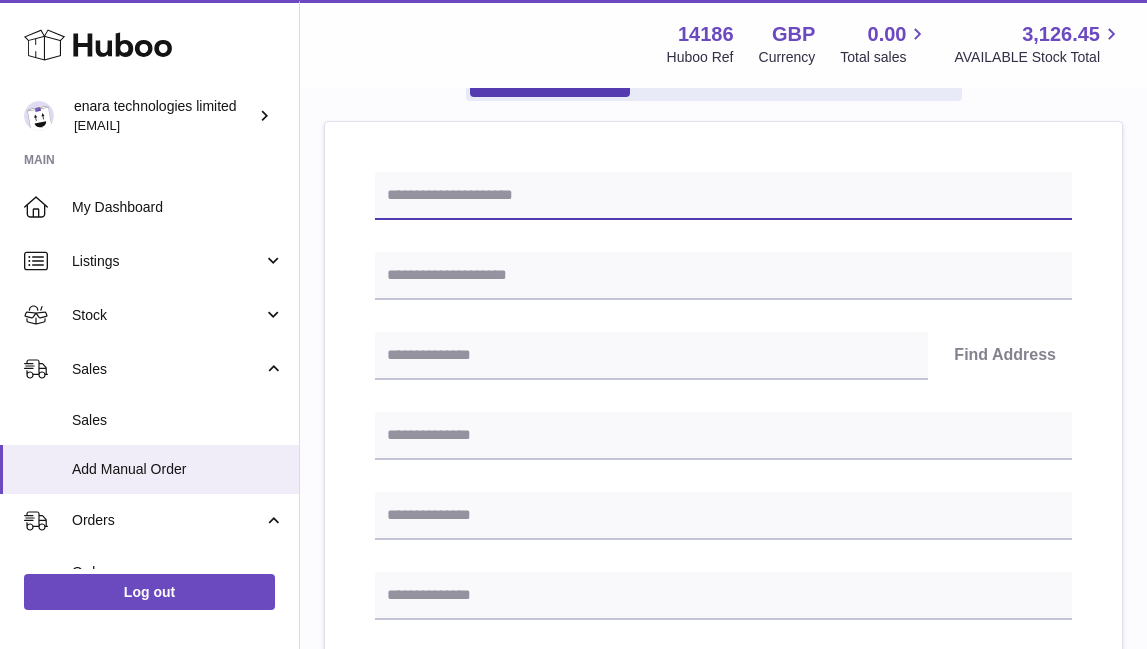 paste on "**********" 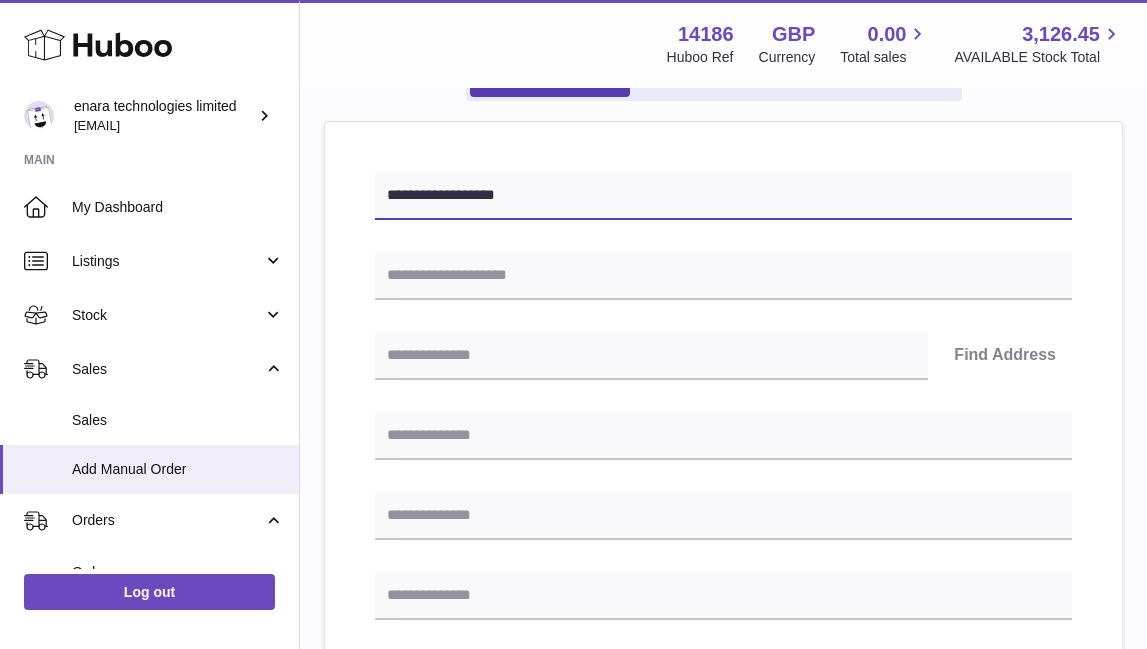 type on "**********" 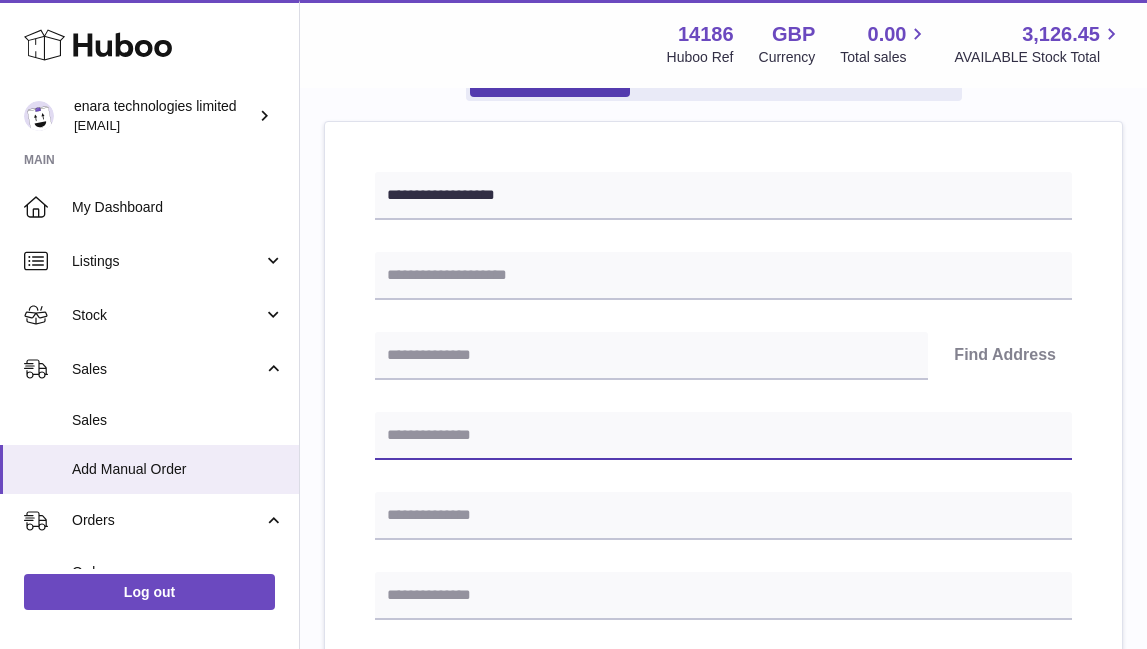 paste on "**********" 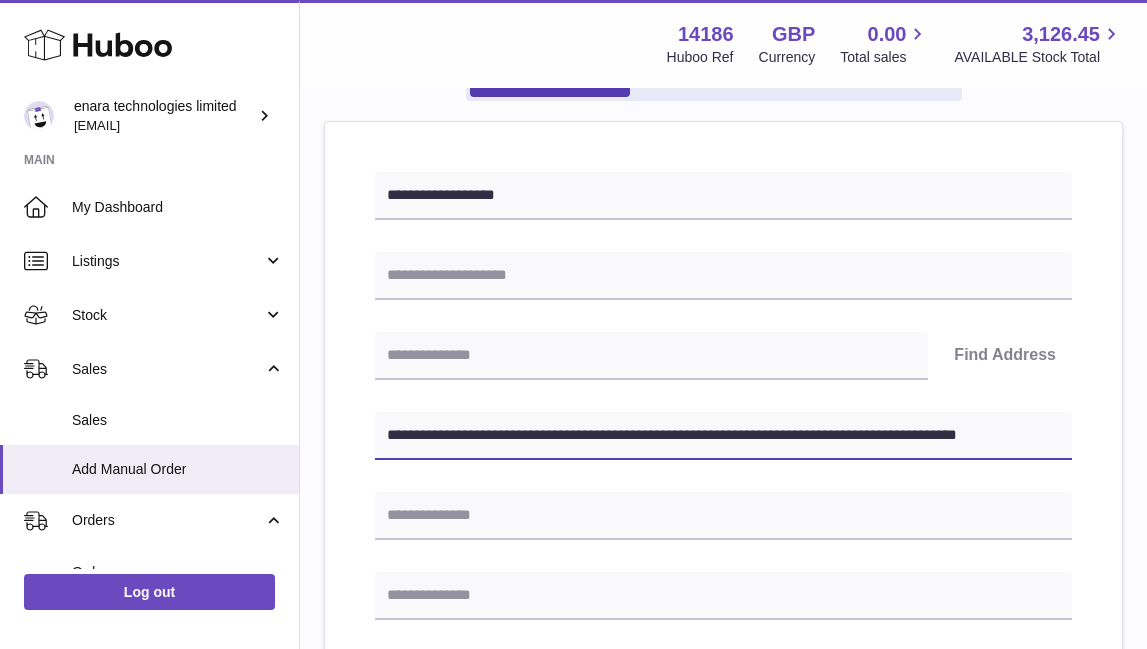 drag, startPoint x: 721, startPoint y: 430, endPoint x: 1113, endPoint y: 458, distance: 392.99872 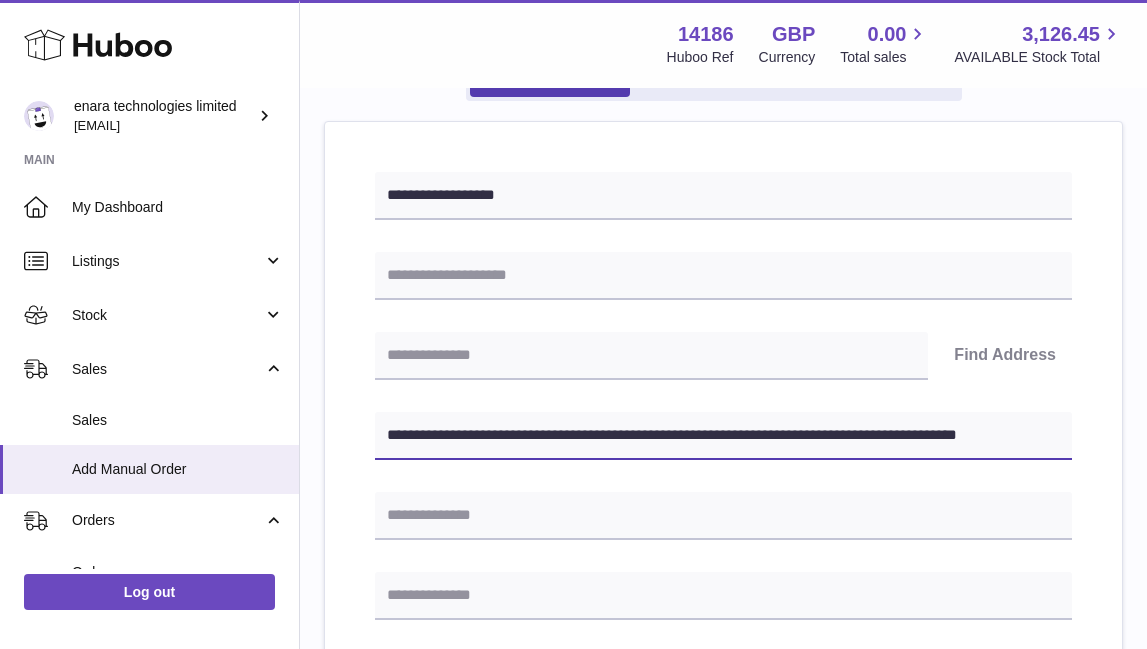 click on "**********" at bounding box center (723, 753) 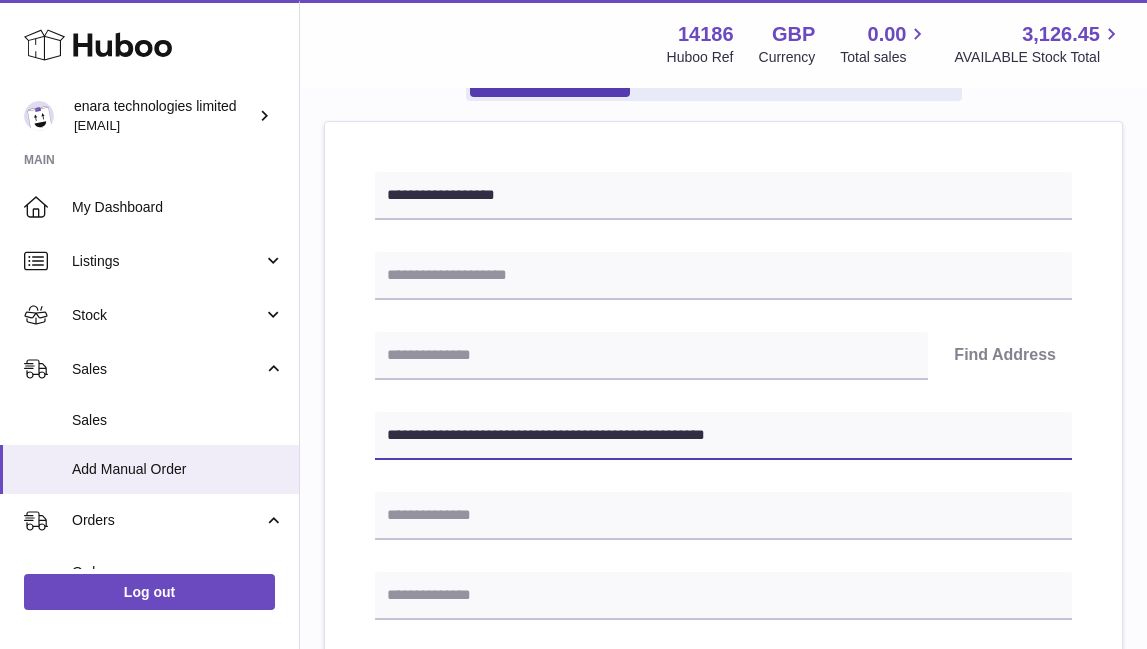 type on "**********" 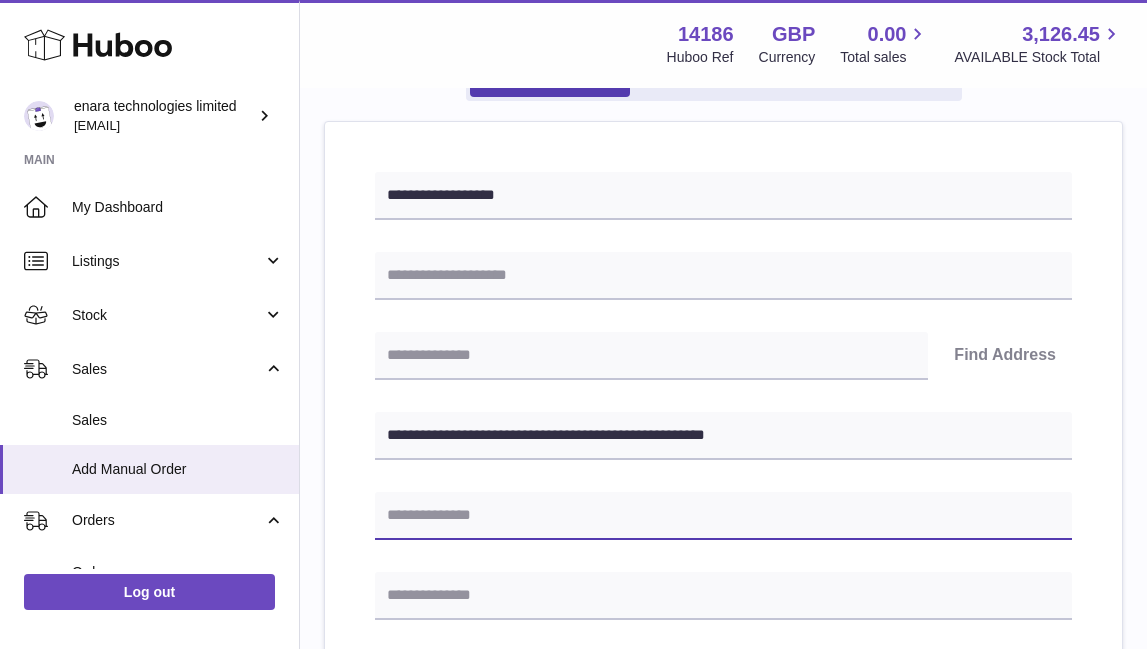 paste on "**********" 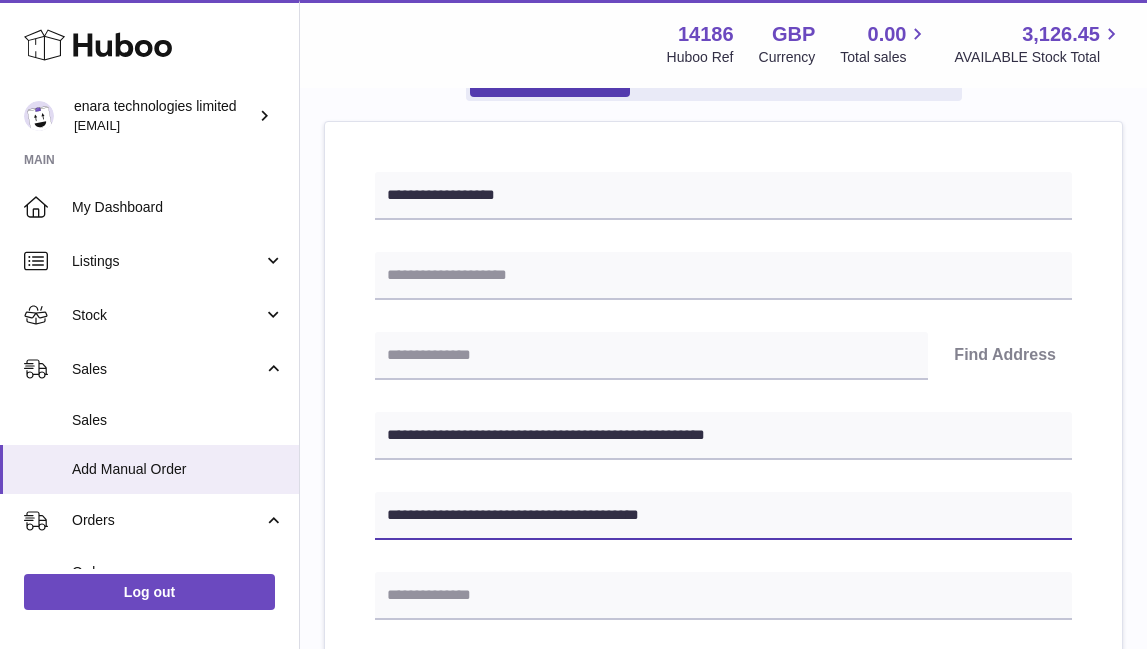 type on "**********" 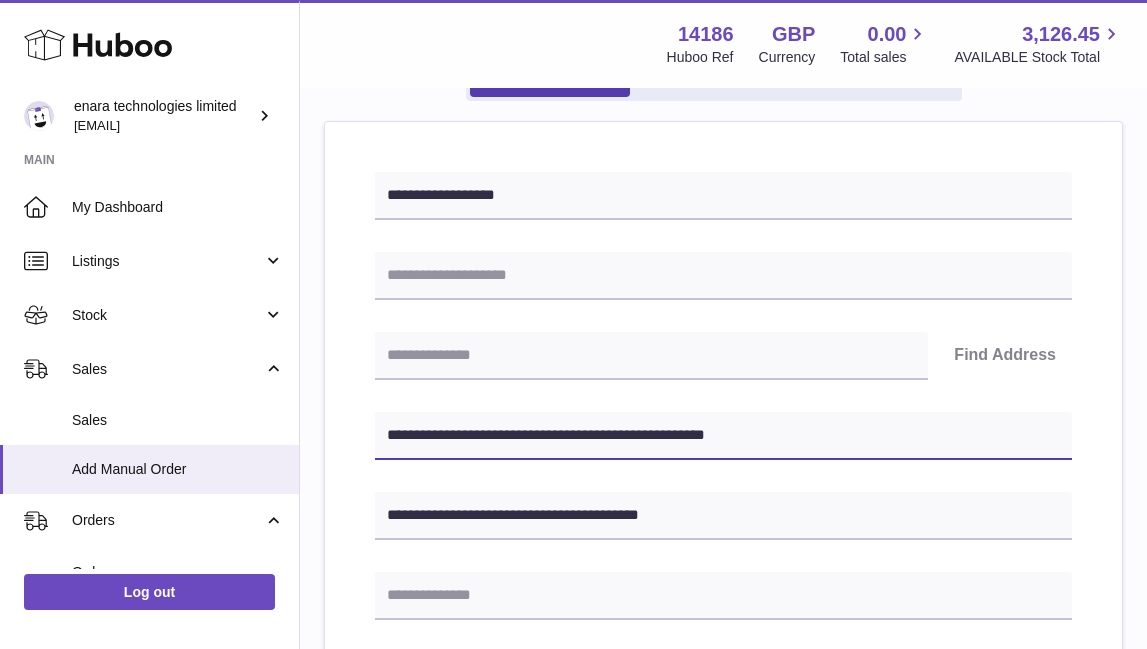 drag, startPoint x: 506, startPoint y: 435, endPoint x: 394, endPoint y: 438, distance: 112.04017 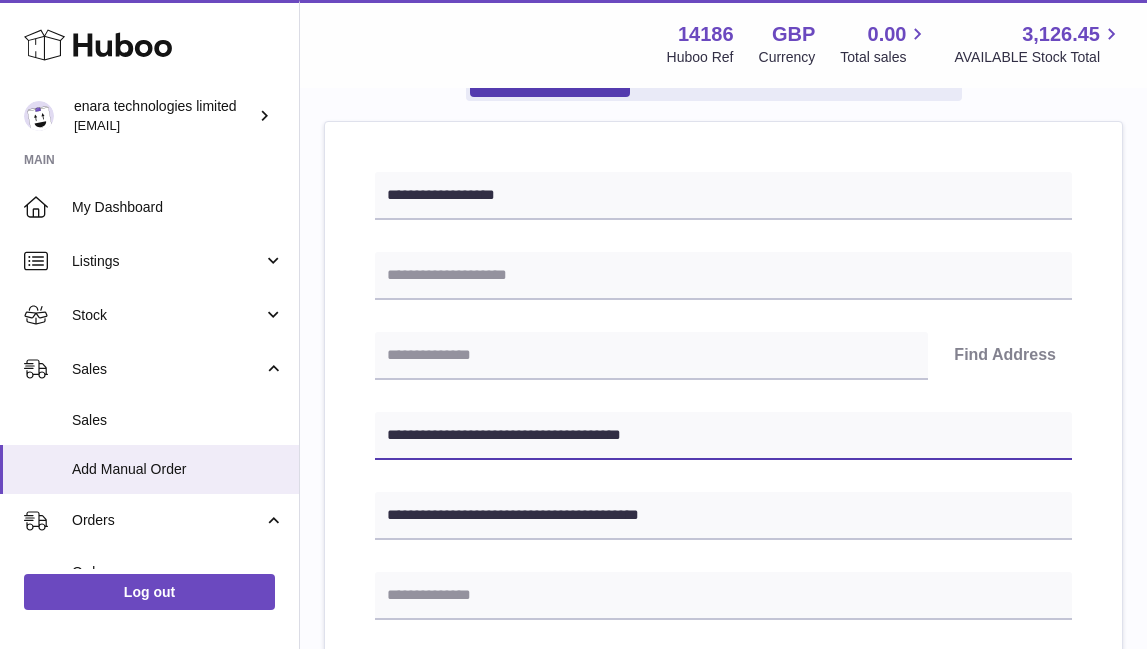 type on "**********" 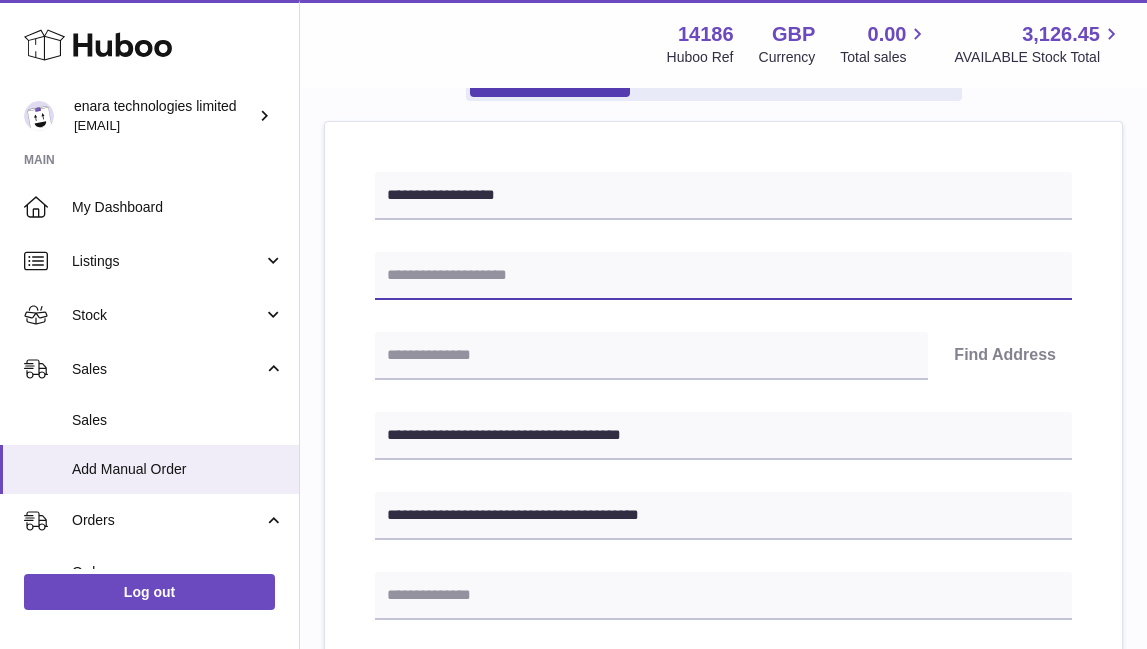 paste on "**********" 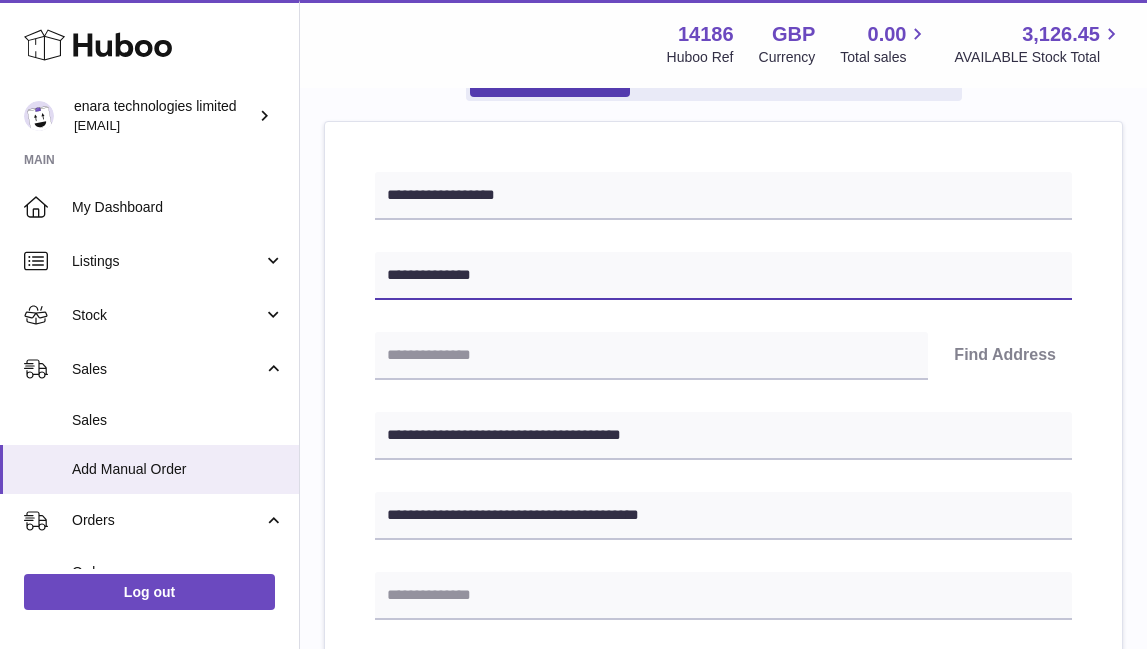 type on "**********" 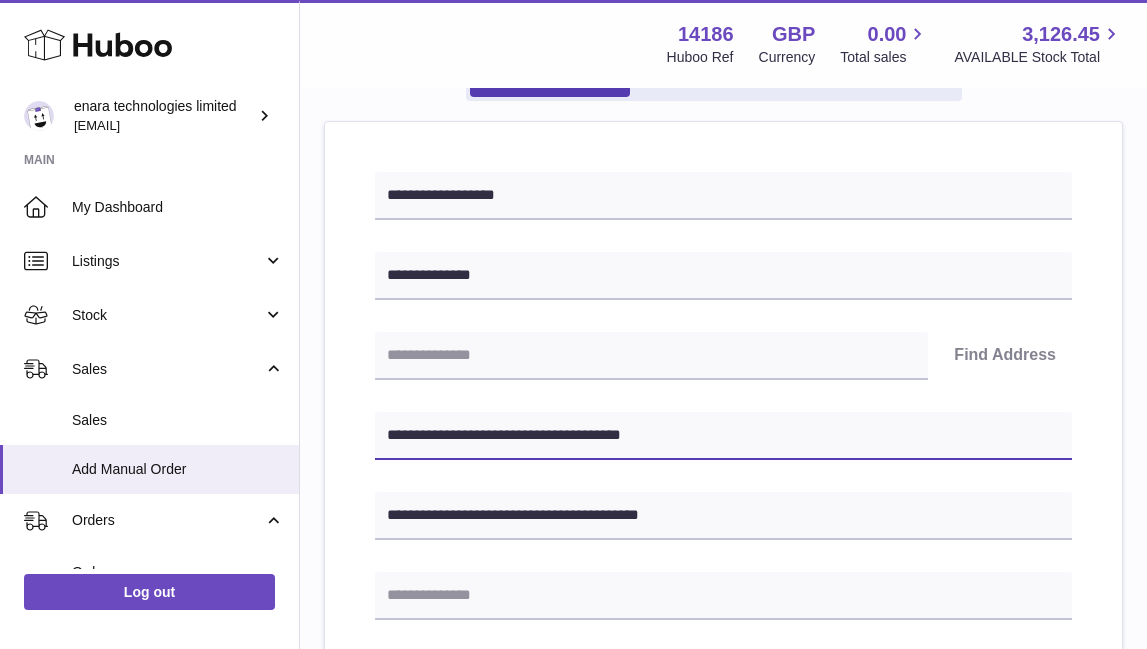 click on "**********" at bounding box center (723, 436) 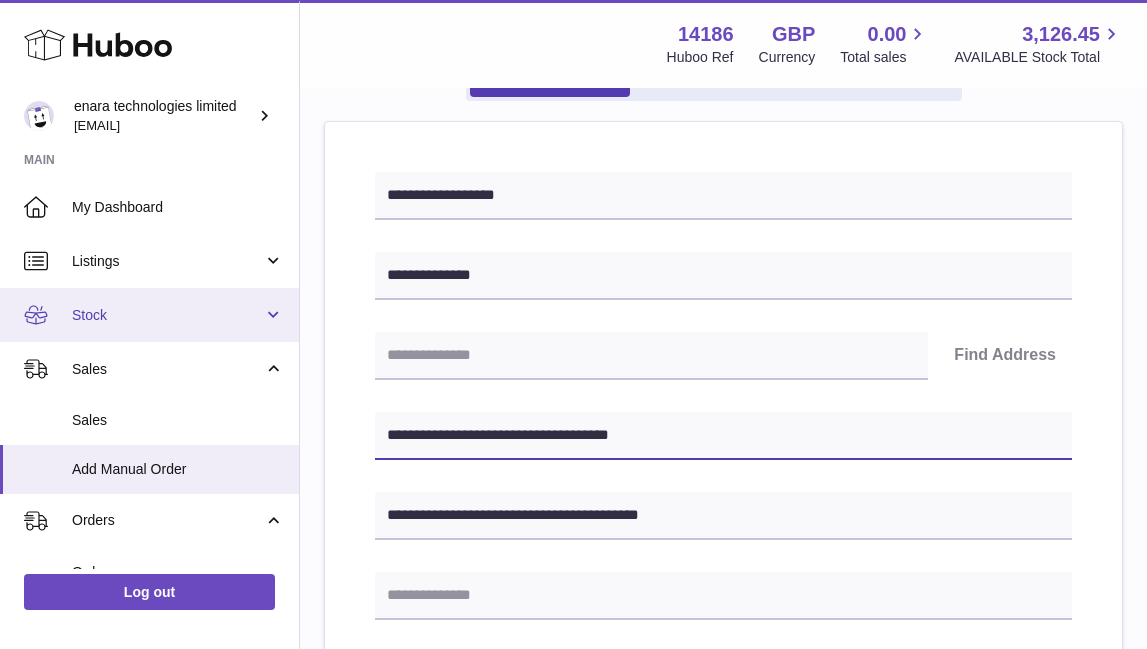 drag, startPoint x: 513, startPoint y: 432, endPoint x: 11, endPoint y: 335, distance: 511.28564 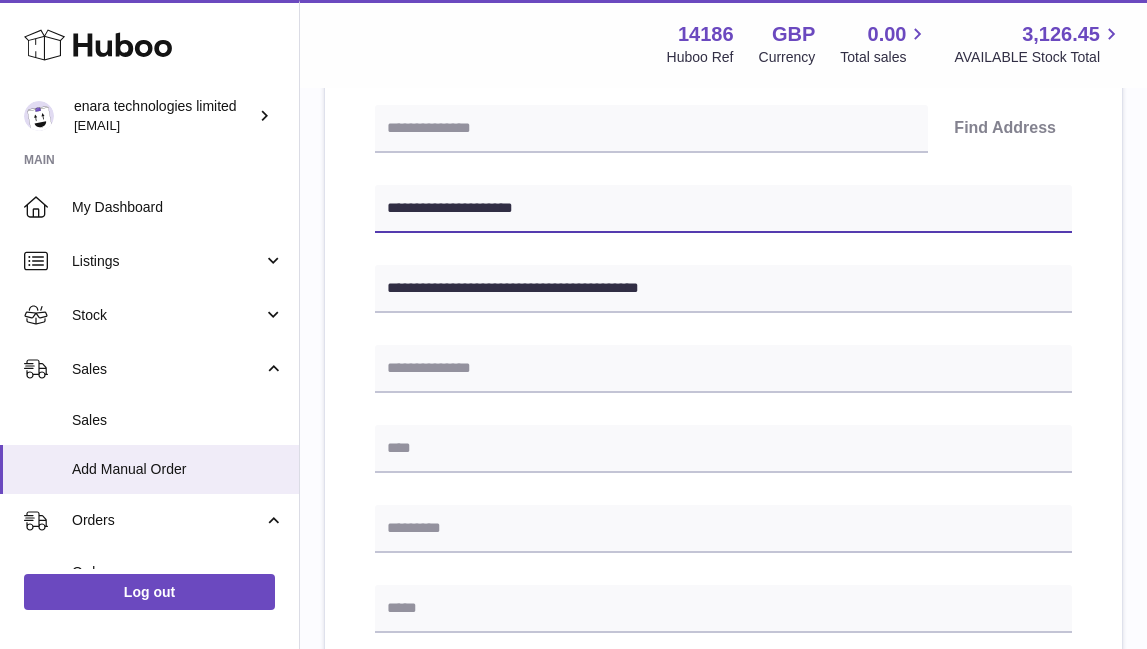 scroll, scrollTop: 464, scrollLeft: 0, axis: vertical 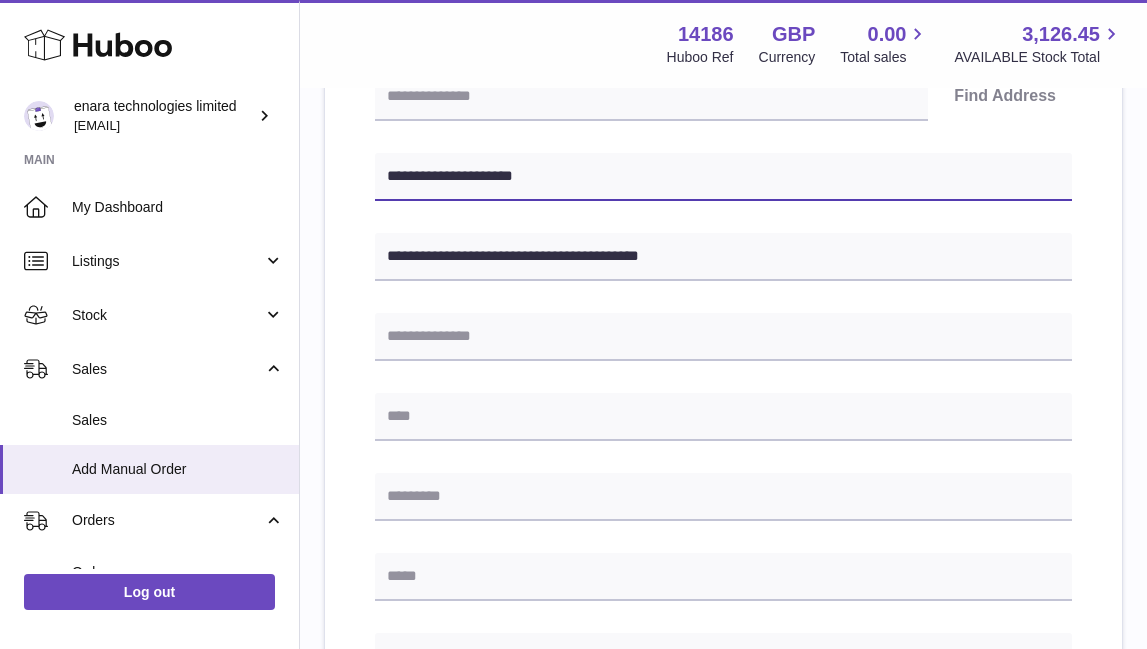 type on "**********" 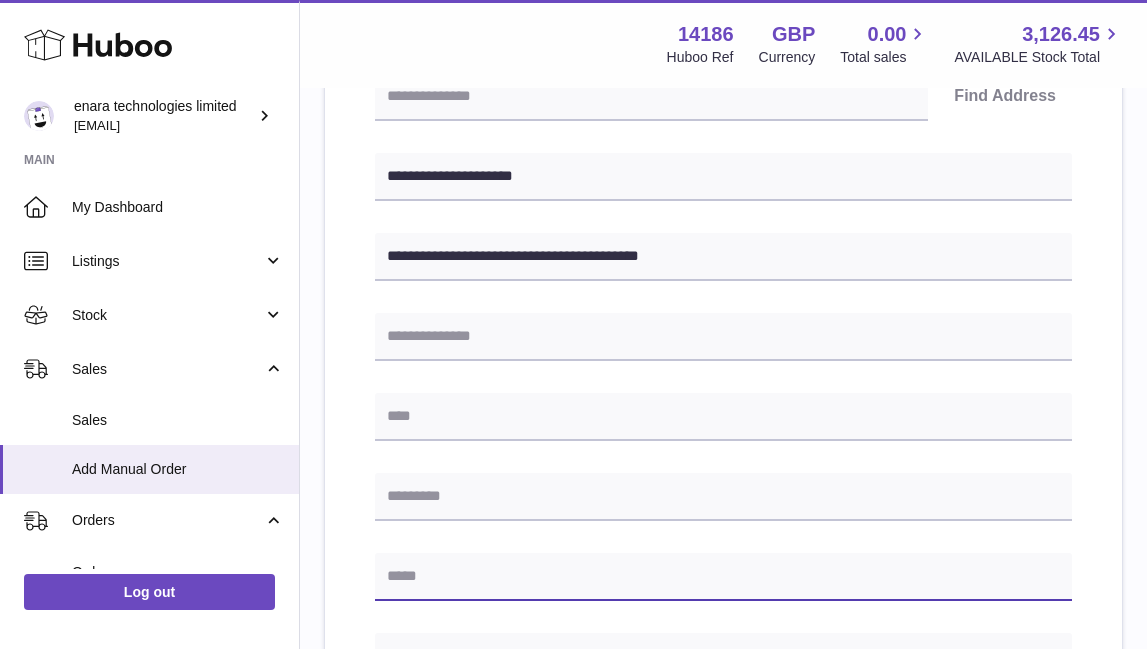 paste on "**********" 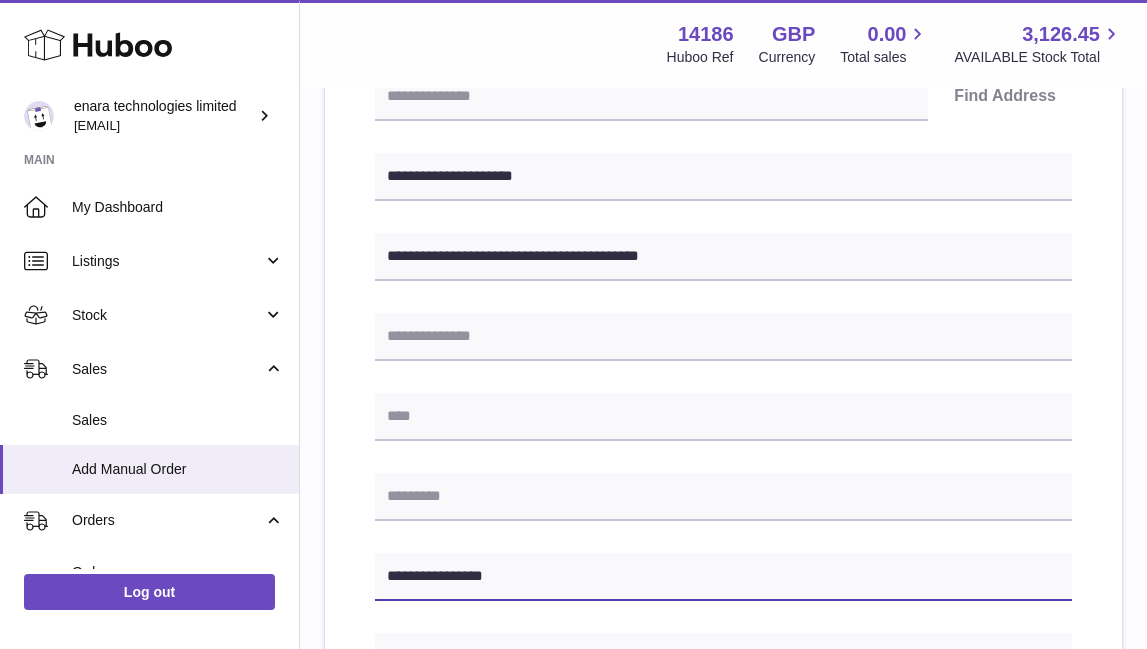 type on "**********" 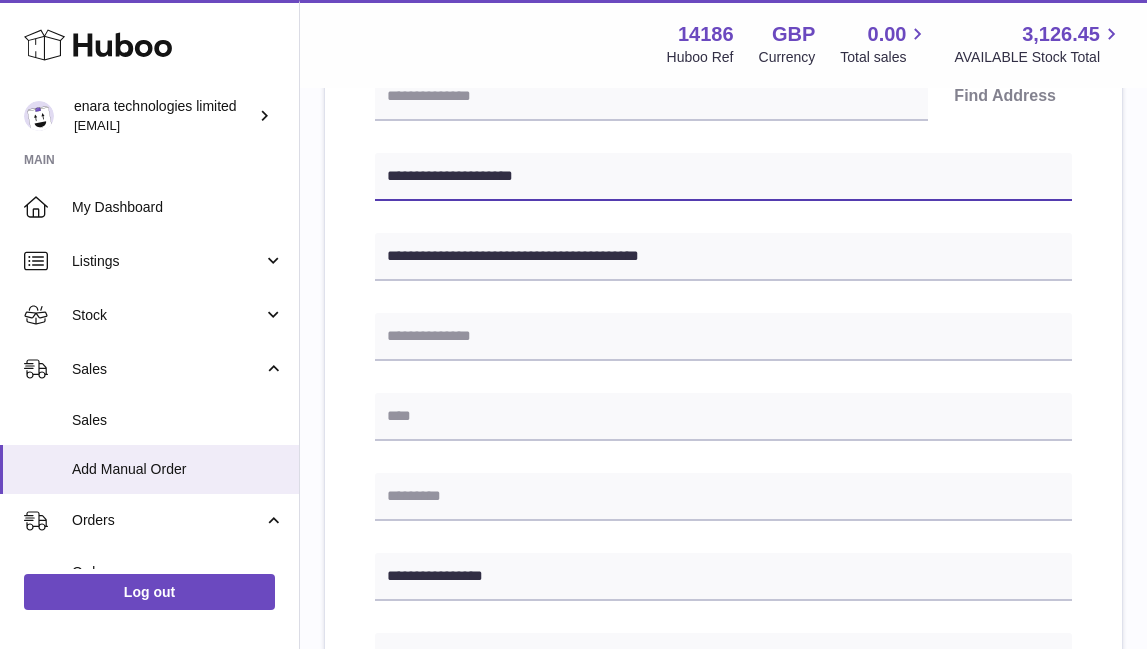 click on "**********" at bounding box center (723, 177) 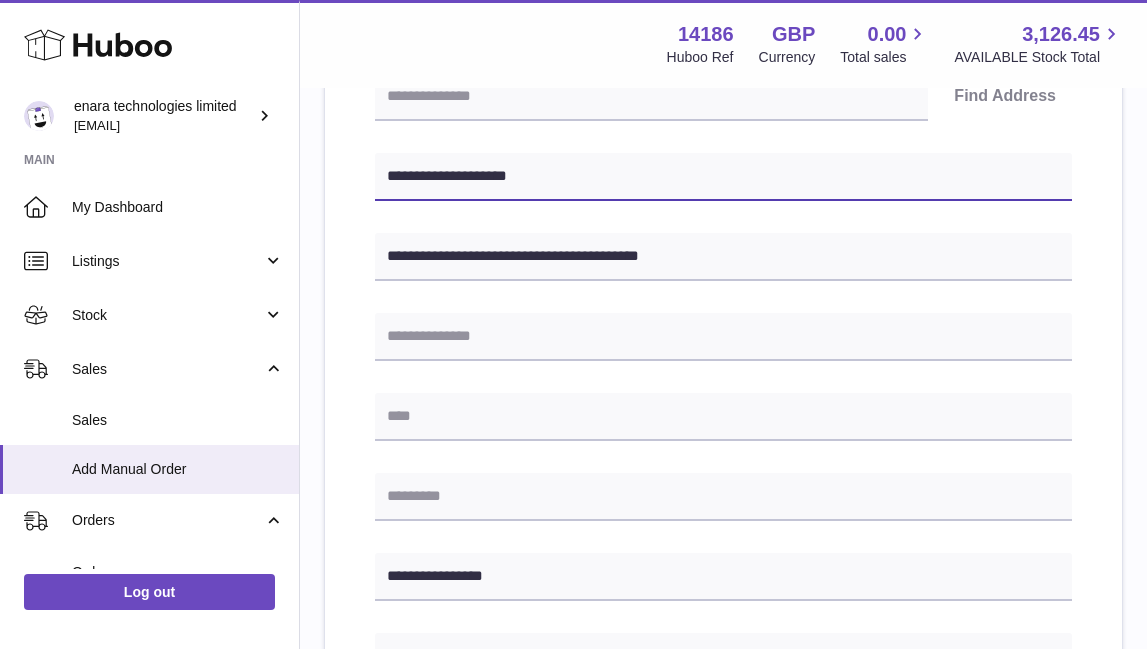 type on "**********" 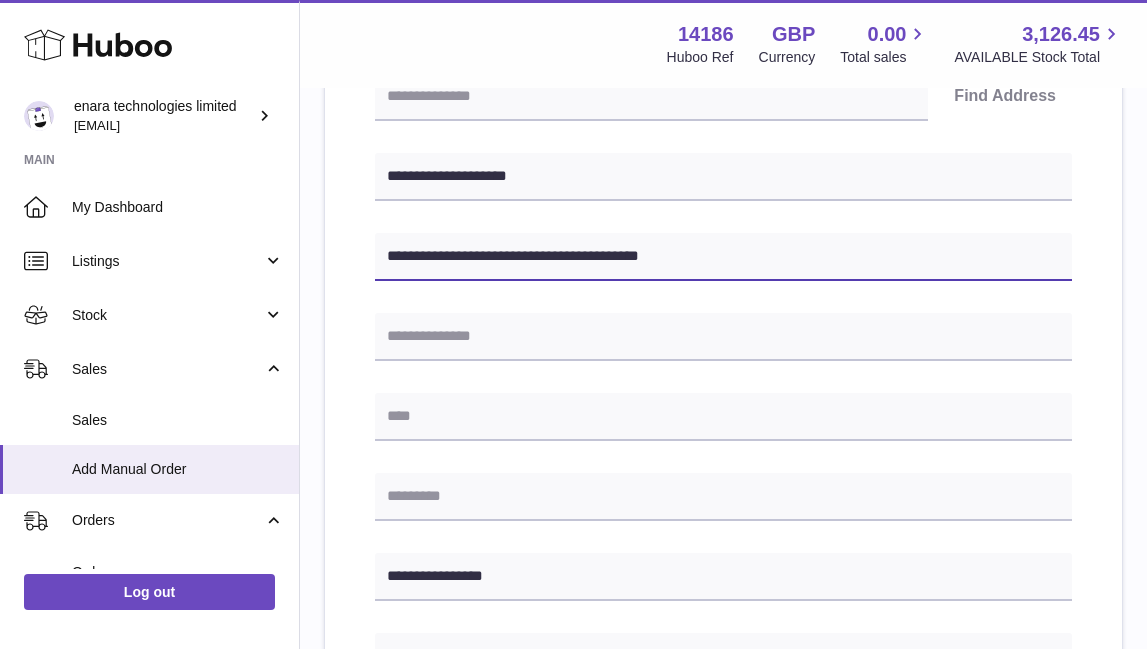 drag, startPoint x: 521, startPoint y: 256, endPoint x: 584, endPoint y: 259, distance: 63.07139 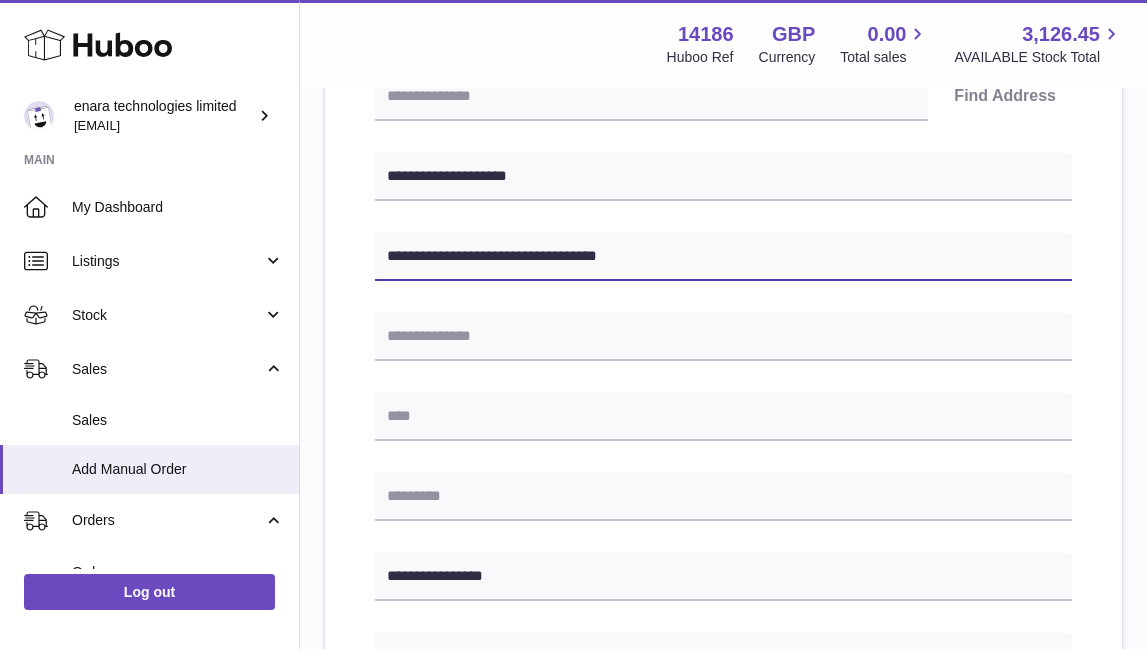 type on "**********" 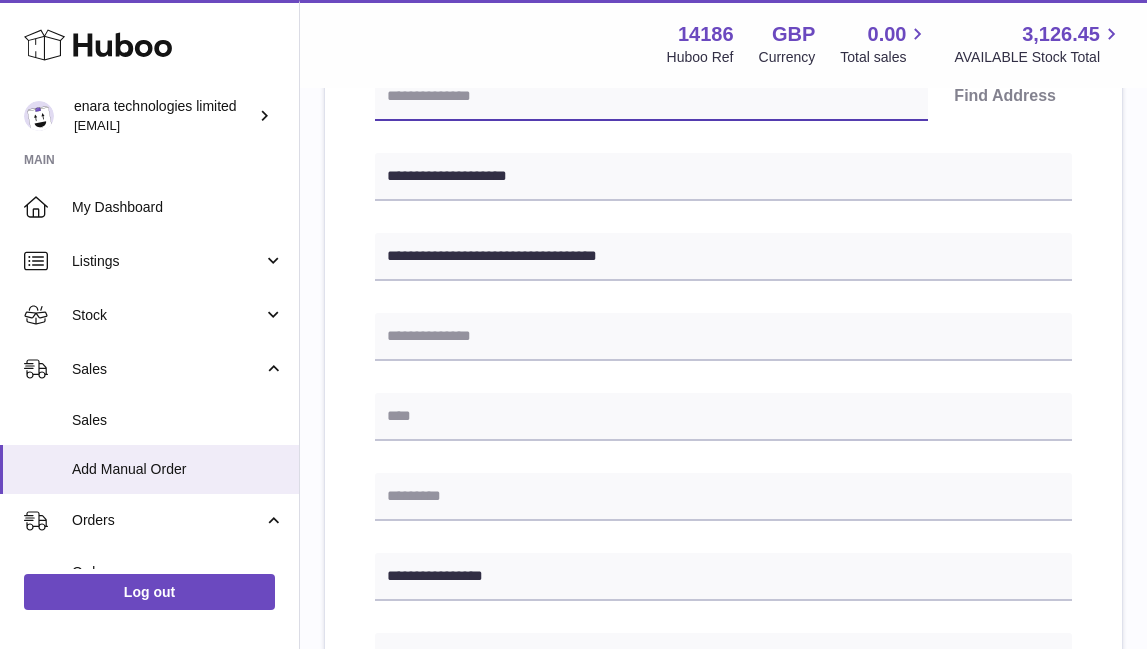 paste on "*******" 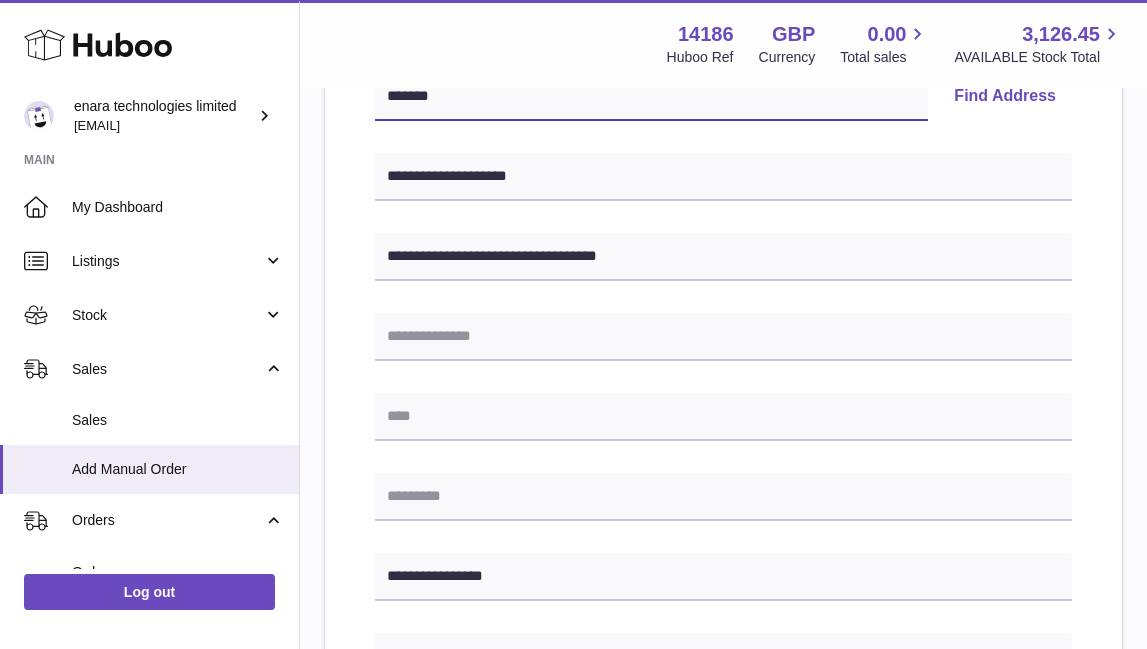type on "*******" 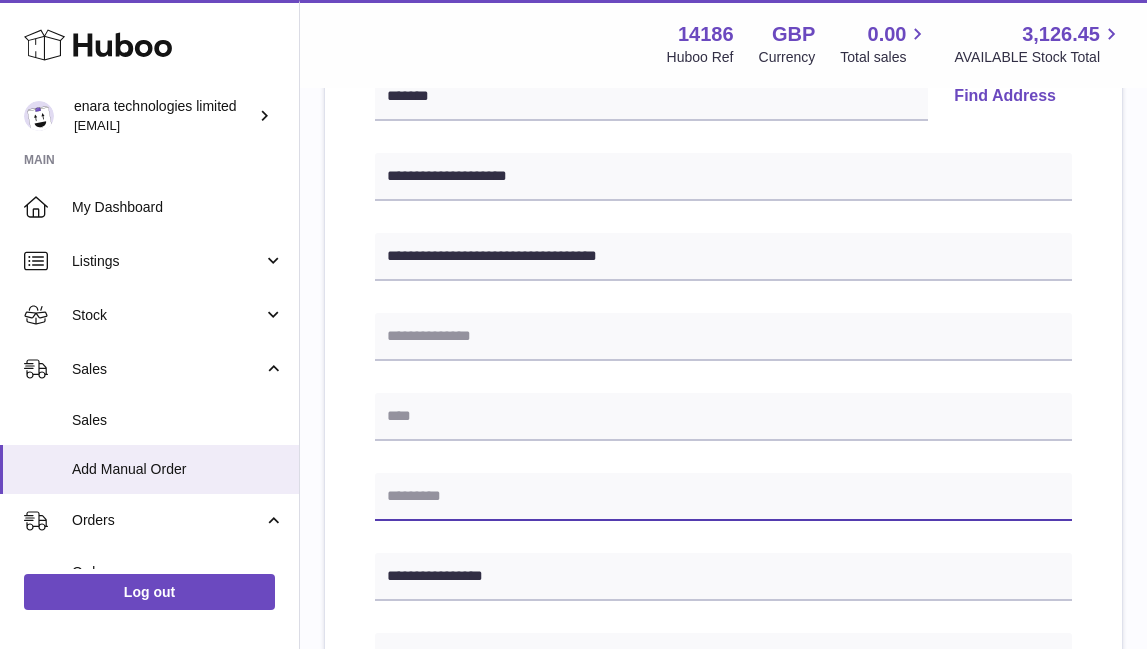 type on "*" 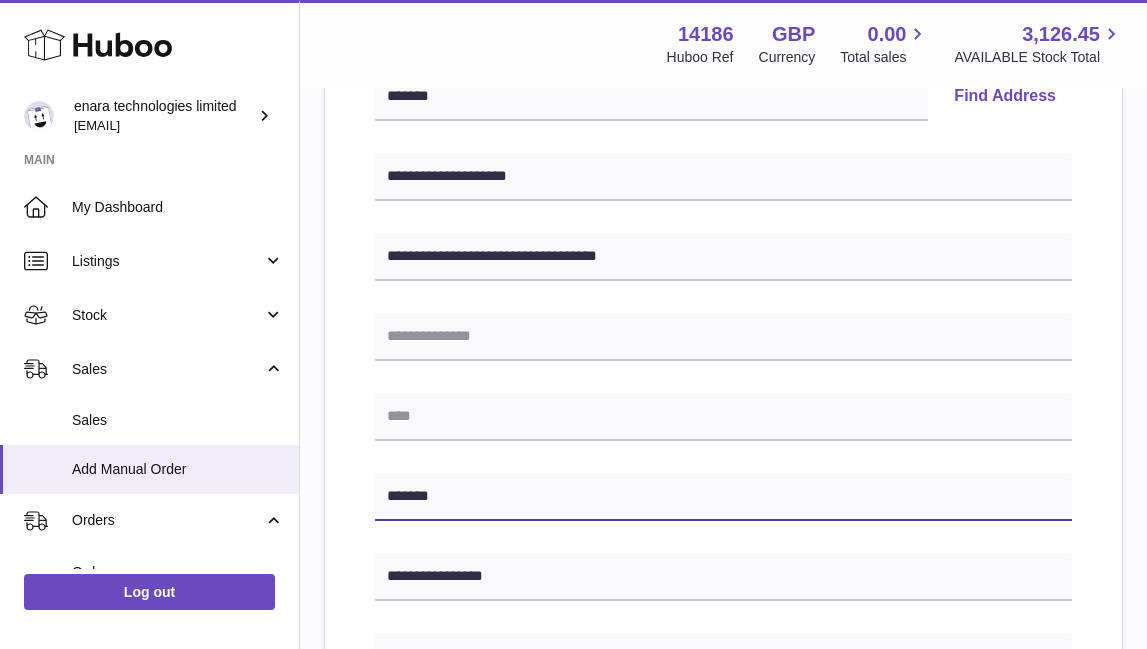 type on "*******" 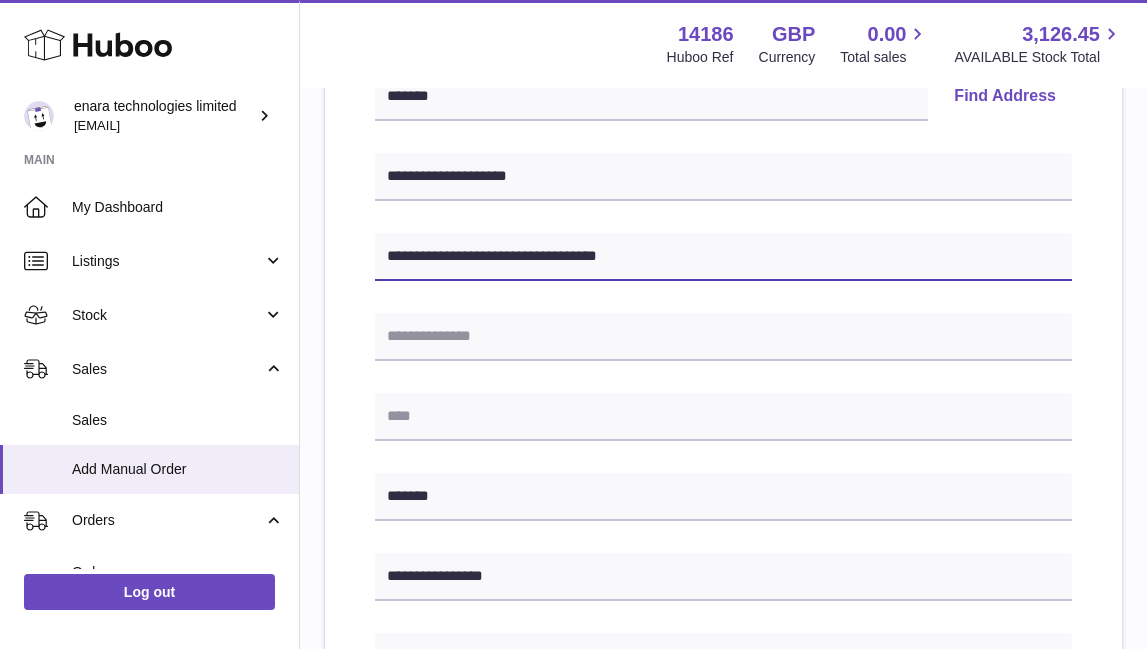 drag, startPoint x: 528, startPoint y: 254, endPoint x: 804, endPoint y: 272, distance: 276.58633 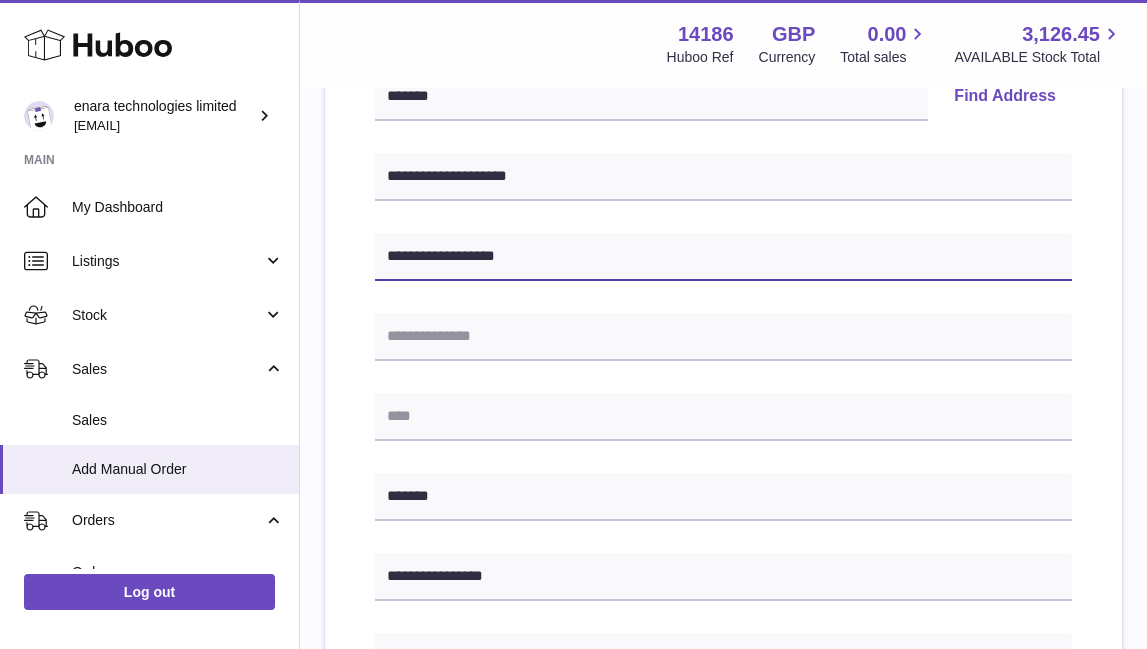 type on "**********" 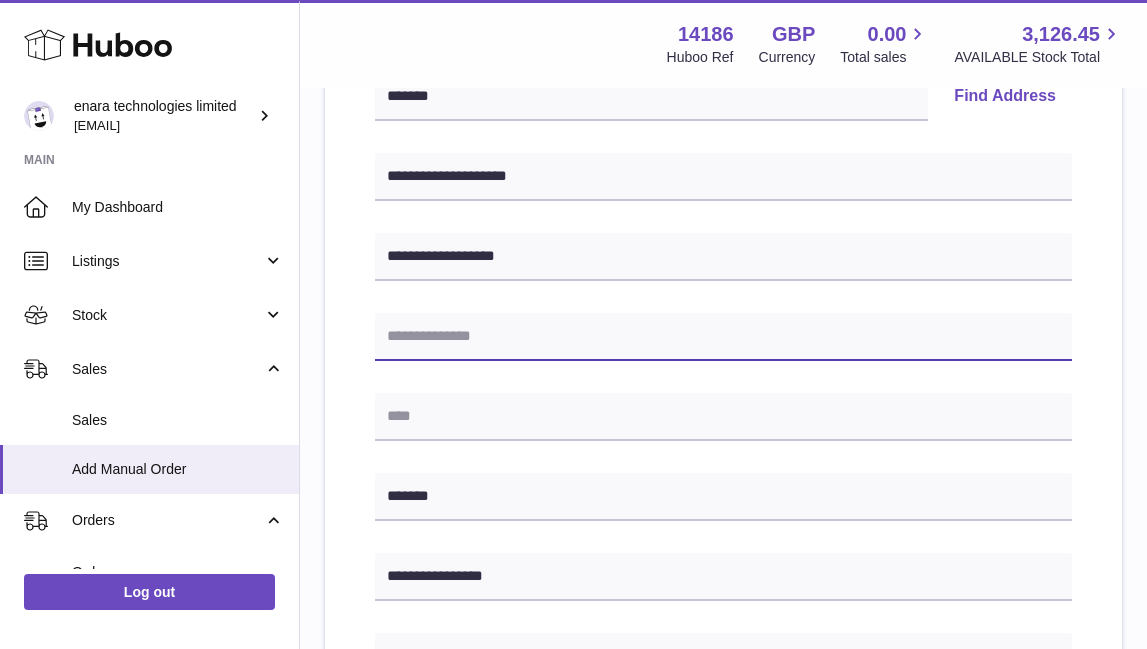 paste on "**********" 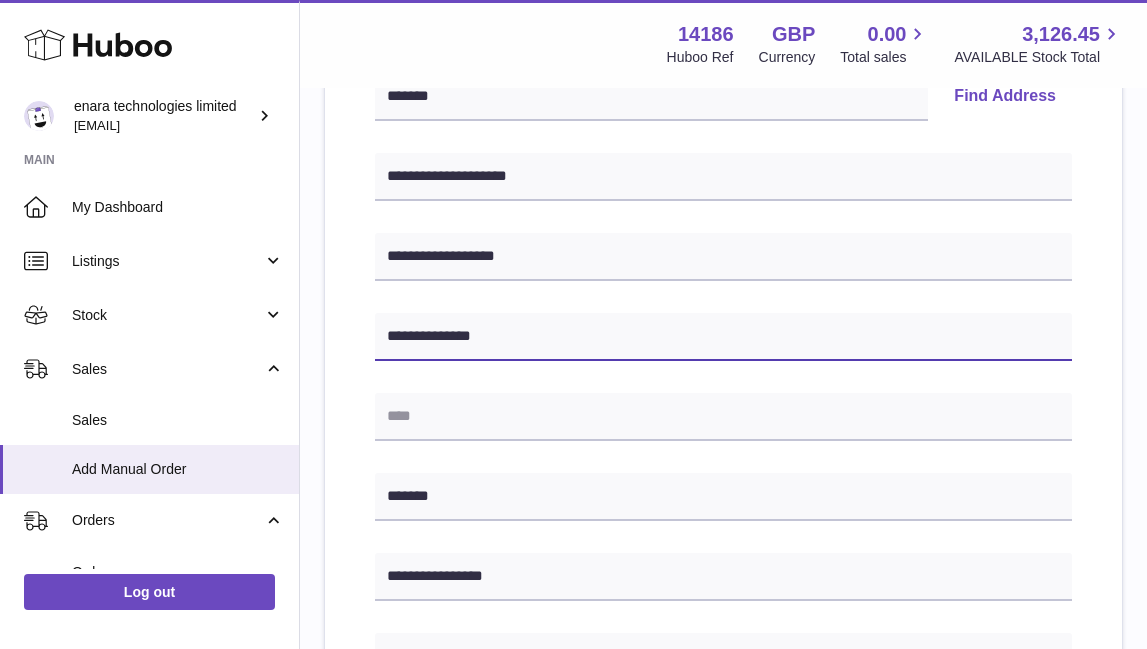 type on "**********" 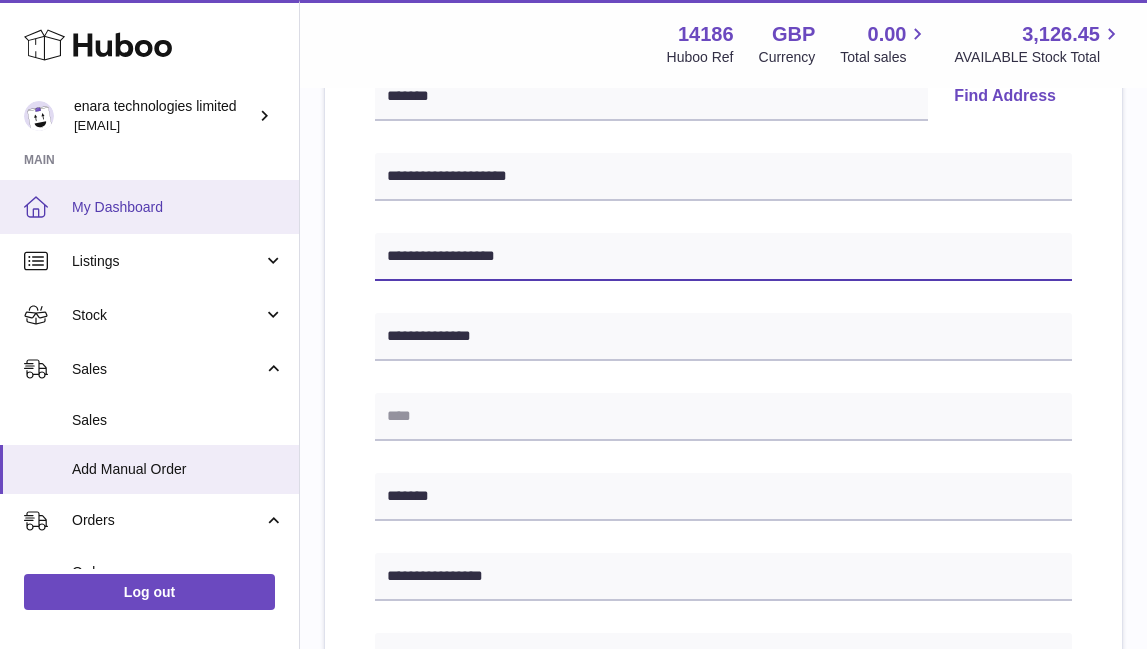 drag, startPoint x: 538, startPoint y: 250, endPoint x: 102, endPoint y: 221, distance: 436.96338 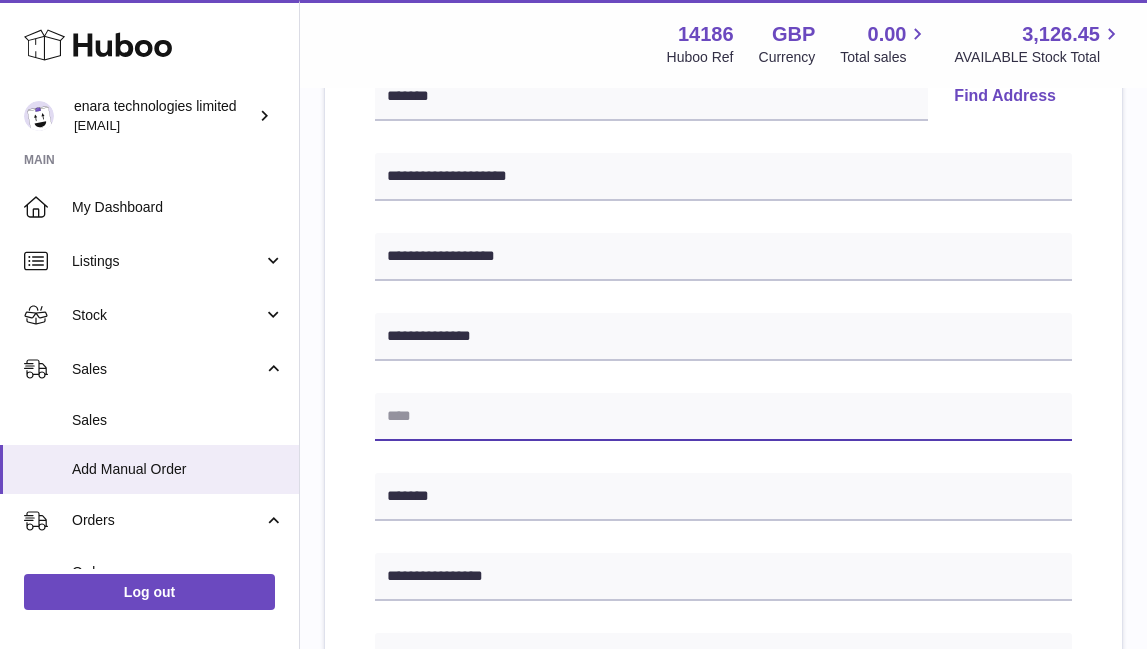 click at bounding box center [723, 417] 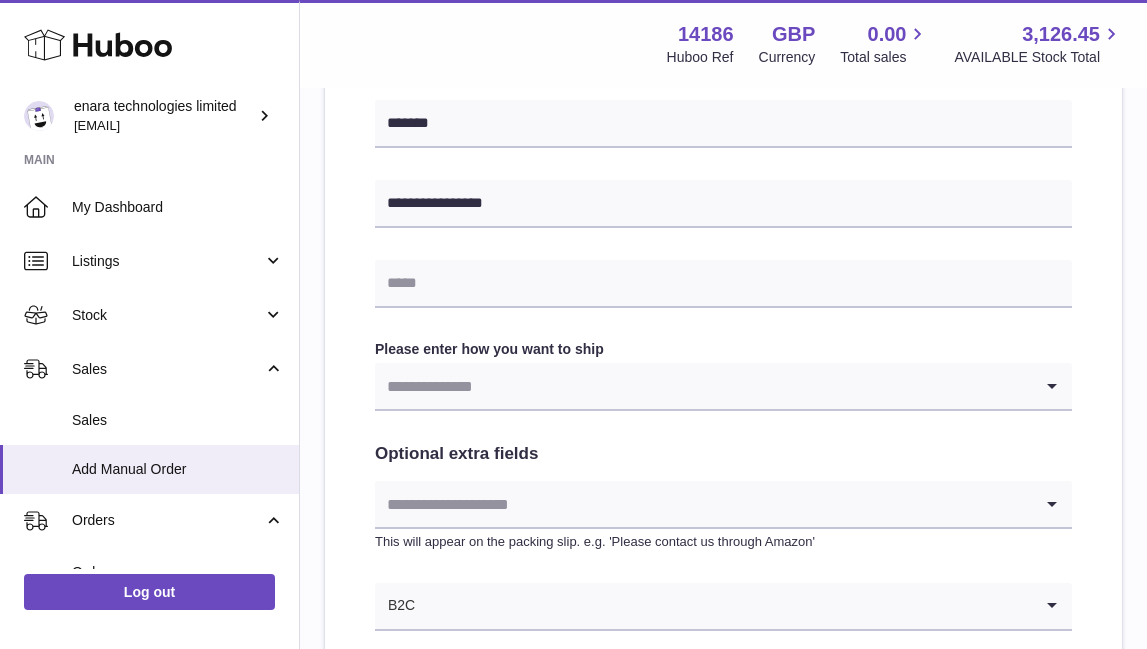 scroll, scrollTop: 854, scrollLeft: 0, axis: vertical 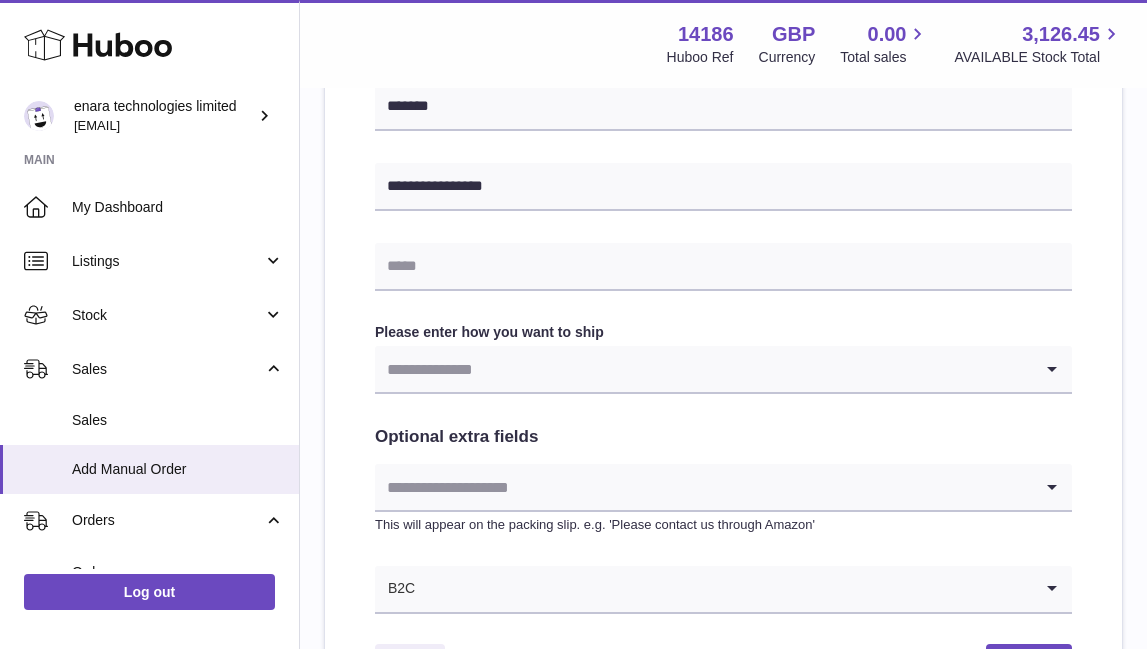 type on "**********" 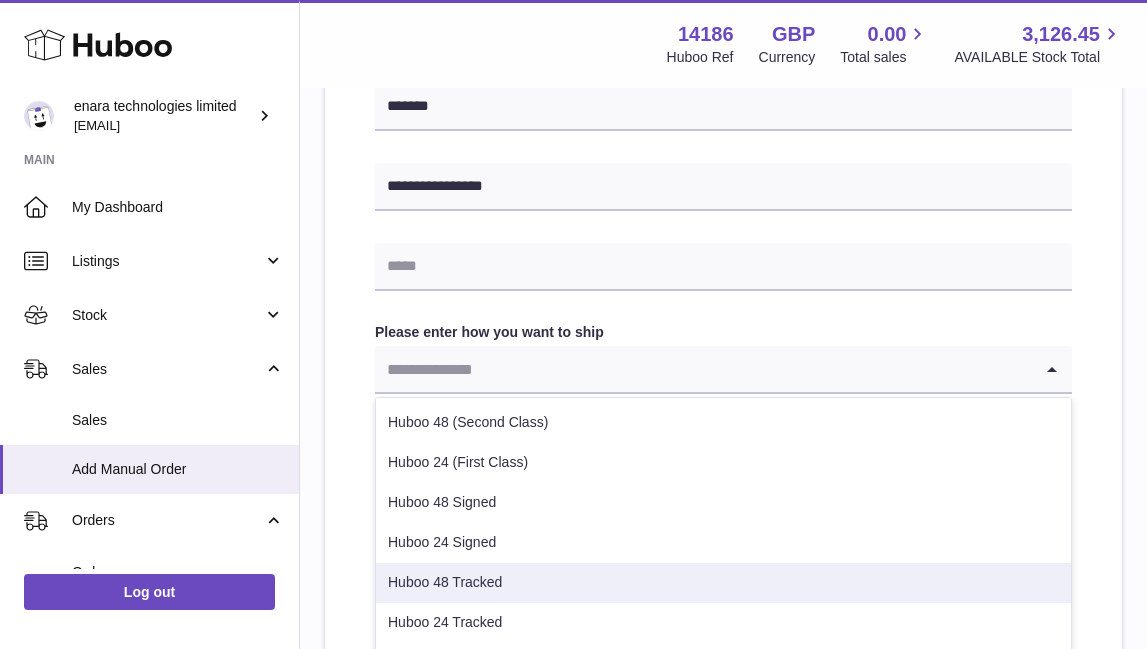 click on "Huboo 48 Tracked" at bounding box center (723, 583) 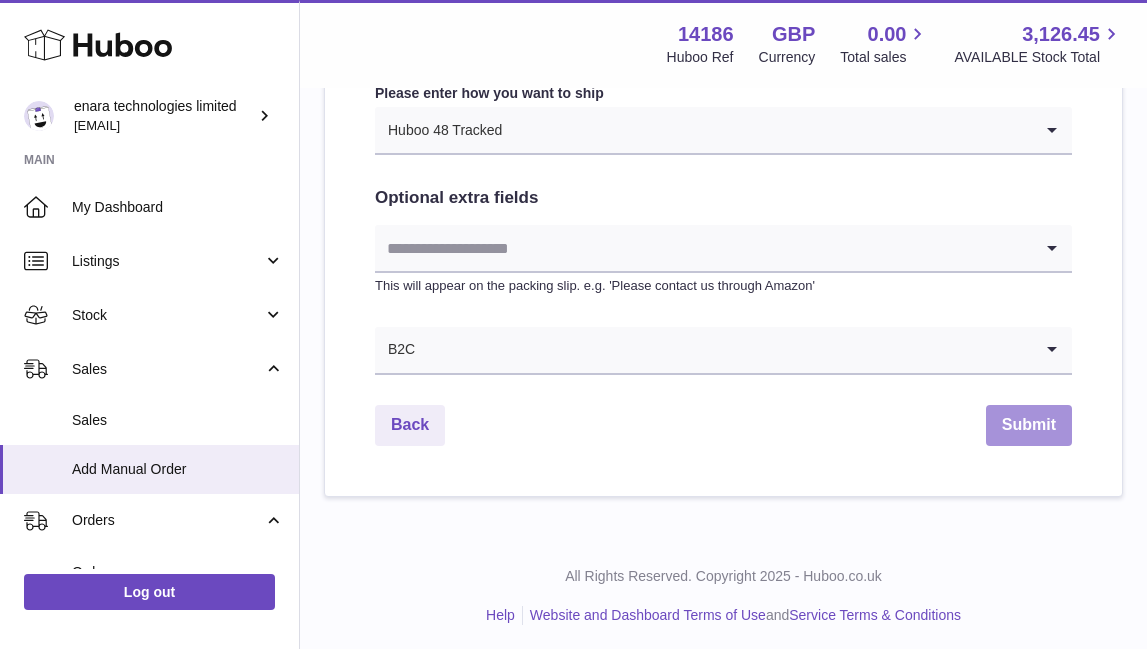 scroll, scrollTop: 1092, scrollLeft: 0, axis: vertical 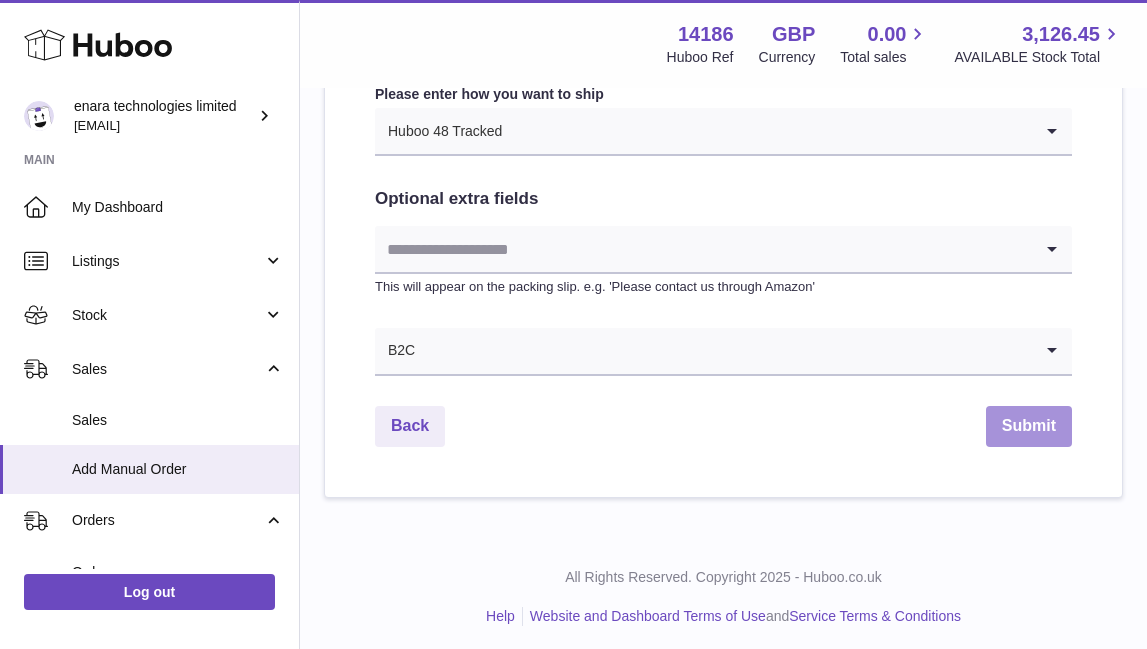 click on "Submit" at bounding box center [1029, 426] 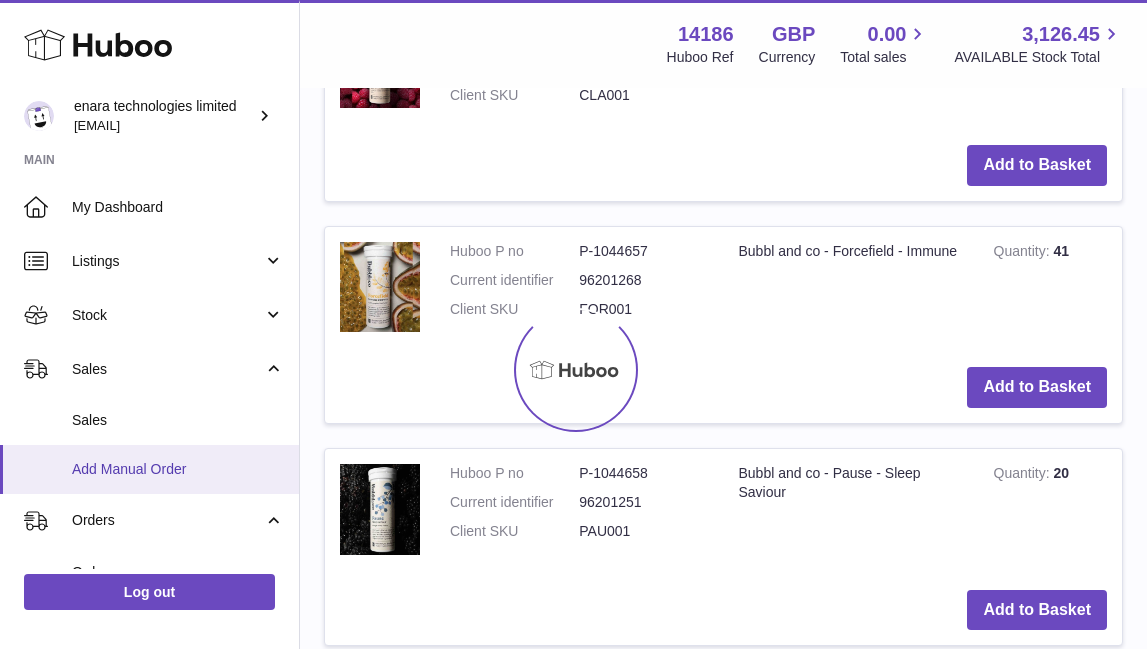 scroll, scrollTop: 0, scrollLeft: 0, axis: both 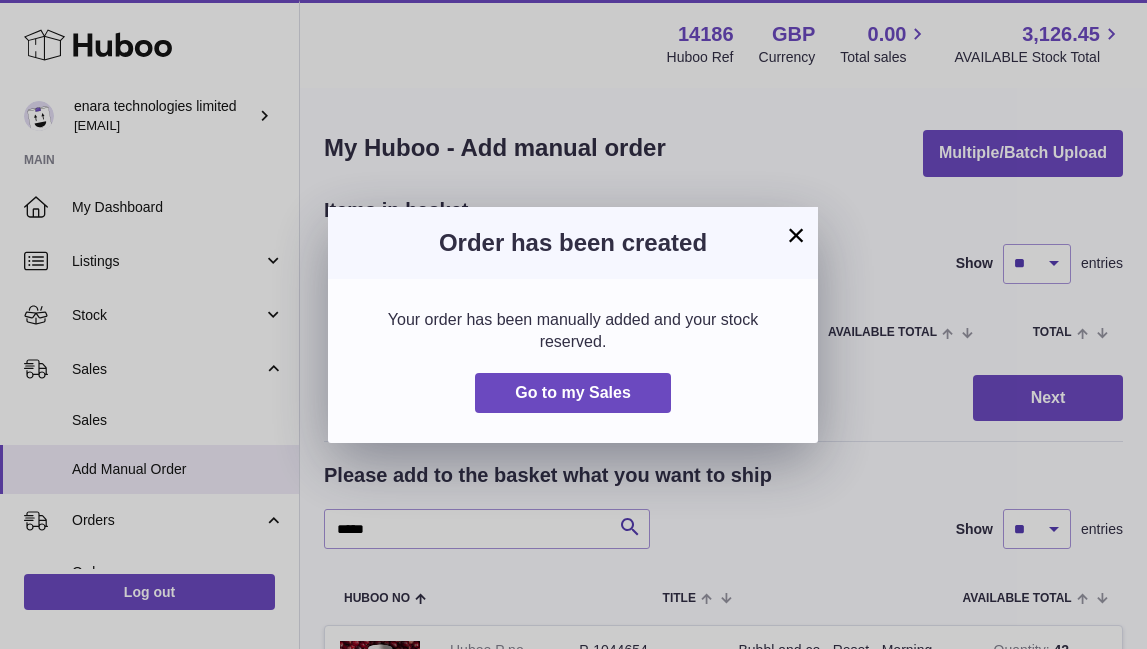 click on "×" at bounding box center [796, 235] 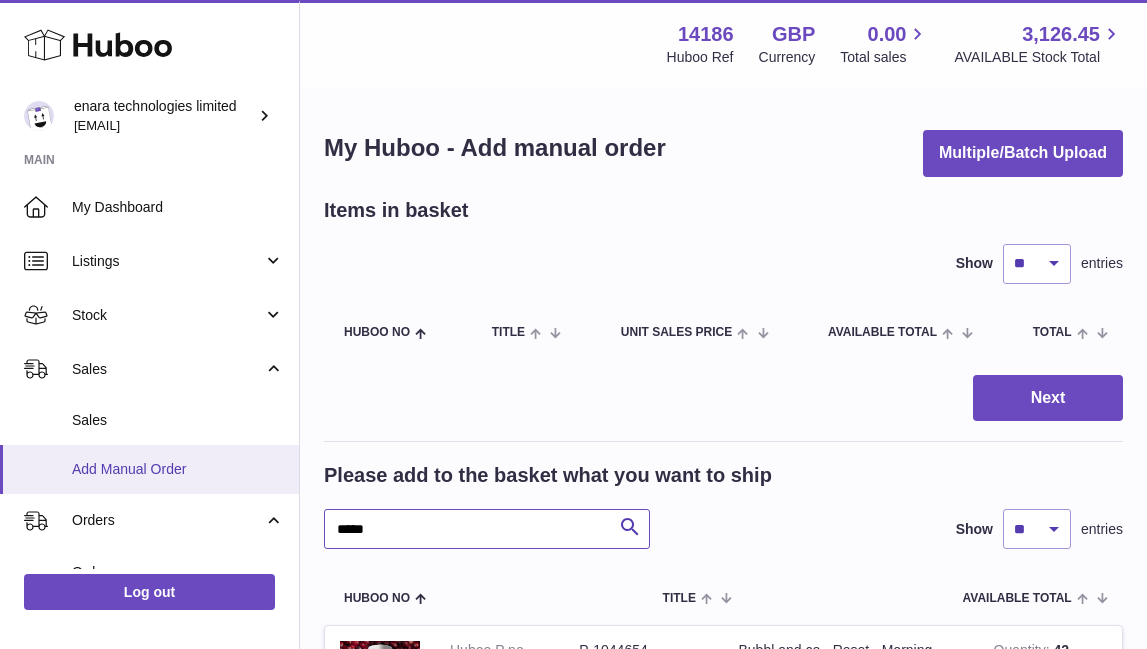 drag, startPoint x: 435, startPoint y: 528, endPoint x: 106, endPoint y: 446, distance: 339.06488 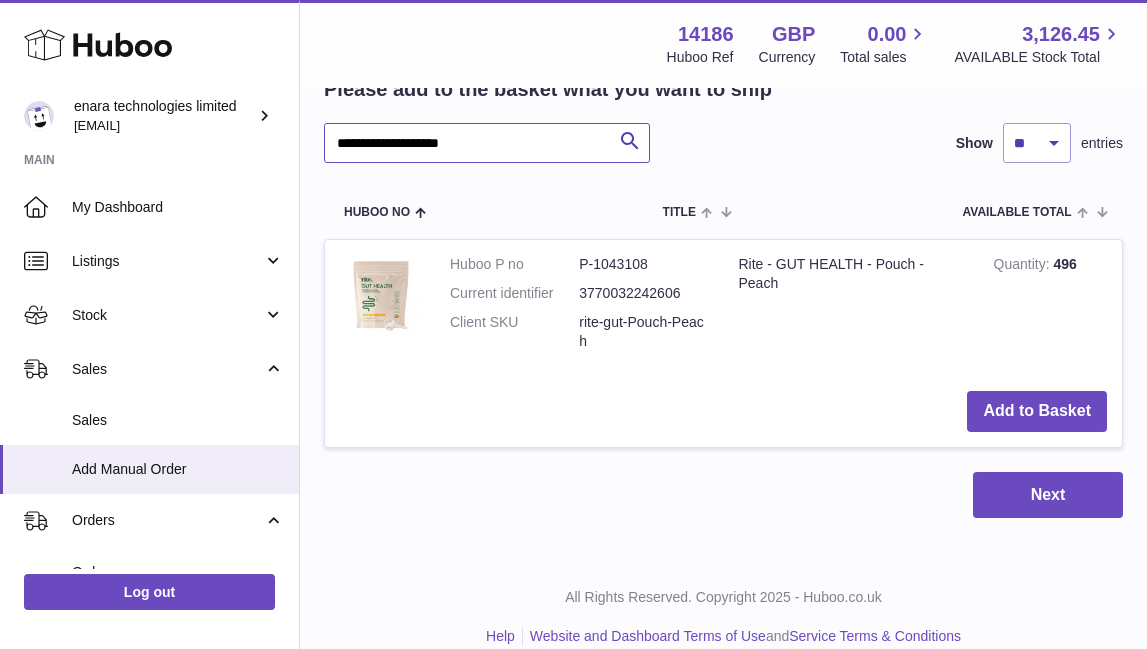 scroll, scrollTop: 393, scrollLeft: 0, axis: vertical 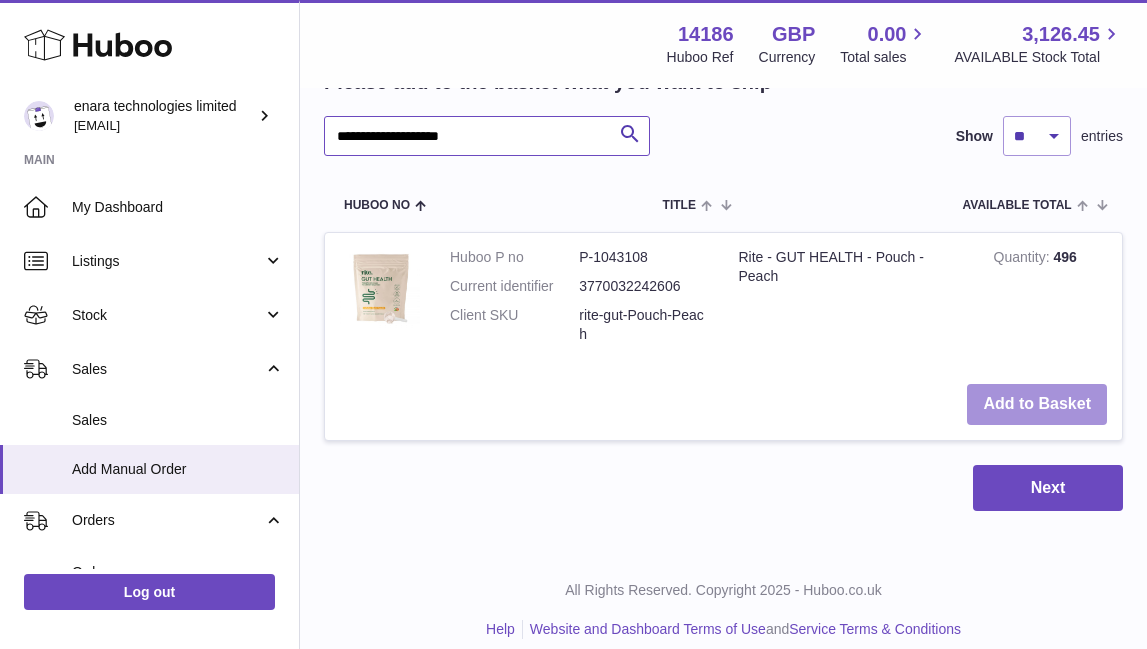type on "**********" 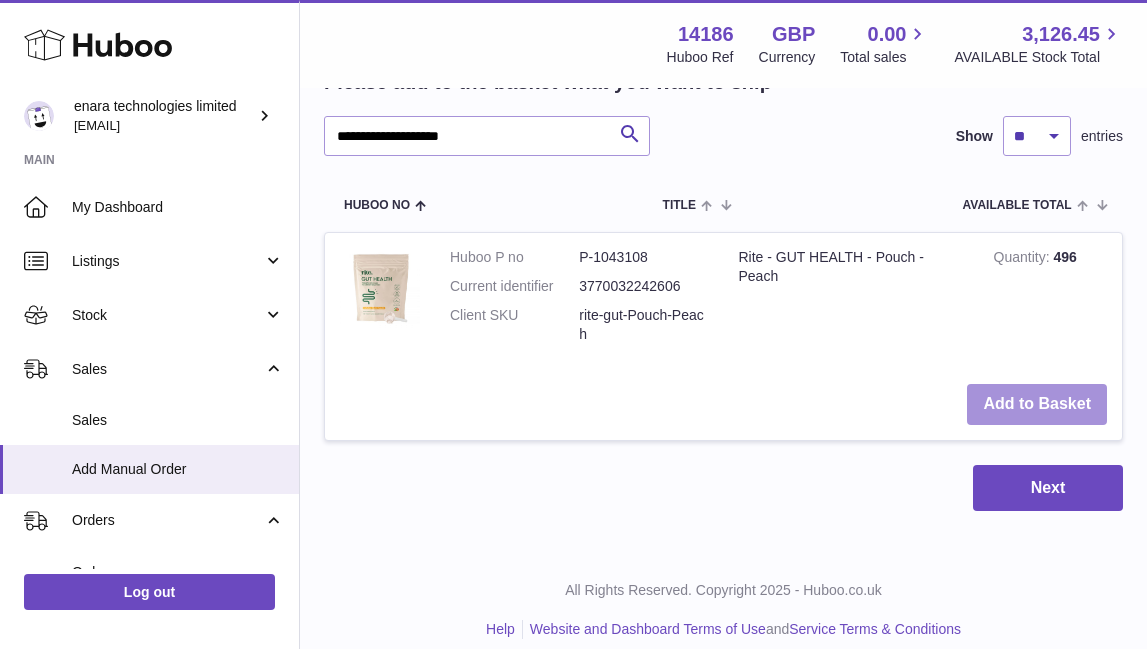 click on "Add to Basket" at bounding box center (1037, 404) 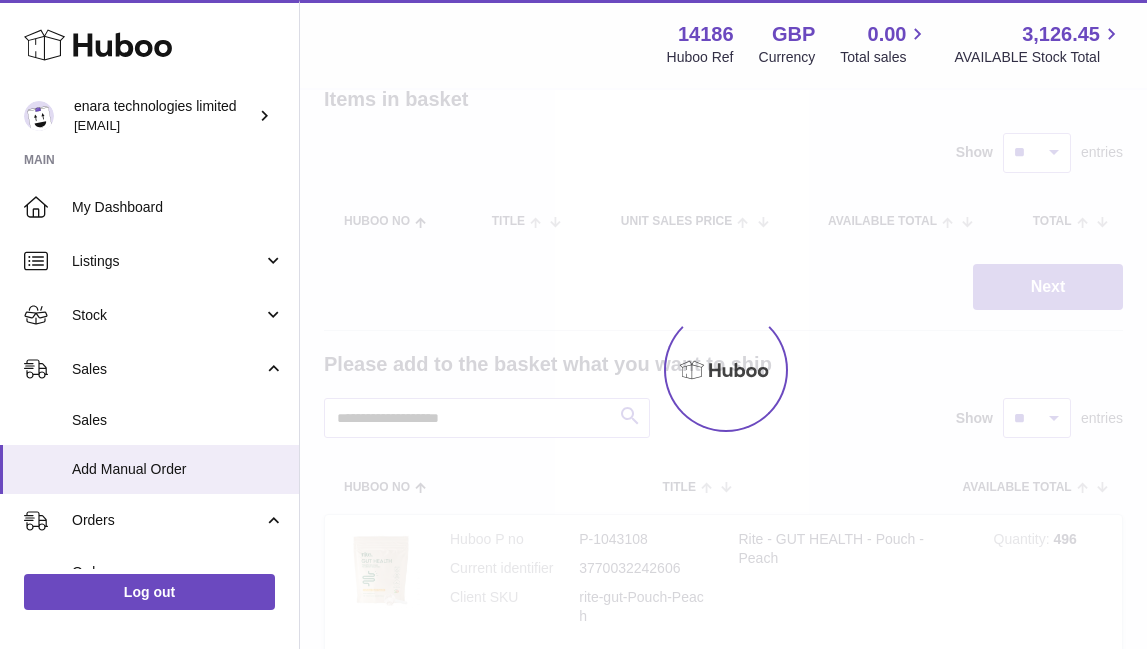 scroll, scrollTop: 112, scrollLeft: 0, axis: vertical 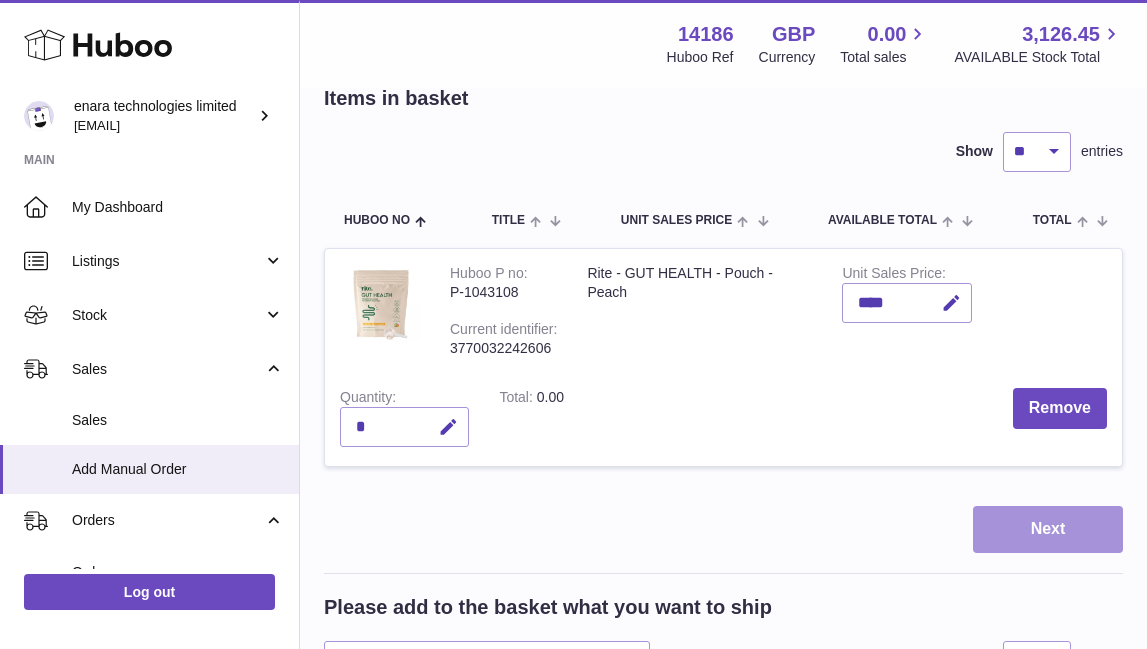 click on "Next" at bounding box center [1048, 529] 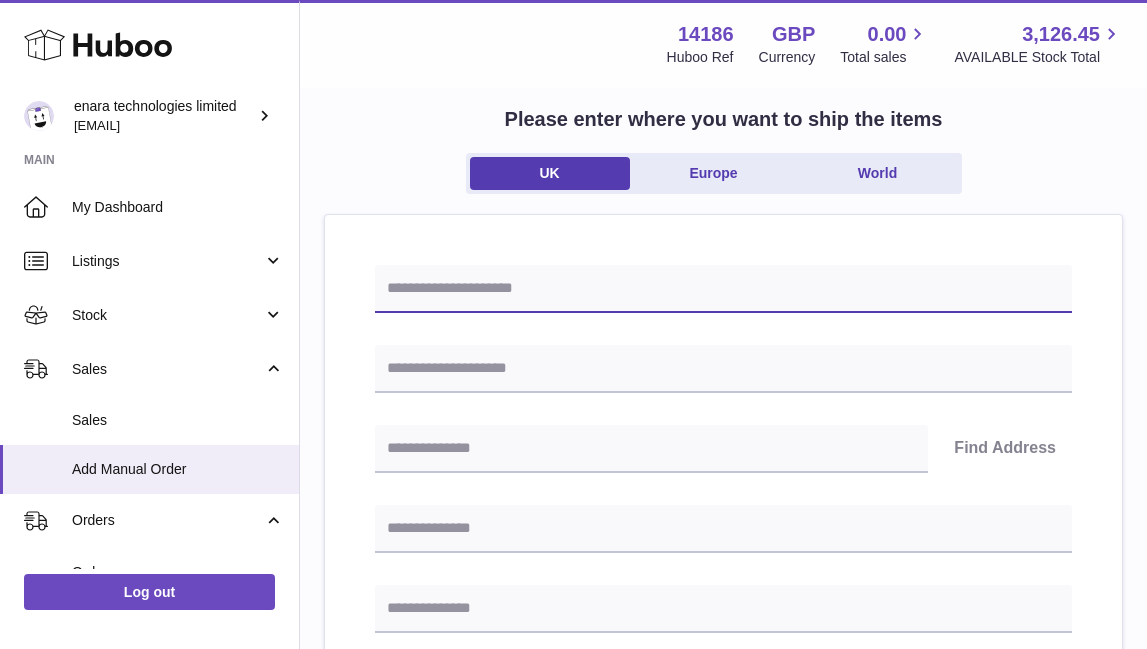 click at bounding box center (723, 289) 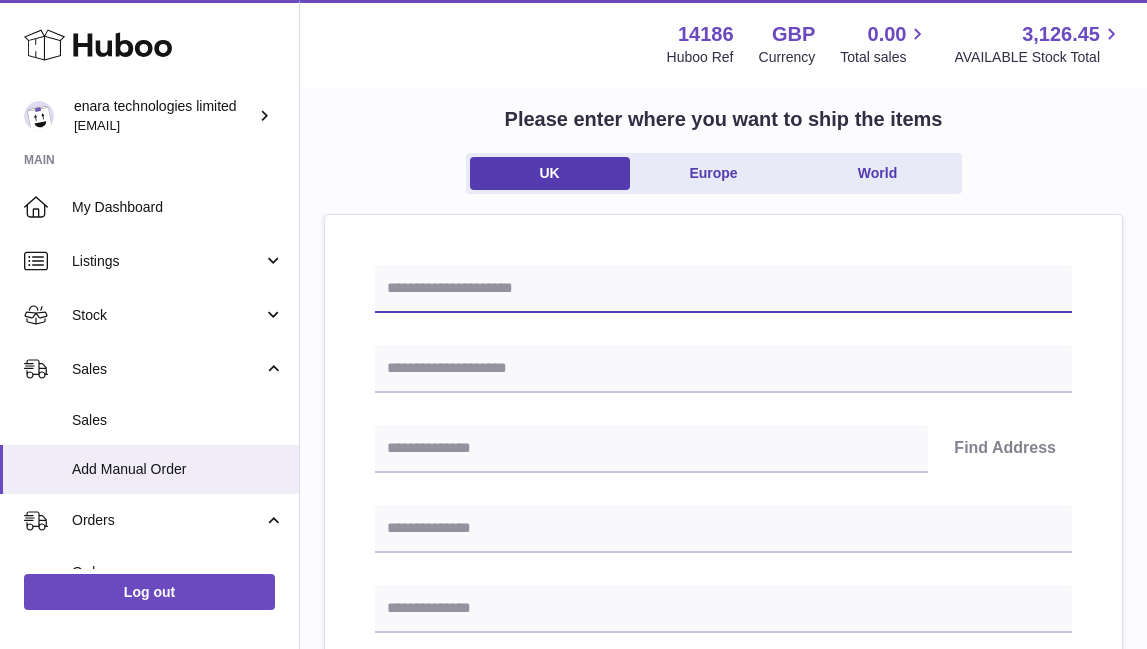 paste on "**********" 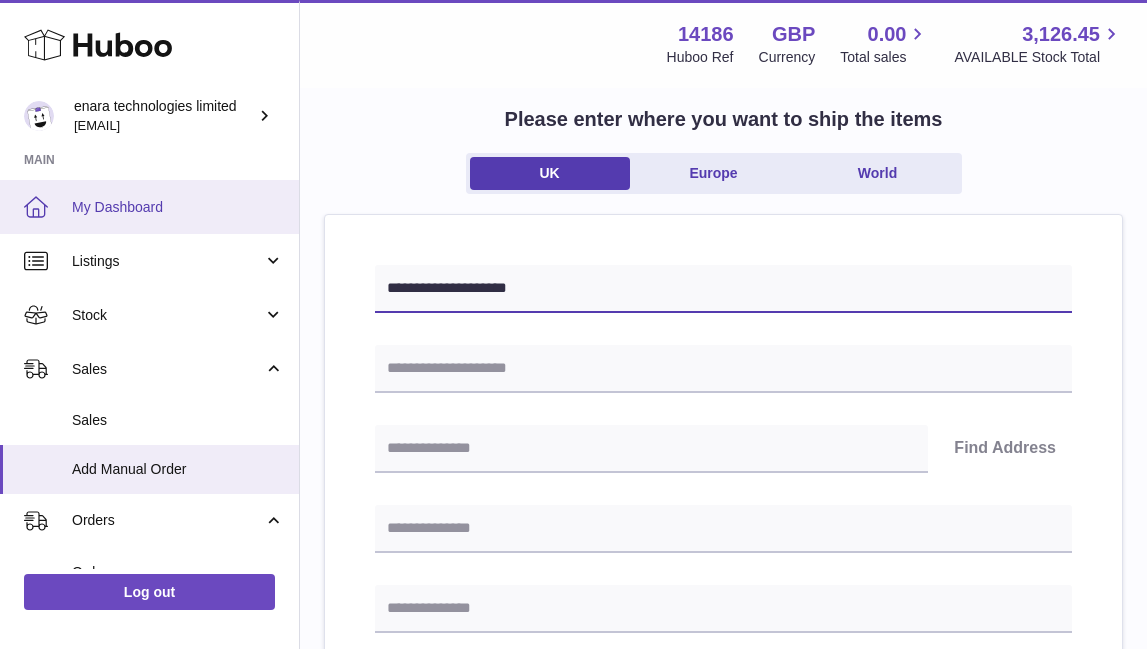 drag, startPoint x: 583, startPoint y: 286, endPoint x: 211, endPoint y: 213, distance: 379.09497 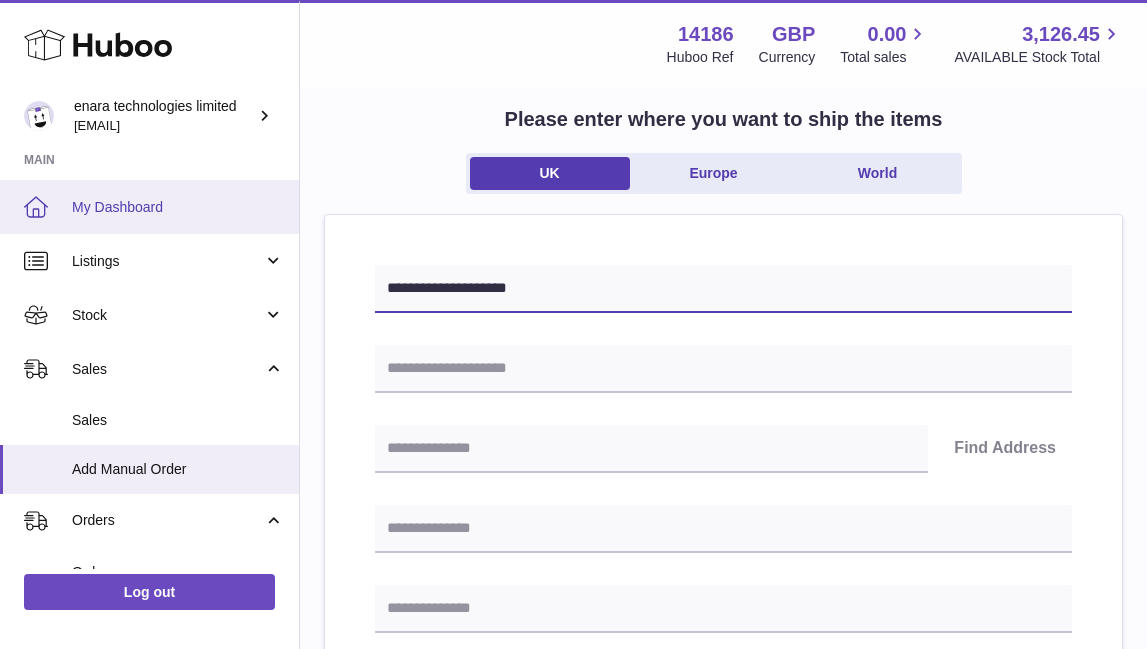 click on "Huboo
enara technologies limited
Dee@enara.co     Main     My Dashboard       Listings     Not with Huboo Listings with Huboo Bundles   Stock     Stock Stock History Add Stock Delivery History ASN Uploads   Sales     Sales Add Manual Order   Orders     Orders Add Manual Order   Usage       Invoicing and Payments     Billing History Storage History Direct Debits Account Balance   Cases       Channels       Settings       Returns       Log out   Menu   Huboo     14186   Huboo Ref    GBP   Currency   0.00     Total sales   3,126.45     AVAILABLE Stock Total   Currency   GBP   Total sales   0.00   AVAILABLE Stock Total   3,126.45   My Huboo - Add manual order
Multiple/Batch Upload
Please enter where you want to ship the items
UK
Europe
World" at bounding box center (573, 762) 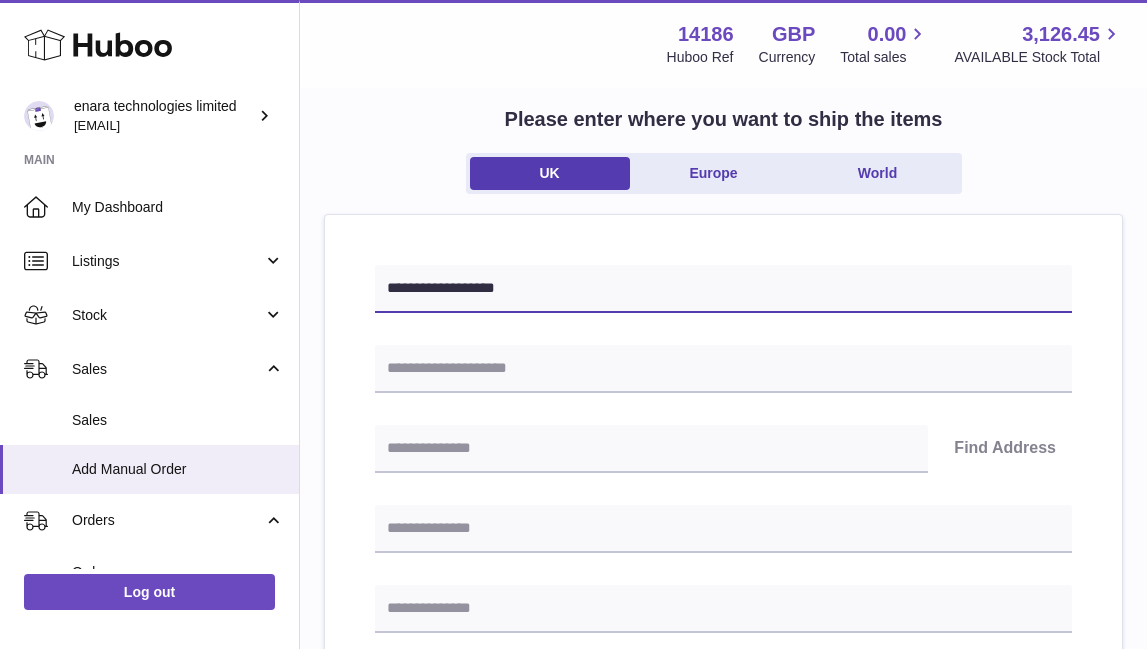 type on "**********" 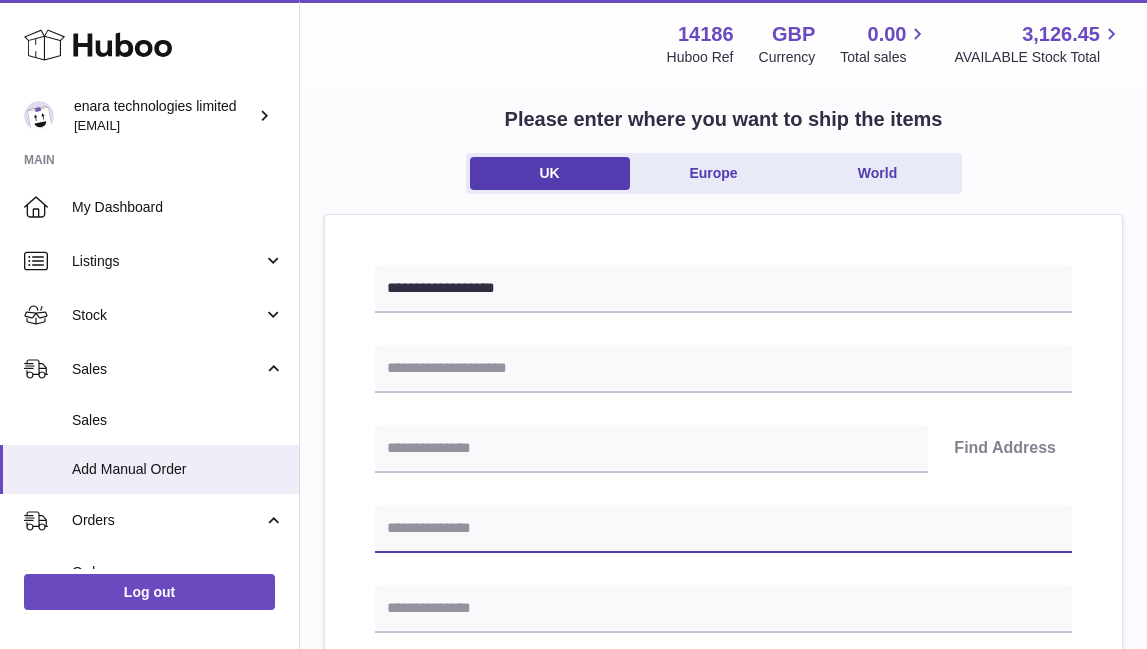 paste on "**********" 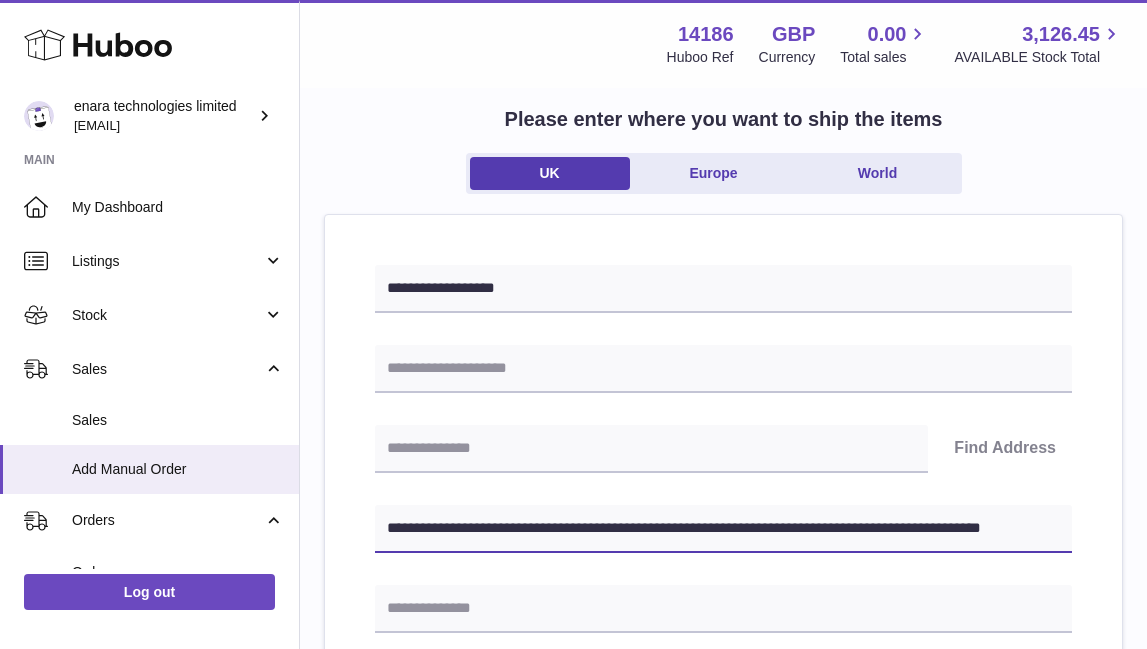 drag, startPoint x: 669, startPoint y: 529, endPoint x: 1240, endPoint y: 558, distance: 571.73596 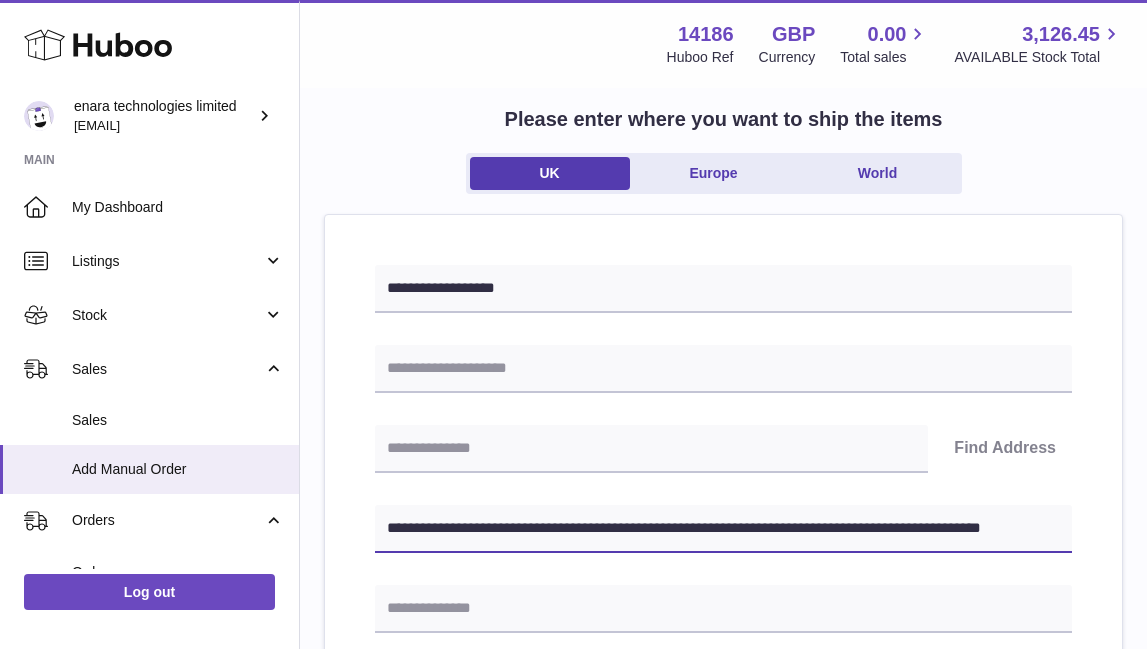 click on ".st0{fill:#141414;}" at bounding box center [573, 212] 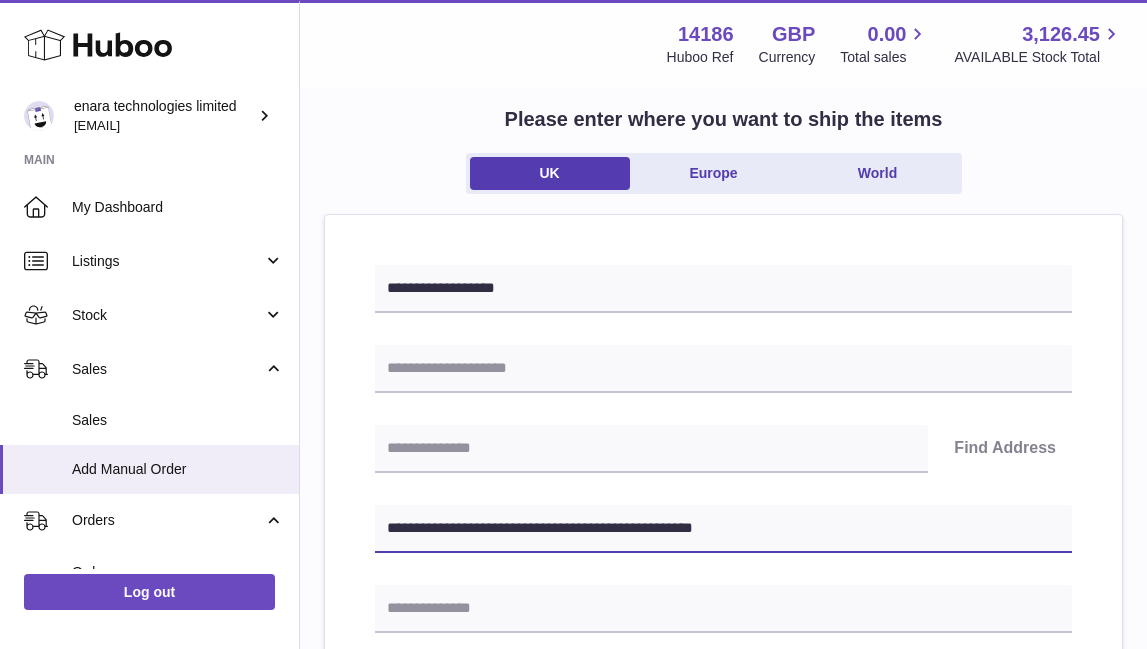 type on "**********" 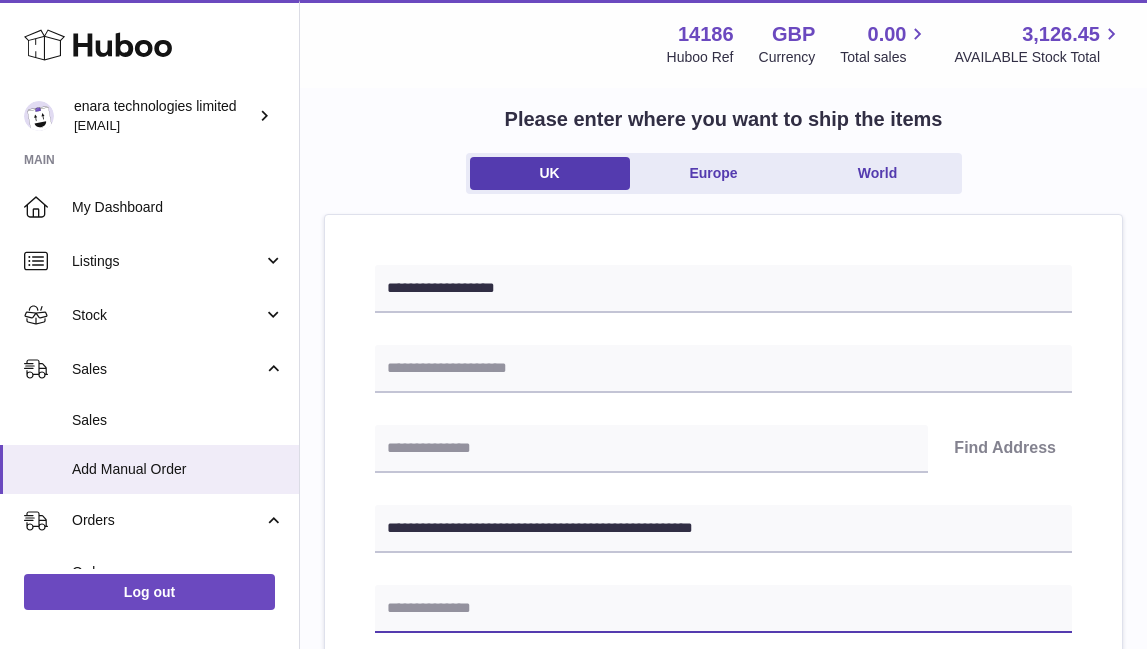 paste on "**********" 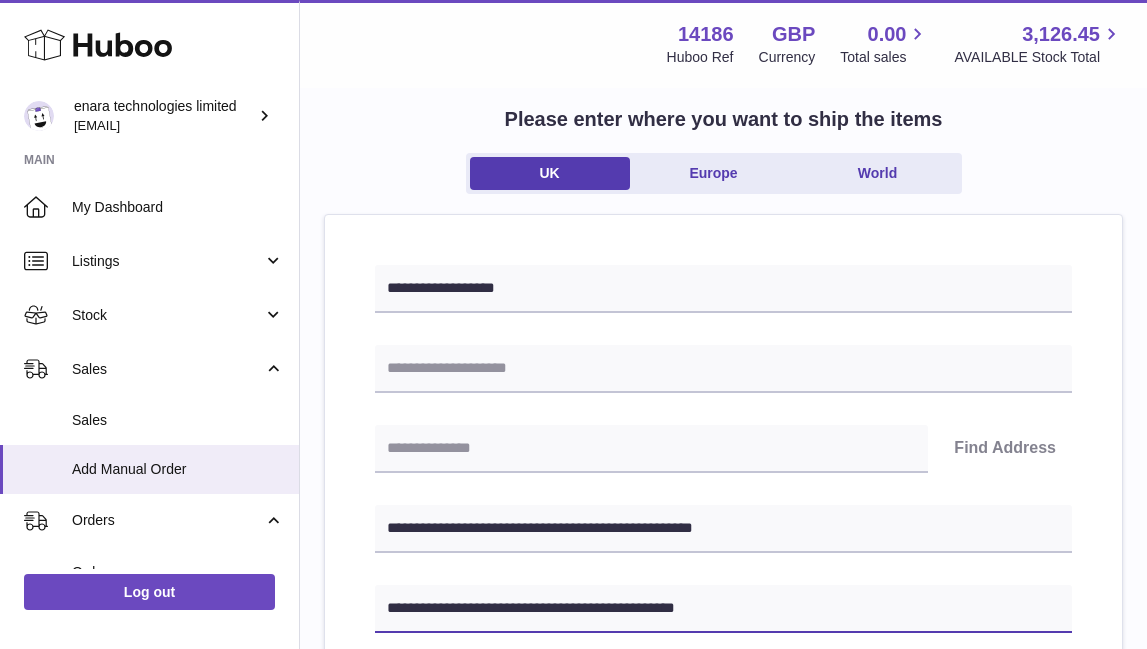 type on "**********" 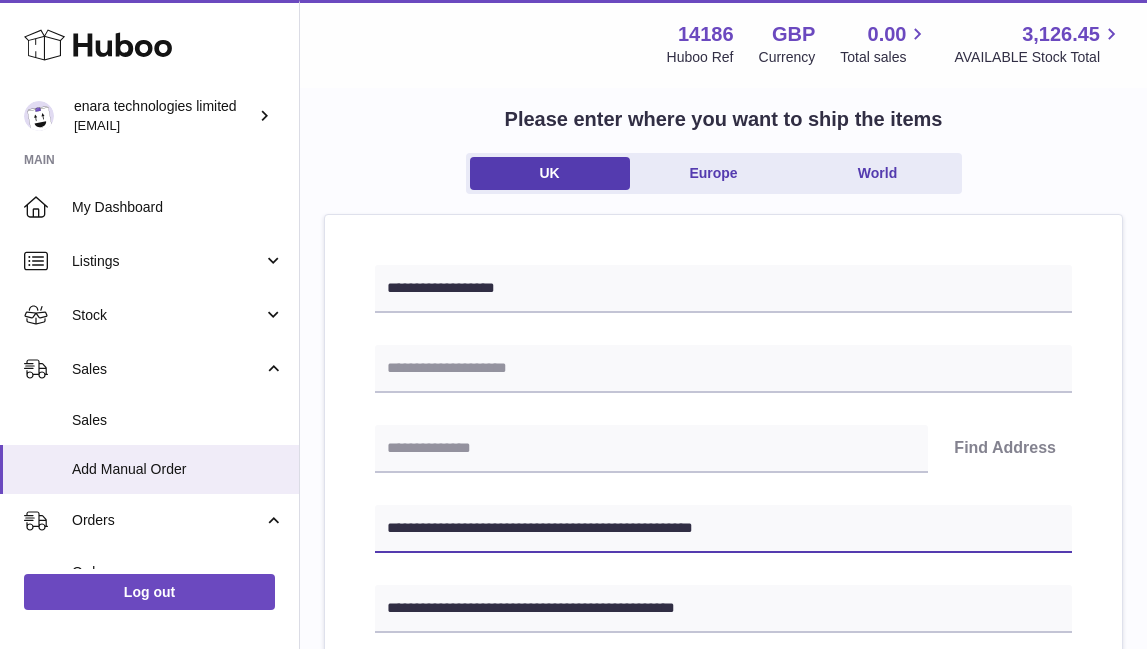drag, startPoint x: 480, startPoint y: 527, endPoint x: 394, endPoint y: 528, distance: 86.00581 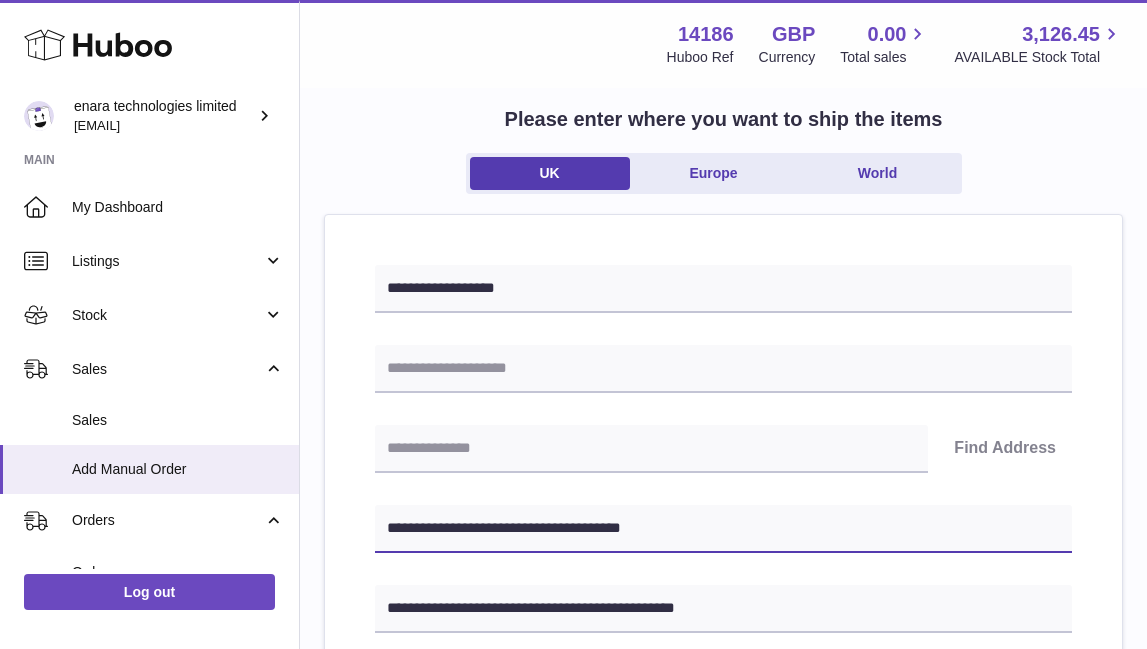 type on "**********" 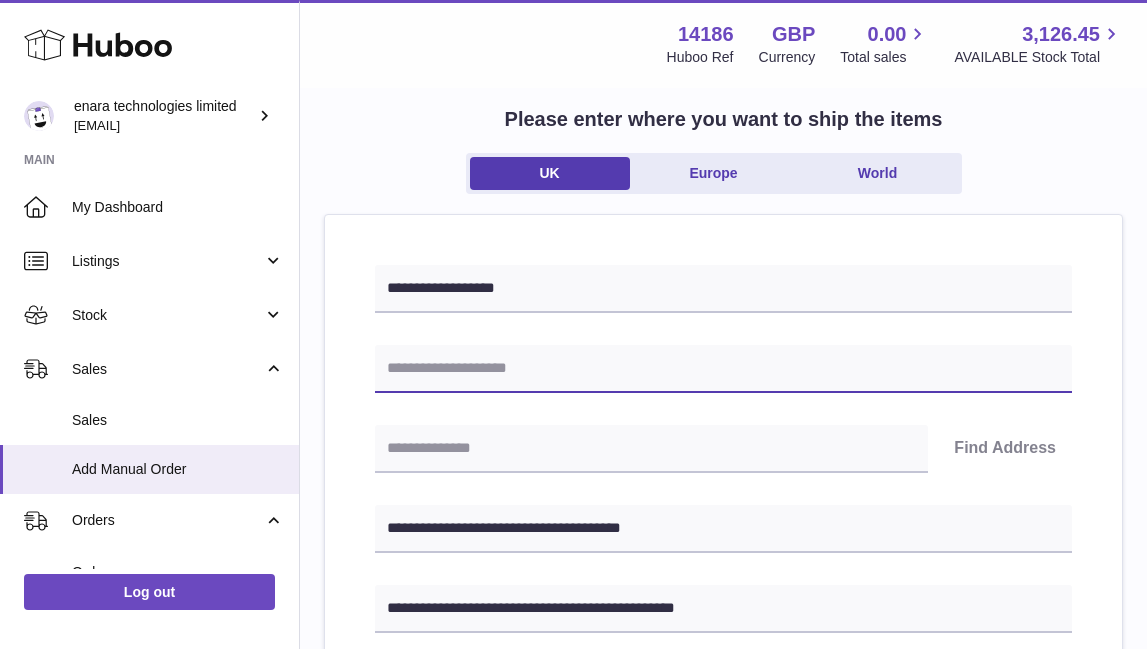 paste on "**********" 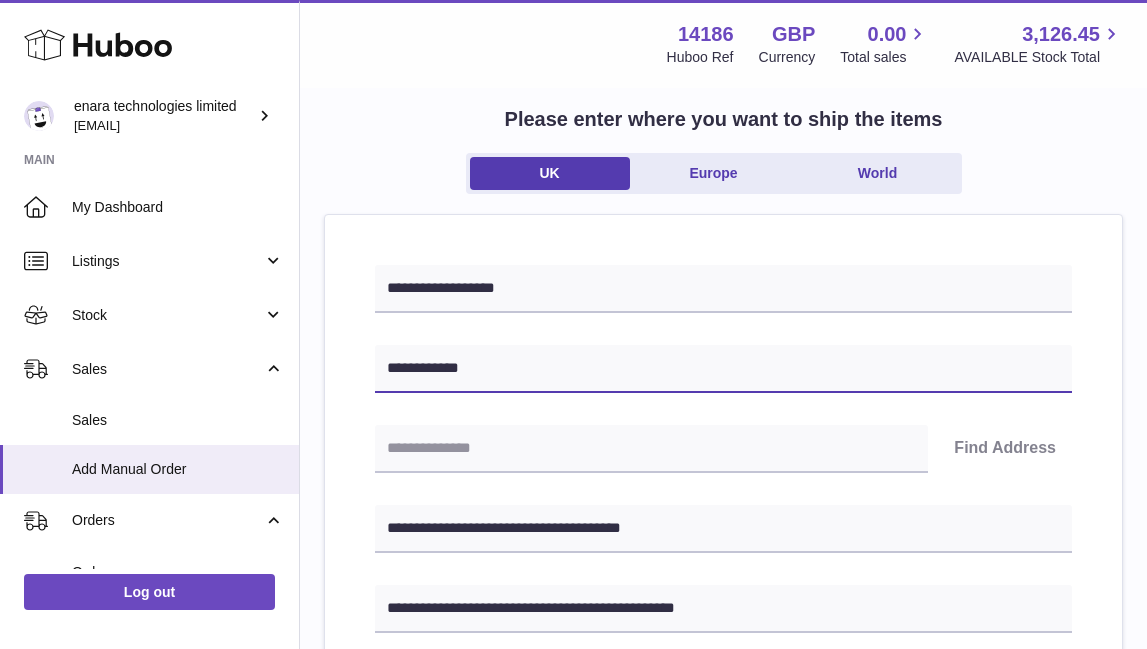 type on "**********" 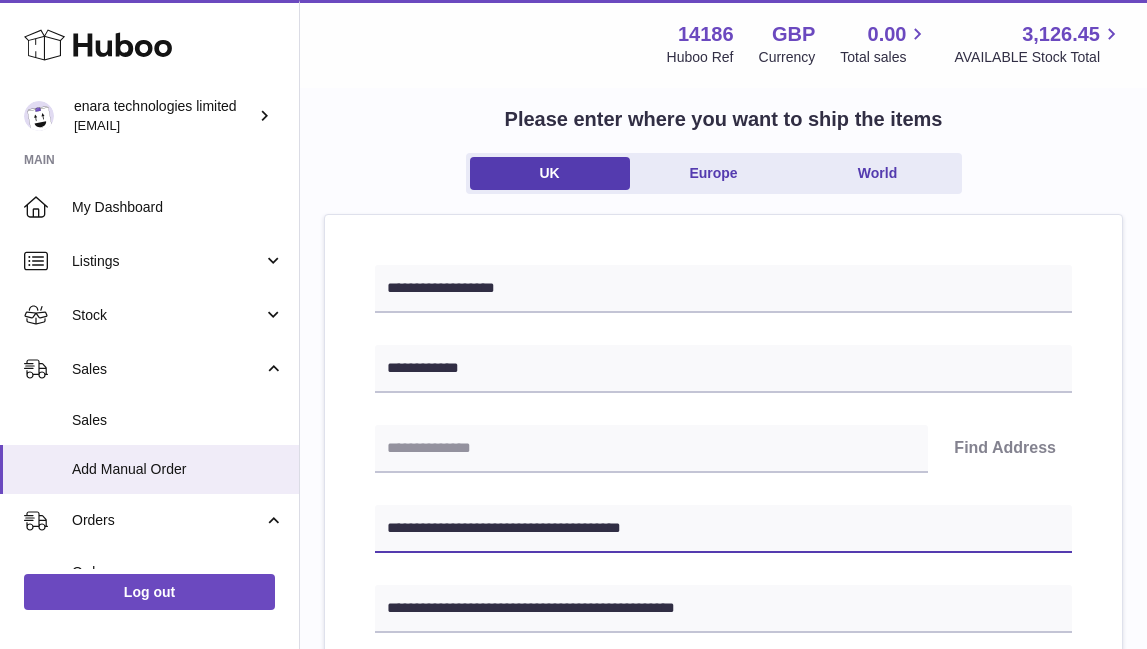 click on "**********" at bounding box center [723, 529] 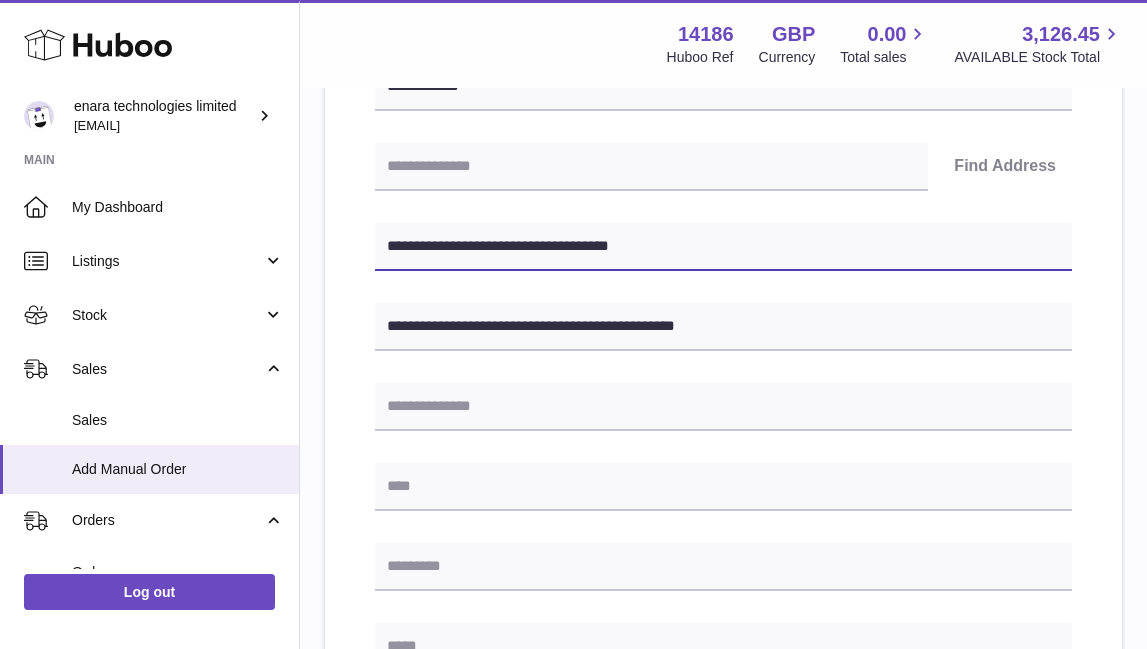 scroll, scrollTop: 410, scrollLeft: 0, axis: vertical 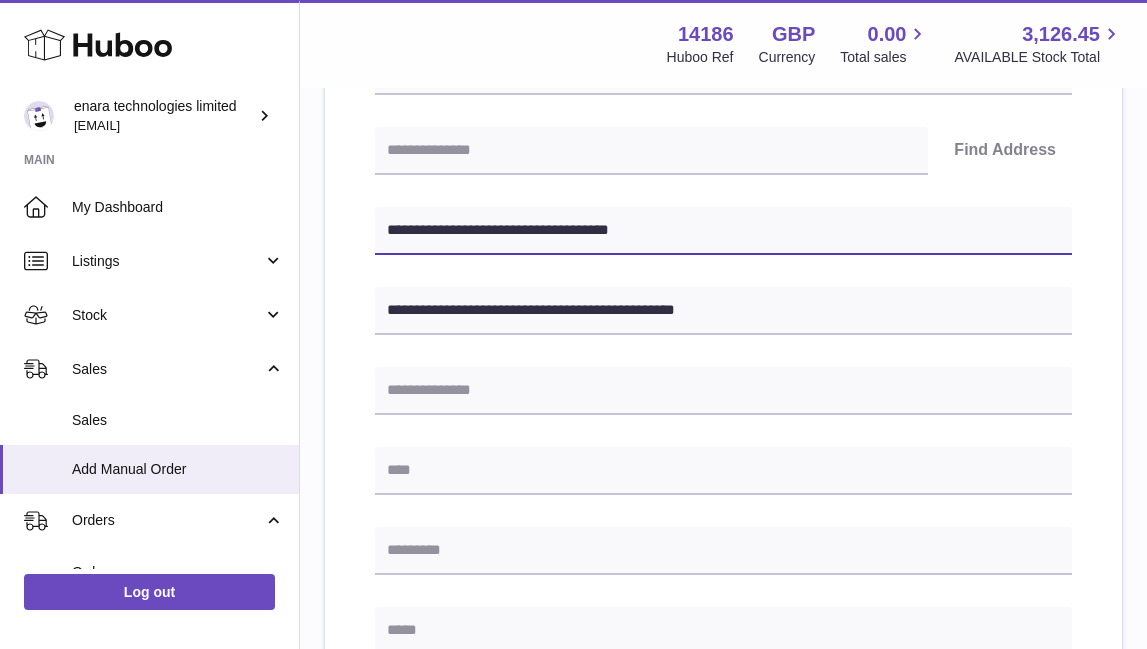 type on "**********" 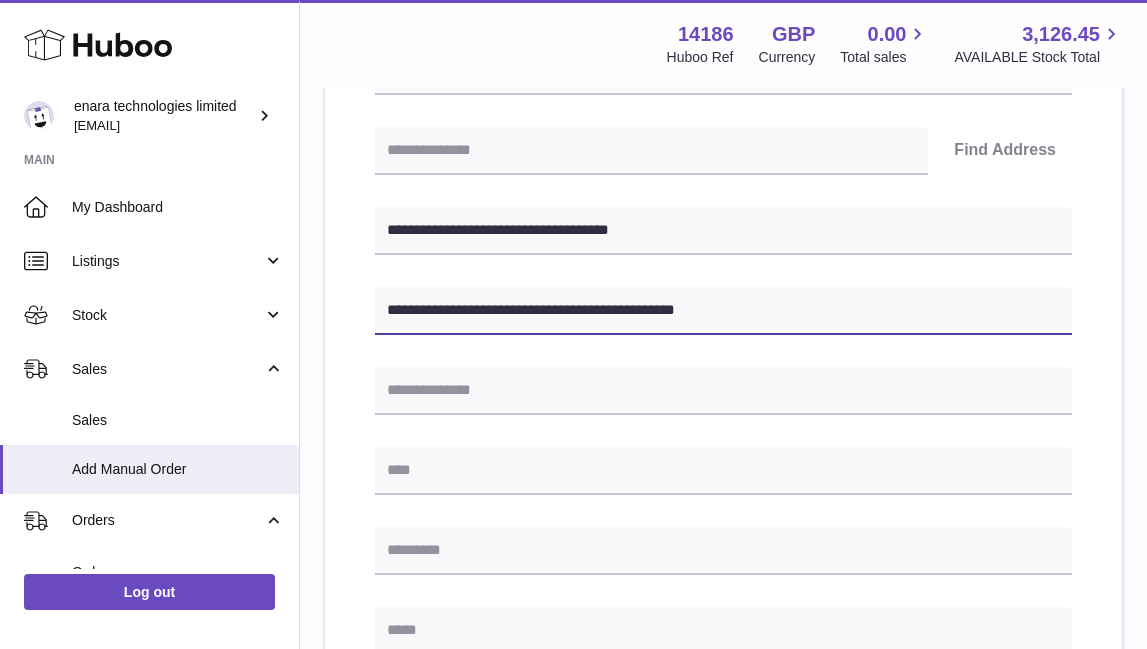 drag, startPoint x: 636, startPoint y: 304, endPoint x: 572, endPoint y: 305, distance: 64.00781 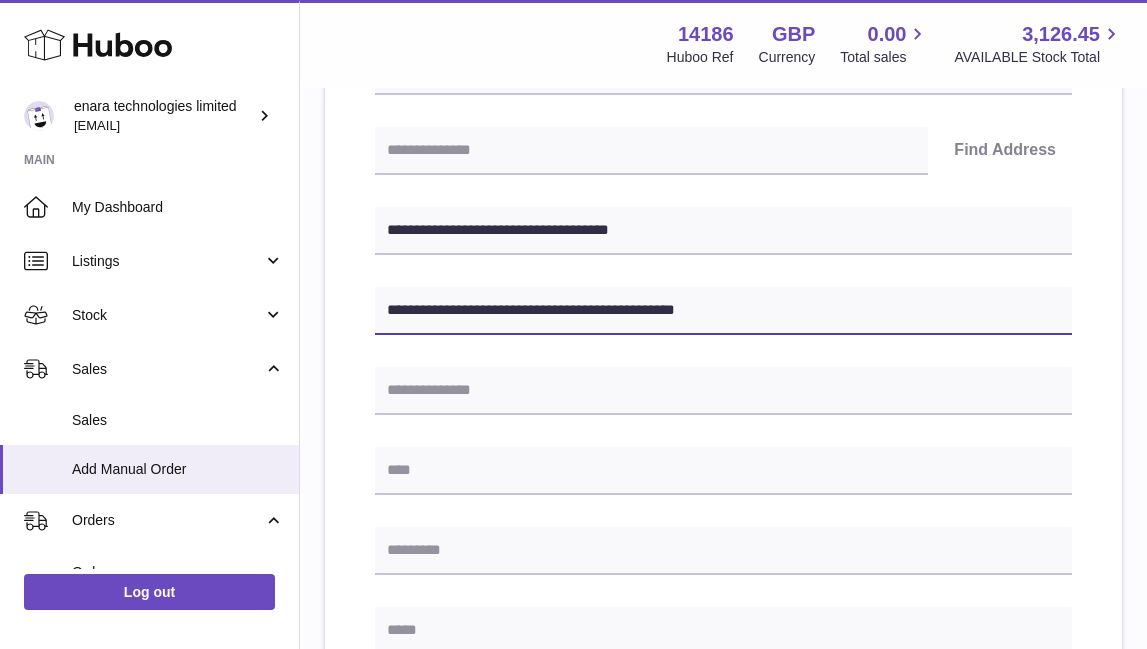 click on "**********" at bounding box center [723, 311] 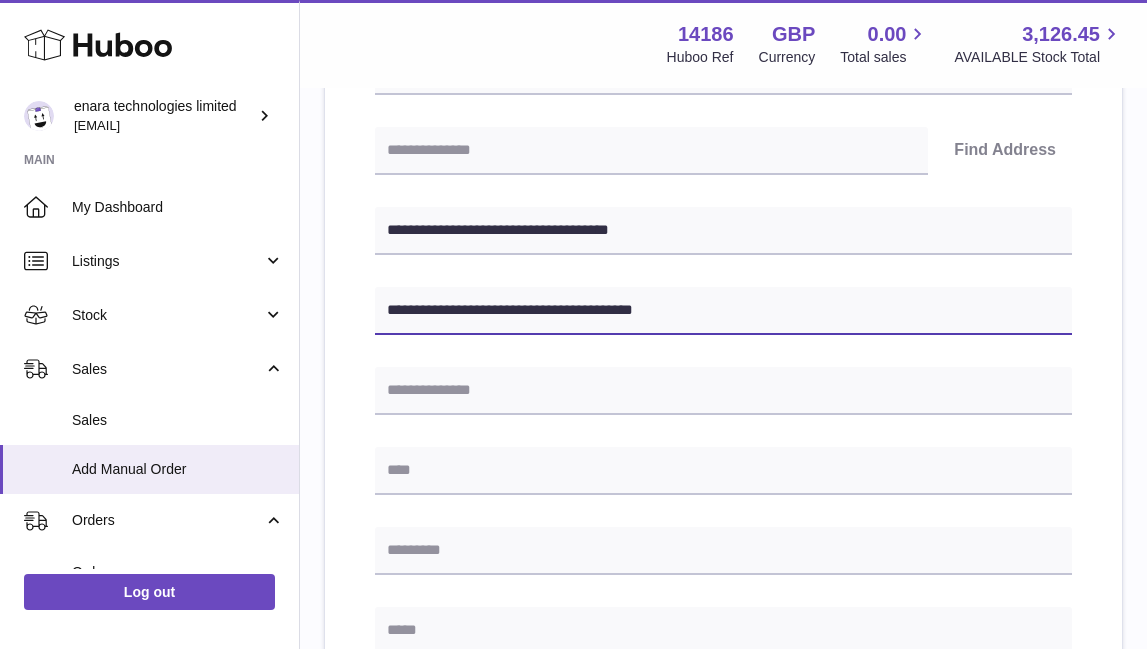 type on "**********" 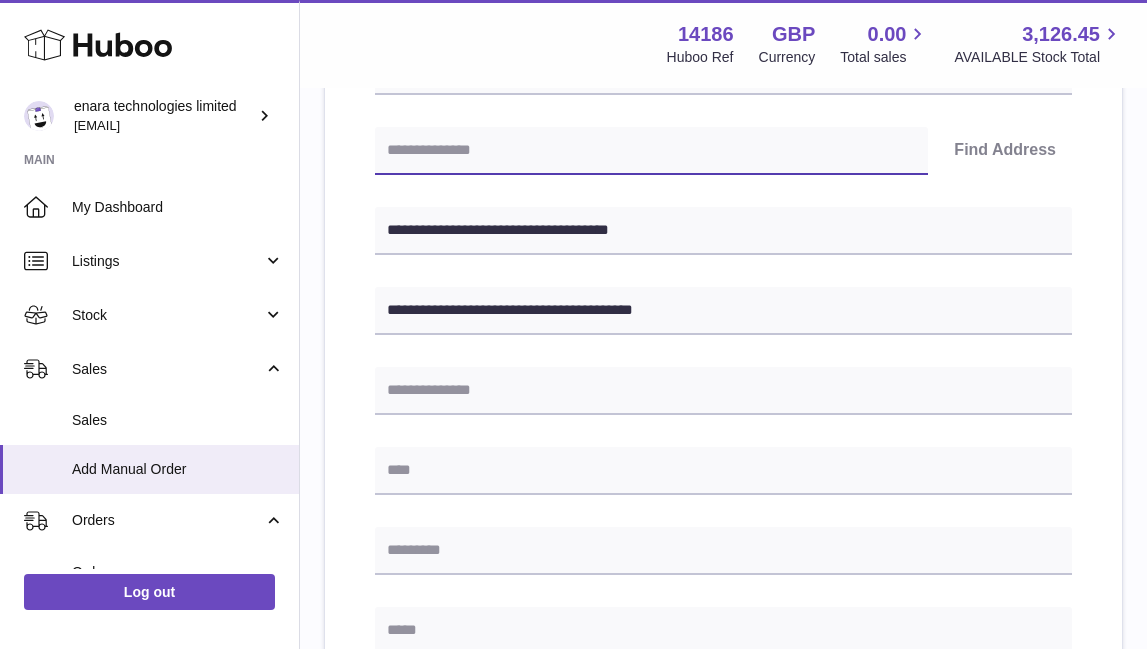 paste on "*******" 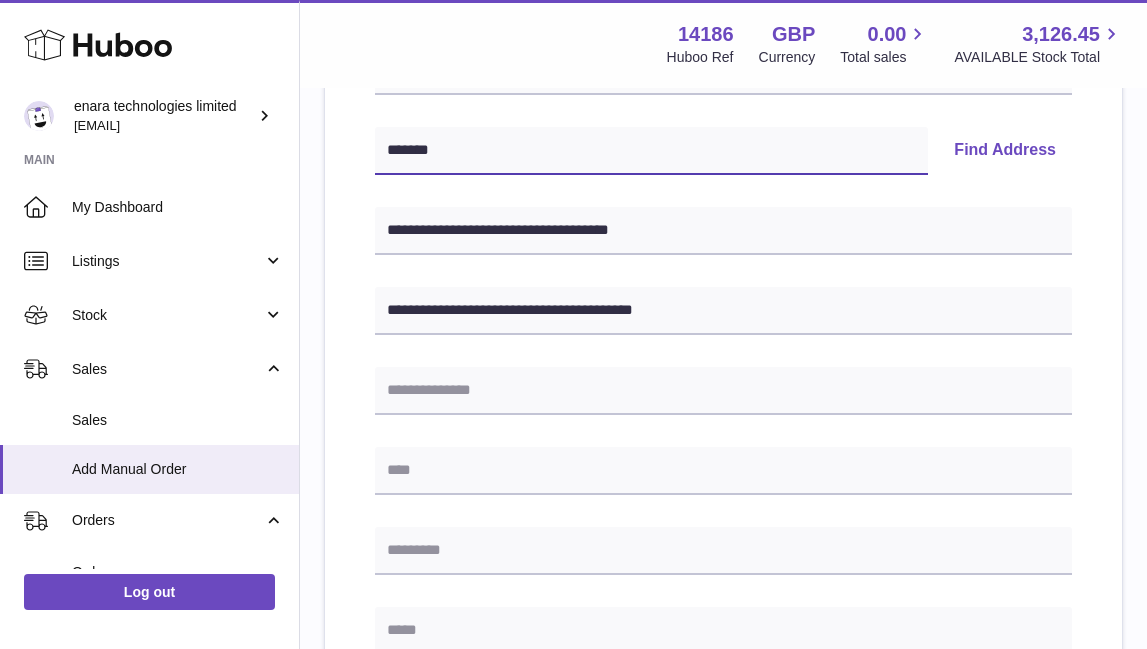 type on "*******" 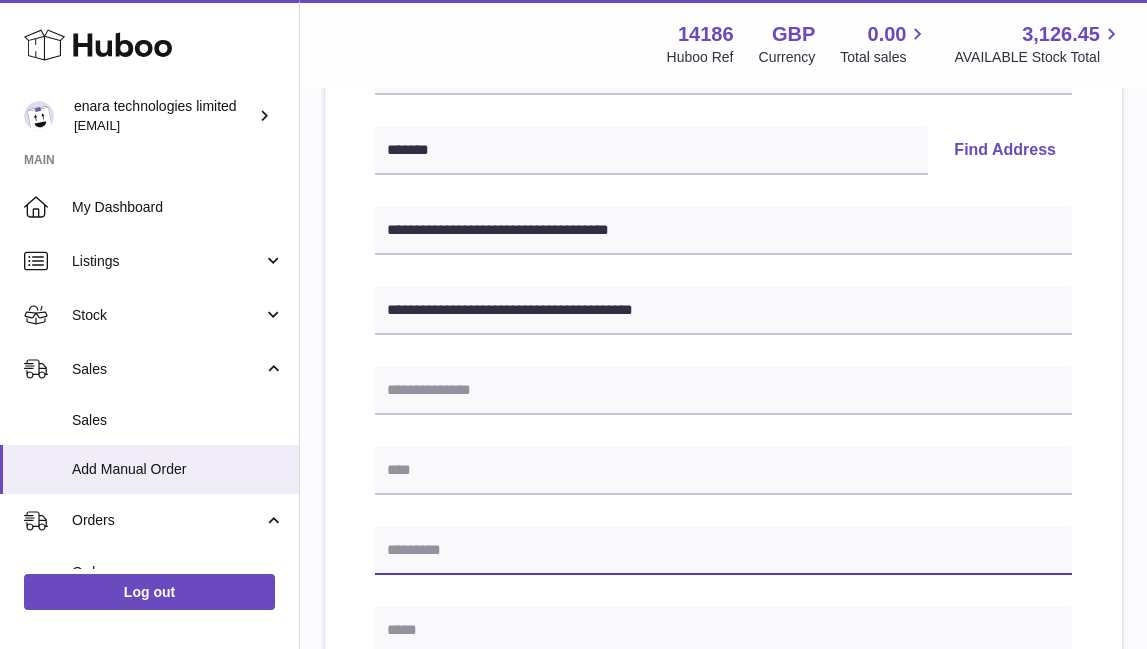 paste on "*******" 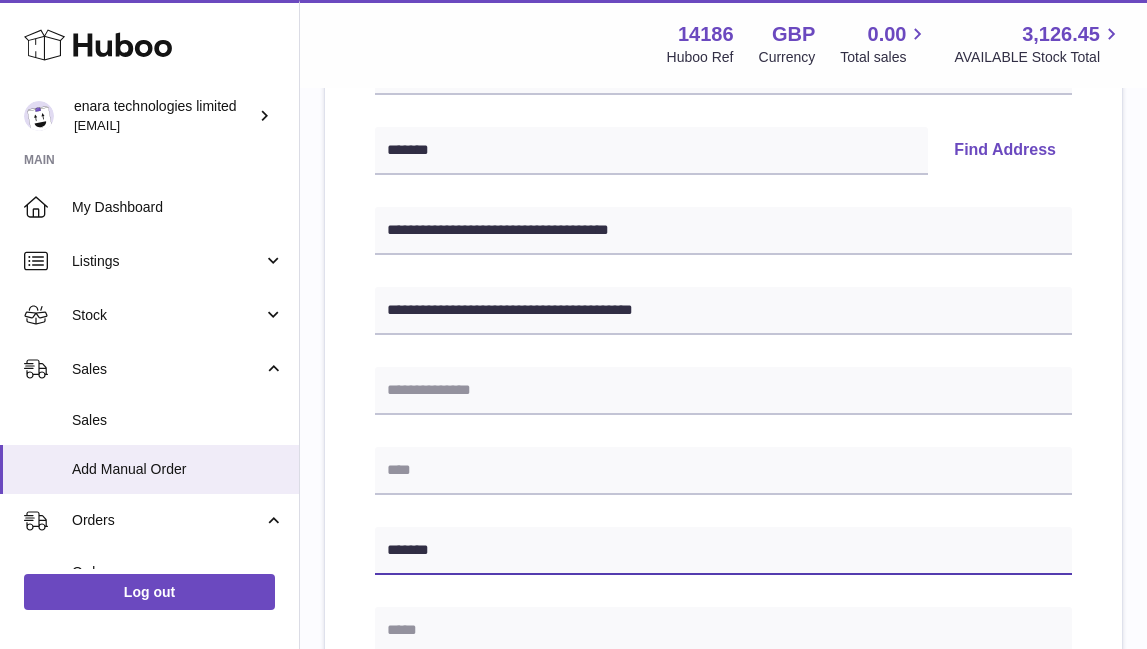 type on "*******" 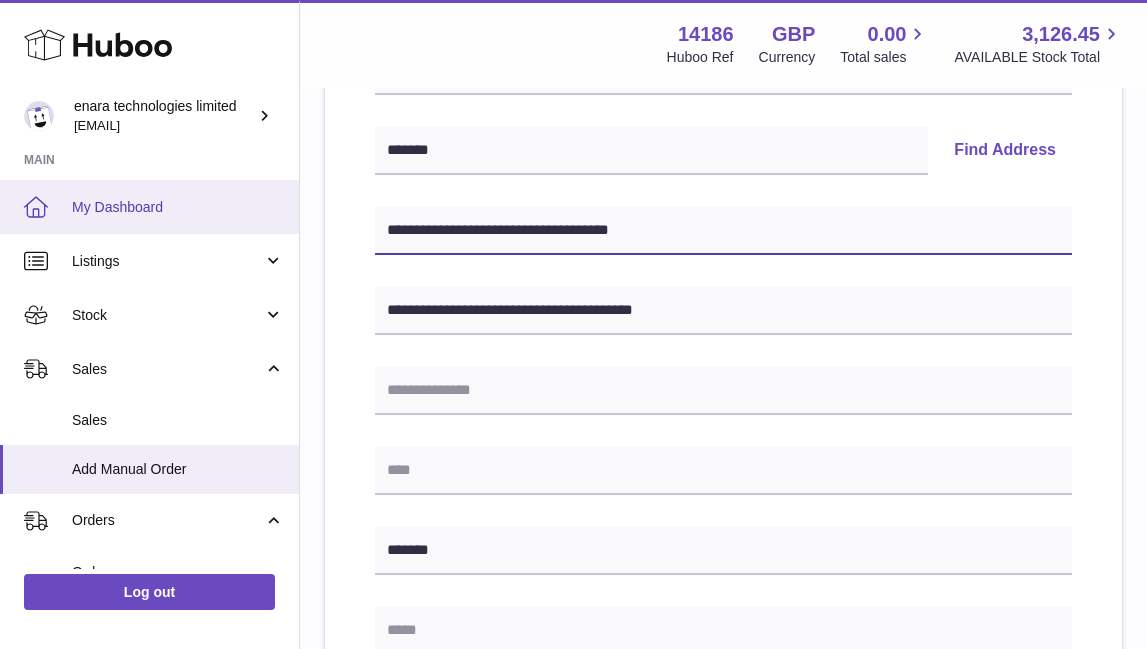 drag, startPoint x: 515, startPoint y: 229, endPoint x: 206, endPoint y: 209, distance: 309.64658 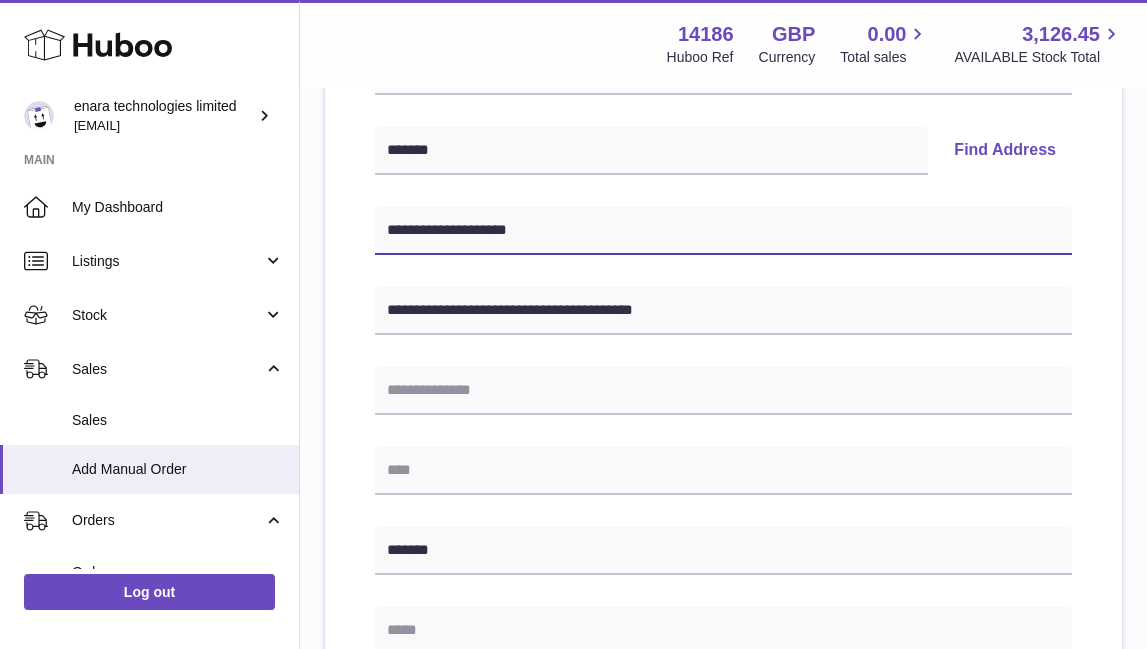 type on "**********" 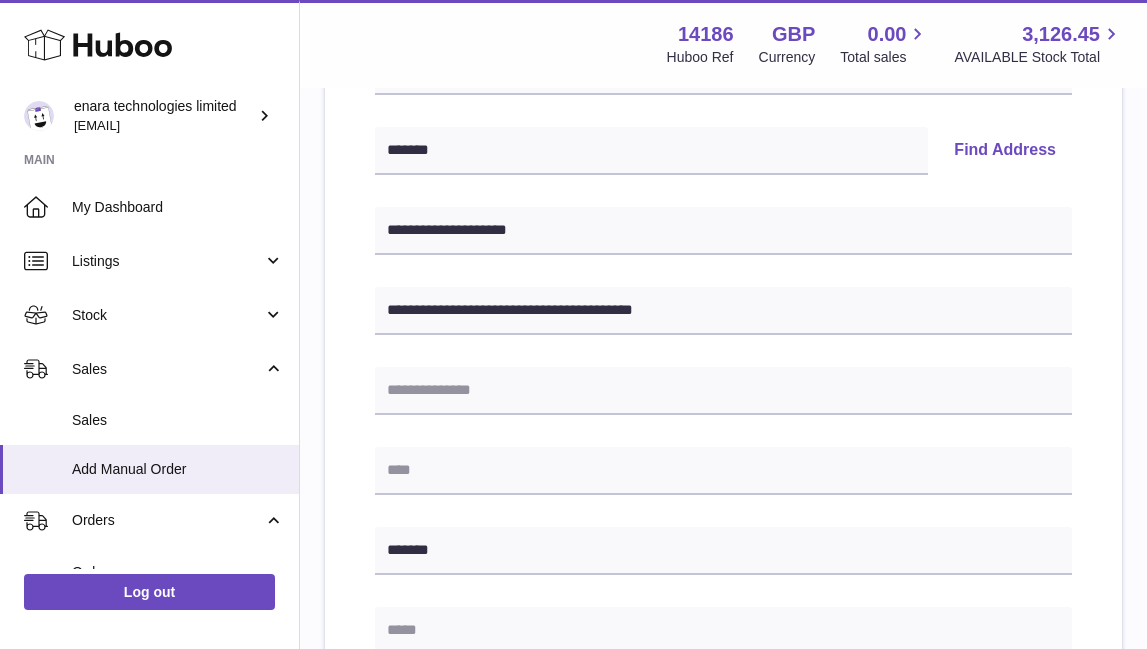 paste on "**********" 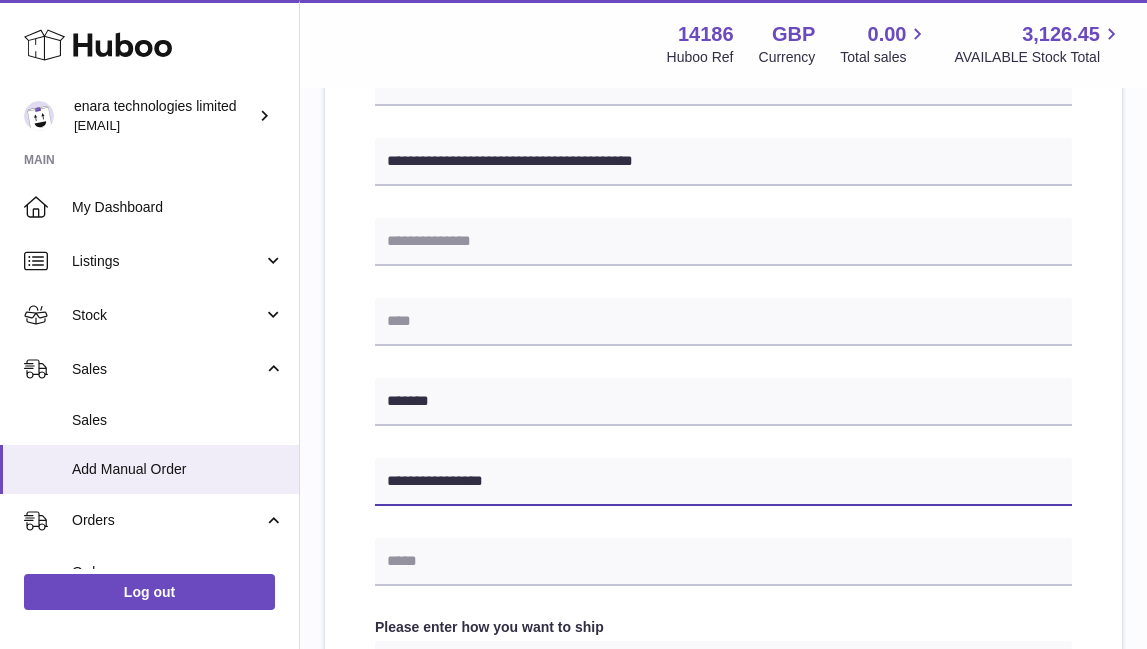 scroll, scrollTop: 560, scrollLeft: 0, axis: vertical 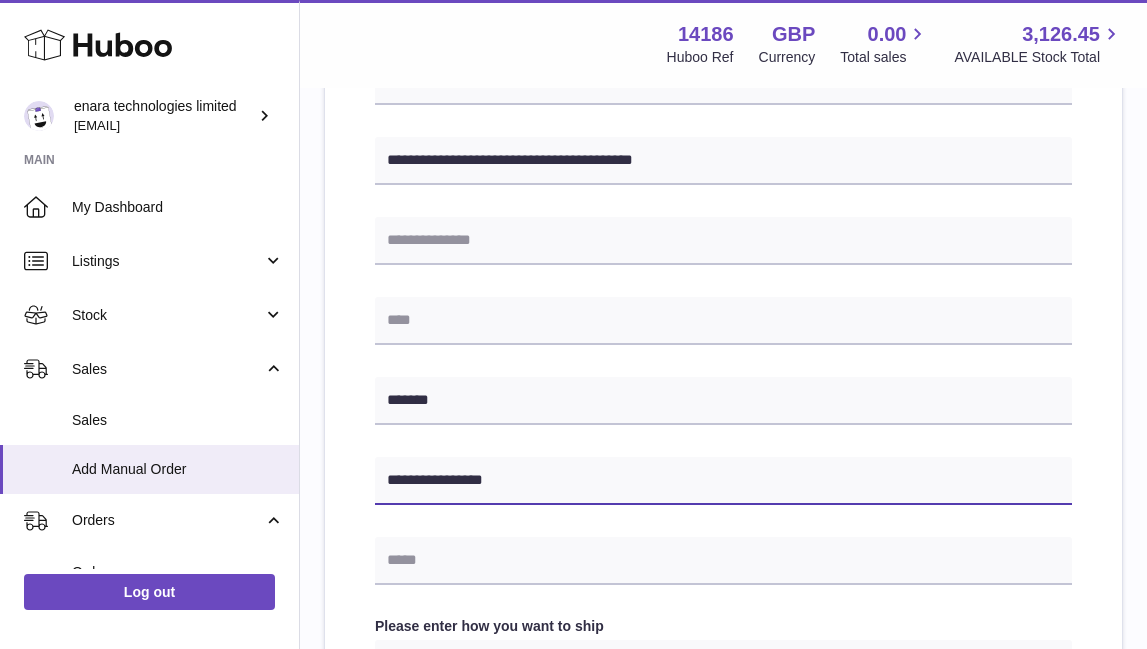 type on "**********" 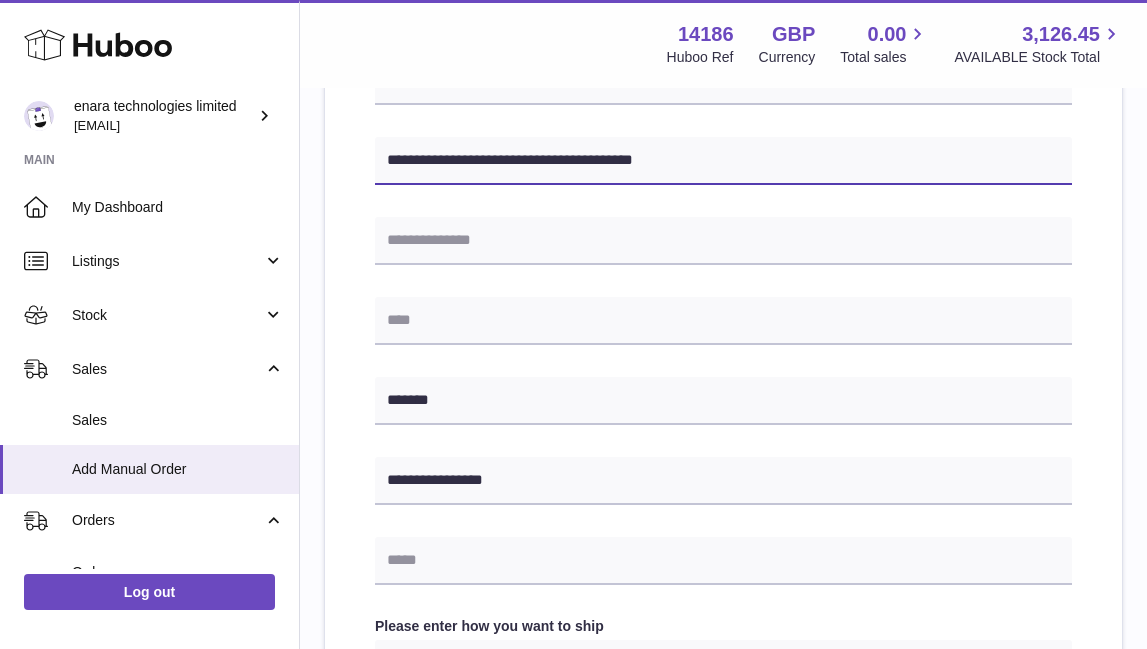 drag, startPoint x: 579, startPoint y: 153, endPoint x: 860, endPoint y: 207, distance: 286.14157 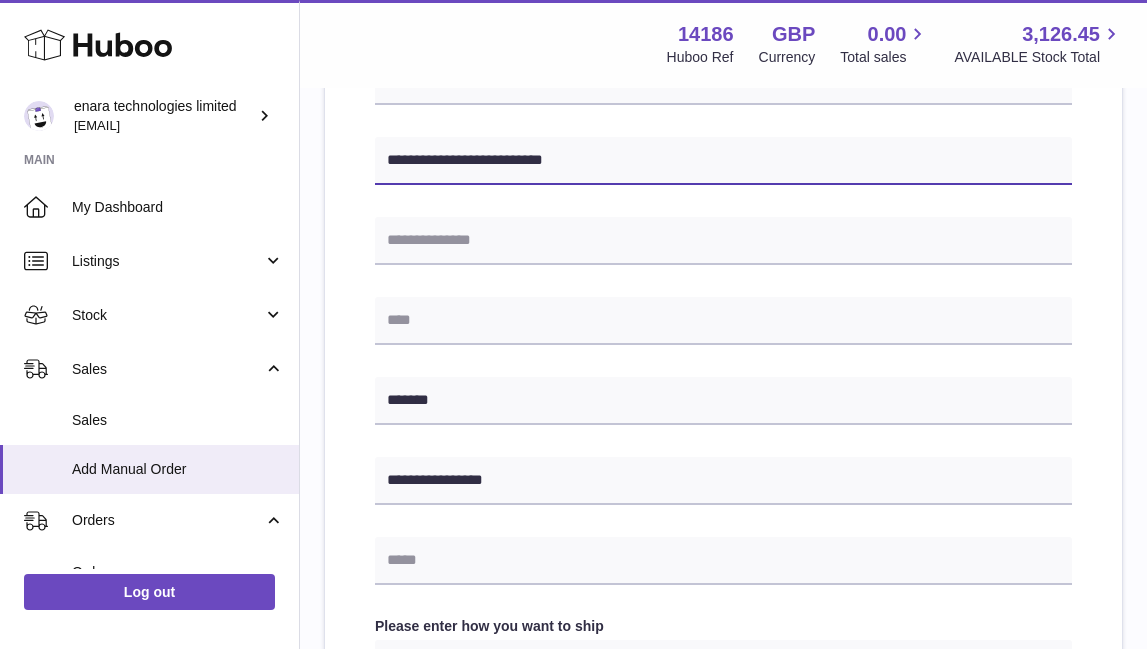 type on "**********" 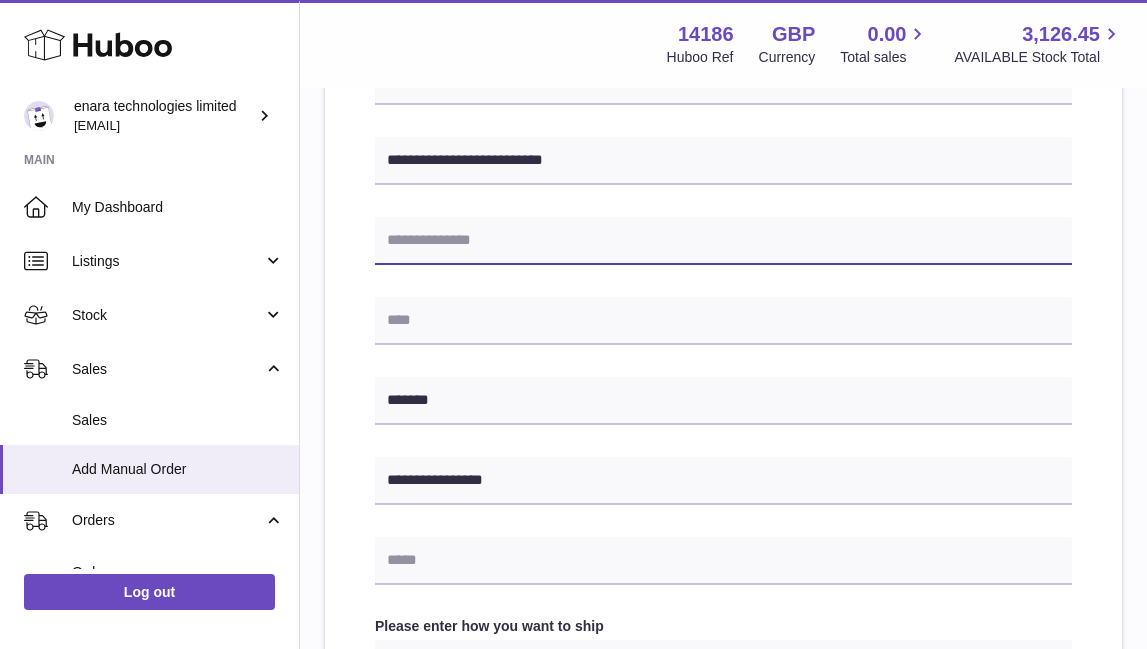paste on "**********" 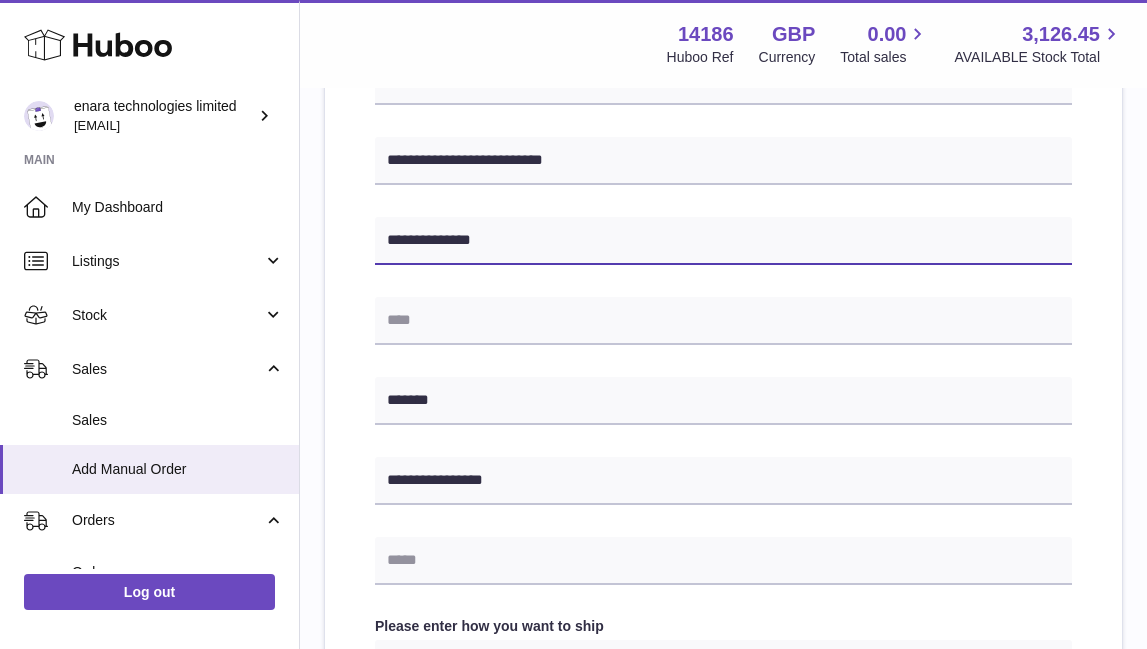 type on "**********" 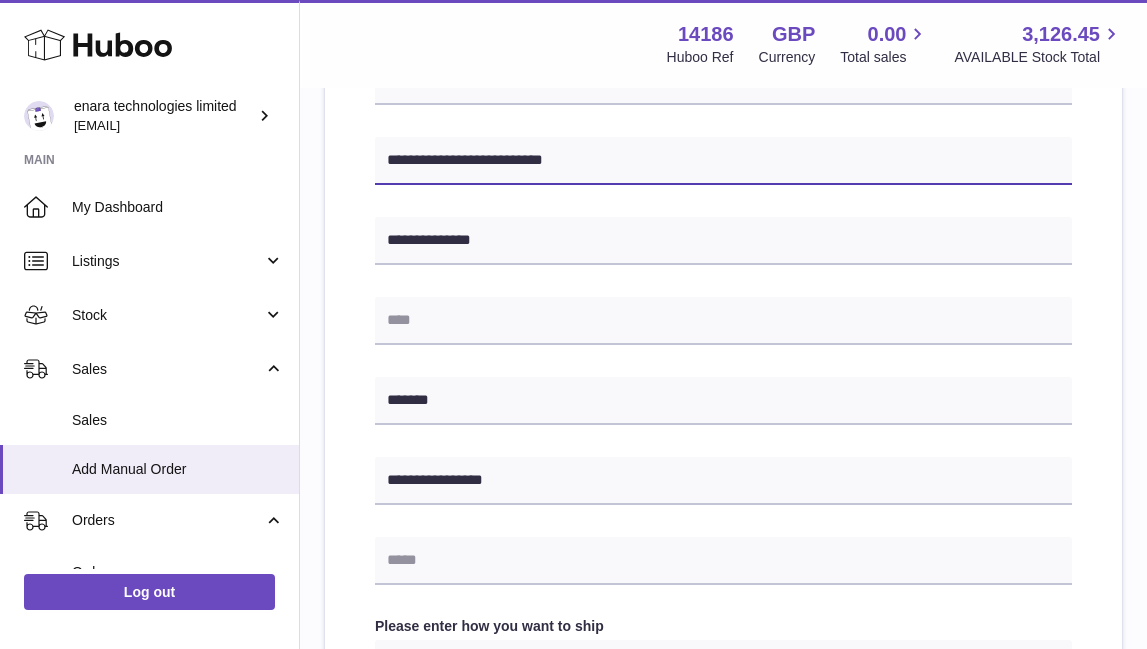 drag, startPoint x: 583, startPoint y: 156, endPoint x: 220, endPoint y: 150, distance: 363.0496 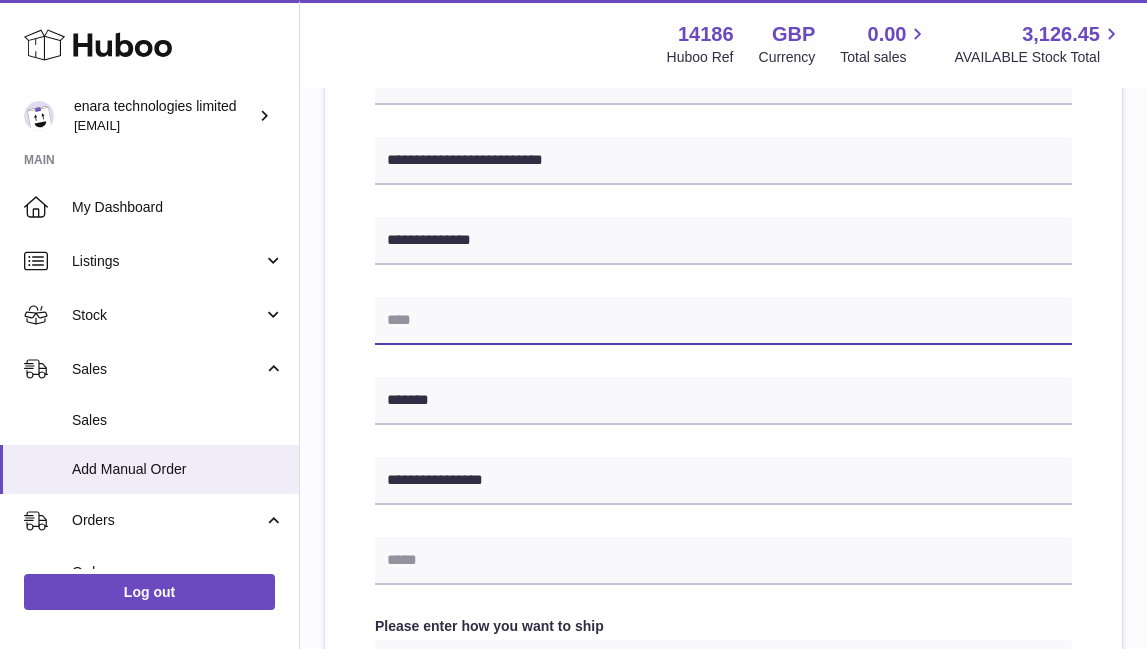 click at bounding box center (723, 321) 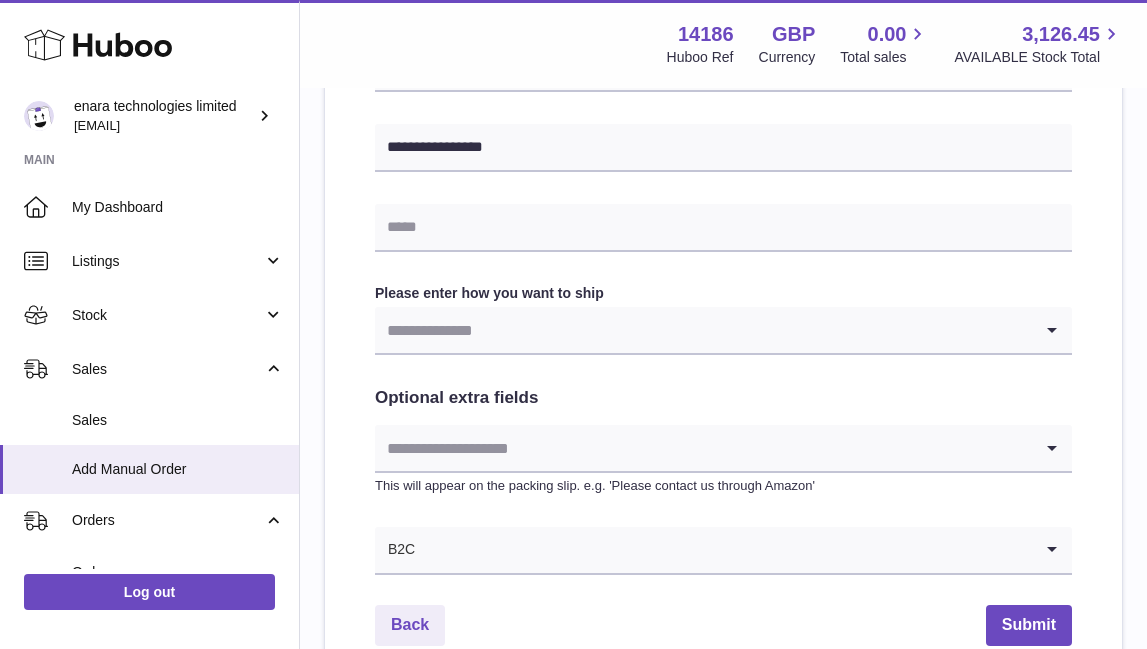 scroll, scrollTop: 1021, scrollLeft: 0, axis: vertical 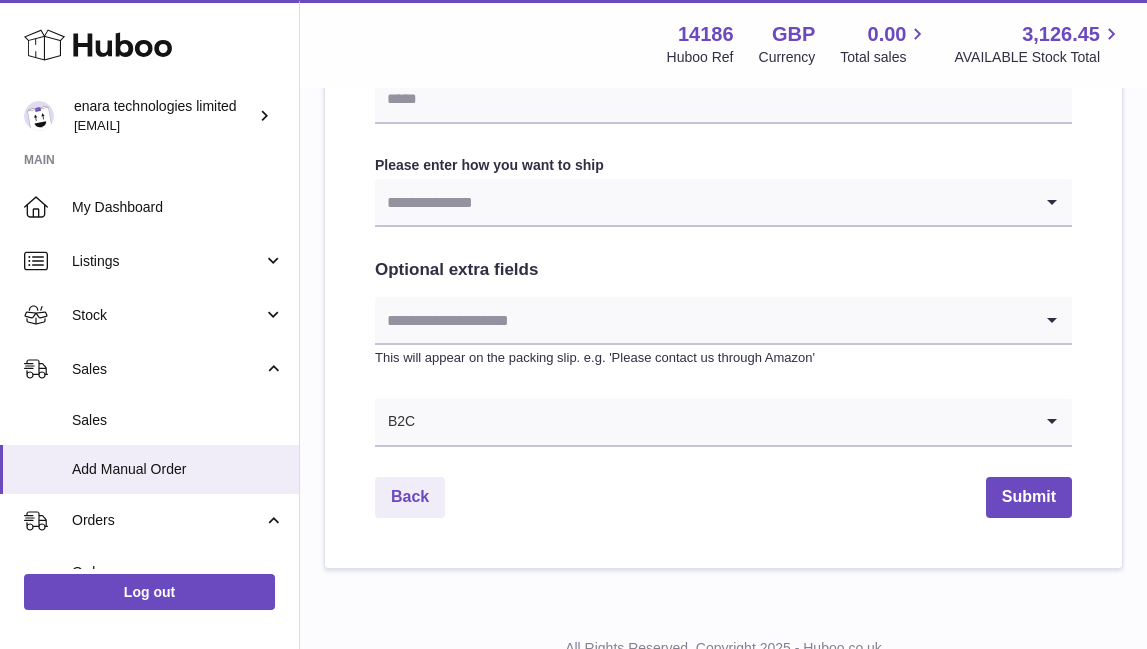 type on "**********" 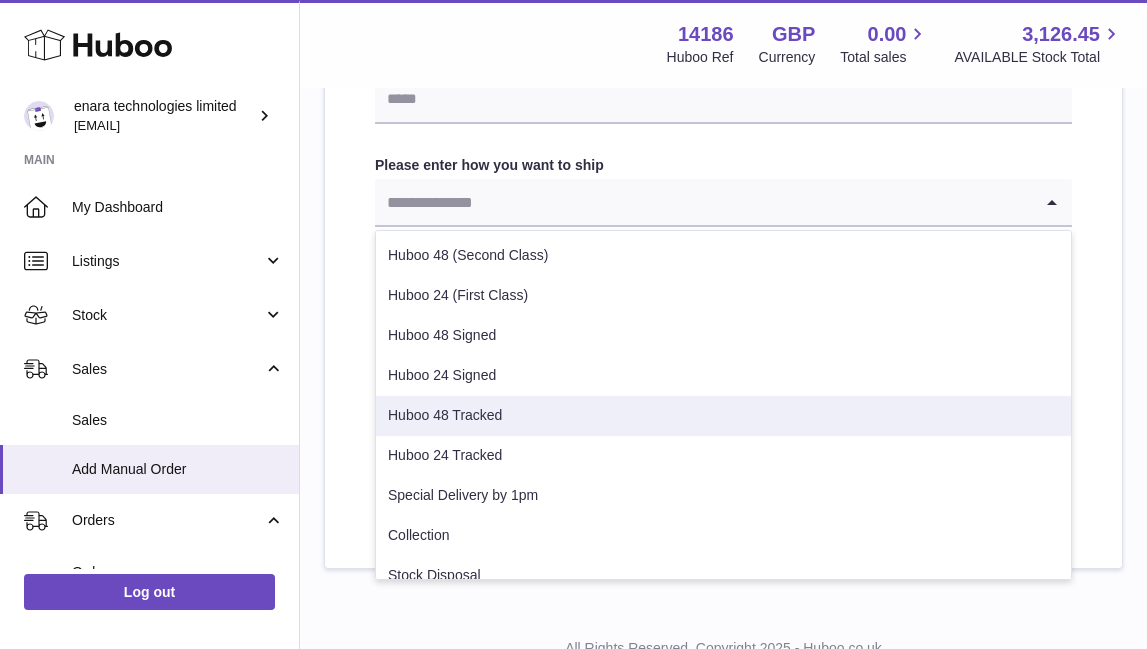 click on "Huboo 48 Tracked" at bounding box center [723, 416] 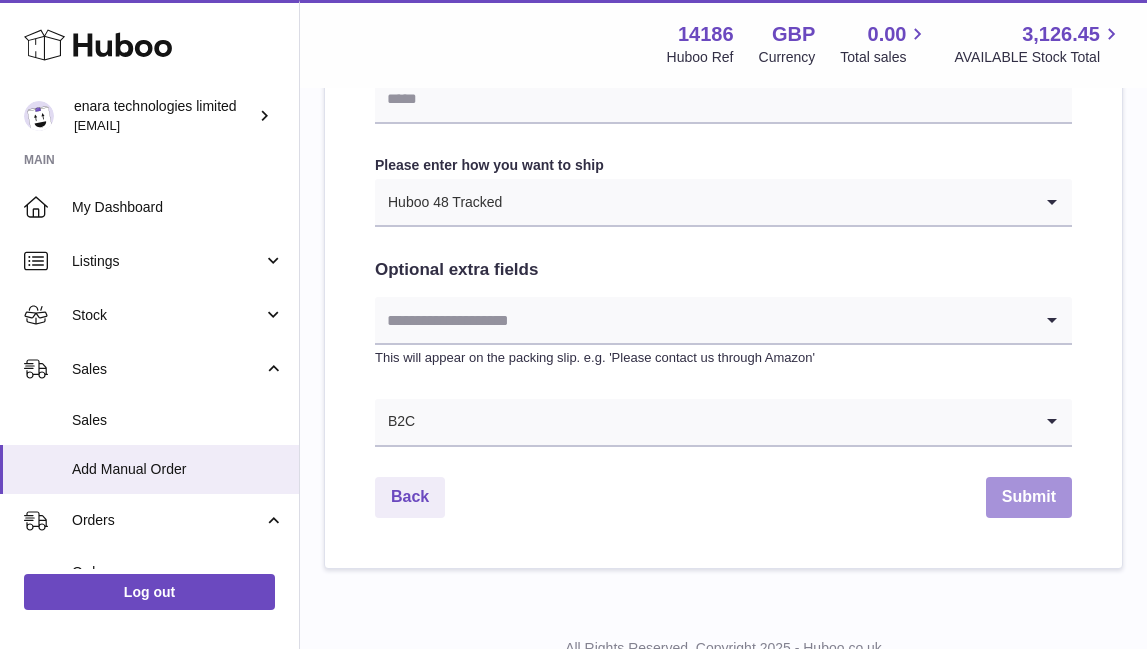 click on "Submit" at bounding box center [1029, 497] 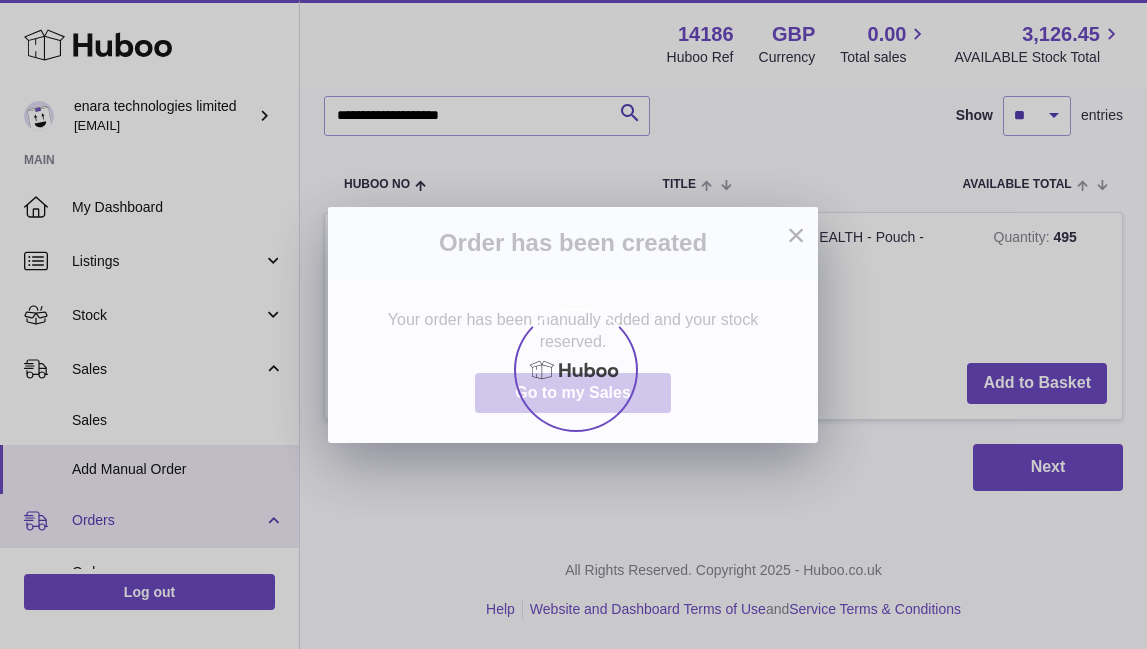 scroll, scrollTop: 0, scrollLeft: 0, axis: both 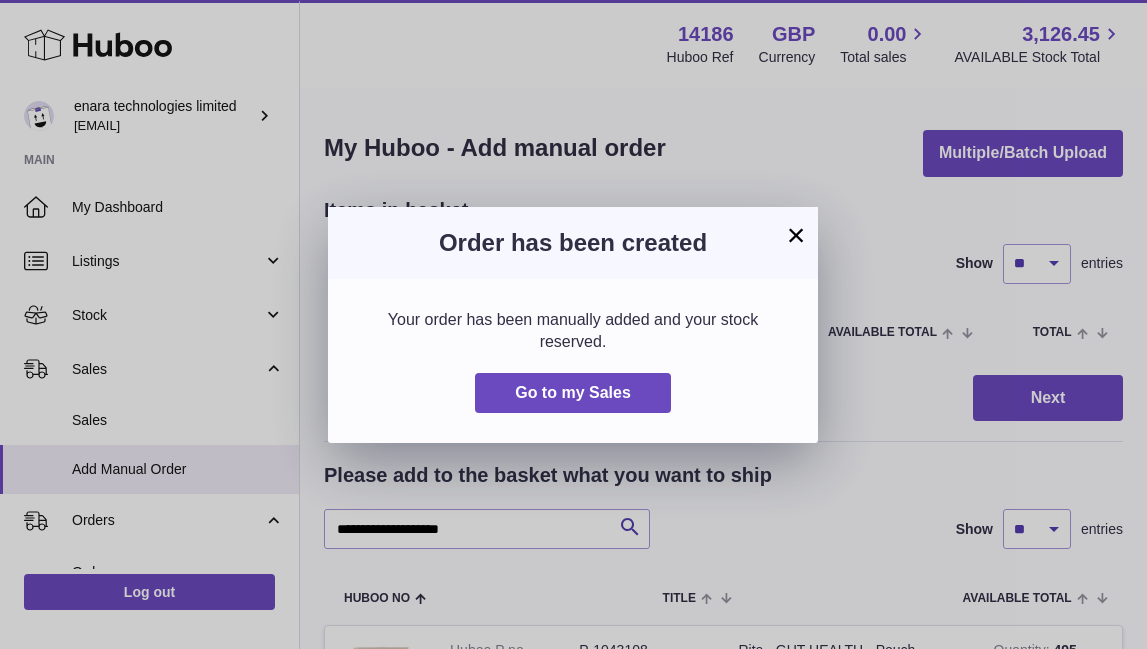 click on "×" at bounding box center [796, 235] 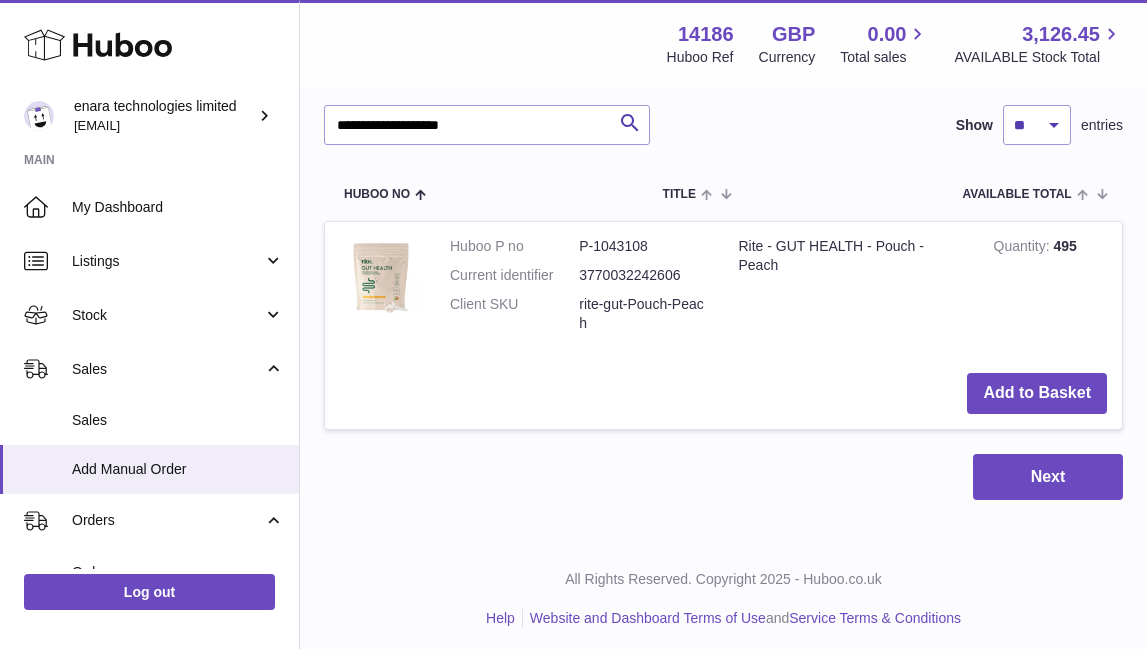 scroll, scrollTop: 403, scrollLeft: 0, axis: vertical 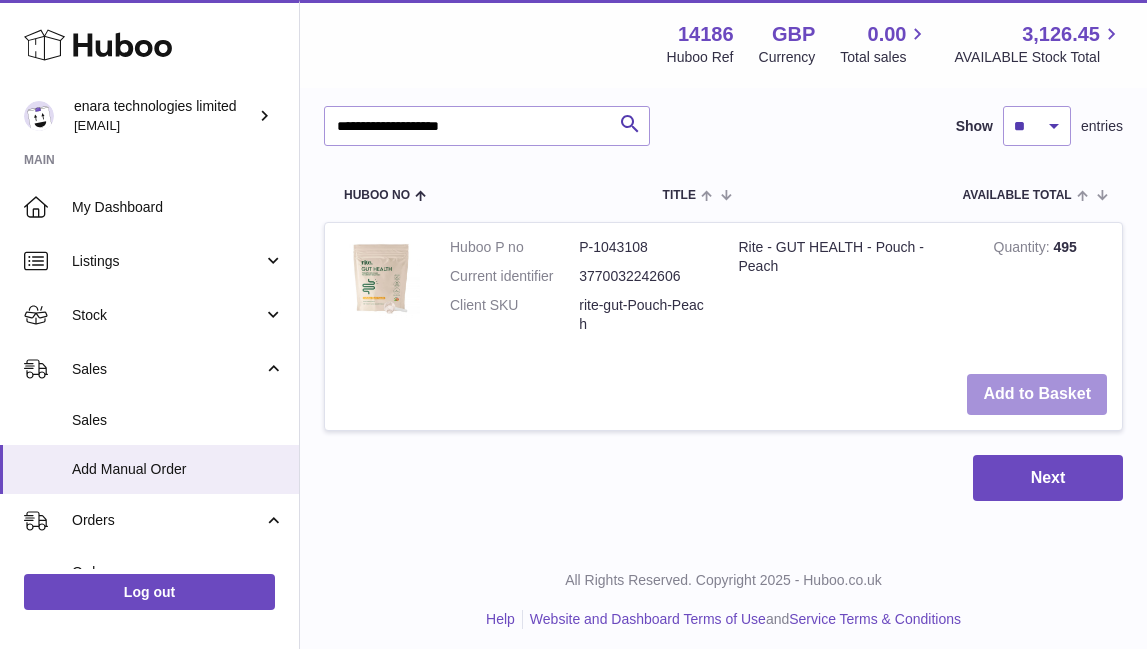 click on "Add to Basket" at bounding box center [1037, 394] 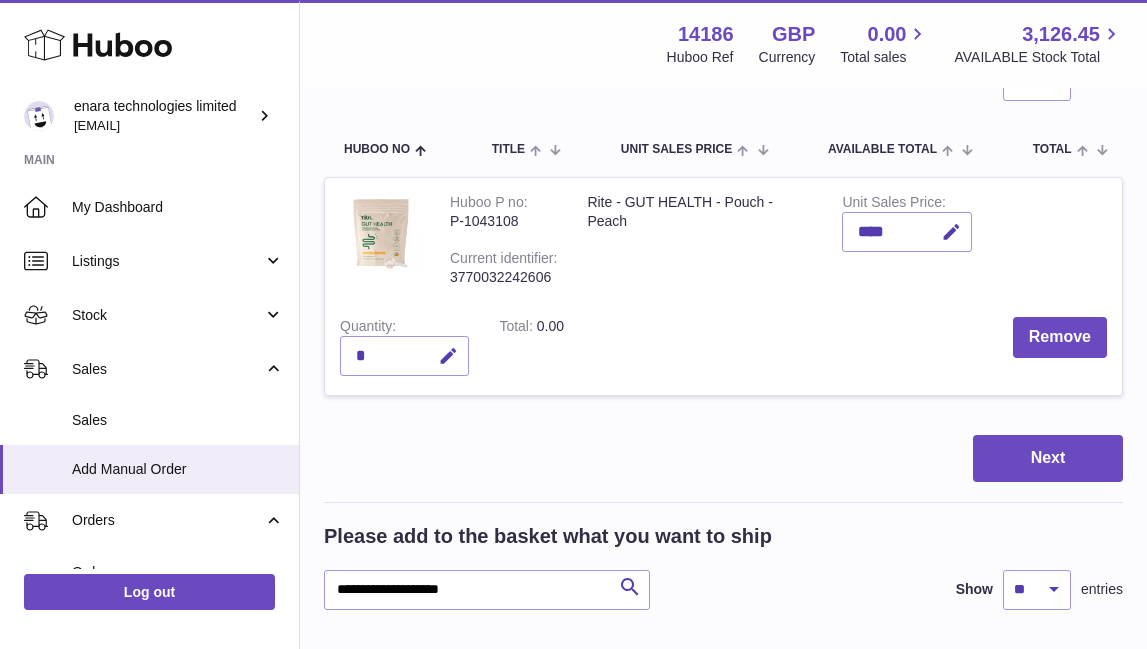 scroll, scrollTop: 223, scrollLeft: 0, axis: vertical 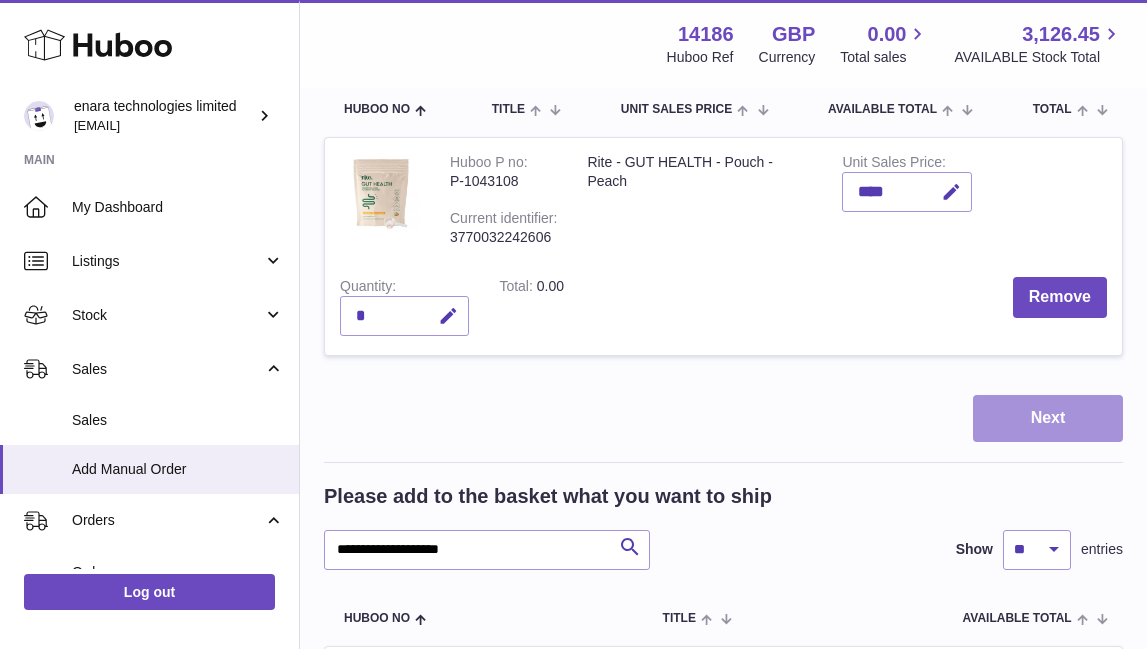 click on "Next" at bounding box center (1048, 418) 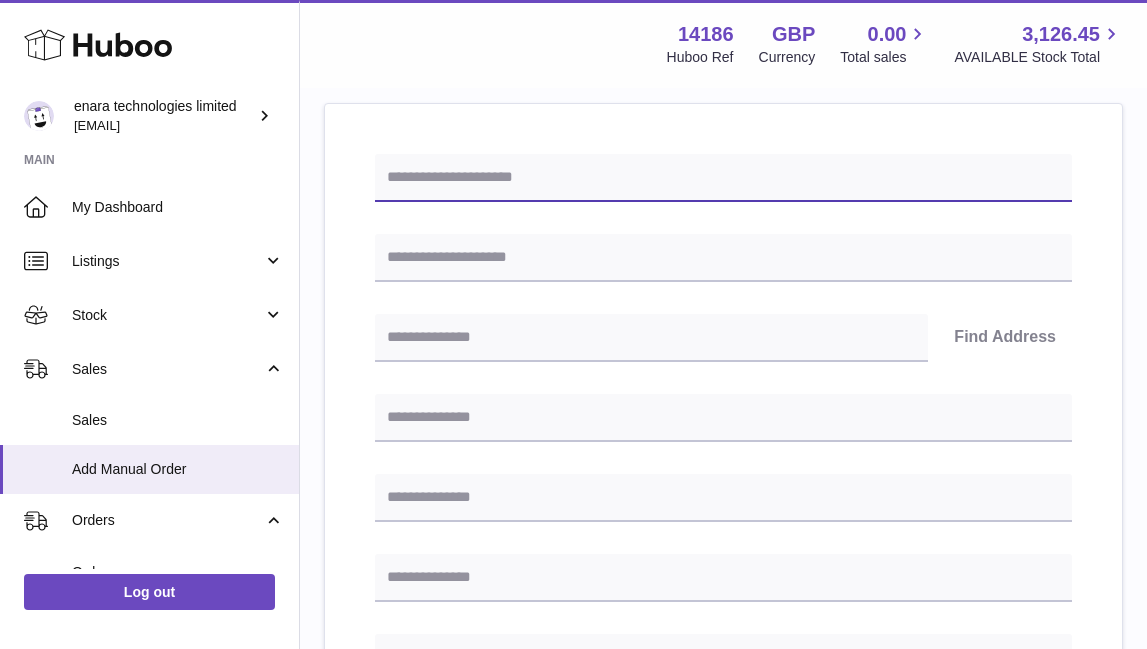 click at bounding box center [723, 178] 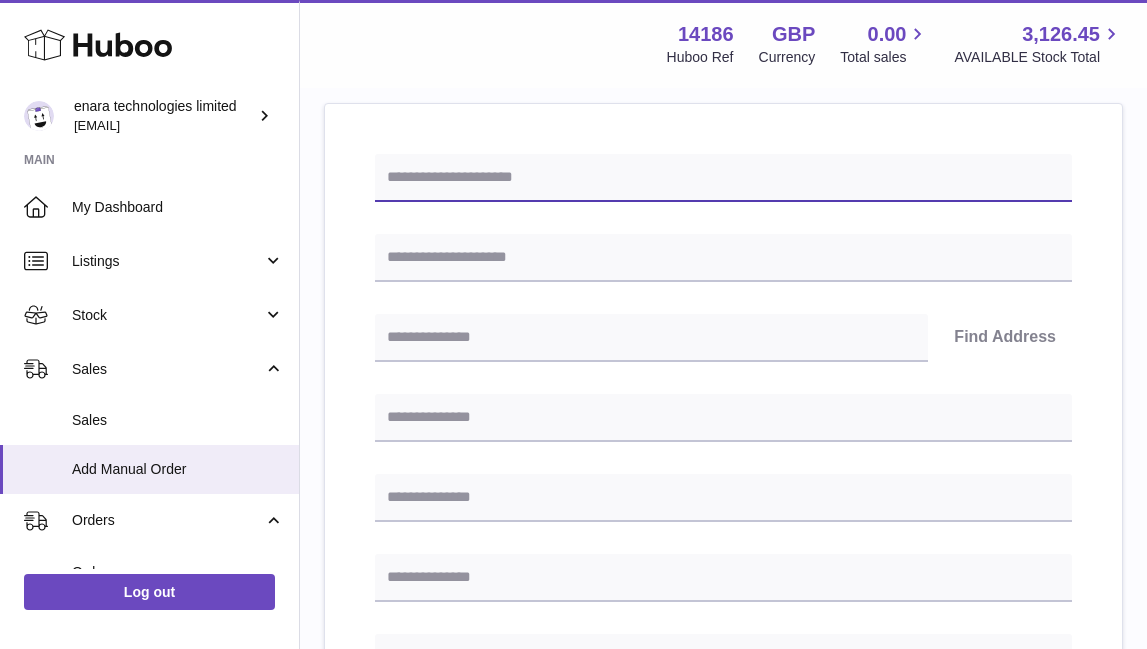 paste on "**********" 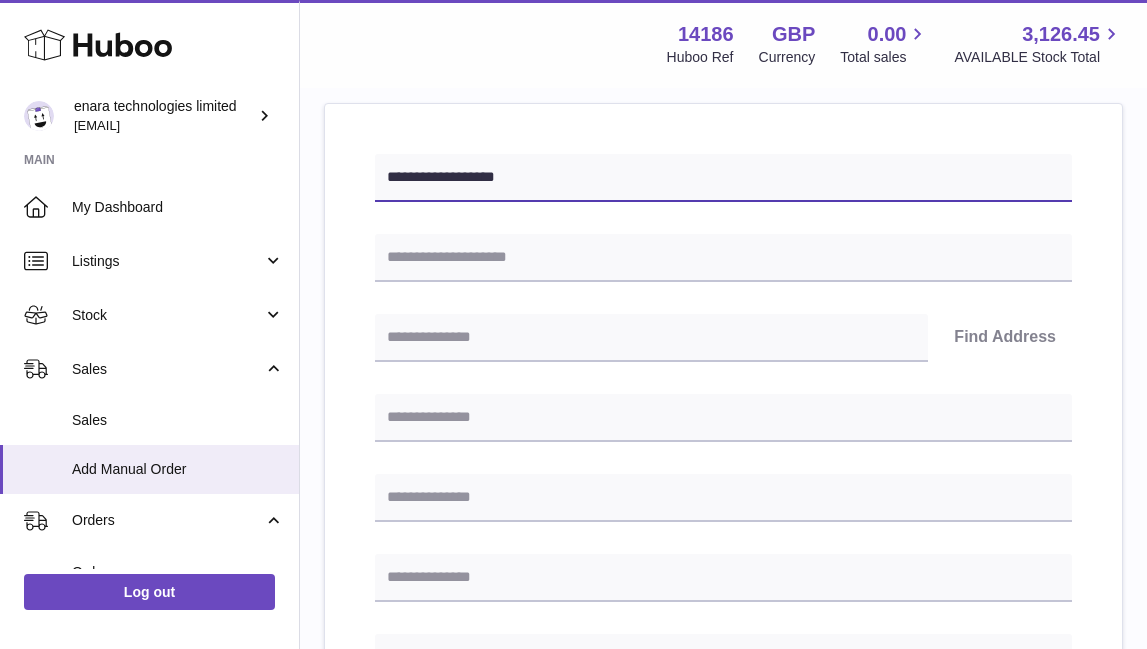 type on "**********" 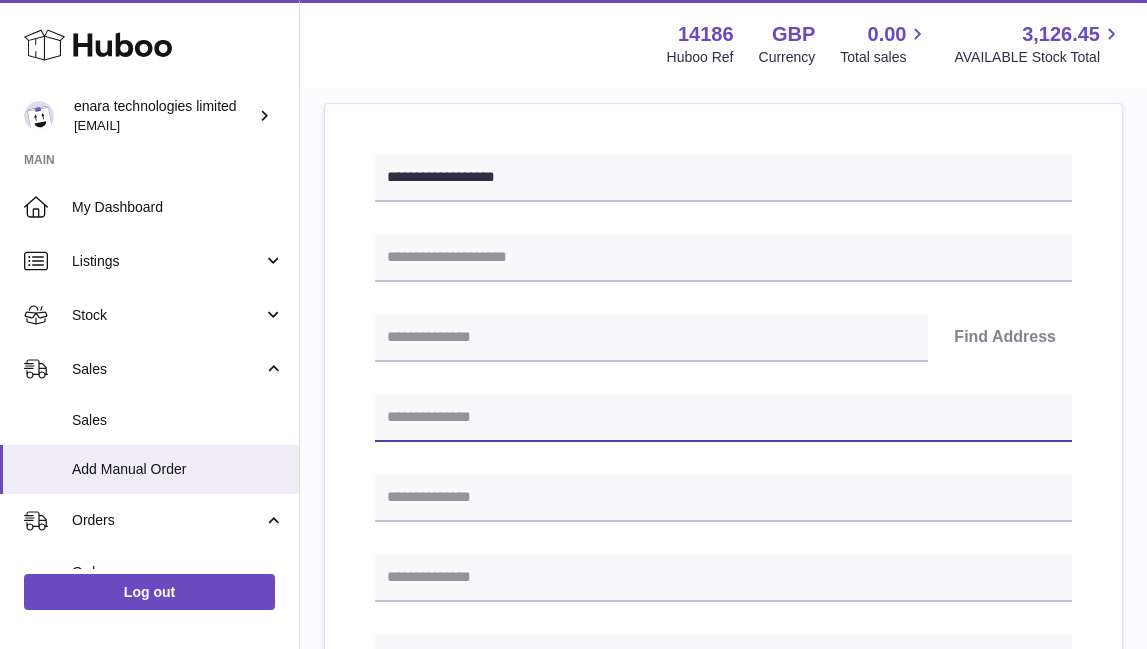 type on "*" 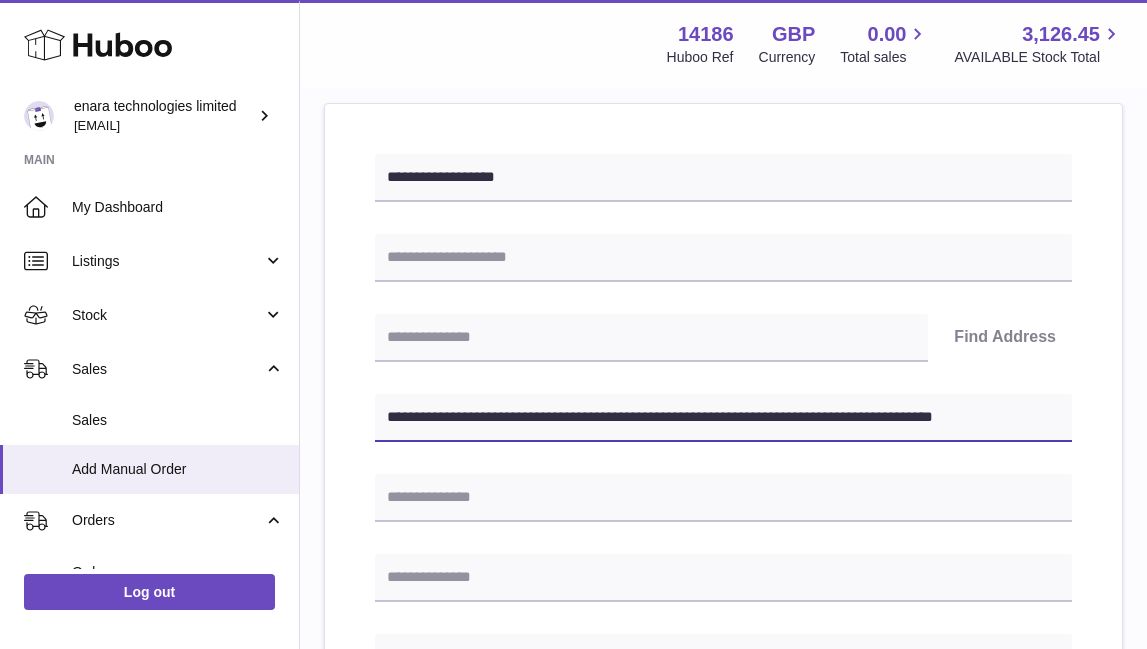 drag, startPoint x: 755, startPoint y: 415, endPoint x: 1307, endPoint y: 416, distance: 552.0009 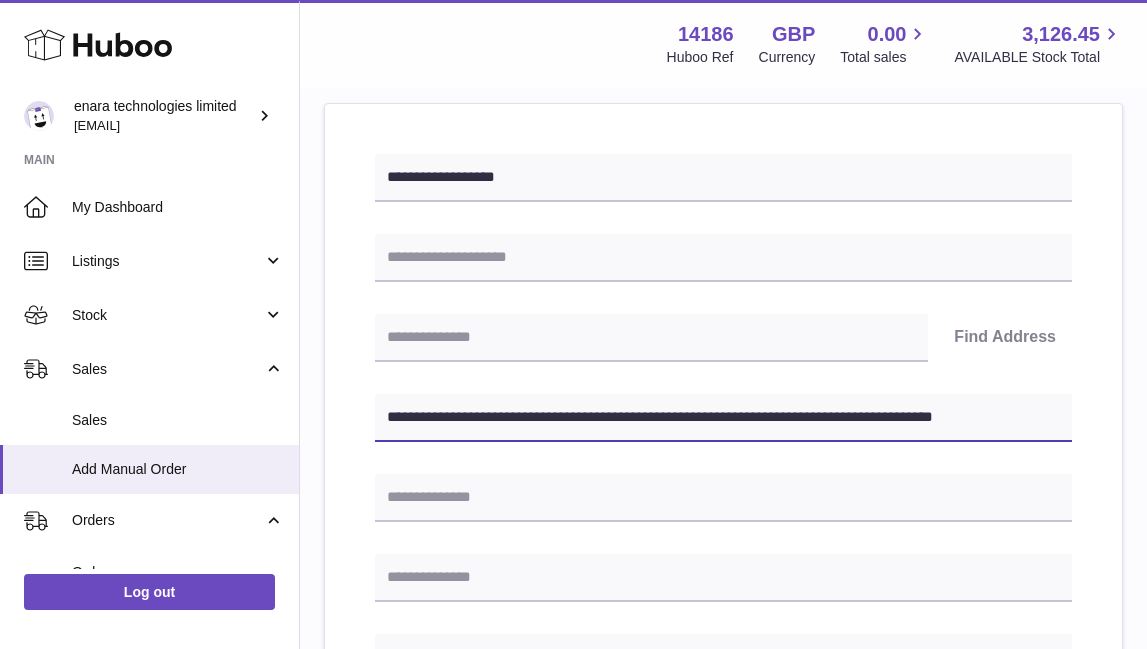 click on ".st0{fill:#141414;}" at bounding box center [573, 101] 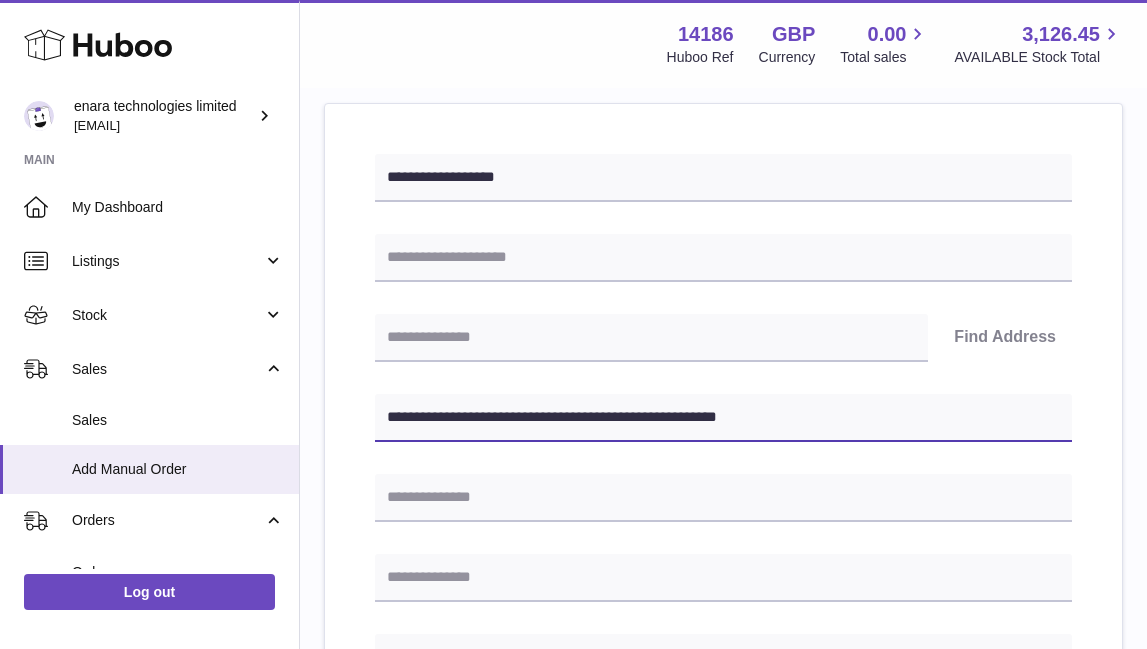 type on "**********" 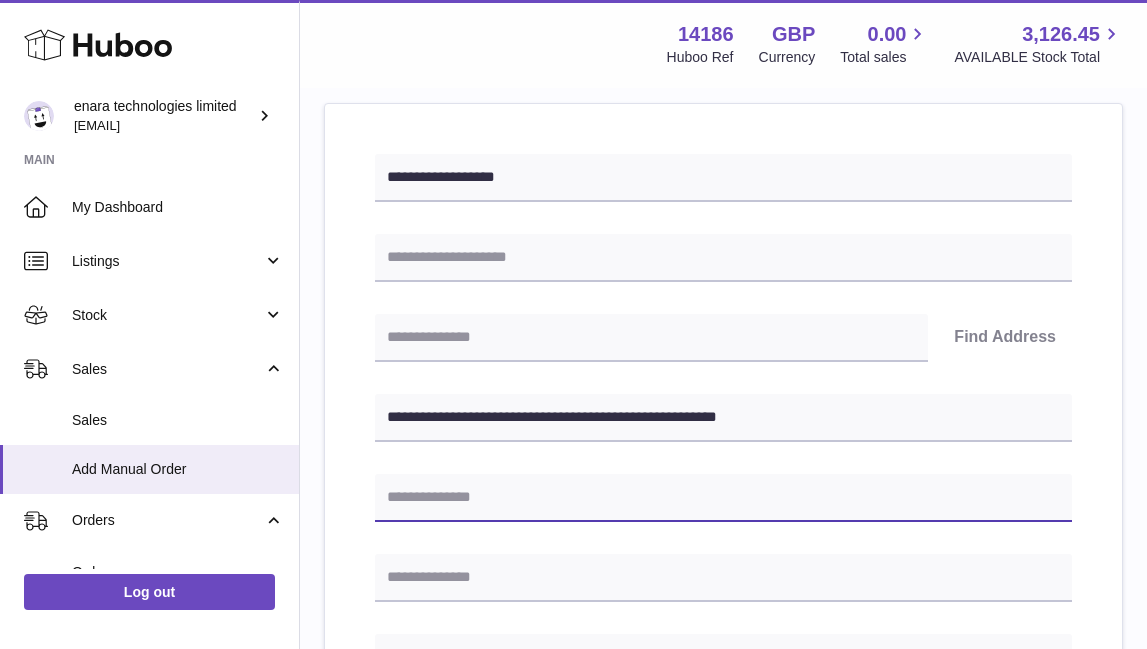 paste on "**********" 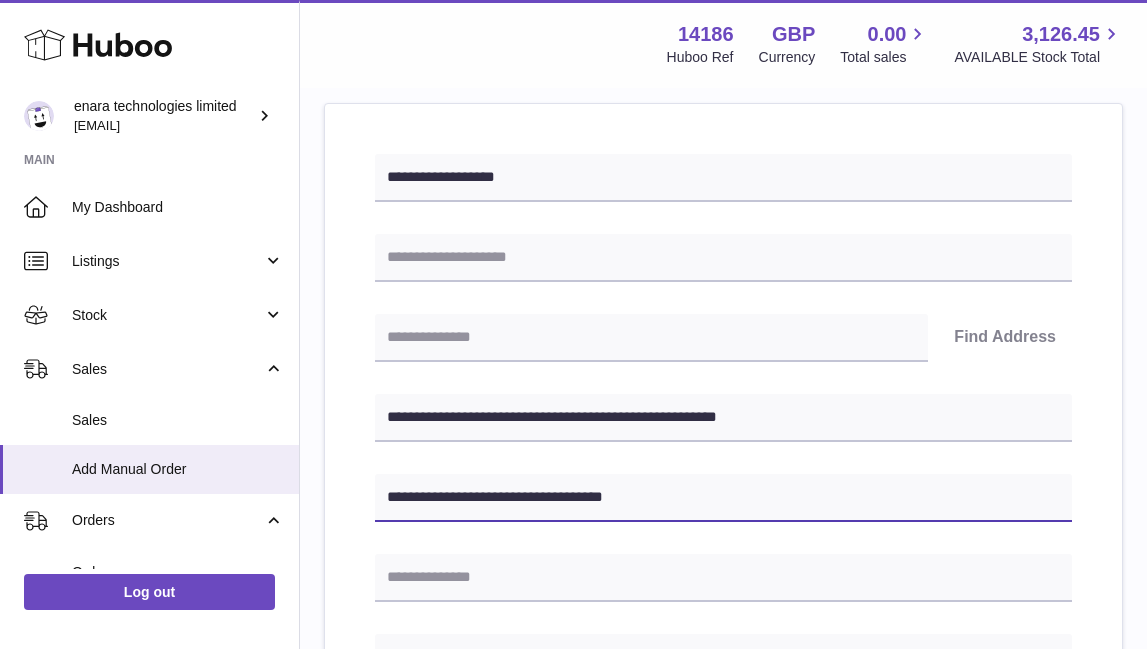 type on "**********" 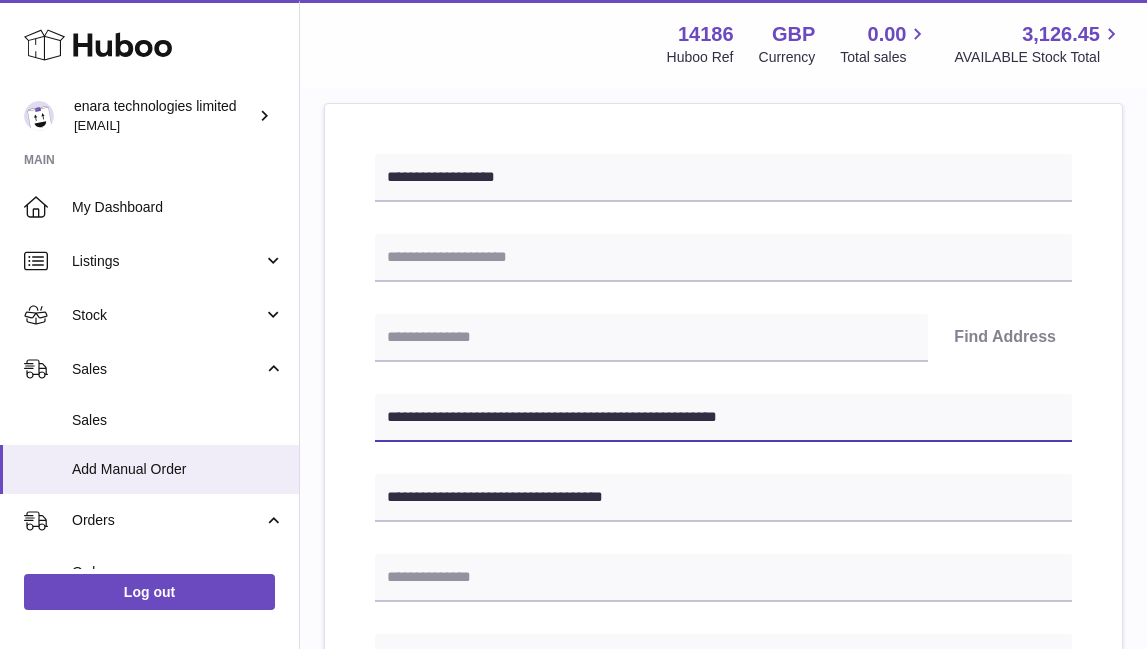 drag, startPoint x: 475, startPoint y: 418, endPoint x: 394, endPoint y: 415, distance: 81.055534 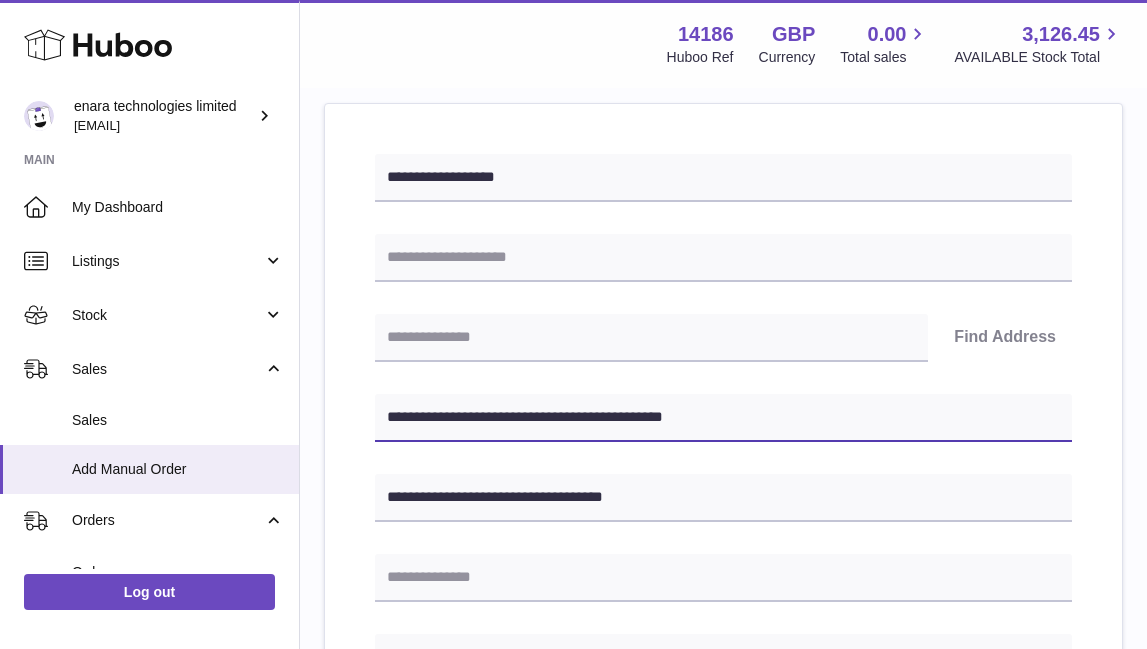 type on "**********" 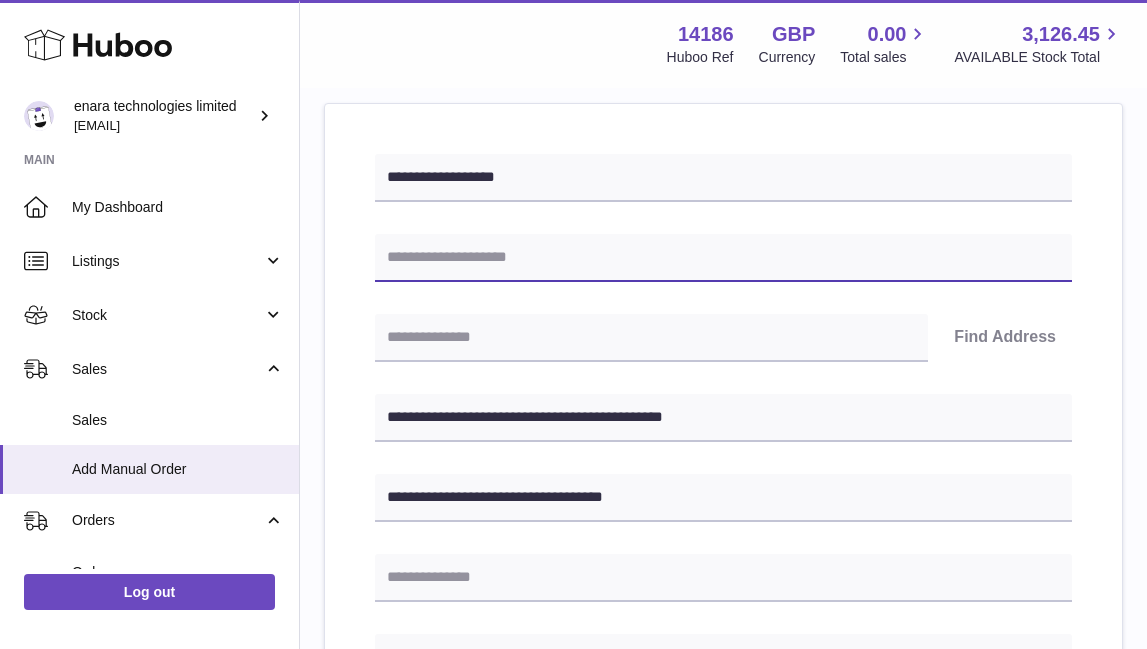 paste on "*********" 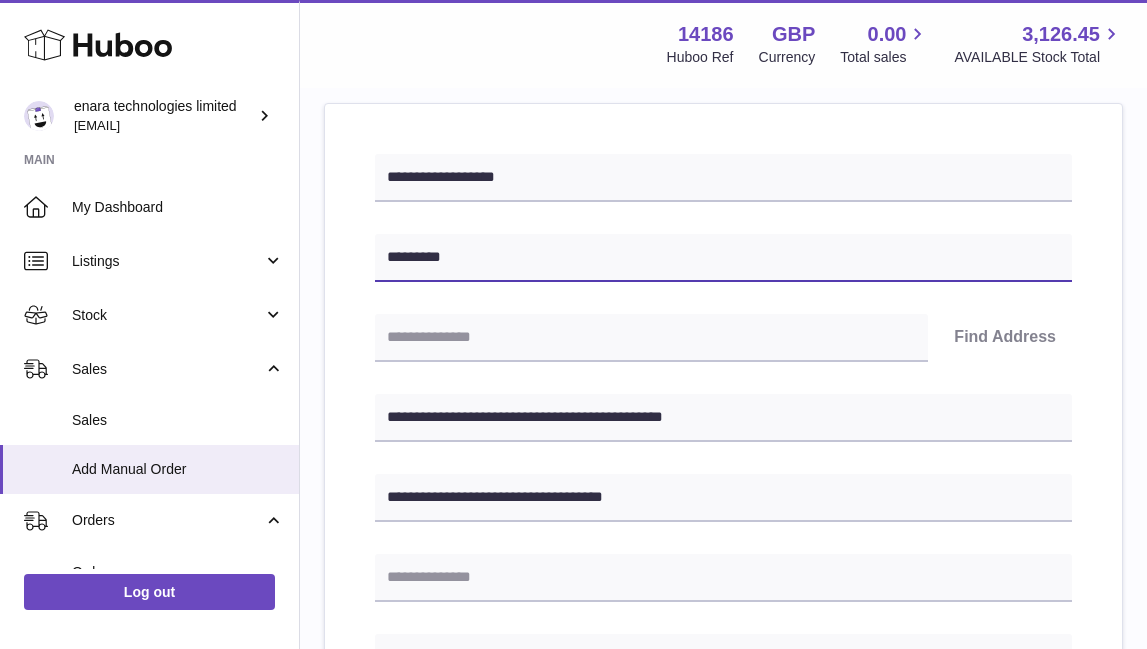 type on "*********" 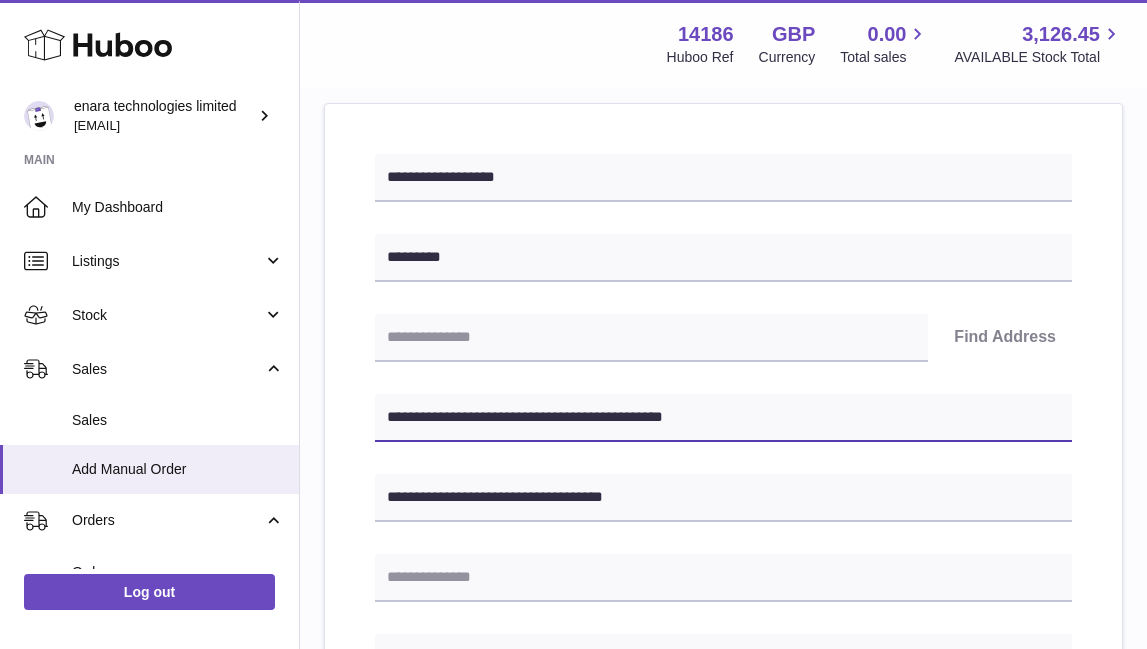 click on "**********" at bounding box center (723, 418) 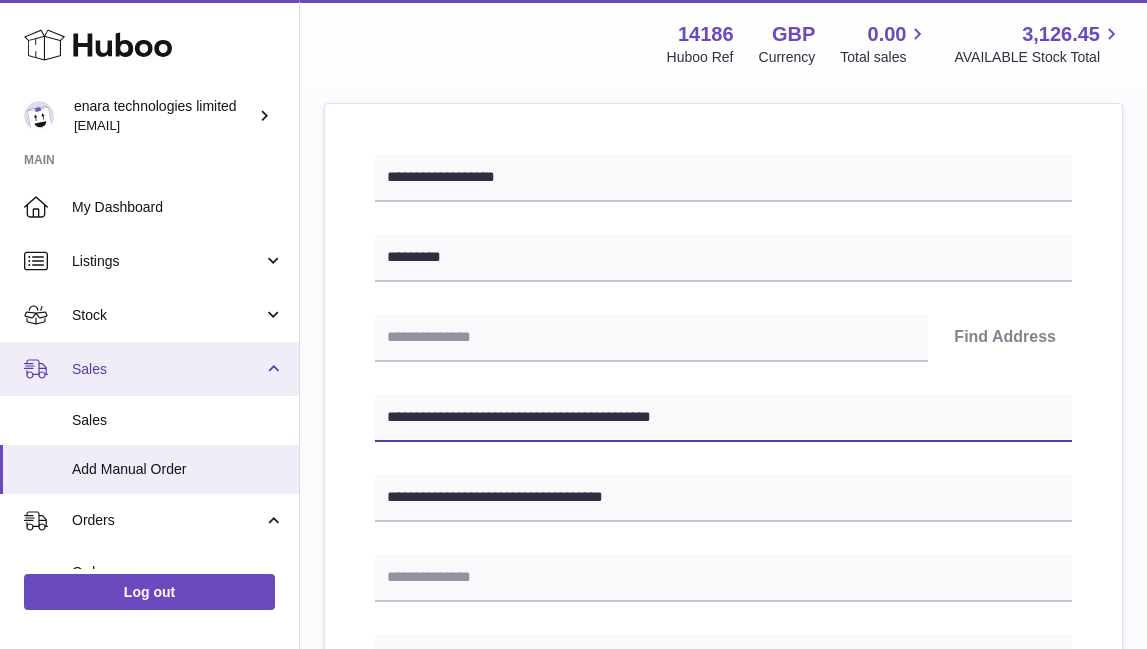 drag, startPoint x: 507, startPoint y: 416, endPoint x: 194, endPoint y: 357, distance: 318.51218 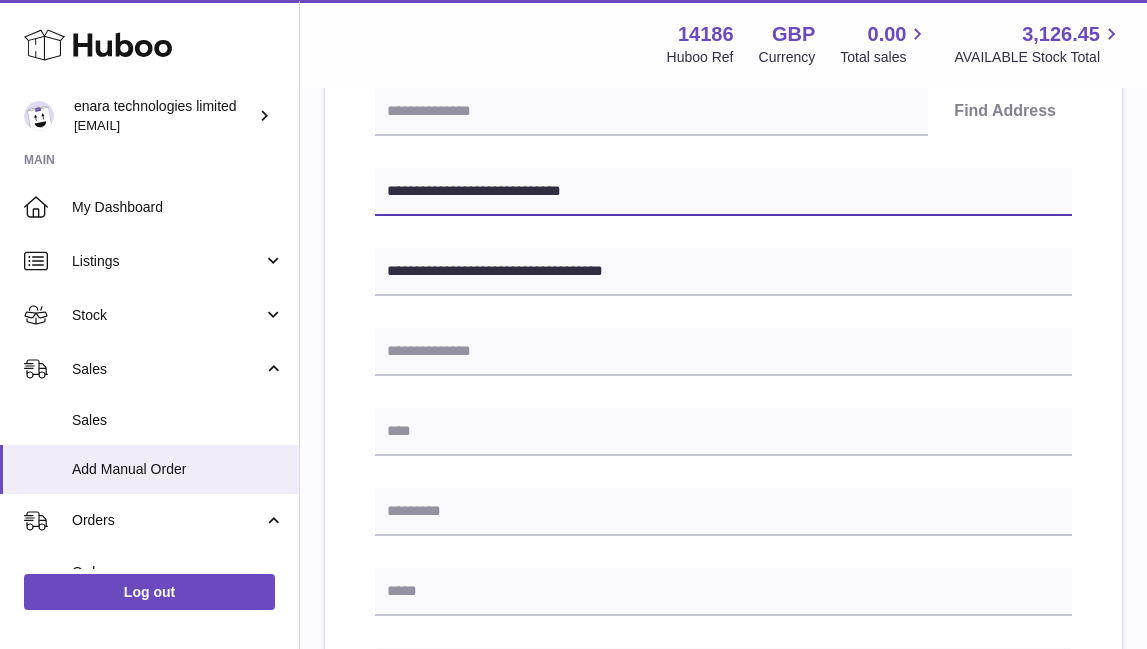 scroll, scrollTop: 491, scrollLeft: 0, axis: vertical 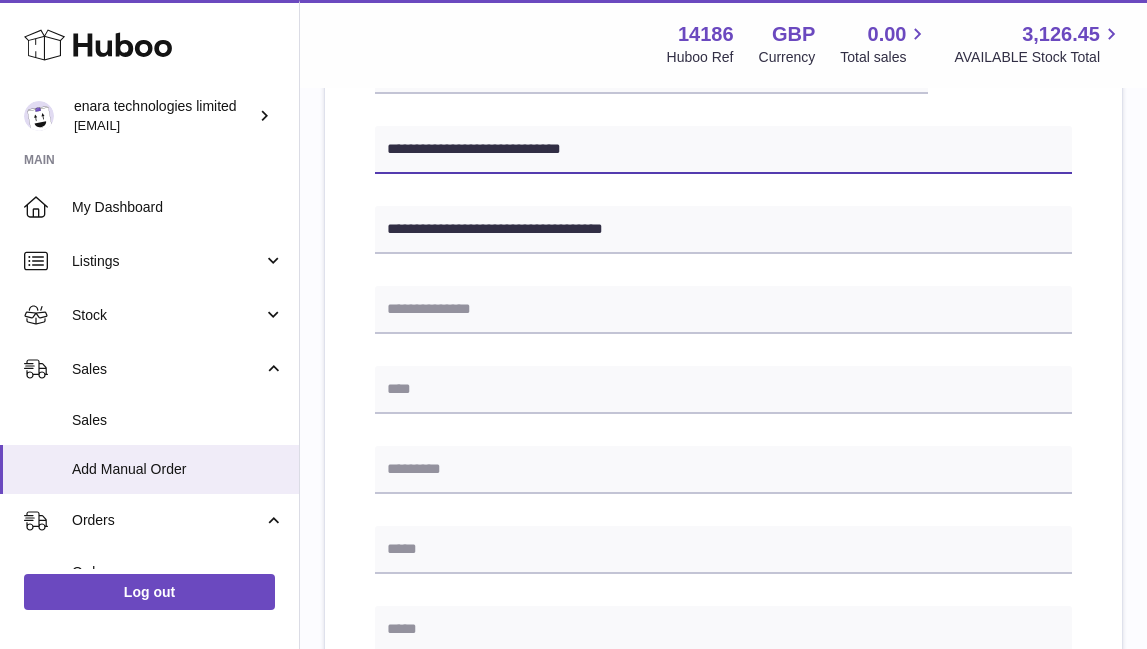 type on "**********" 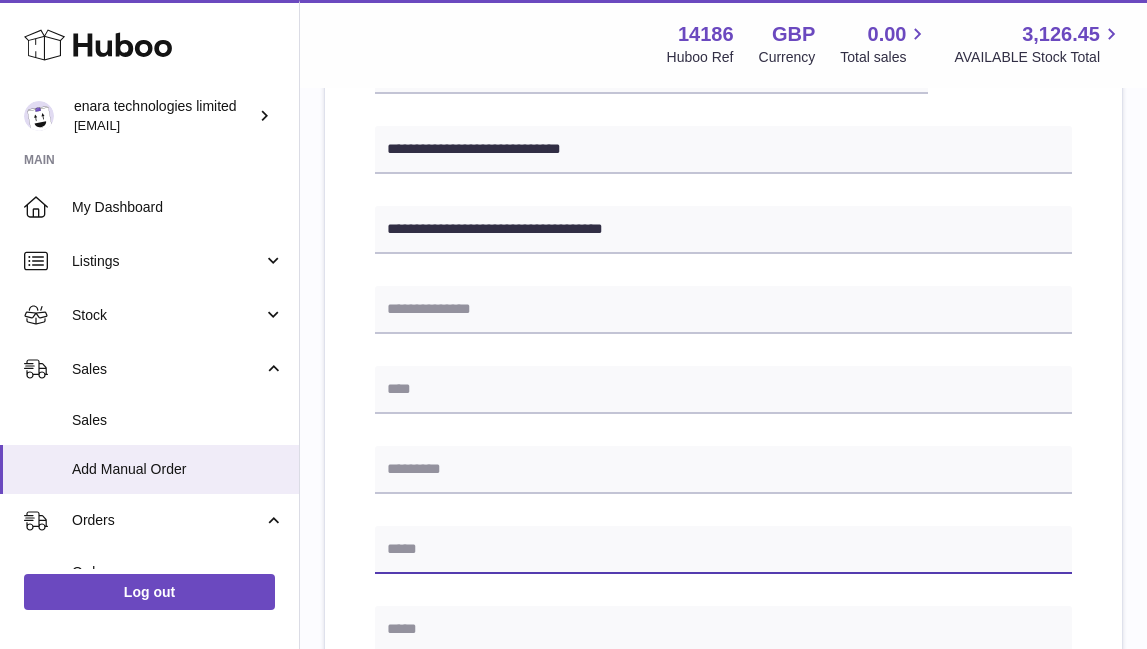 paste on "**********" 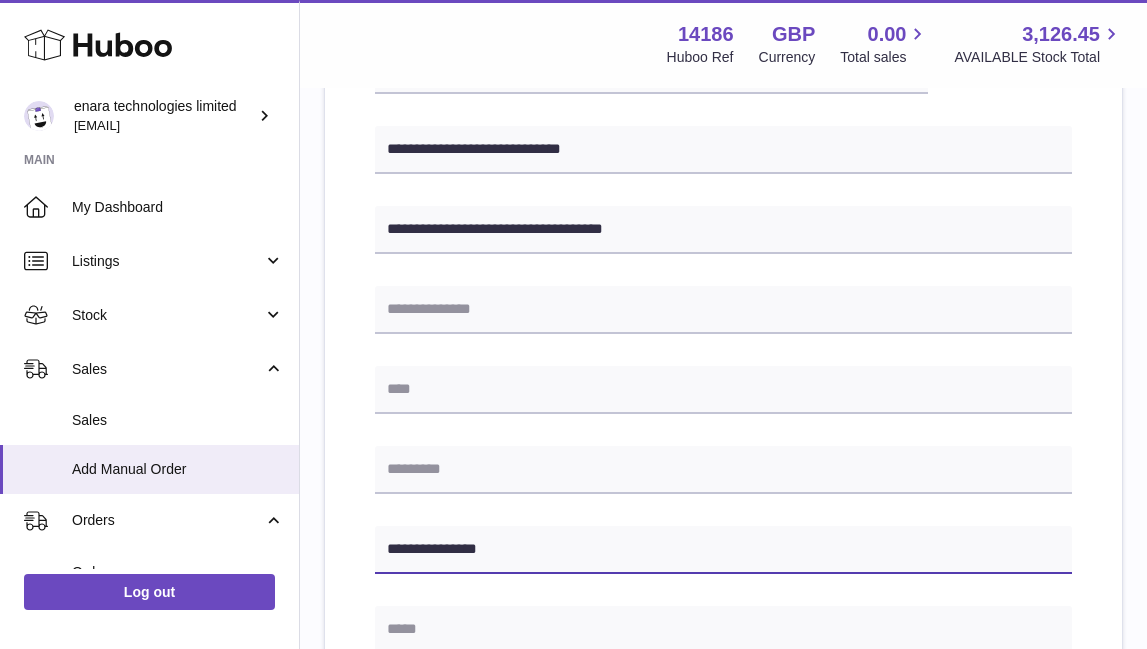 type on "**********" 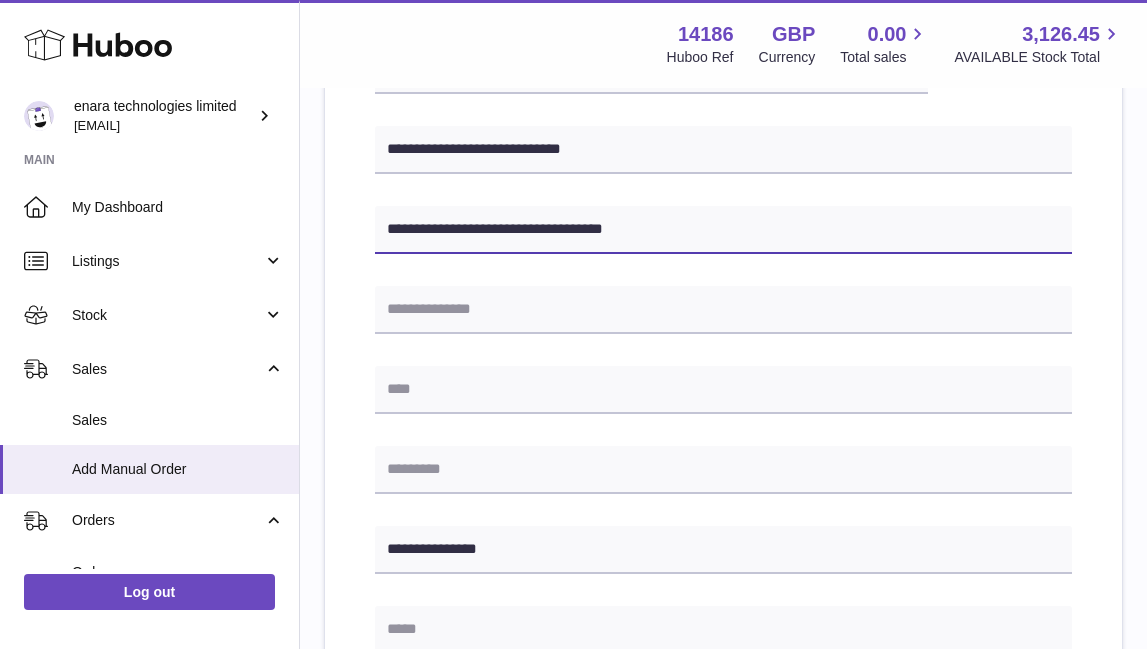drag, startPoint x: 547, startPoint y: 226, endPoint x: 478, endPoint y: 226, distance: 69 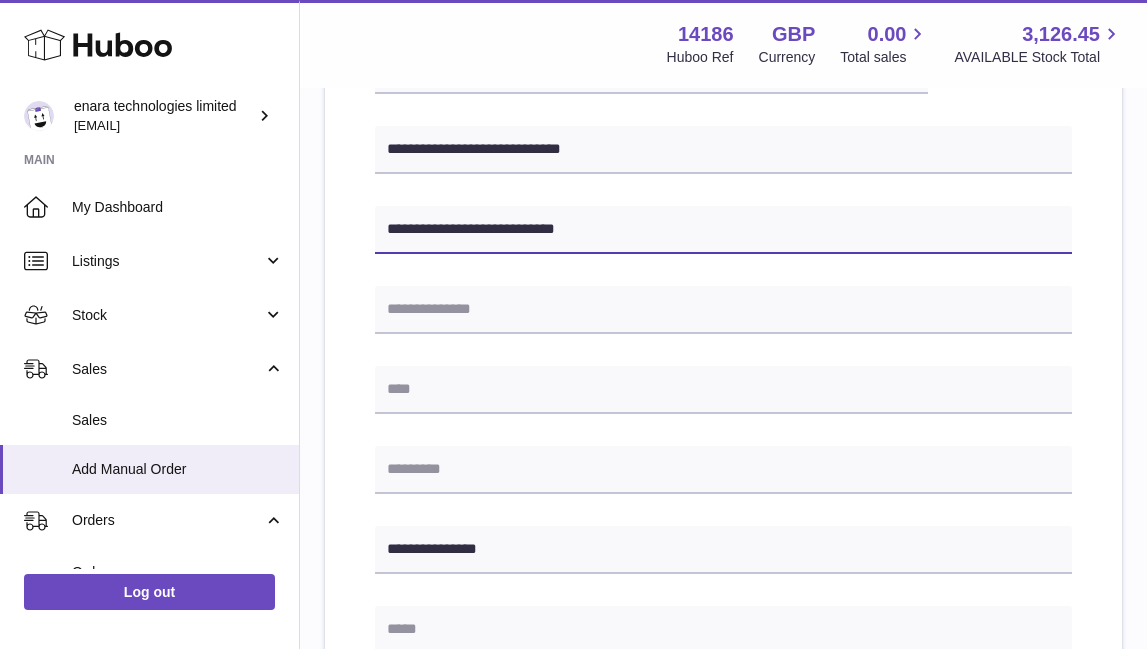 type on "**********" 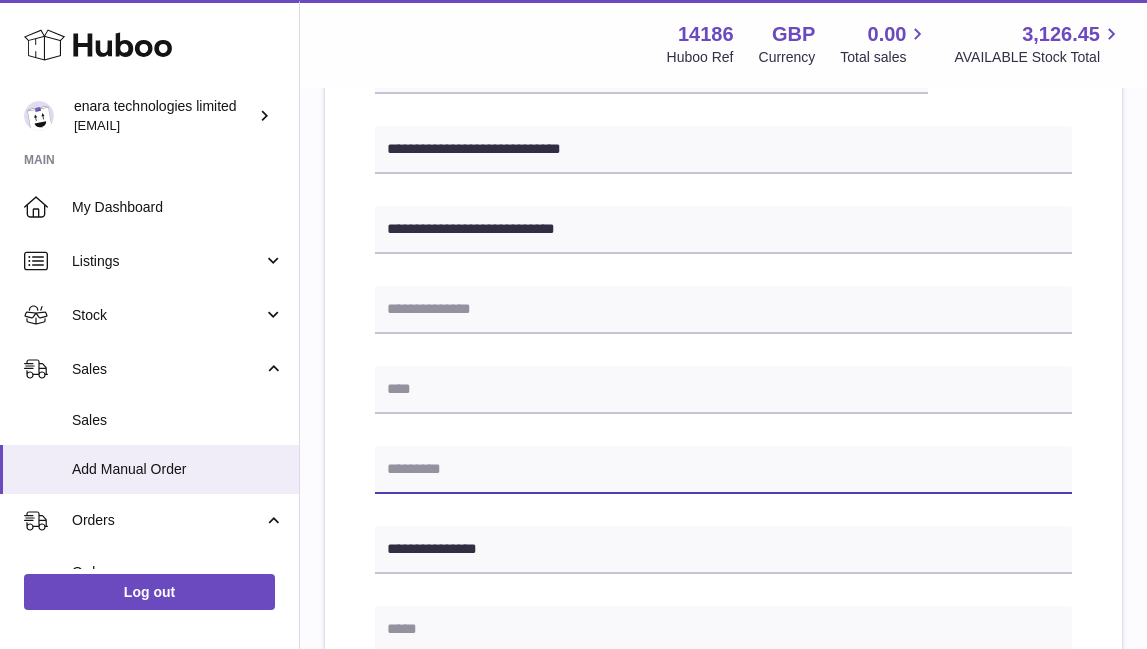 paste on "********" 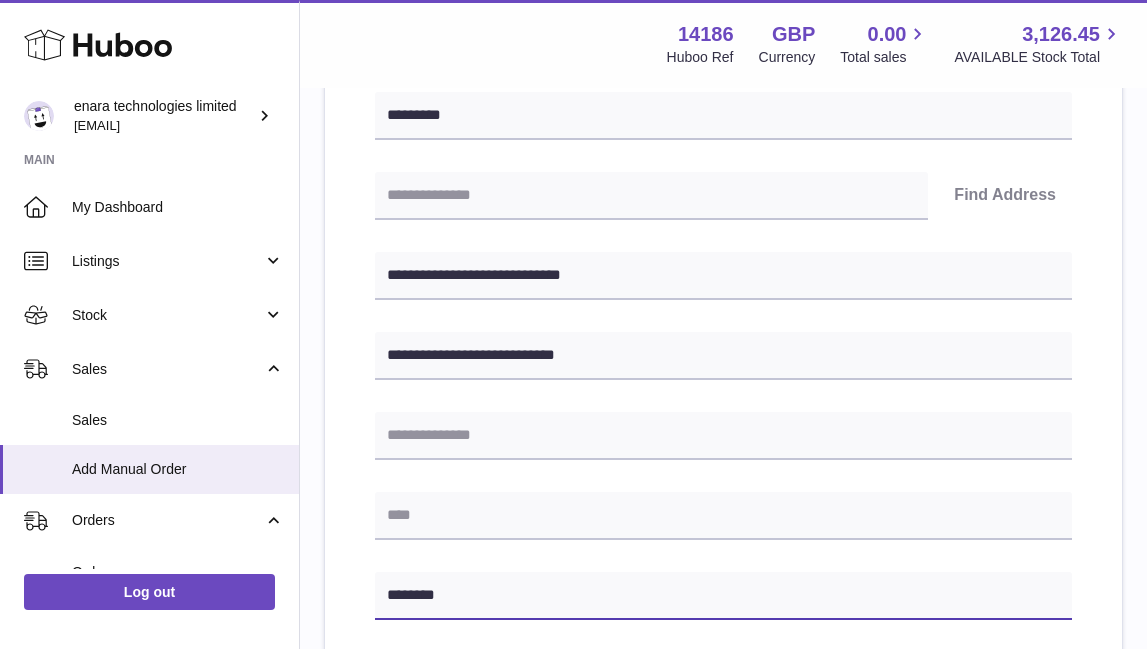 scroll, scrollTop: 362, scrollLeft: 0, axis: vertical 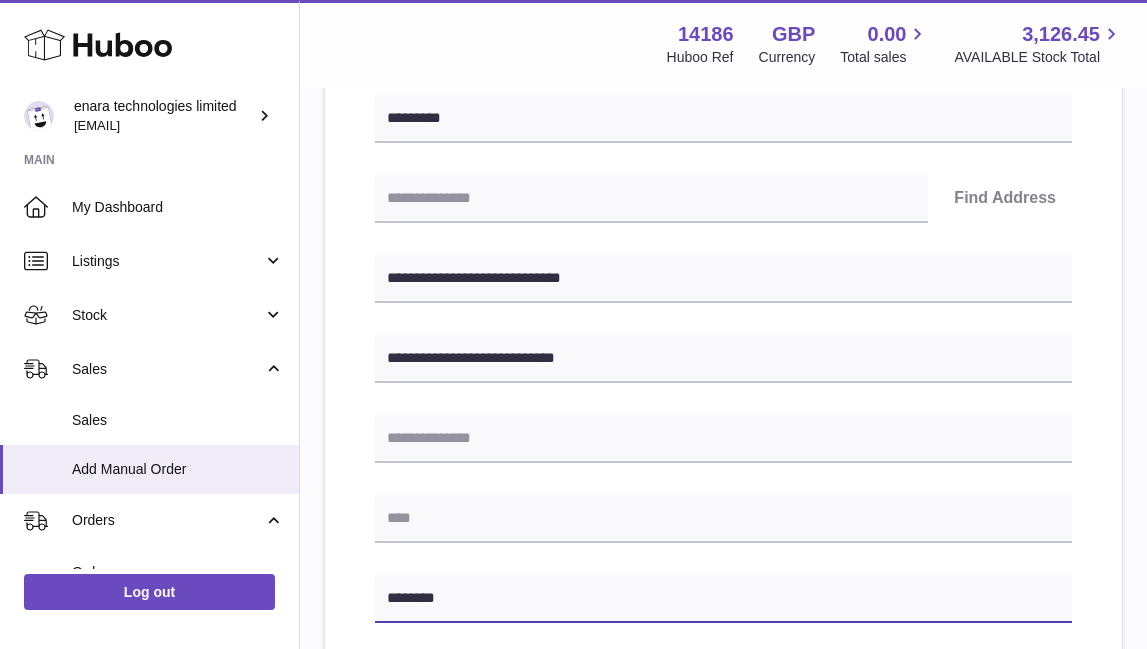 type on "********" 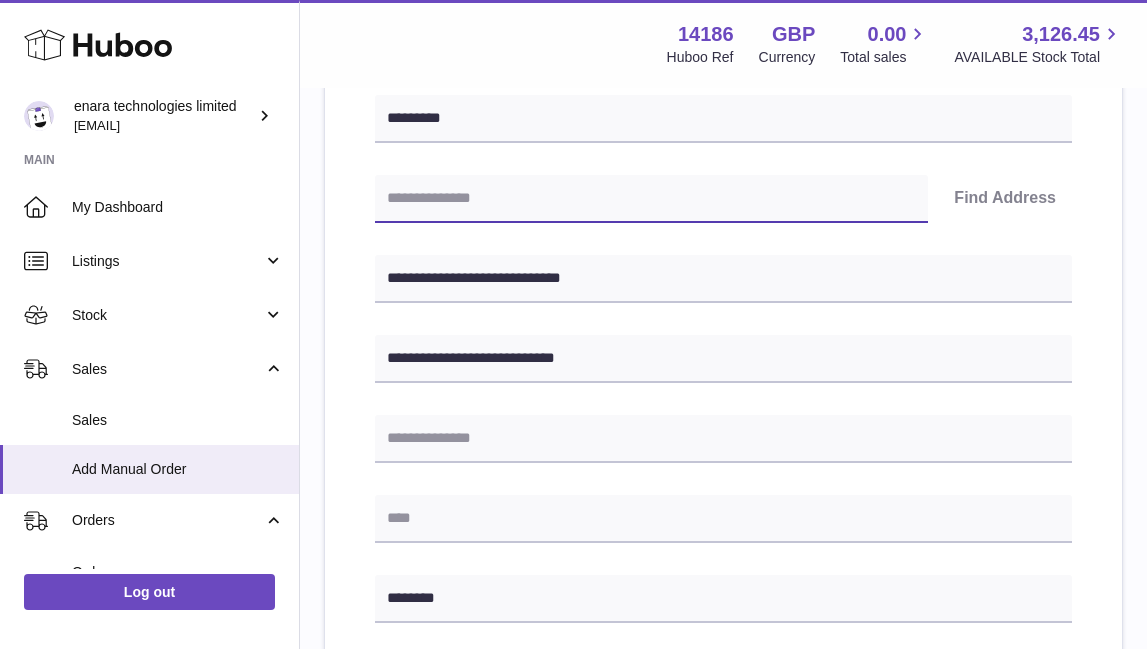 paste on "********" 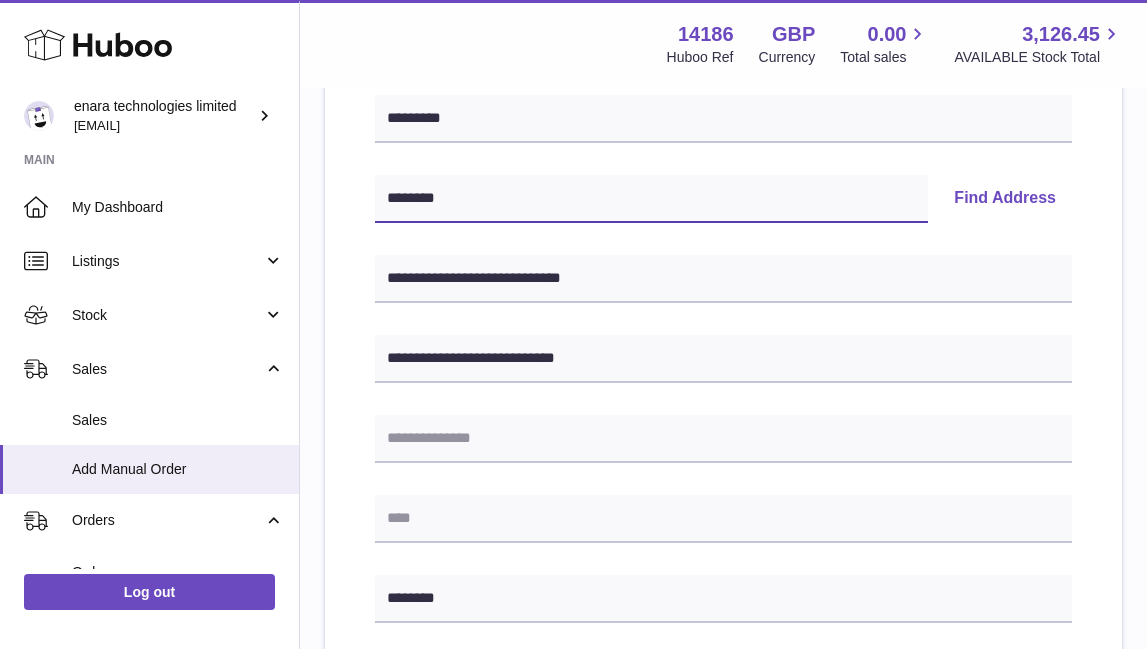 type on "********" 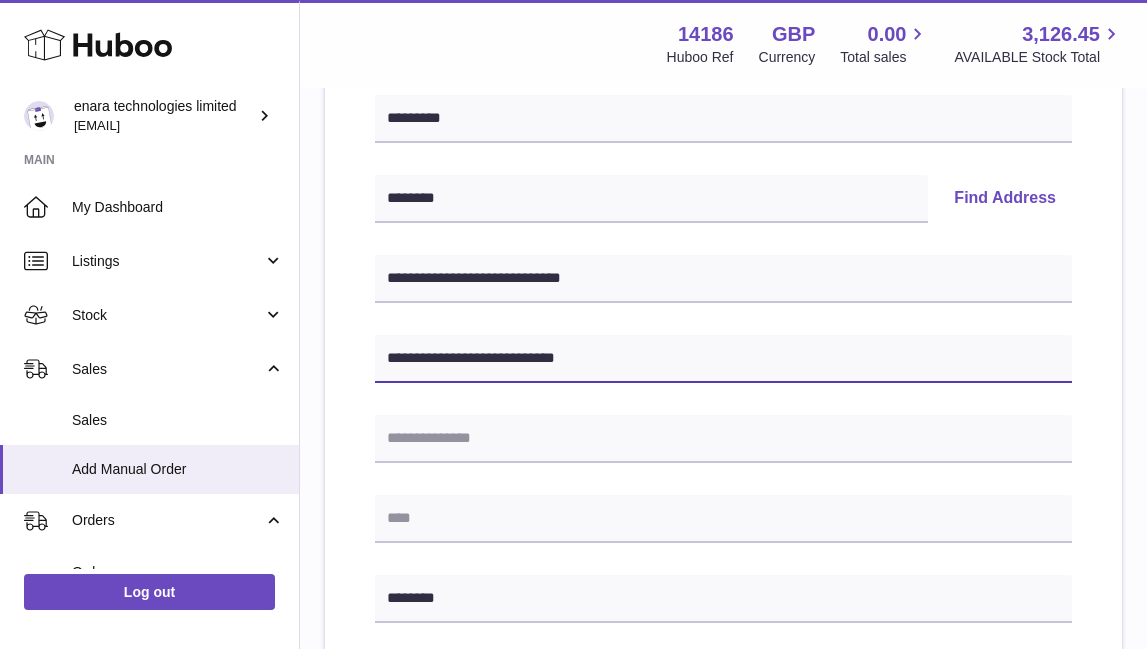 drag, startPoint x: 483, startPoint y: 355, endPoint x: 800, endPoint y: 374, distance: 317.56888 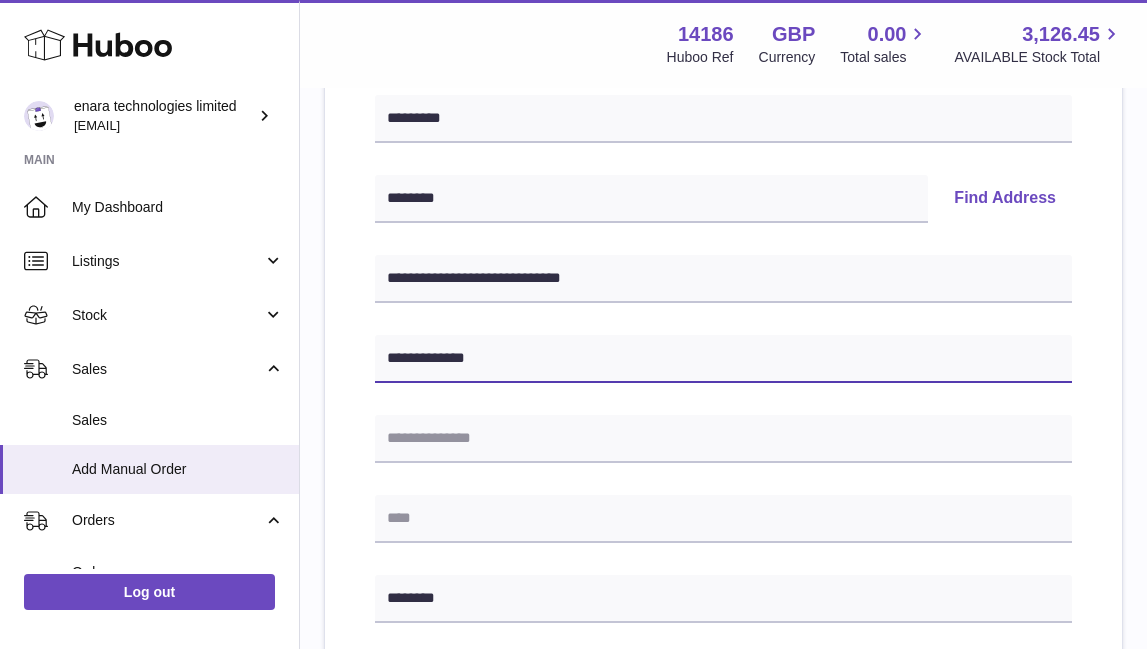type on "**********" 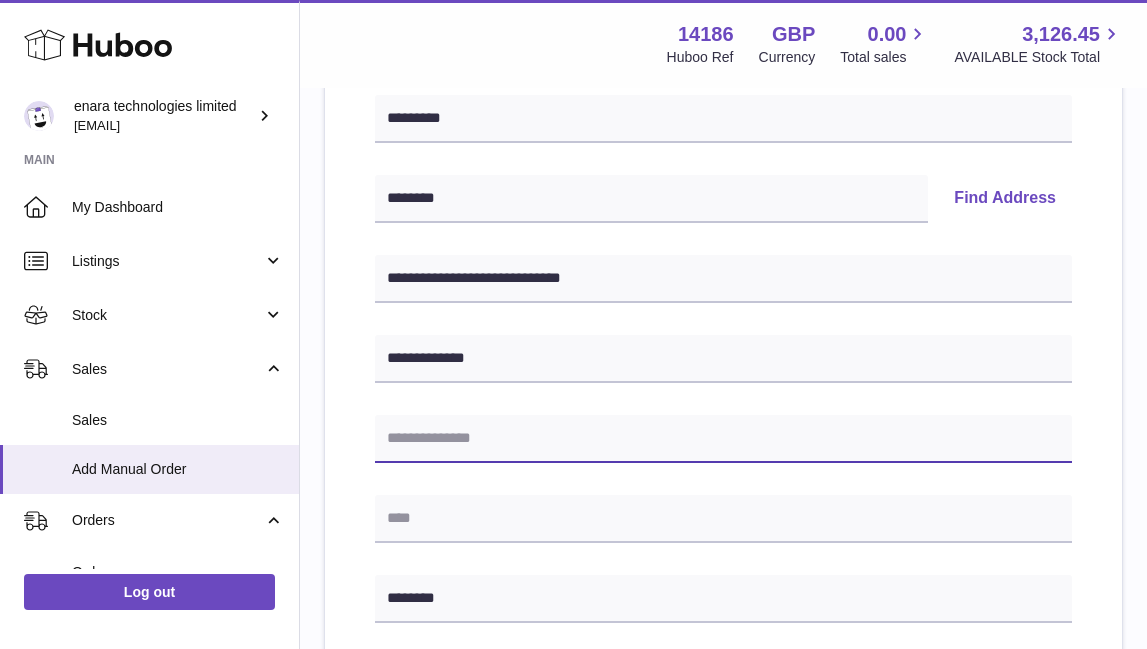 type on "*" 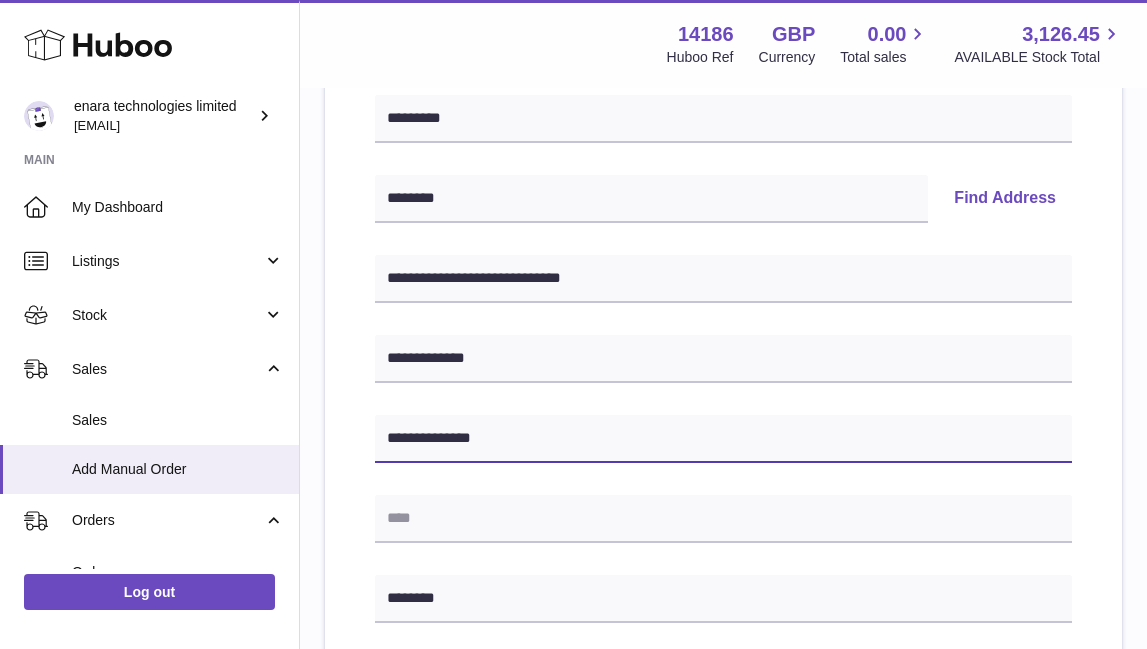 type on "**********" 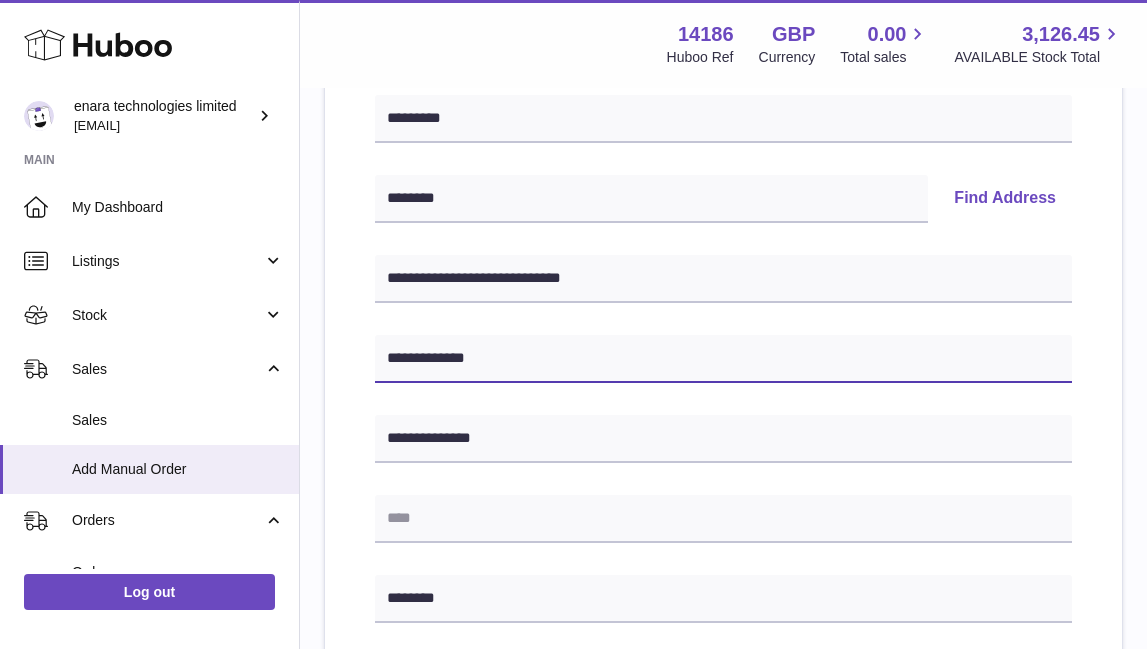 drag, startPoint x: 554, startPoint y: 362, endPoint x: 433, endPoint y: 359, distance: 121.037186 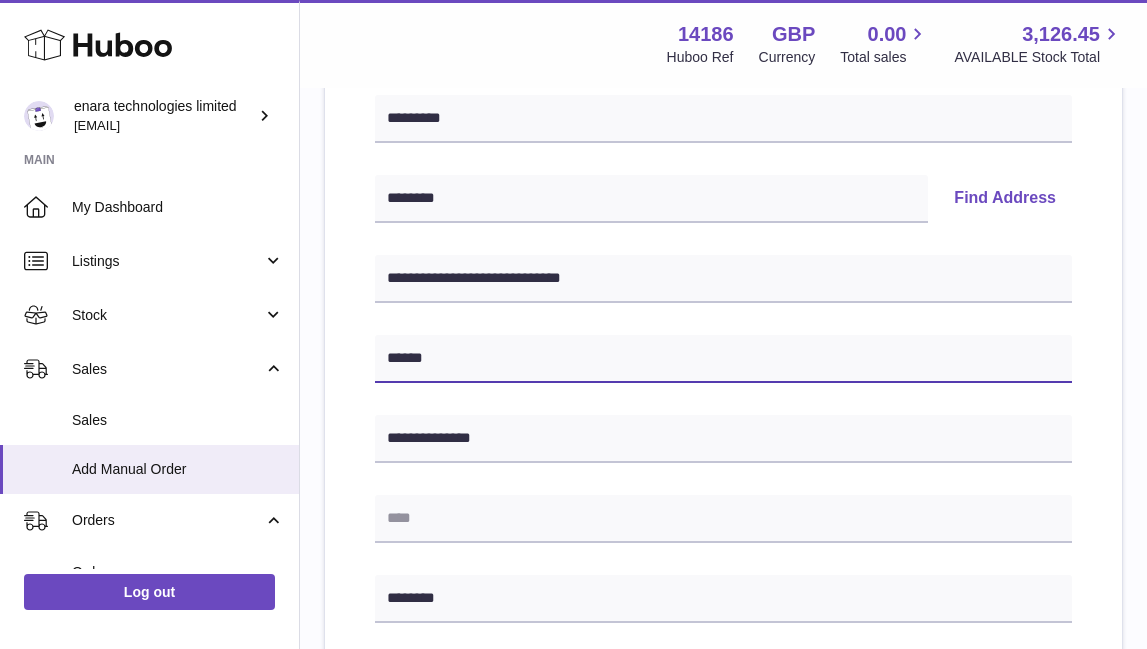type on "*****" 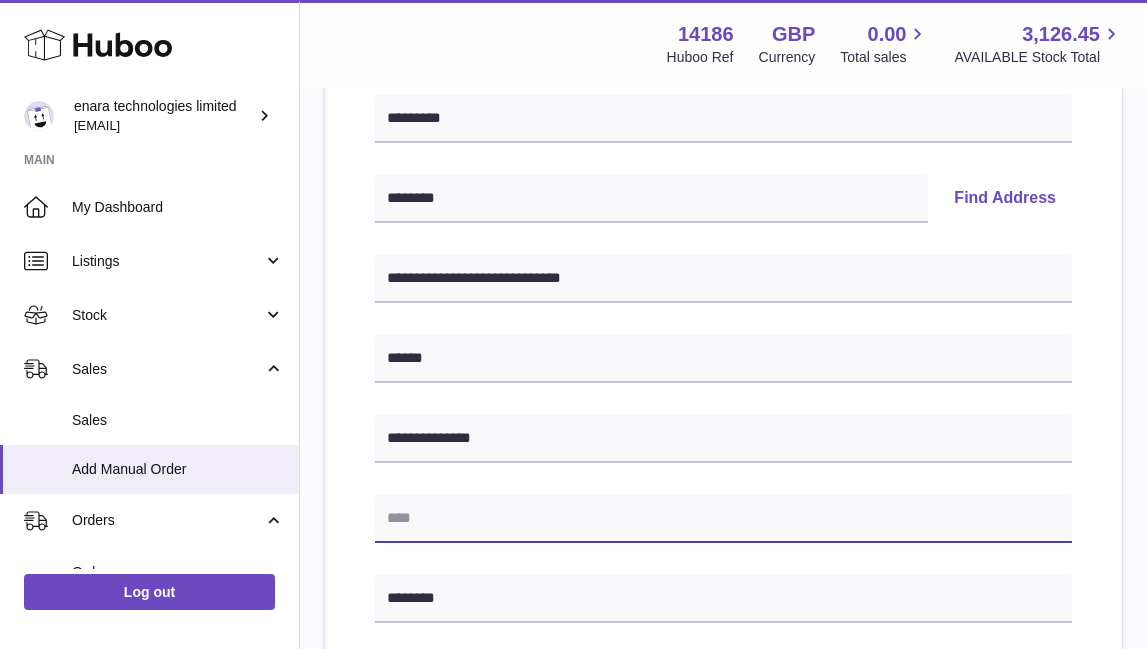 click at bounding box center [723, 519] 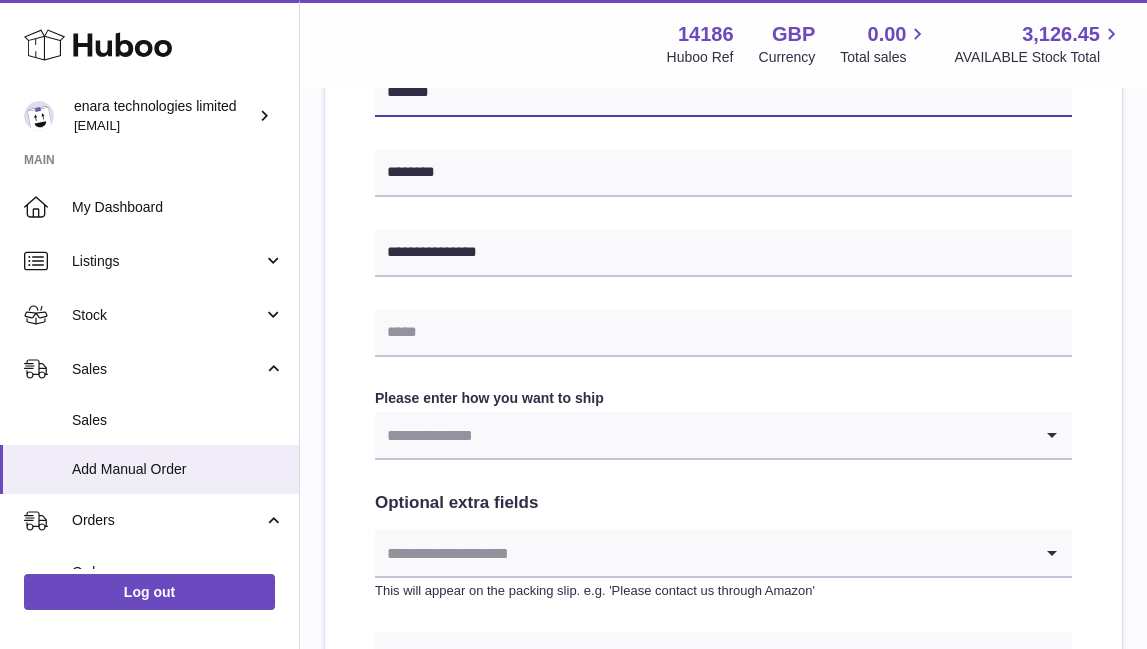 scroll, scrollTop: 791, scrollLeft: 0, axis: vertical 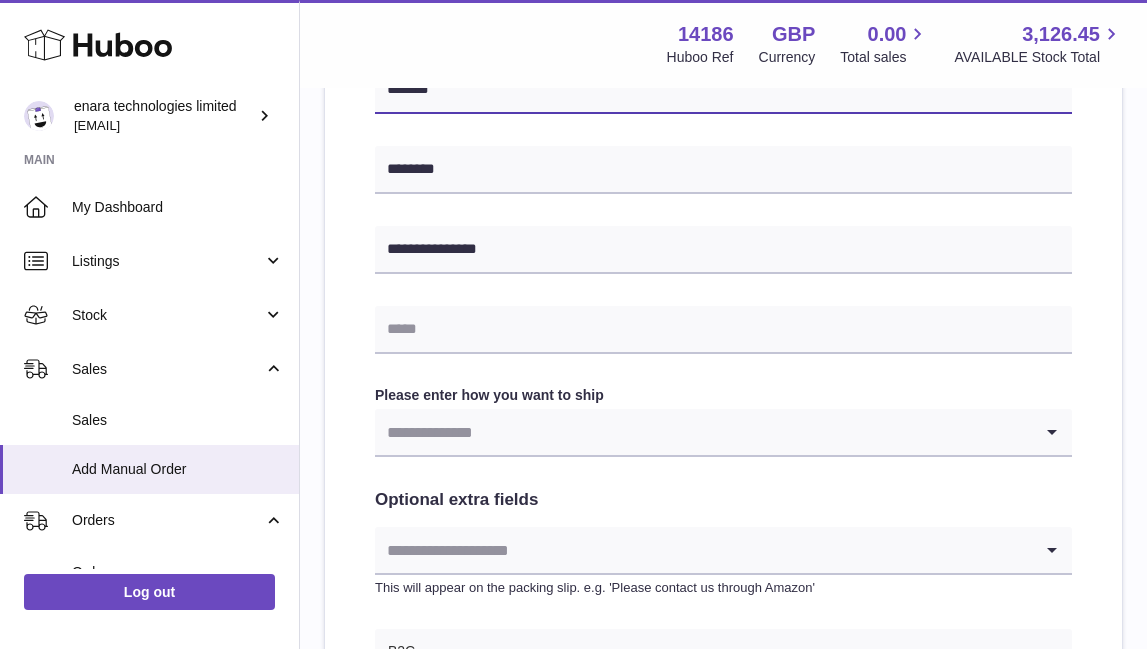 type on "*****" 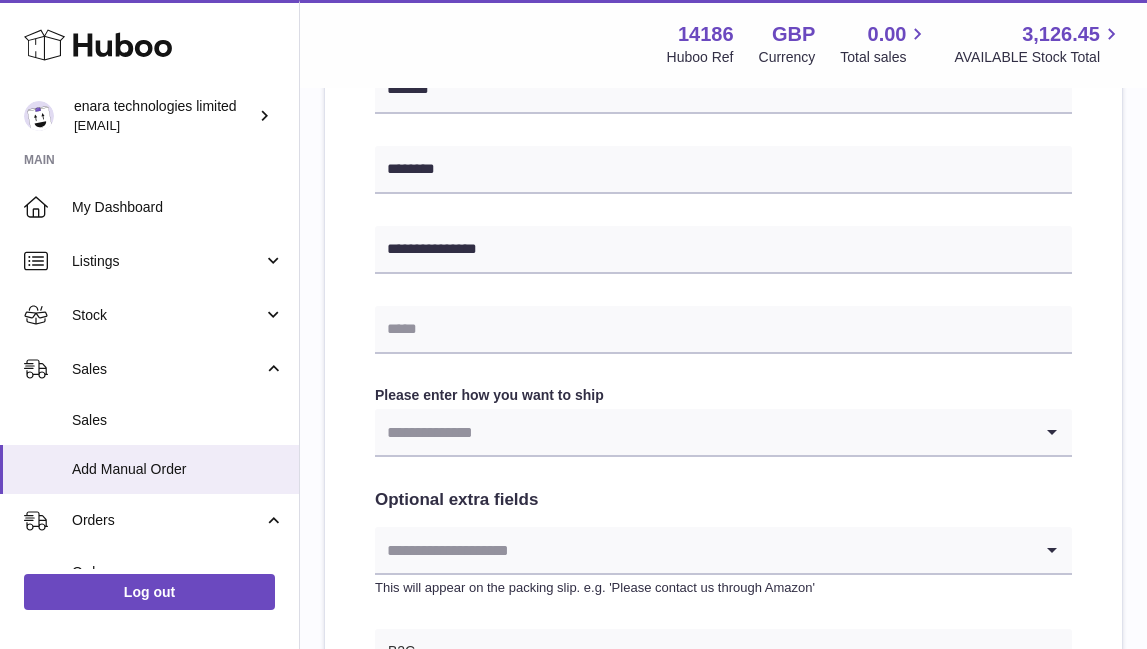 click at bounding box center (703, 432) 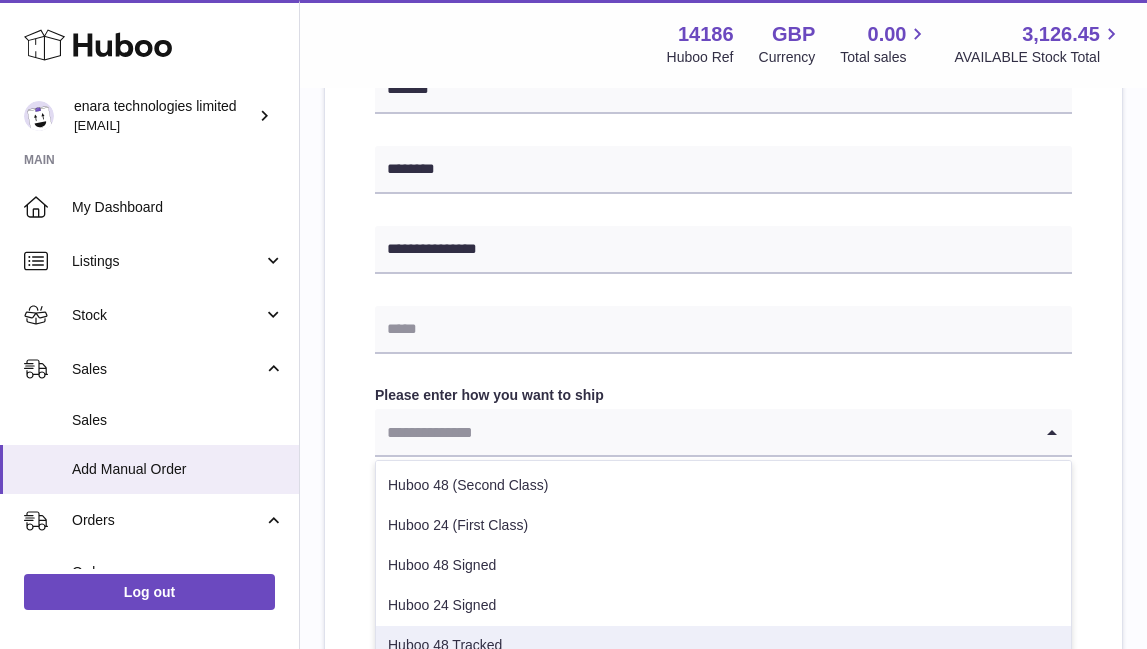 click on "Huboo 48 Tracked" at bounding box center [723, 646] 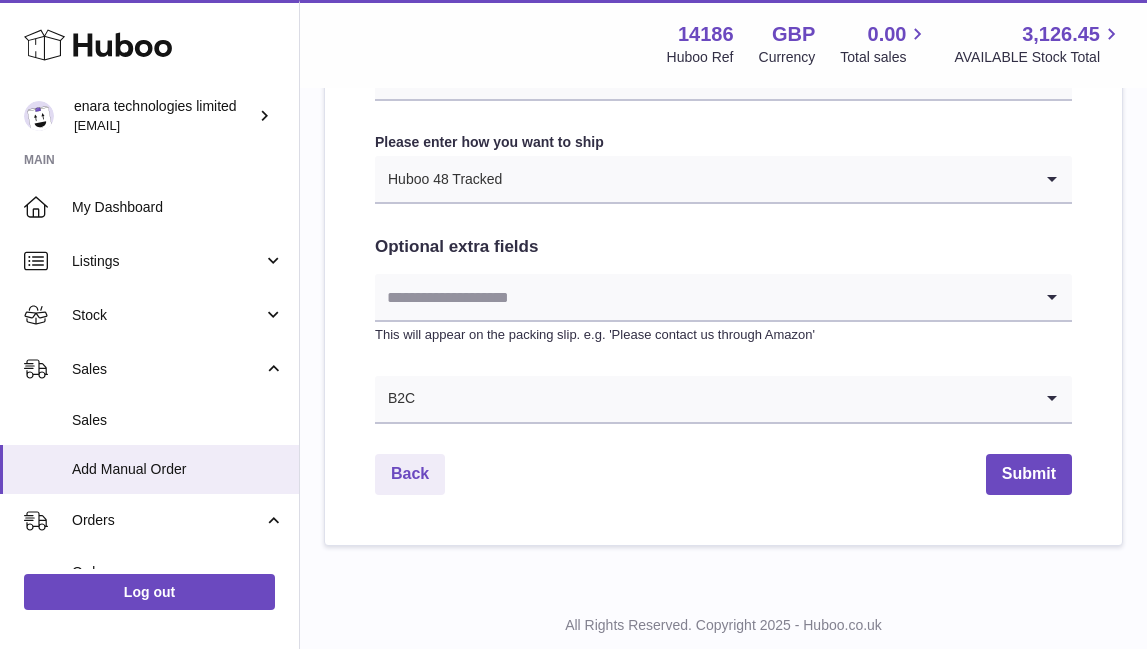 scroll, scrollTop: 1077, scrollLeft: 0, axis: vertical 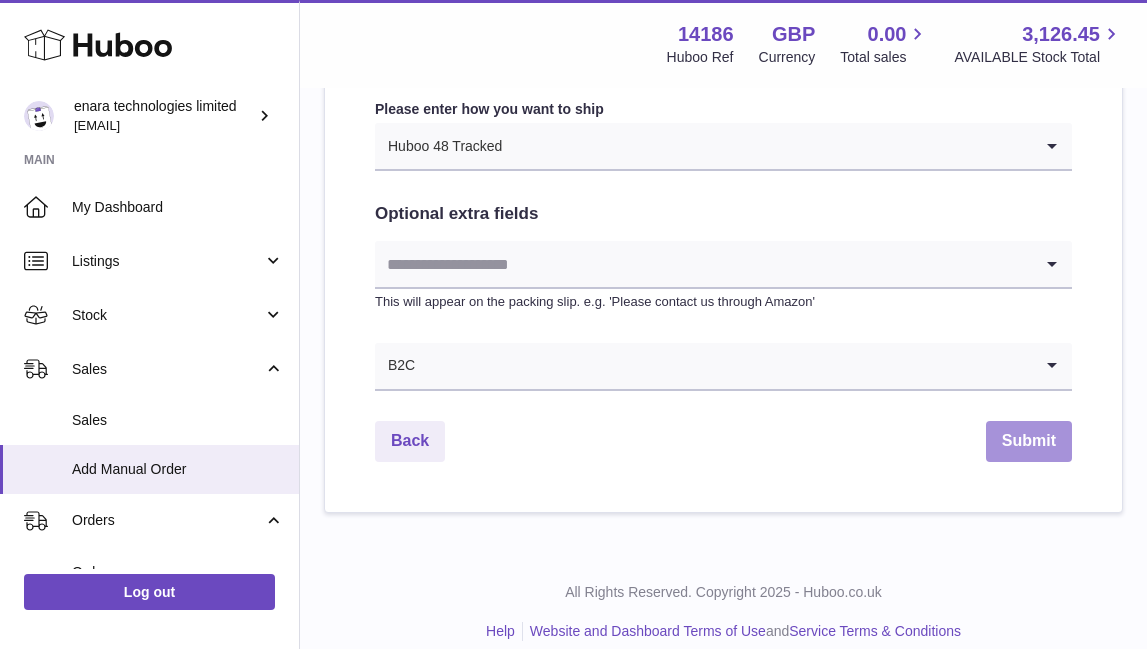 click on "Submit" at bounding box center (1029, 441) 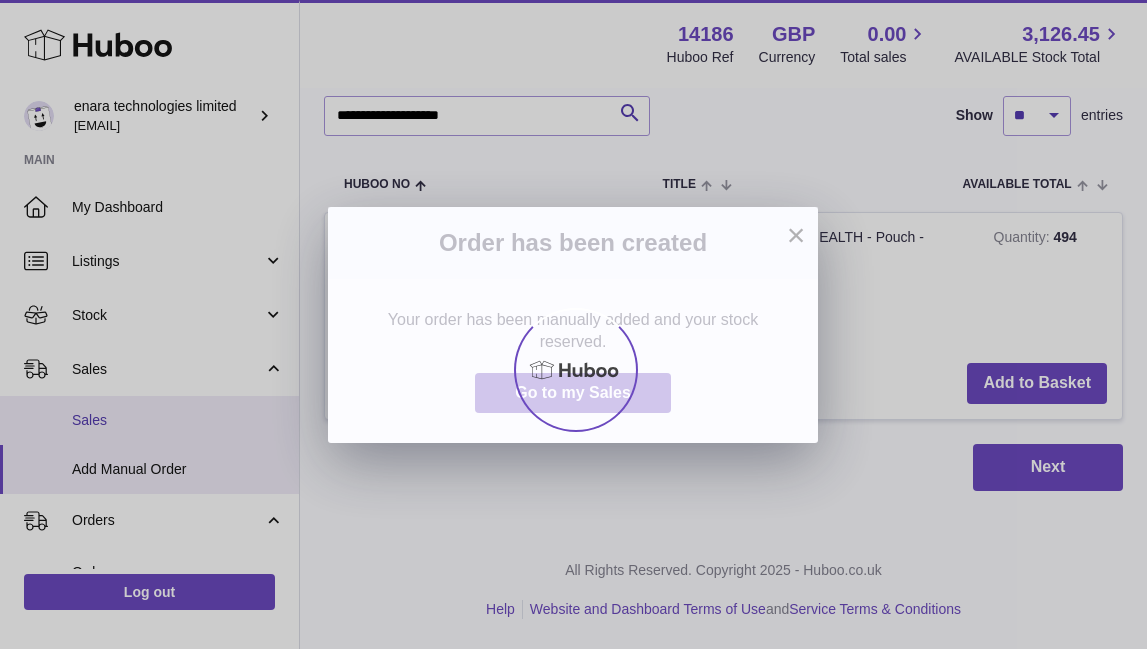 scroll, scrollTop: 0, scrollLeft: 0, axis: both 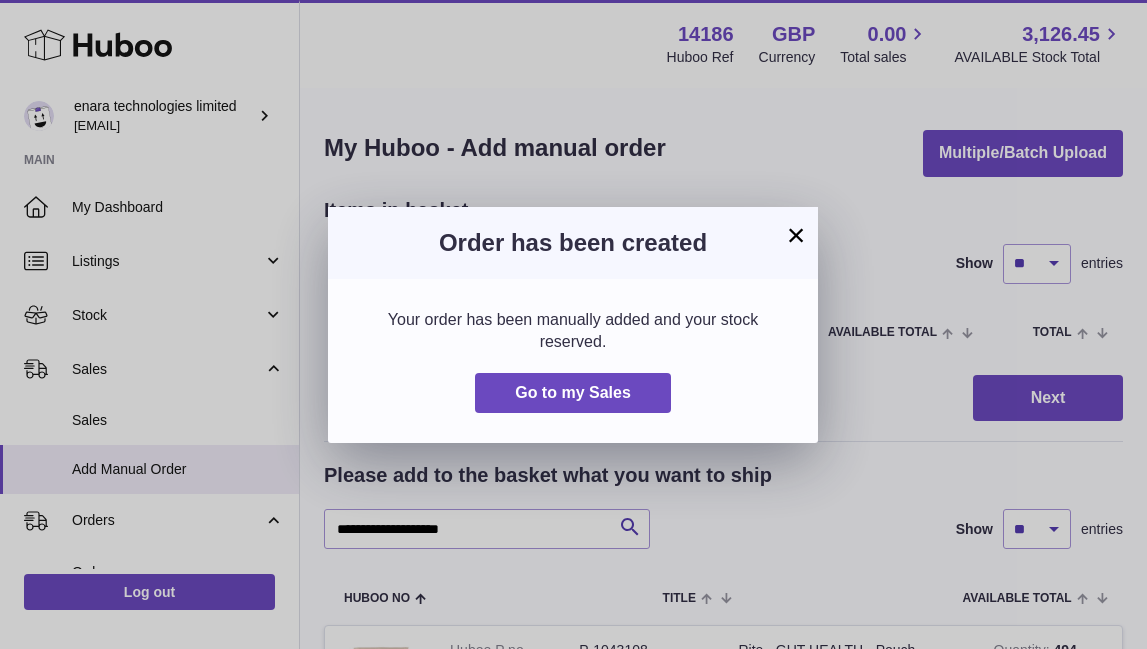click on "×" at bounding box center [796, 235] 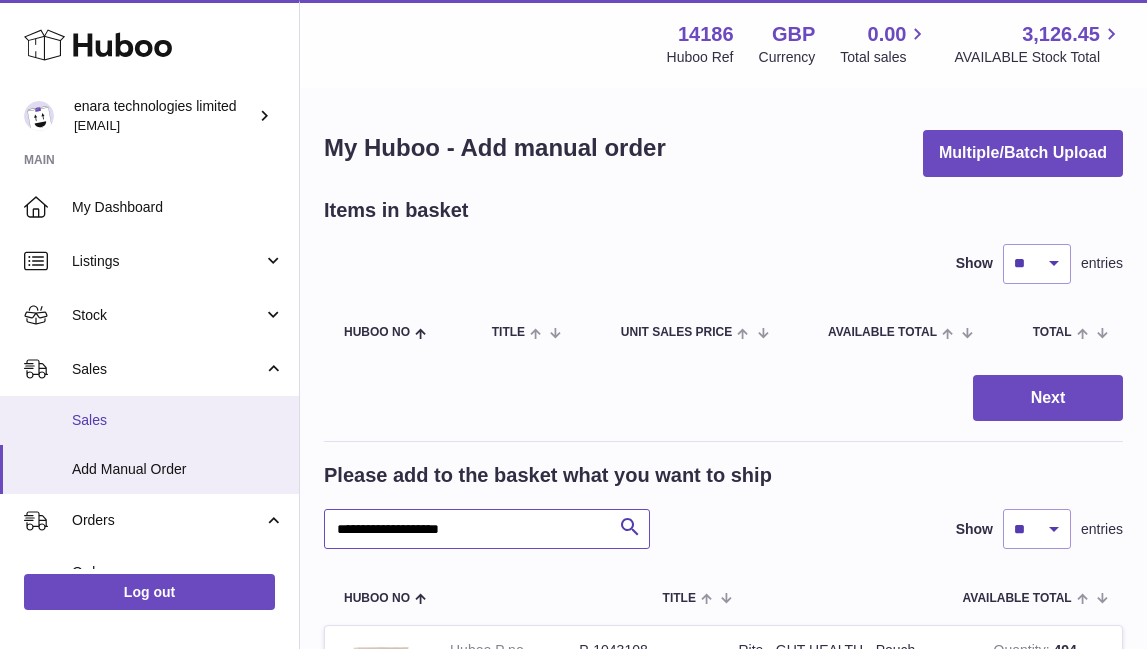 drag, startPoint x: 514, startPoint y: 530, endPoint x: 32, endPoint y: 428, distance: 492.67435 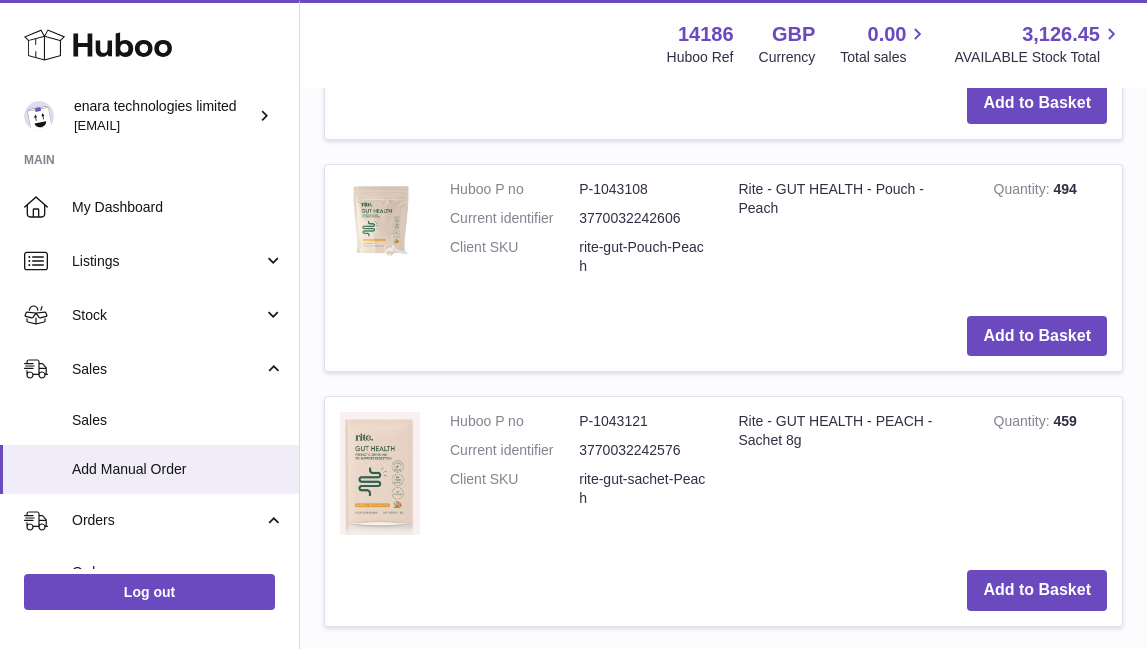 scroll, scrollTop: 974, scrollLeft: 0, axis: vertical 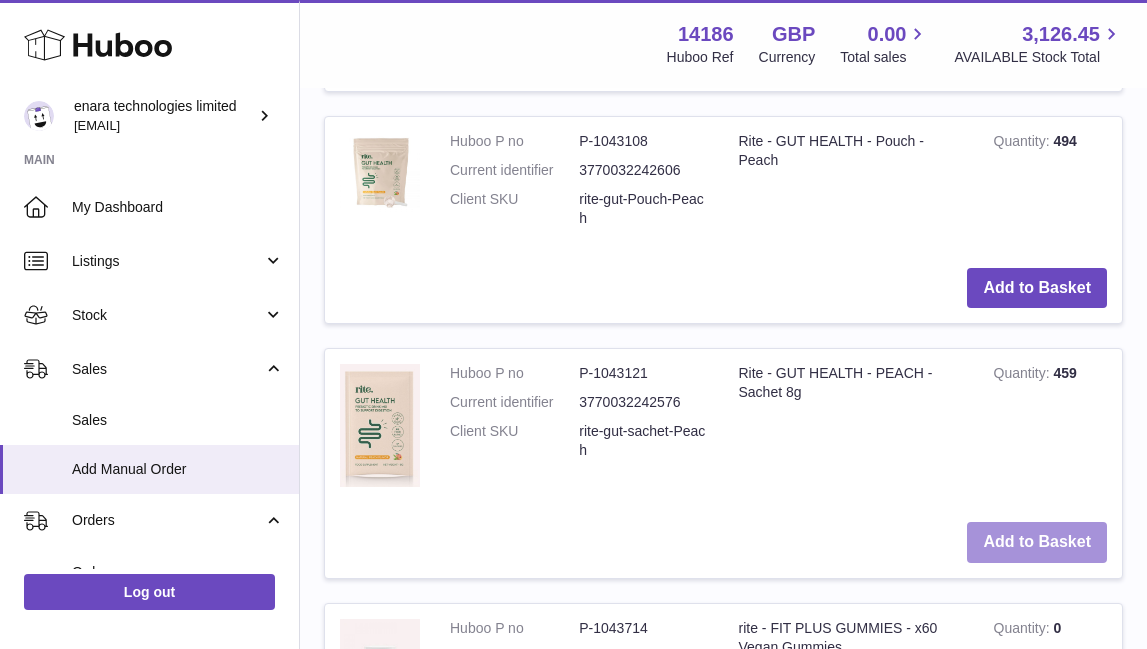click on "Add to Basket" at bounding box center [1037, 542] 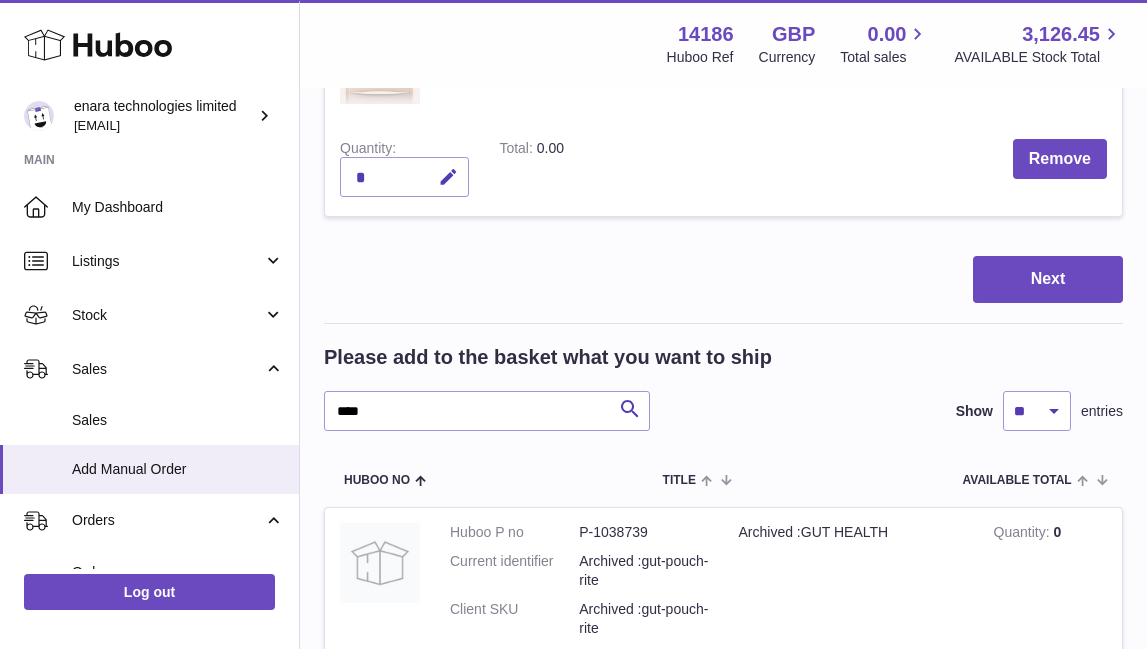 scroll, scrollTop: 380, scrollLeft: 0, axis: vertical 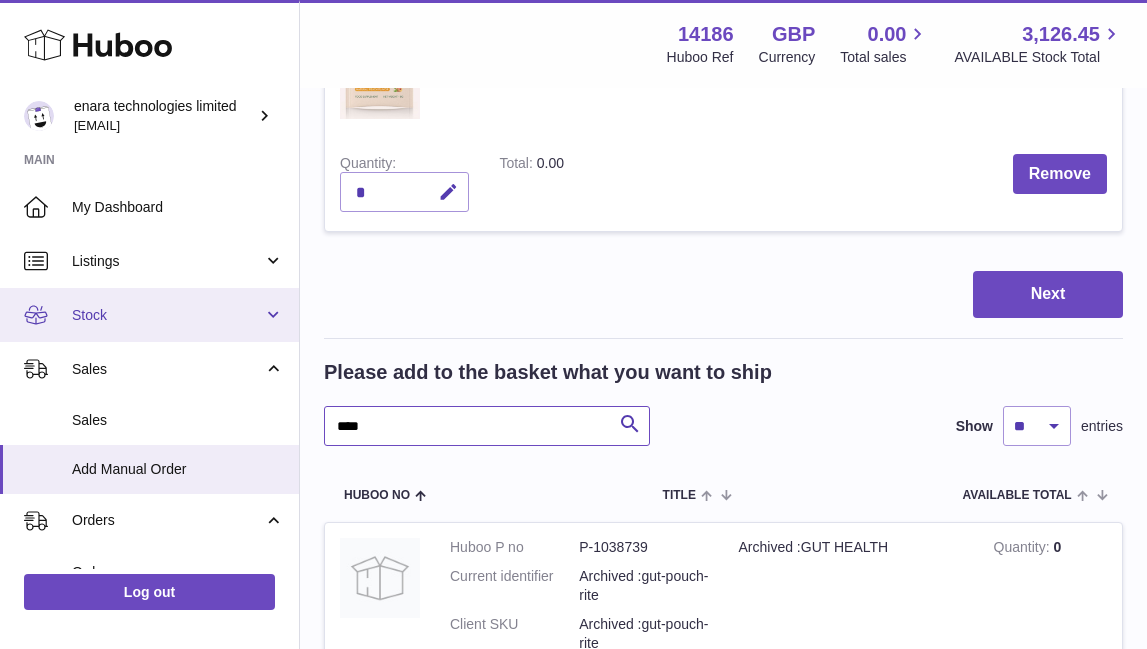 drag, startPoint x: 438, startPoint y: 426, endPoint x: 93, endPoint y: 332, distance: 357.57657 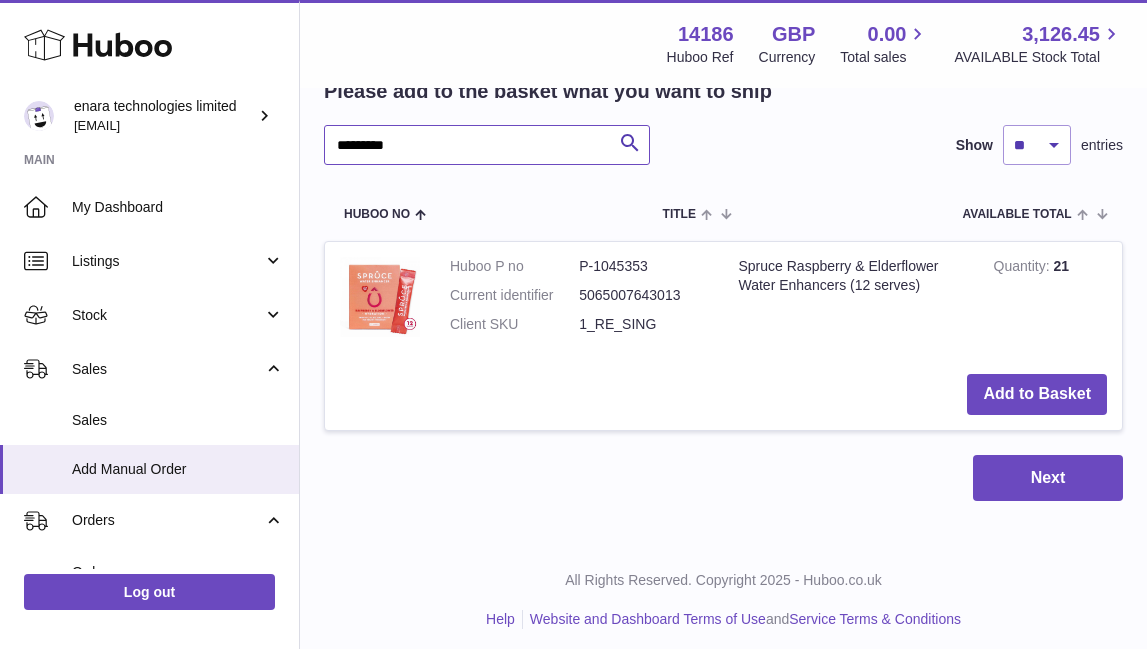 scroll, scrollTop: 660, scrollLeft: 0, axis: vertical 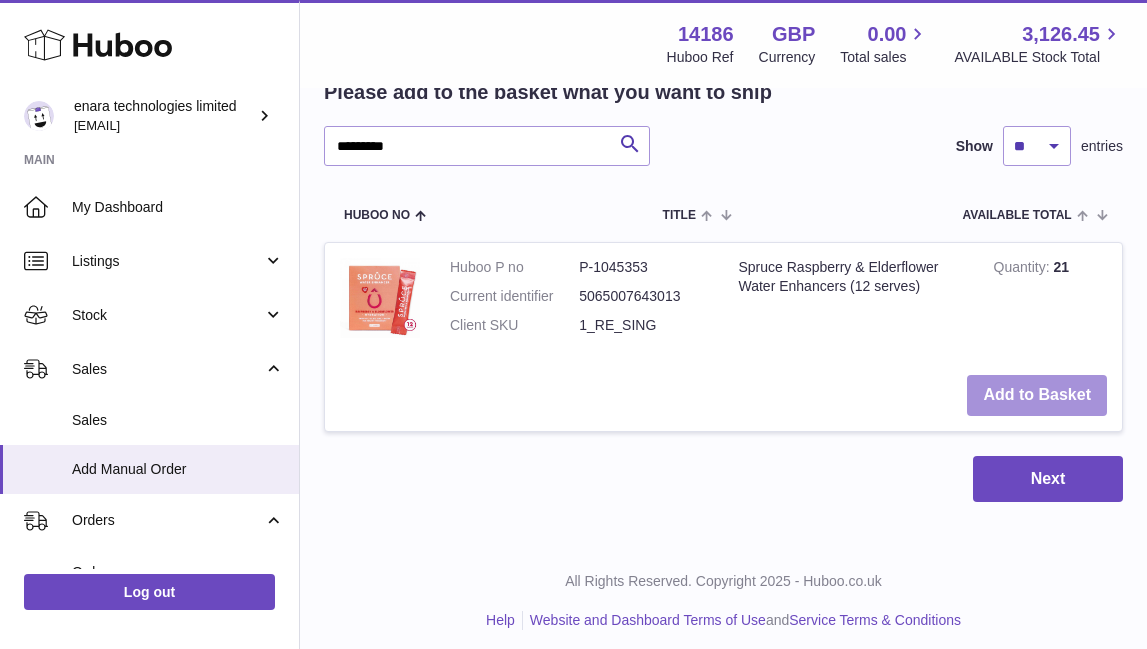 click on "Add to Basket" at bounding box center [1037, 395] 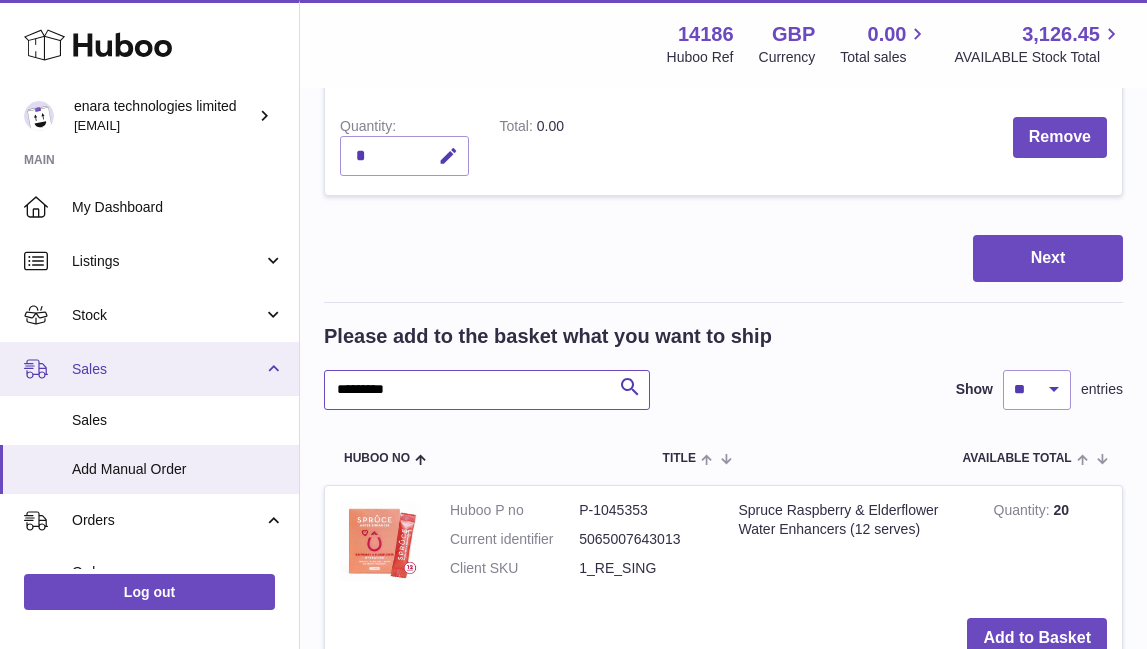 drag, startPoint x: 460, startPoint y: 373, endPoint x: 239, endPoint y: 373, distance: 221 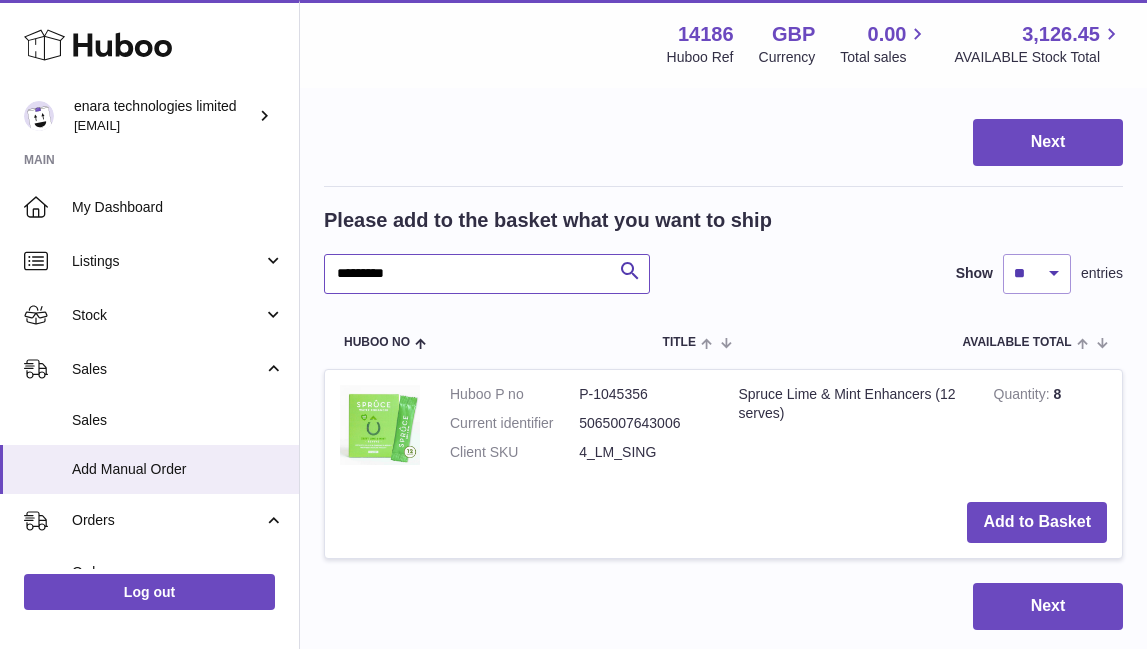 scroll, scrollTop: 802, scrollLeft: 0, axis: vertical 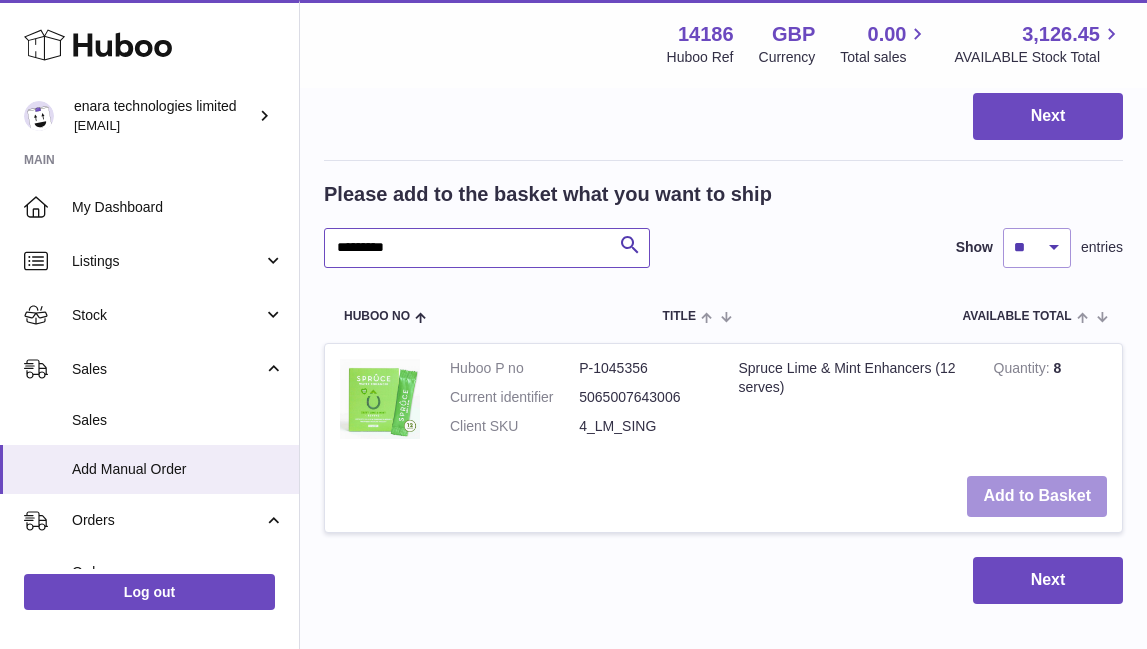type on "*********" 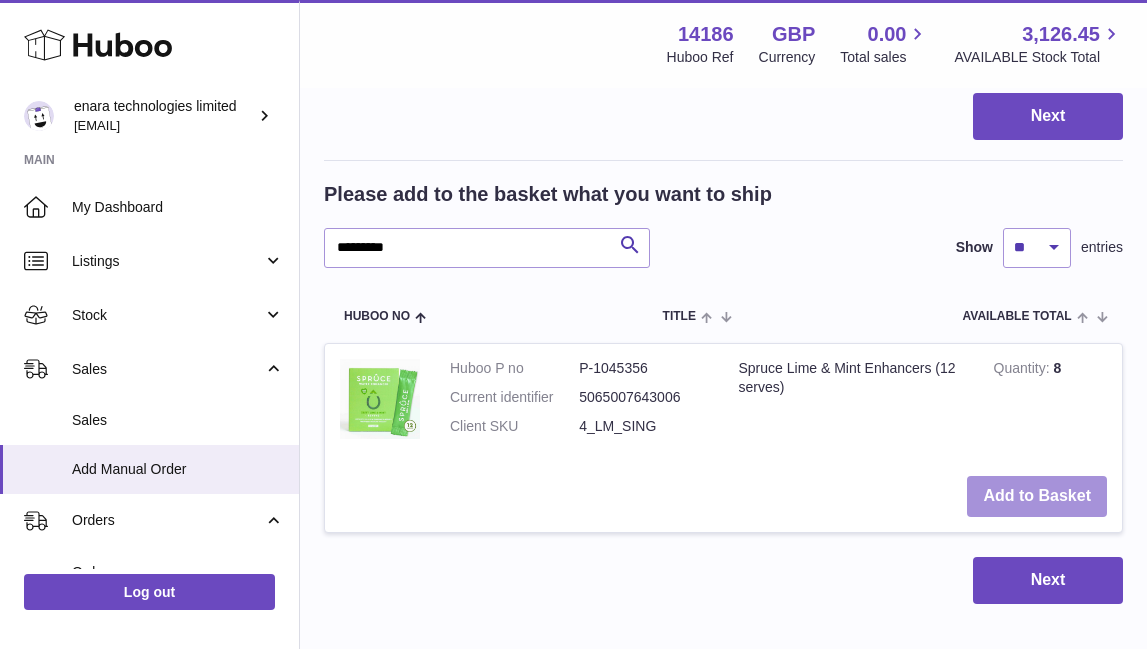 click on "Add to Basket" at bounding box center [1037, 496] 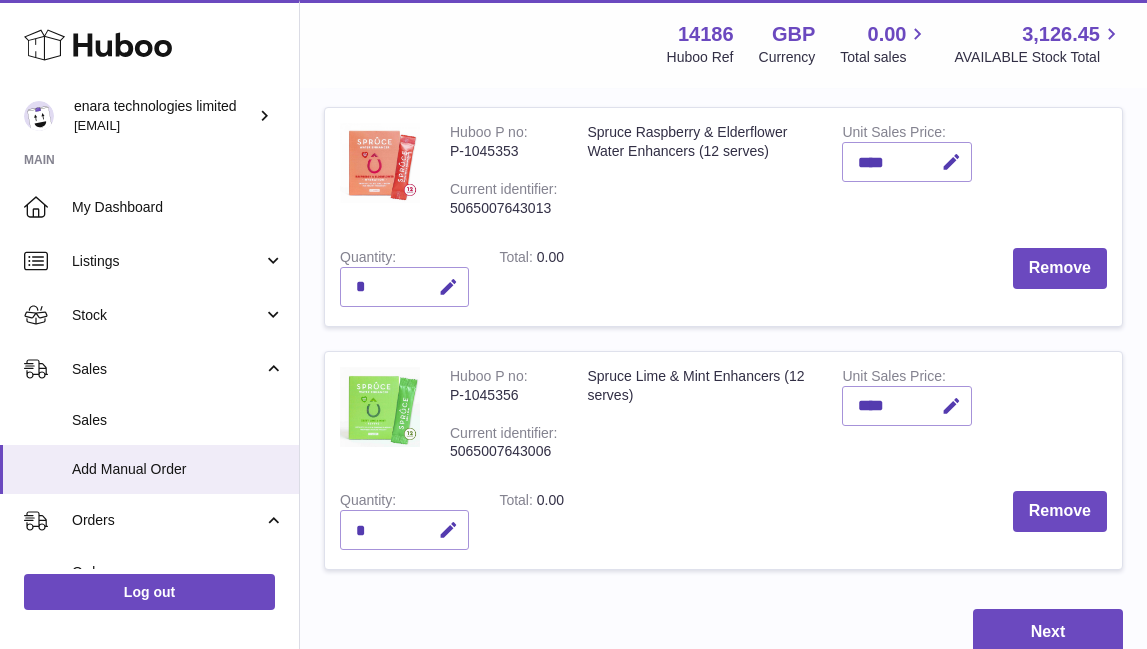 scroll, scrollTop: 627, scrollLeft: 0, axis: vertical 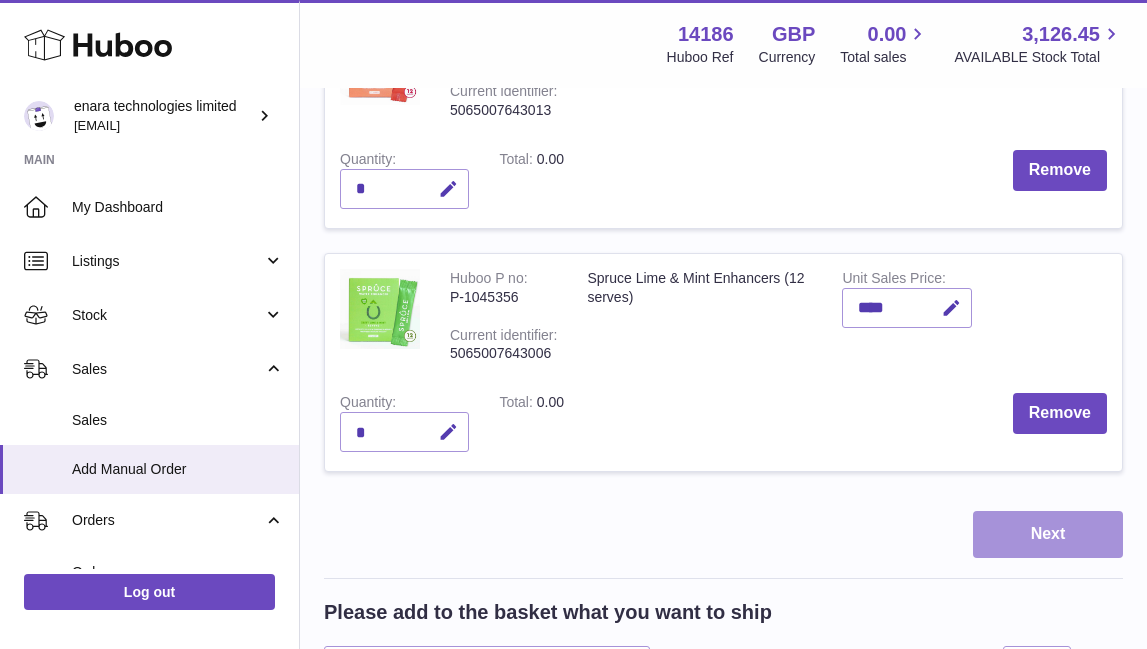 click on "Next" at bounding box center (1048, 534) 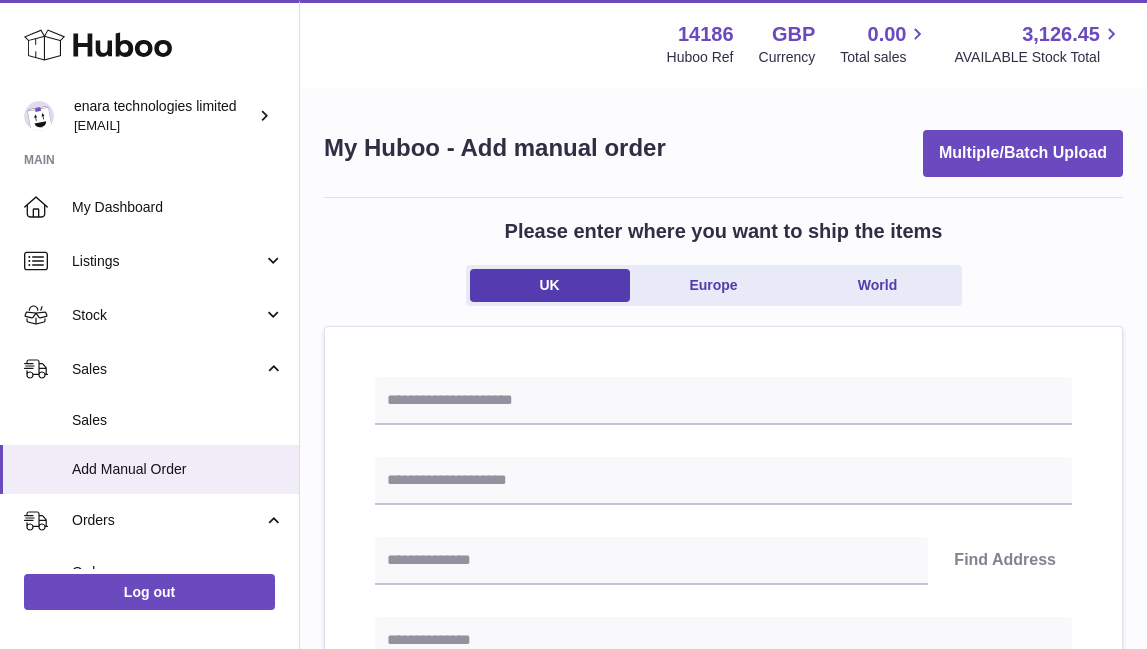scroll, scrollTop: 0, scrollLeft: 0, axis: both 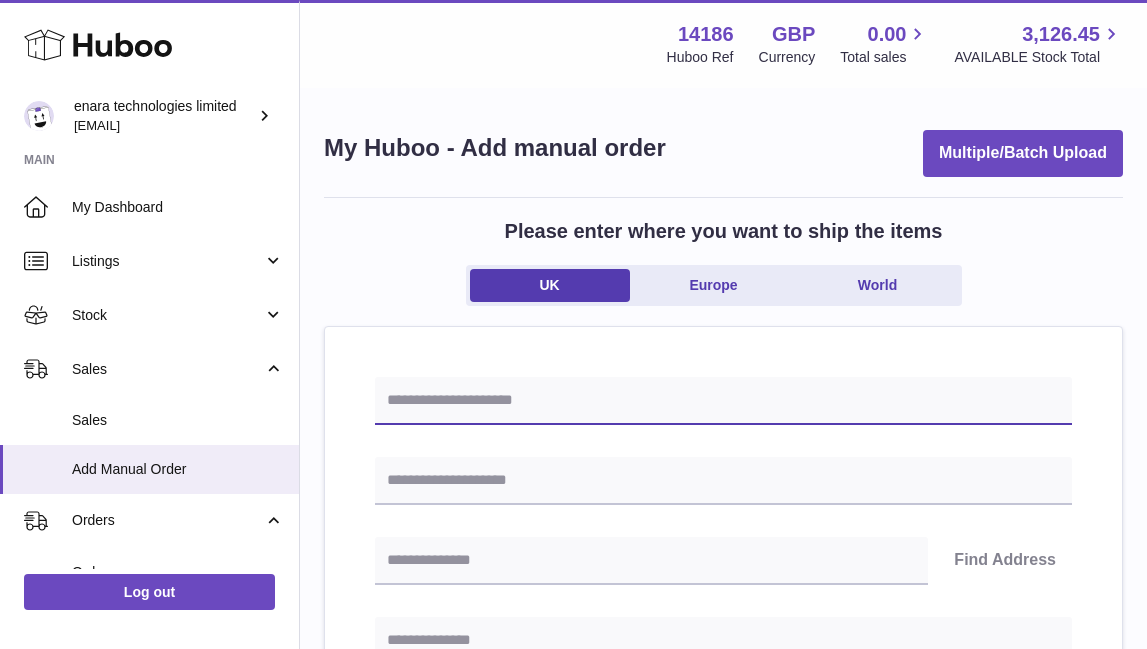click at bounding box center (723, 401) 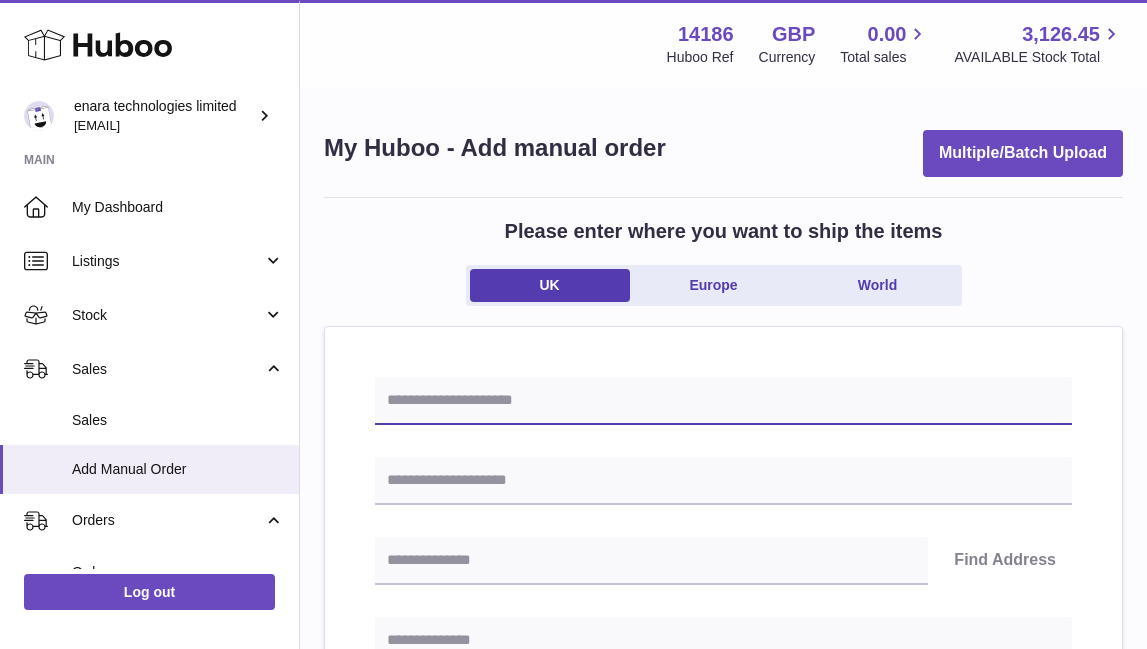 paste on "**********" 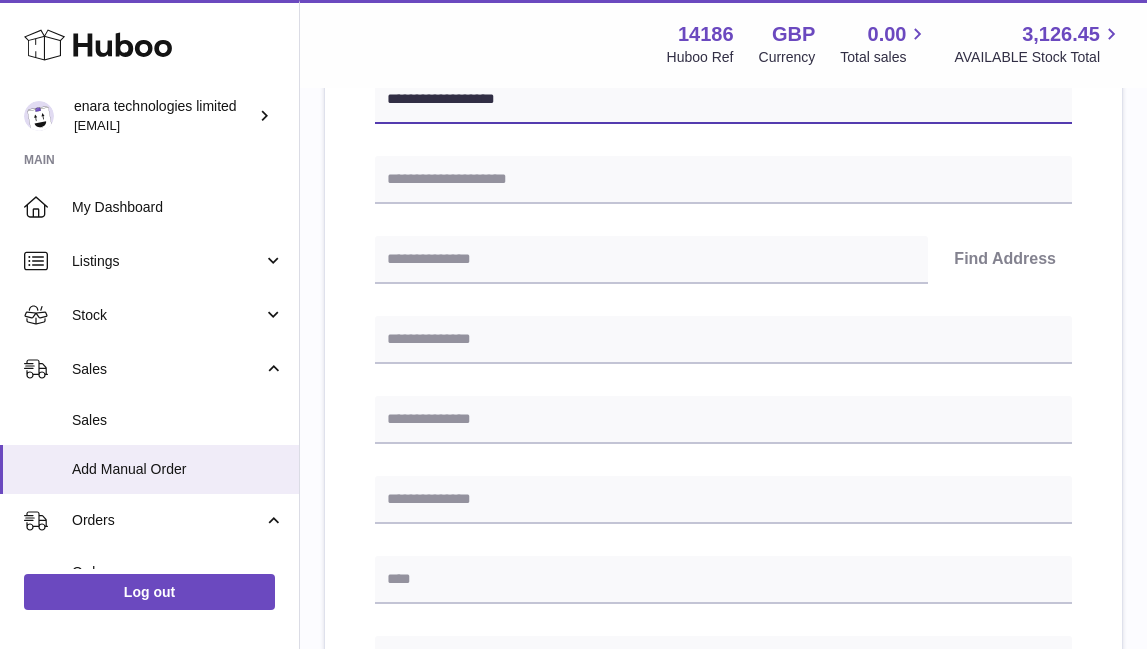 scroll, scrollTop: 369, scrollLeft: 0, axis: vertical 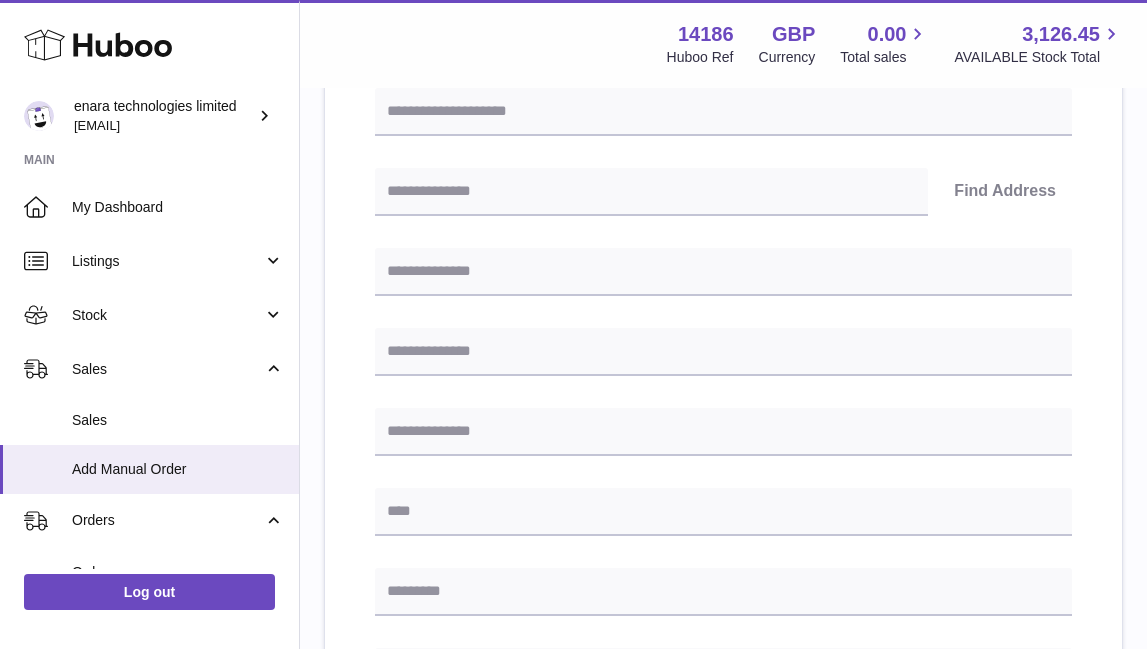type on "**********" 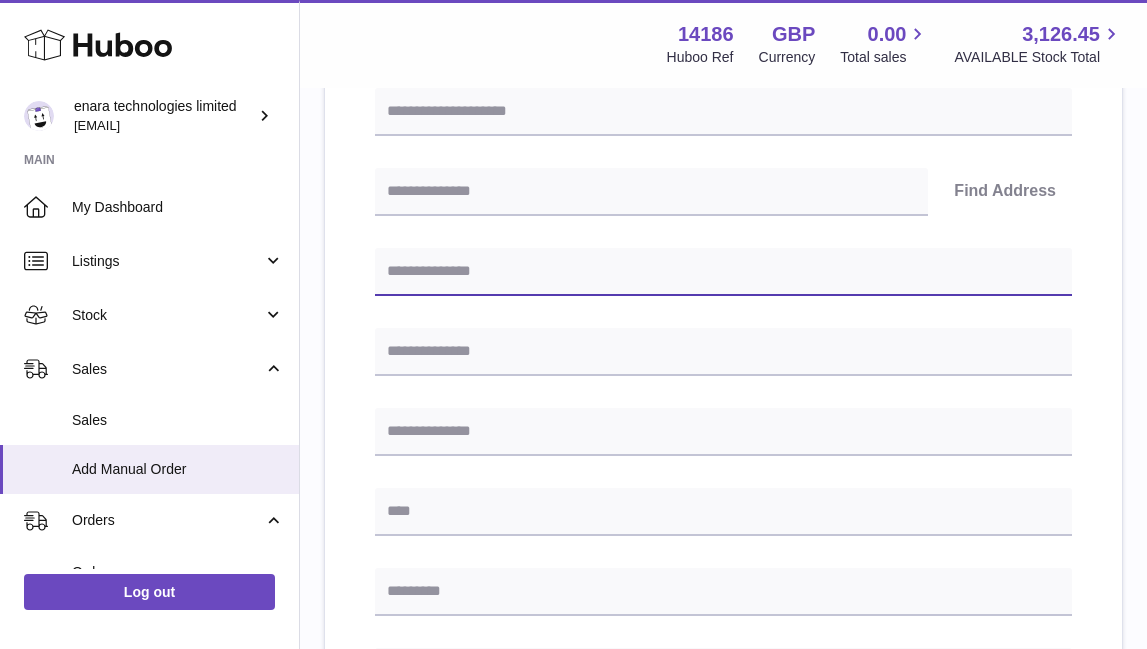 paste on "**********" 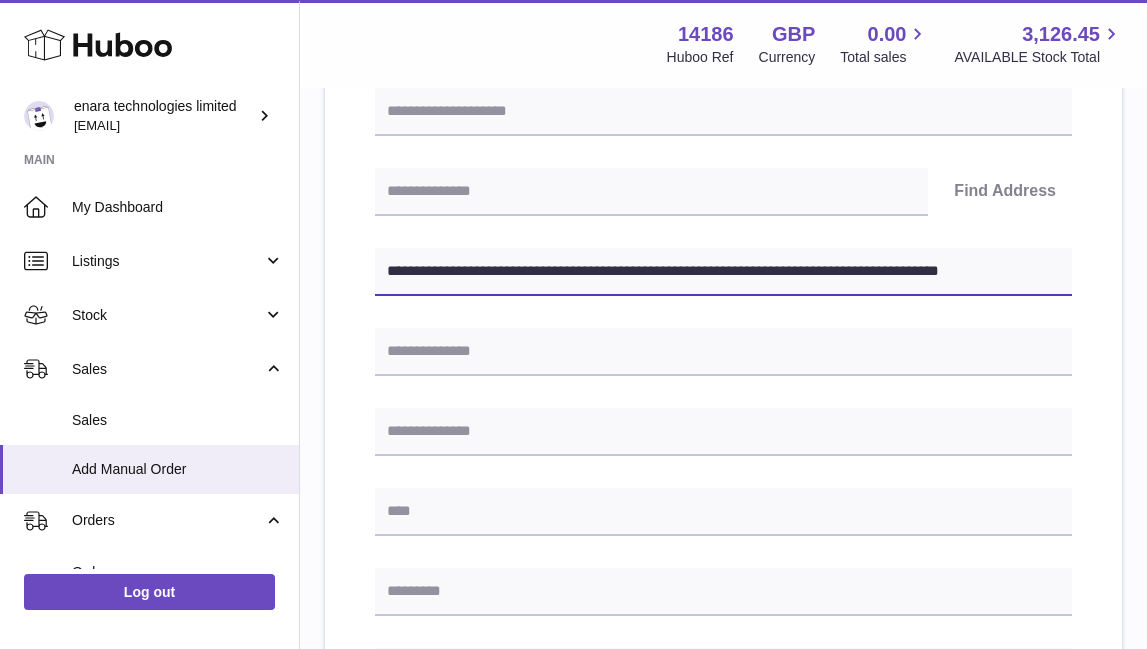 drag, startPoint x: 753, startPoint y: 265, endPoint x: 1233, endPoint y: 351, distance: 487.6433 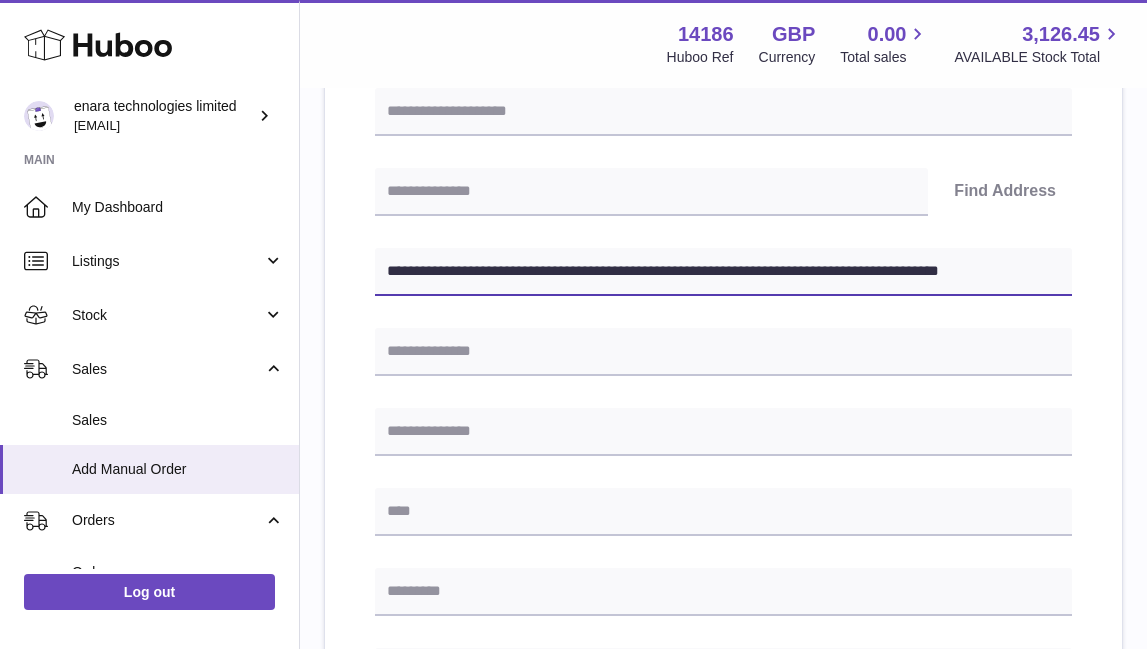 click on ".st0{fill:#141414;}" at bounding box center [573, -45] 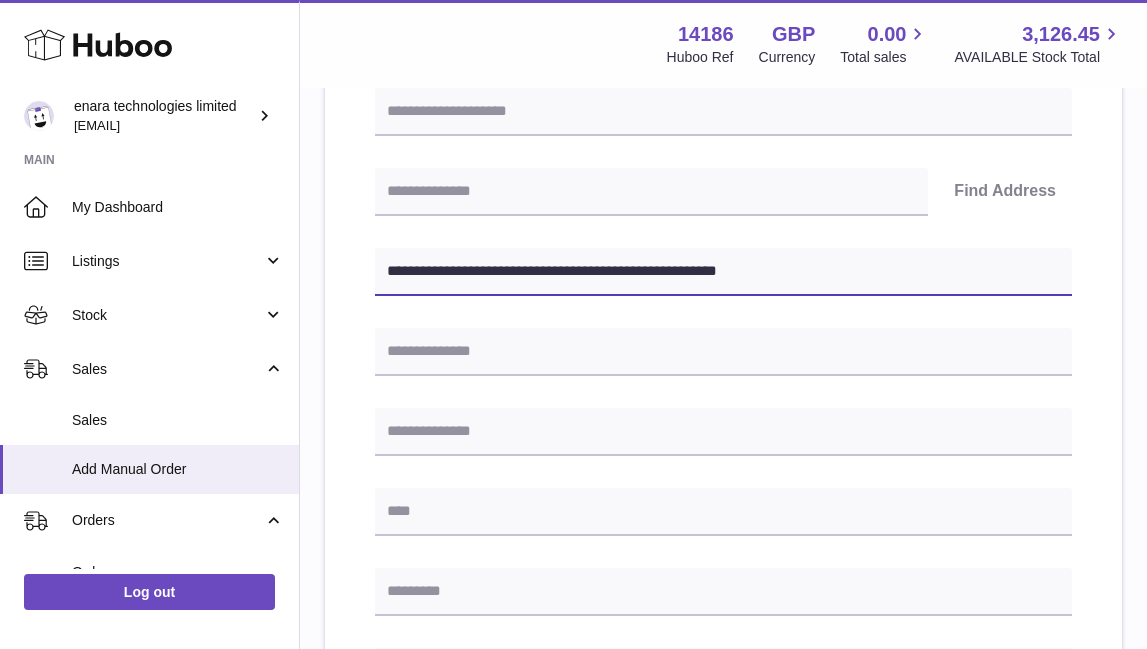 type on "**********" 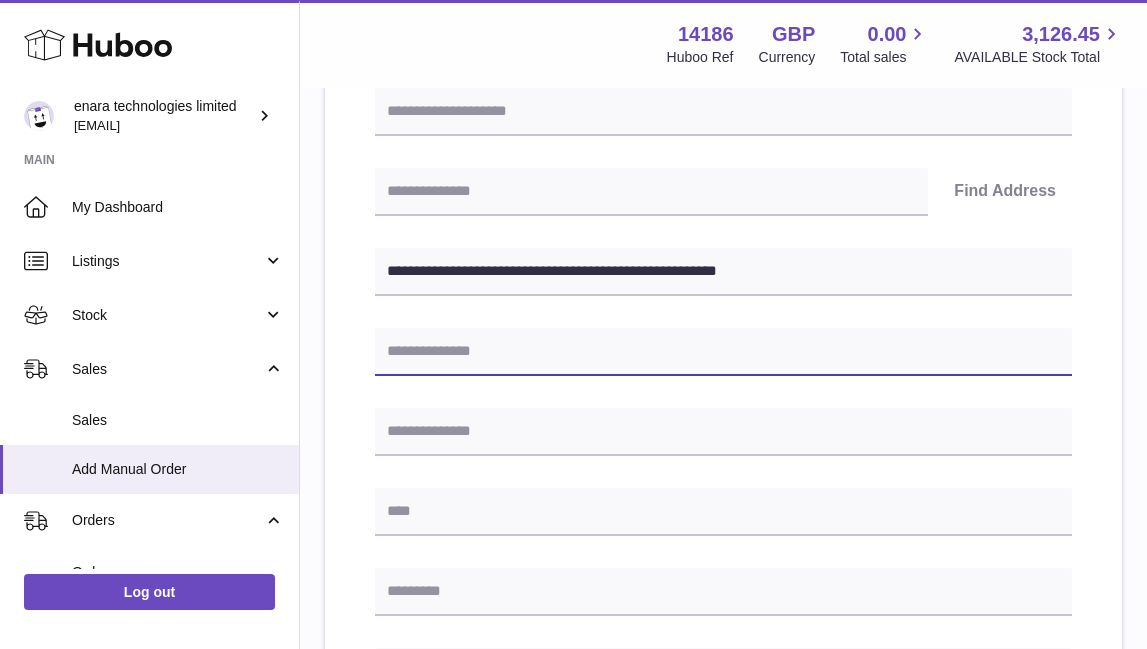 paste on "**********" 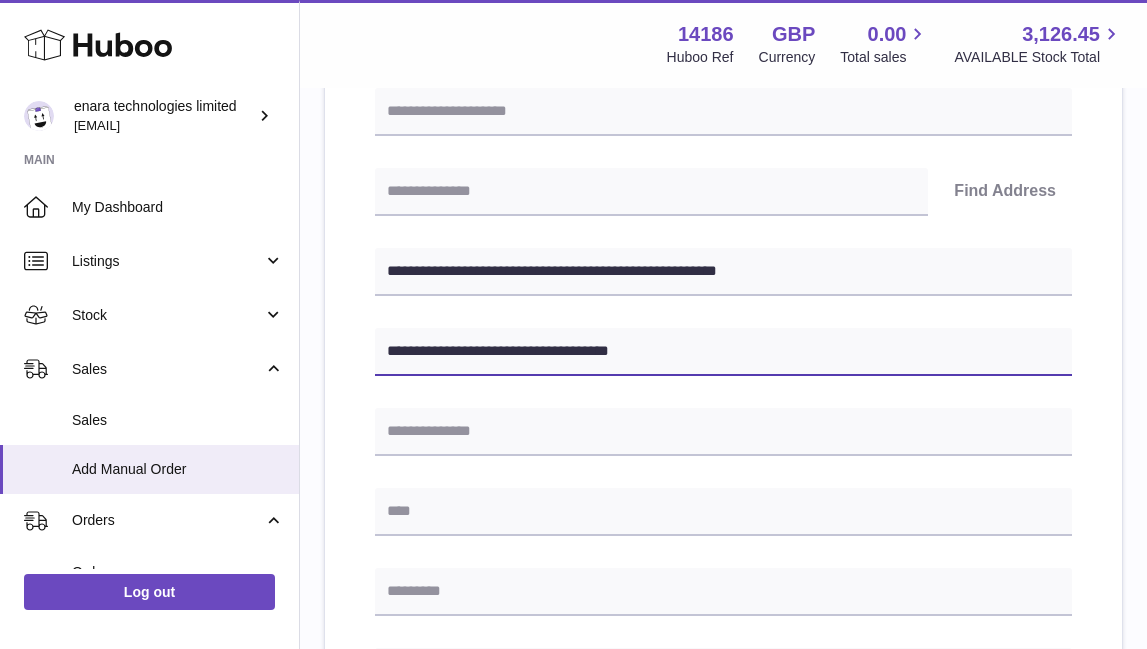 type on "**********" 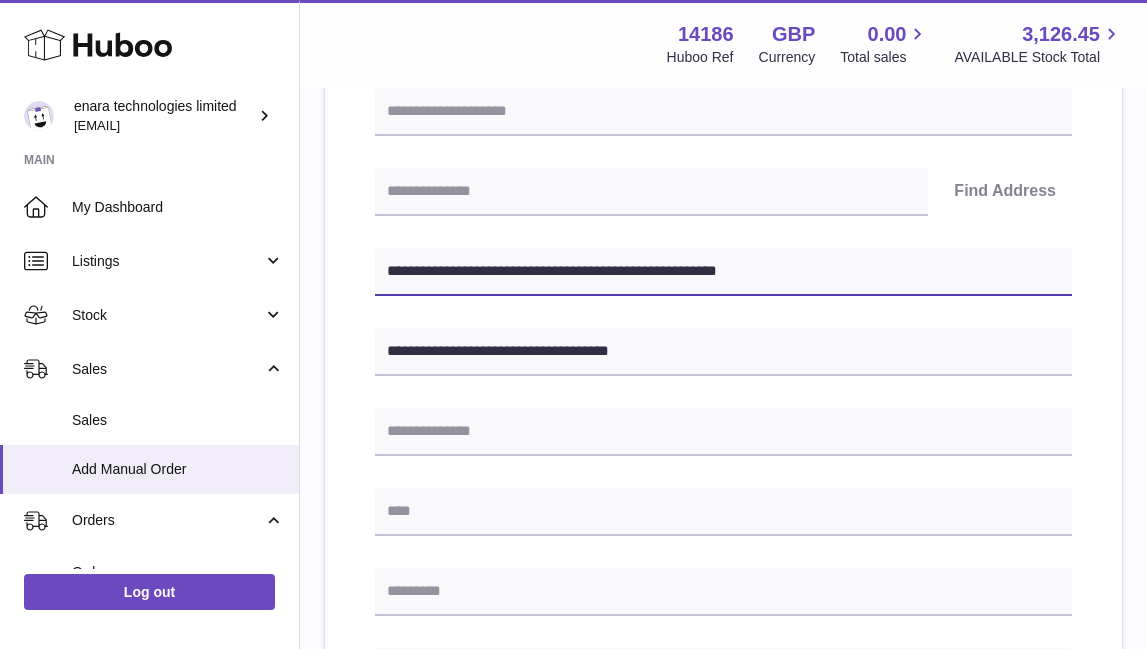 drag, startPoint x: 461, startPoint y: 270, endPoint x: 396, endPoint y: 271, distance: 65.00769 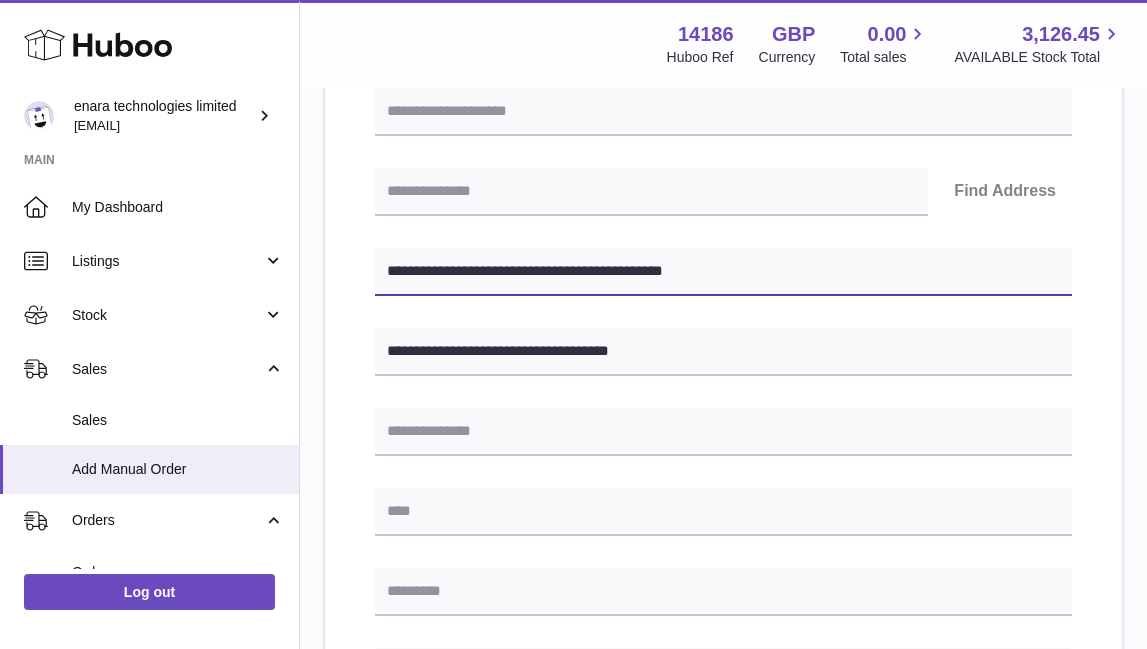 type on "**********" 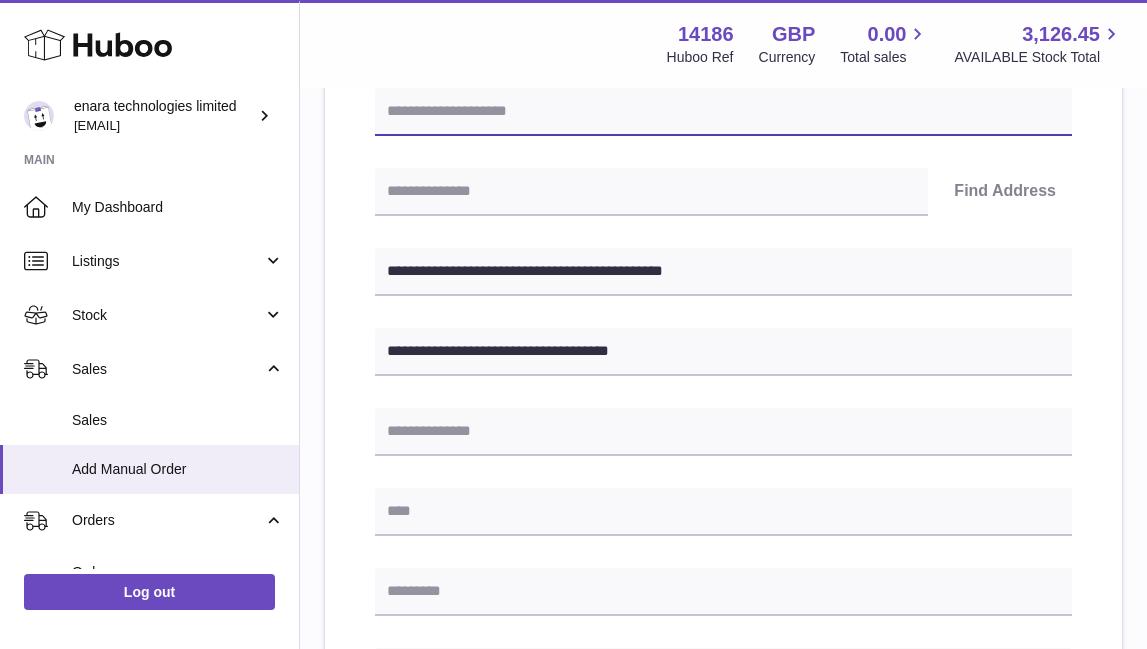 paste on "*********" 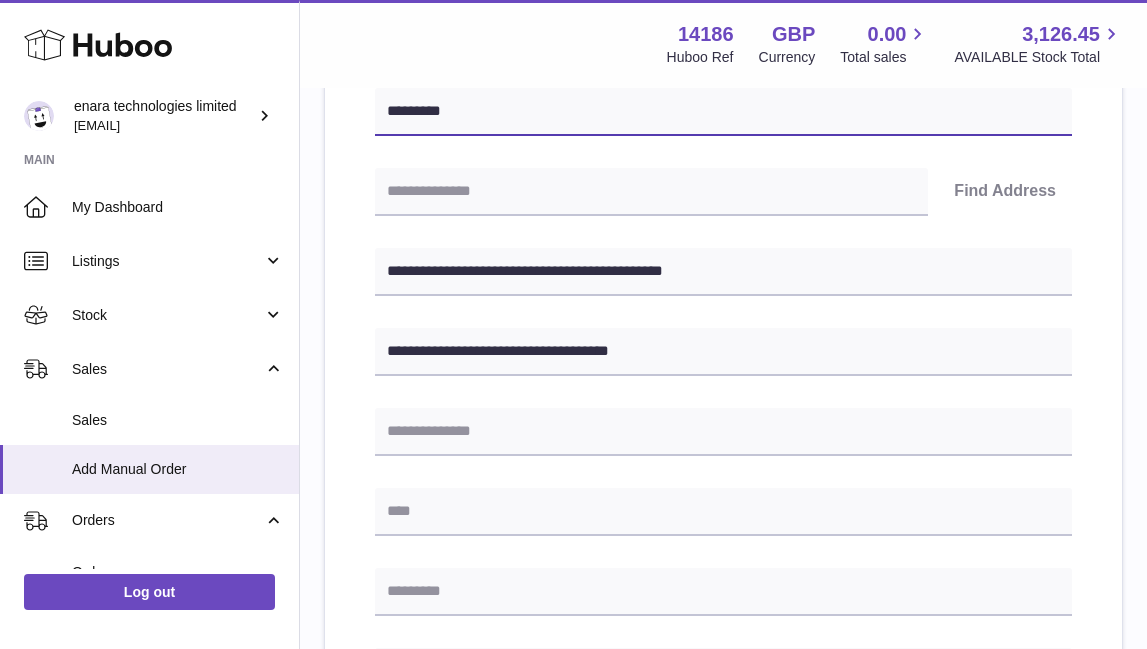 type on "*********" 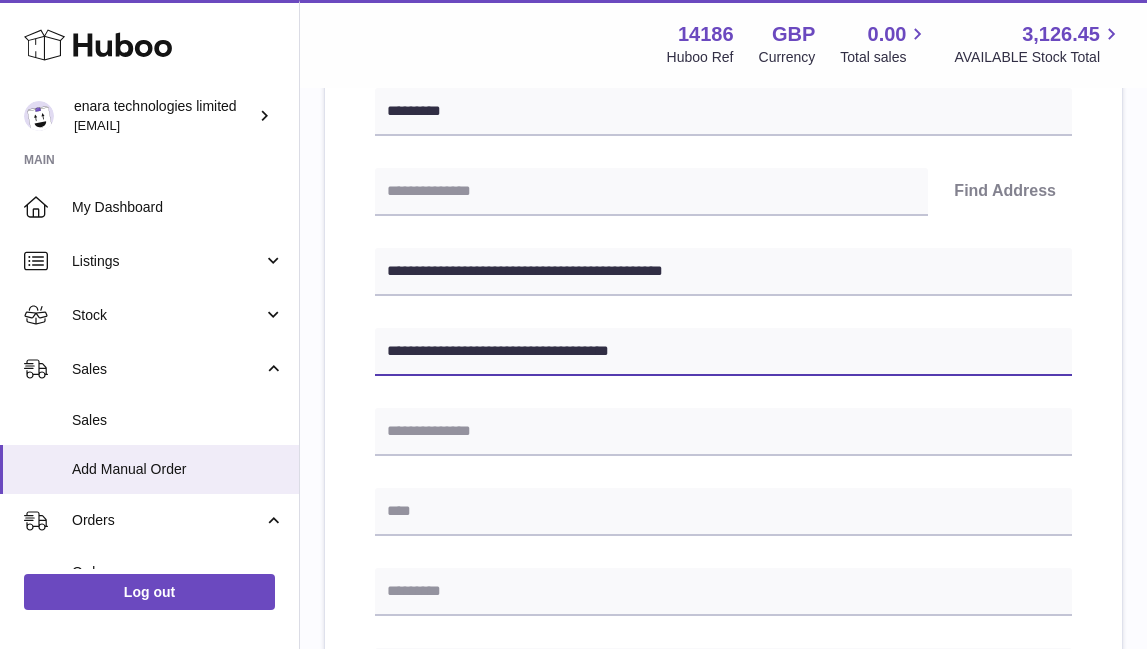 drag, startPoint x: 547, startPoint y: 351, endPoint x: 490, endPoint y: 350, distance: 57.00877 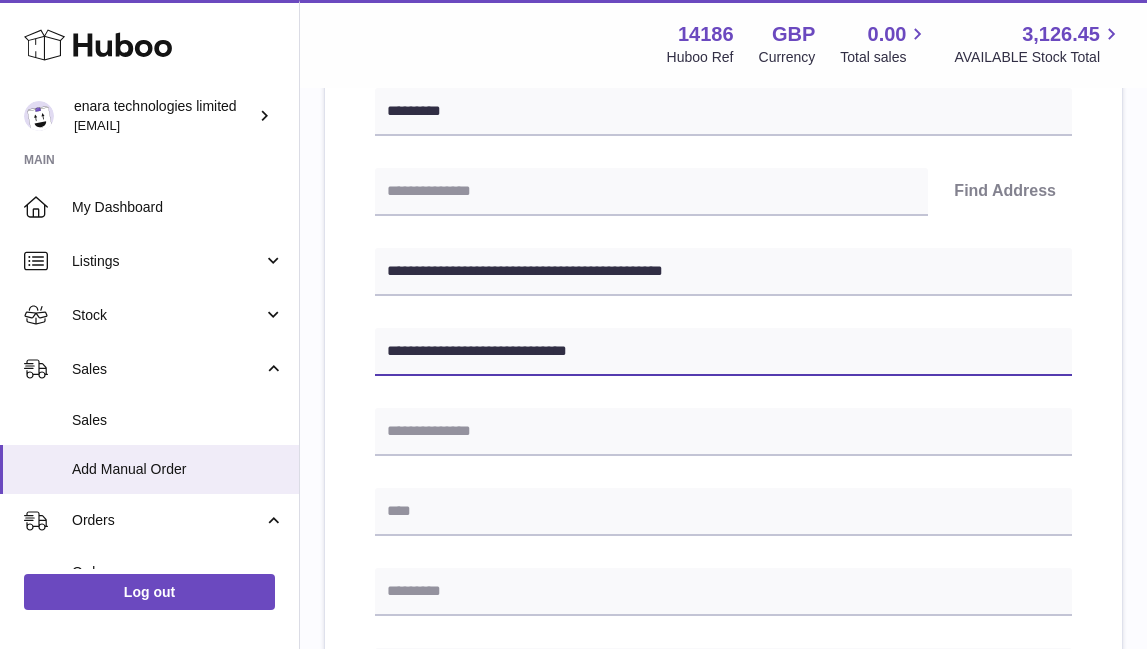 type on "**********" 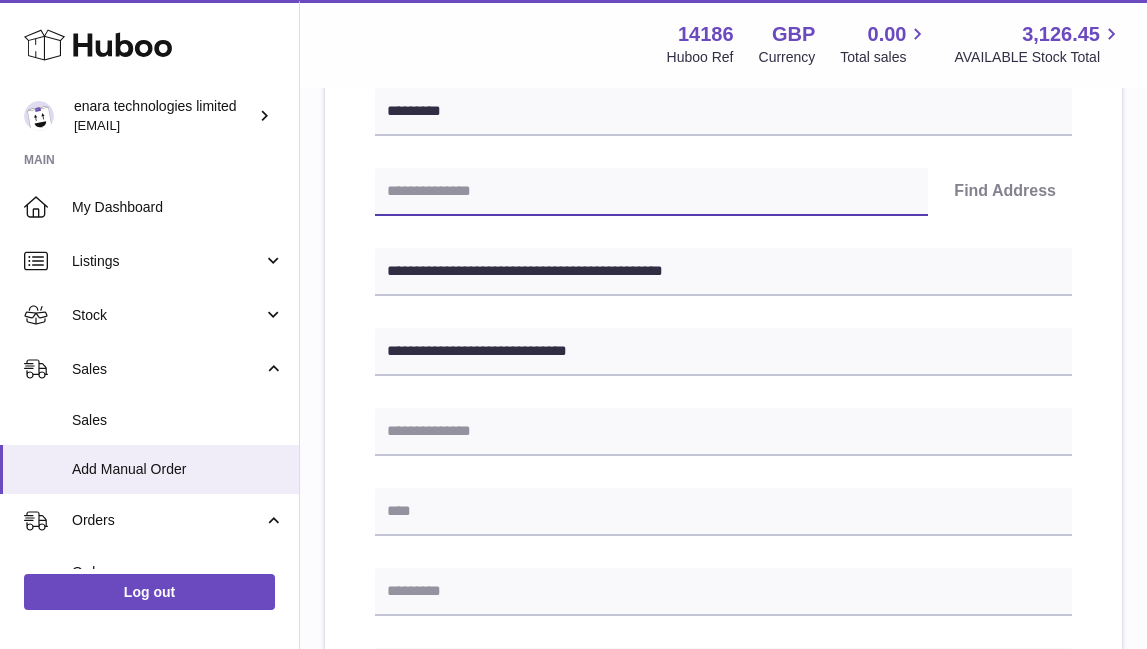 paste on "*******" 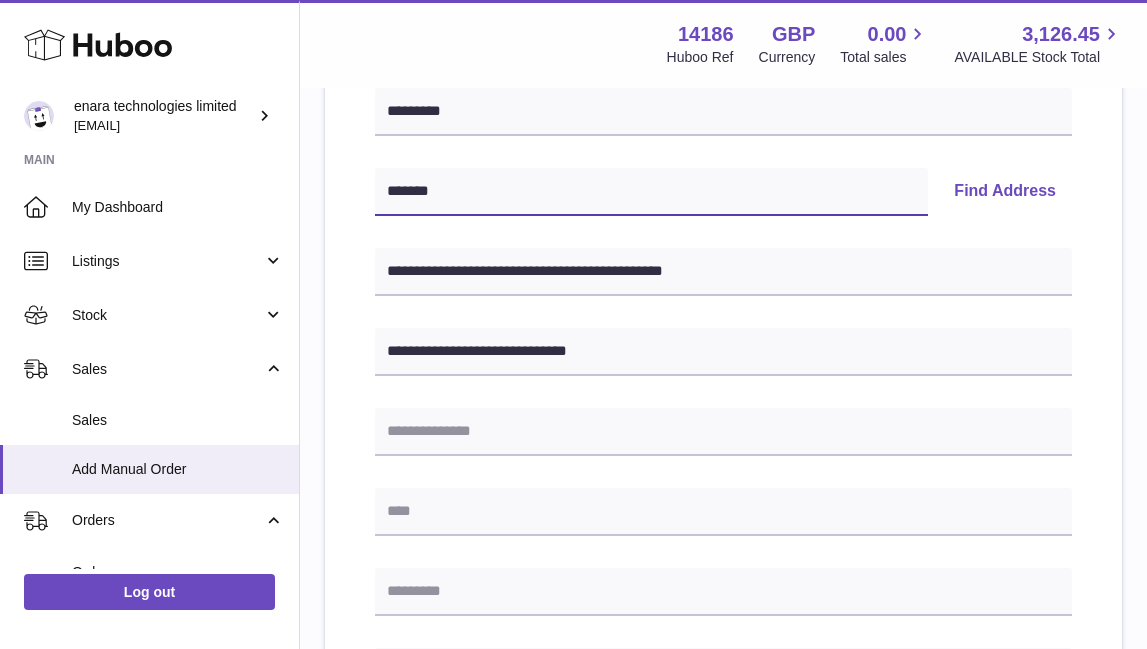 type on "*******" 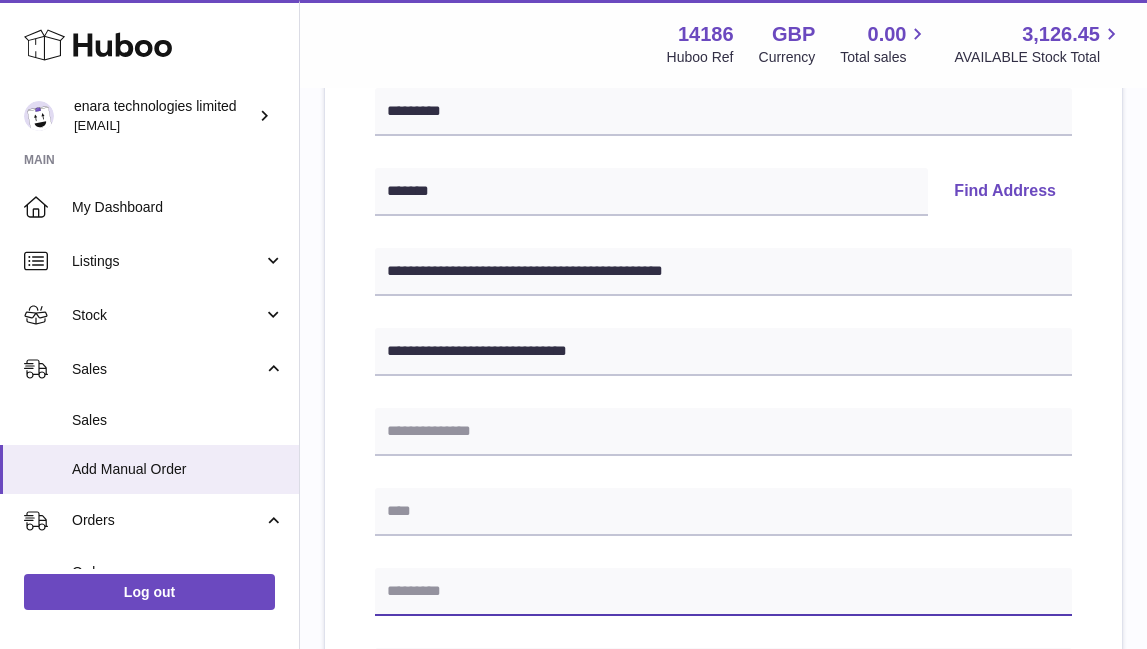 paste on "*******" 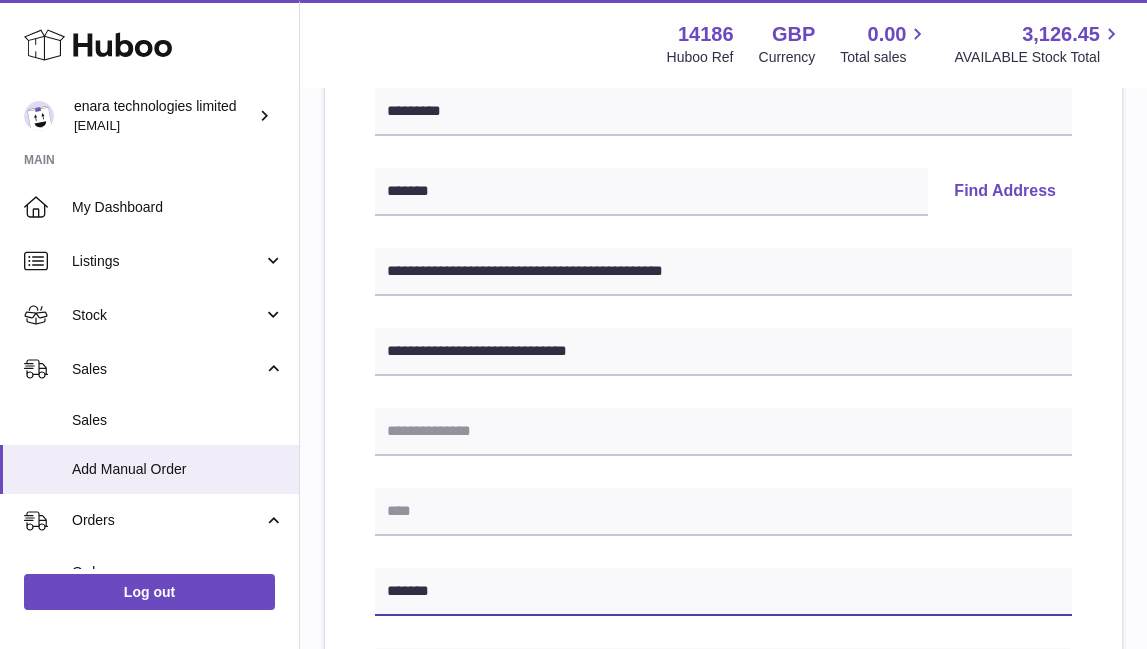 type on "*******" 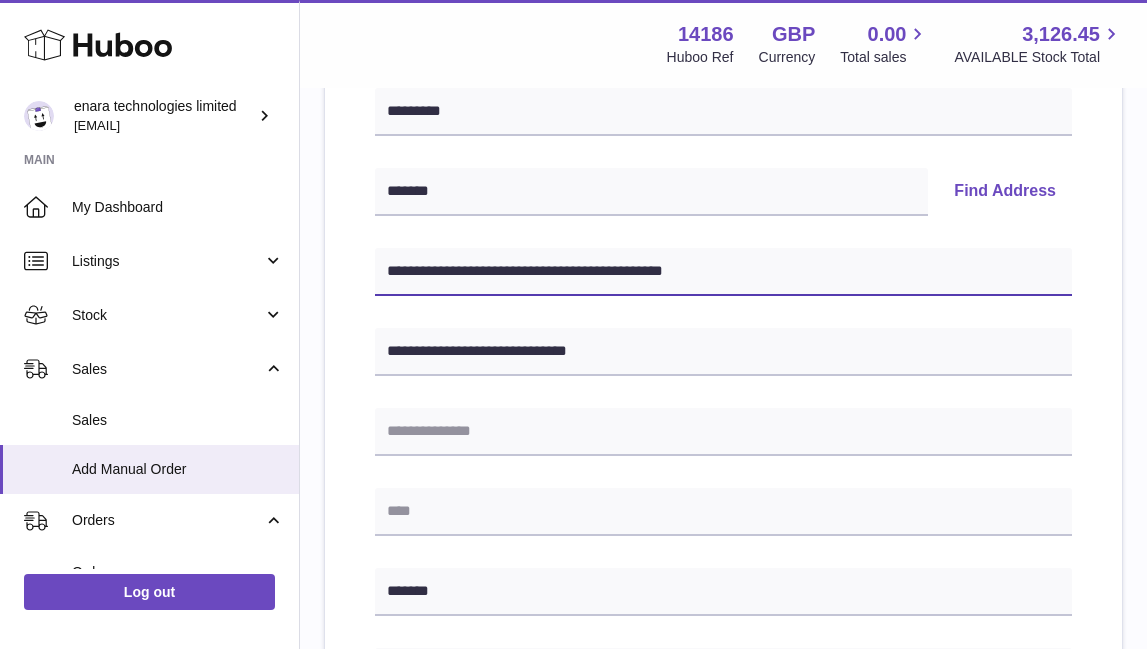 drag, startPoint x: 516, startPoint y: 268, endPoint x: 396, endPoint y: 270, distance: 120.01666 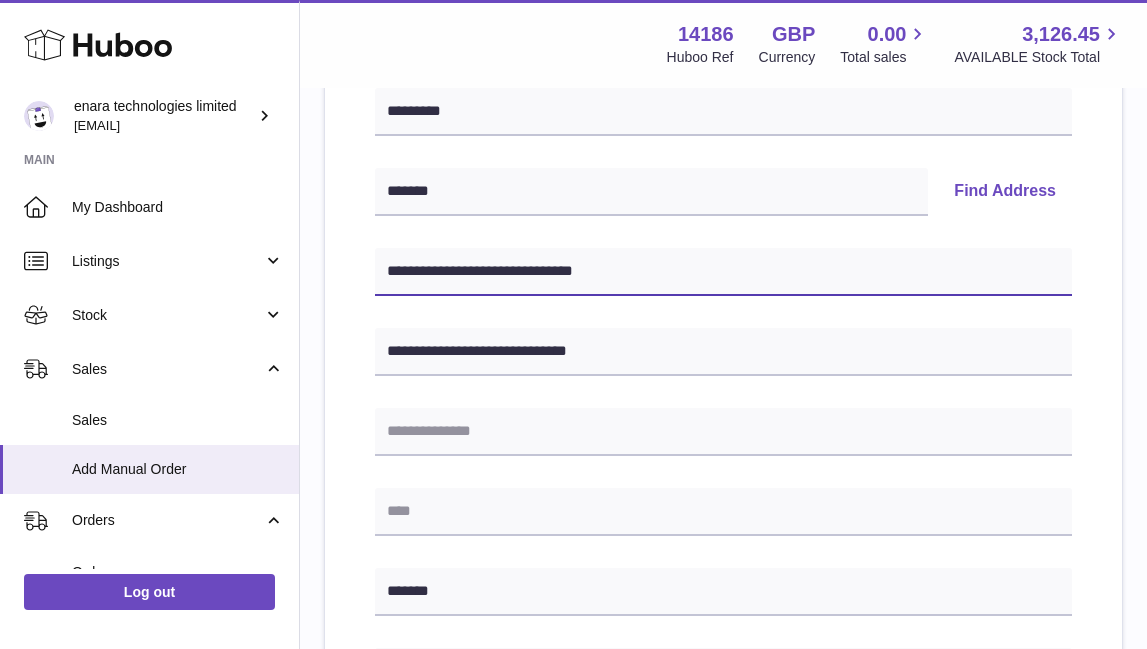 type on "**********" 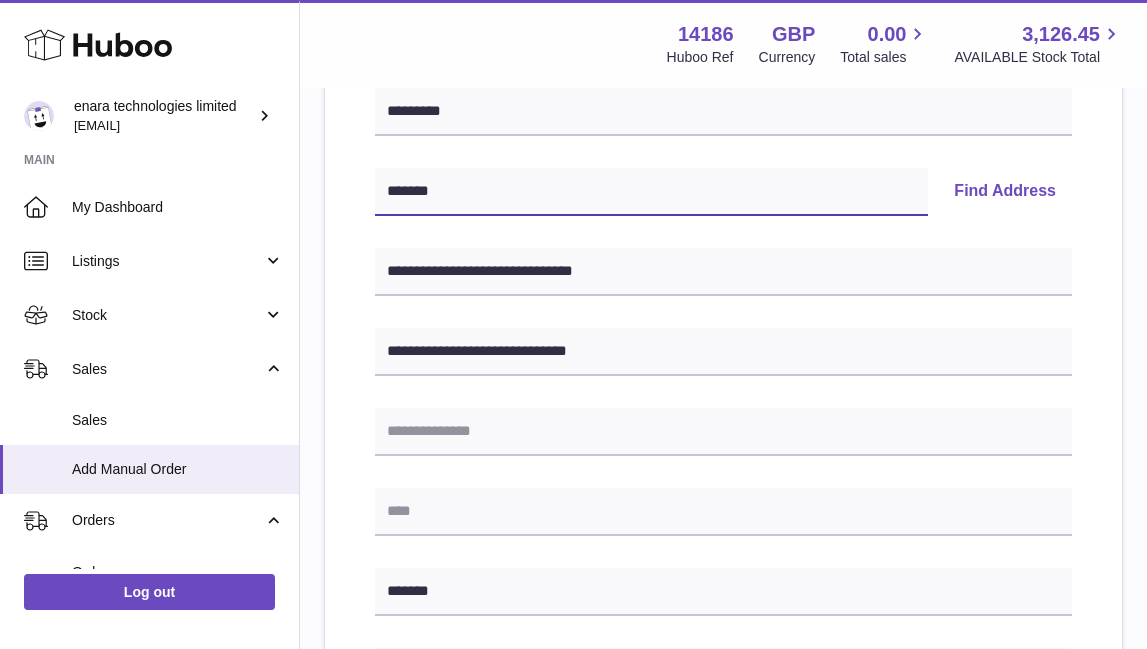 click on "*******" at bounding box center [651, 192] 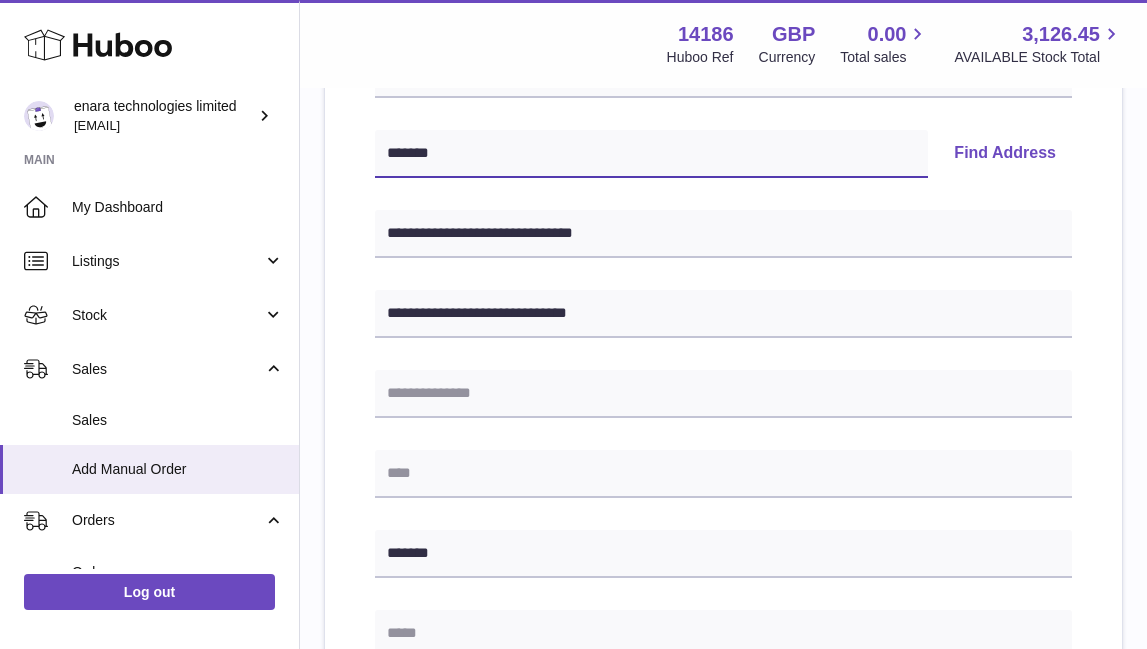scroll, scrollTop: 423, scrollLeft: 0, axis: vertical 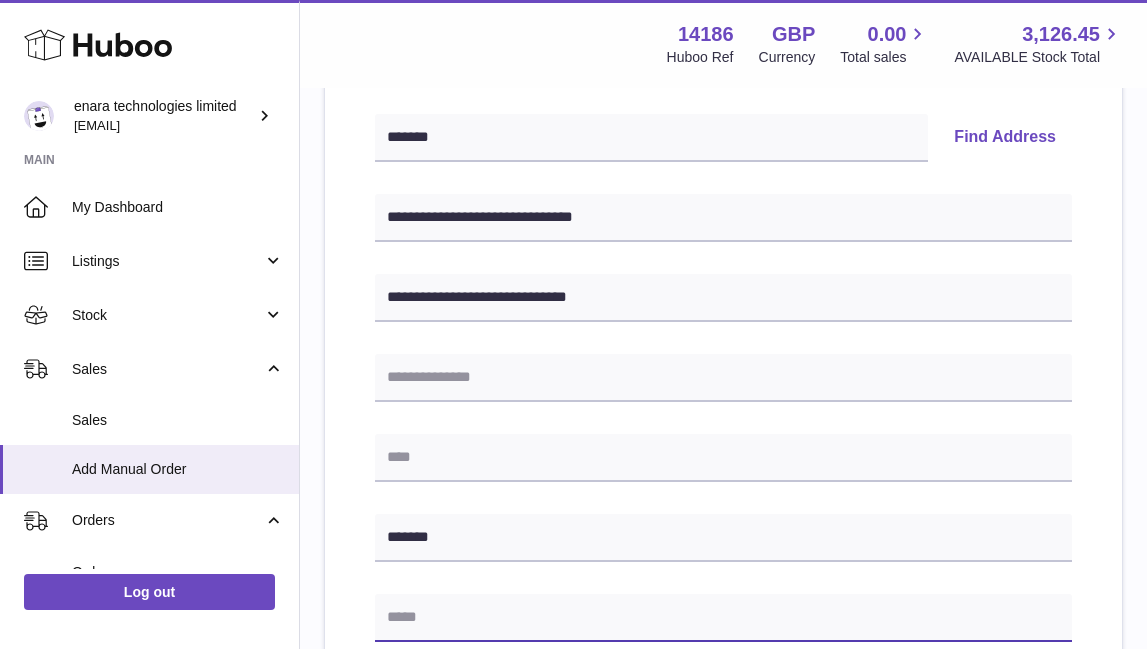 paste on "**********" 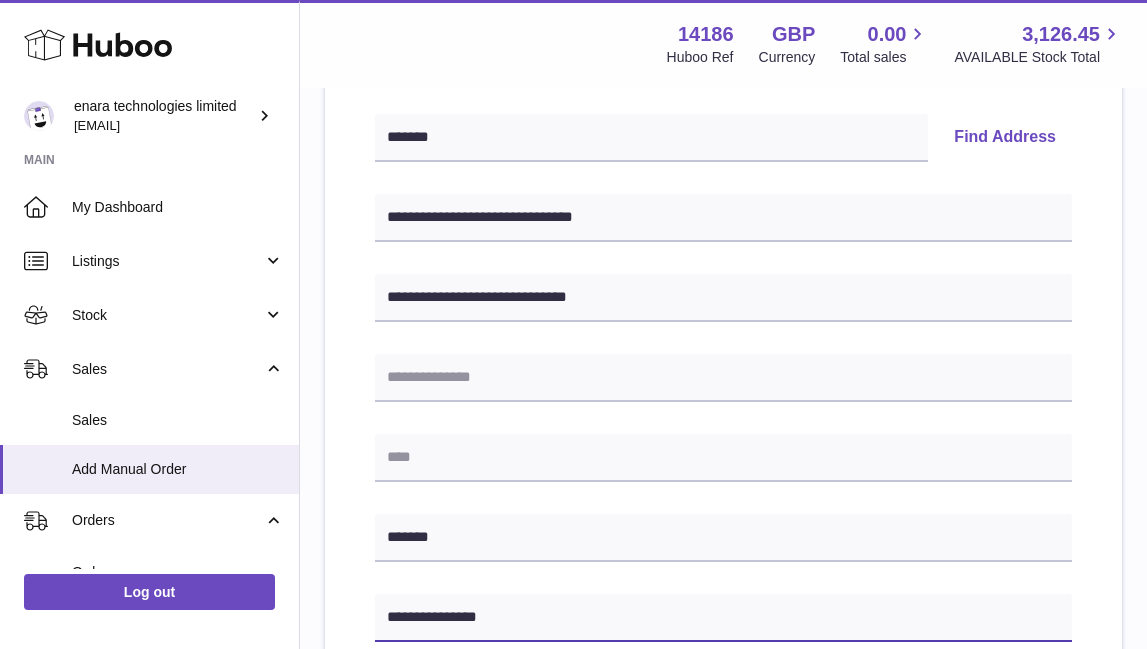 type on "**********" 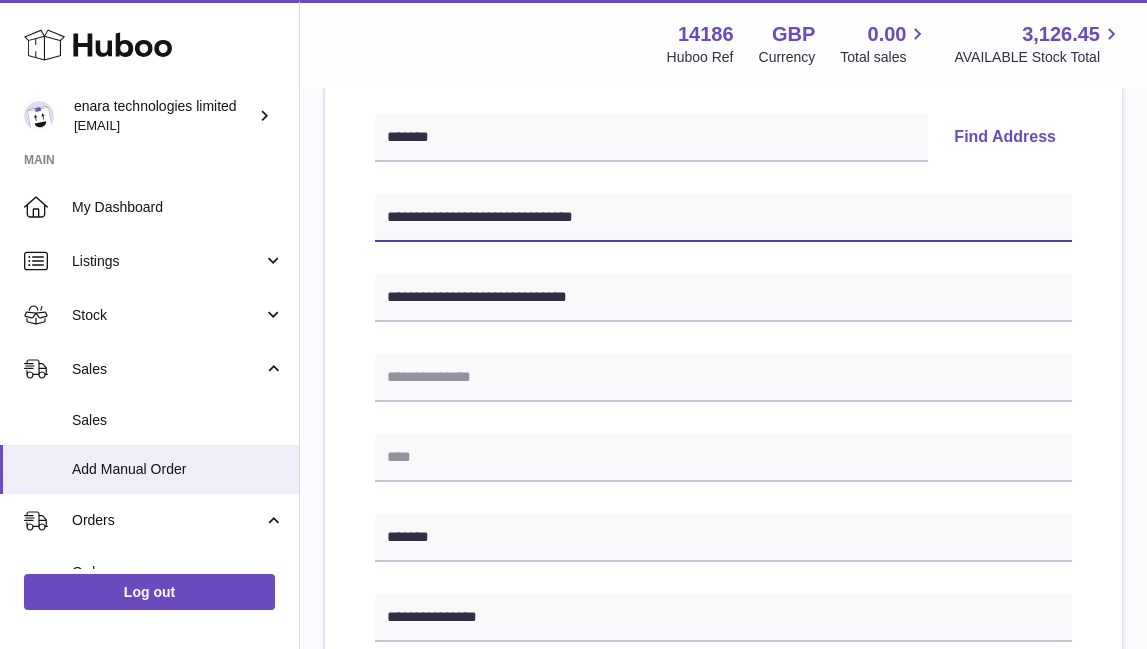 click on "**********" at bounding box center [723, 218] 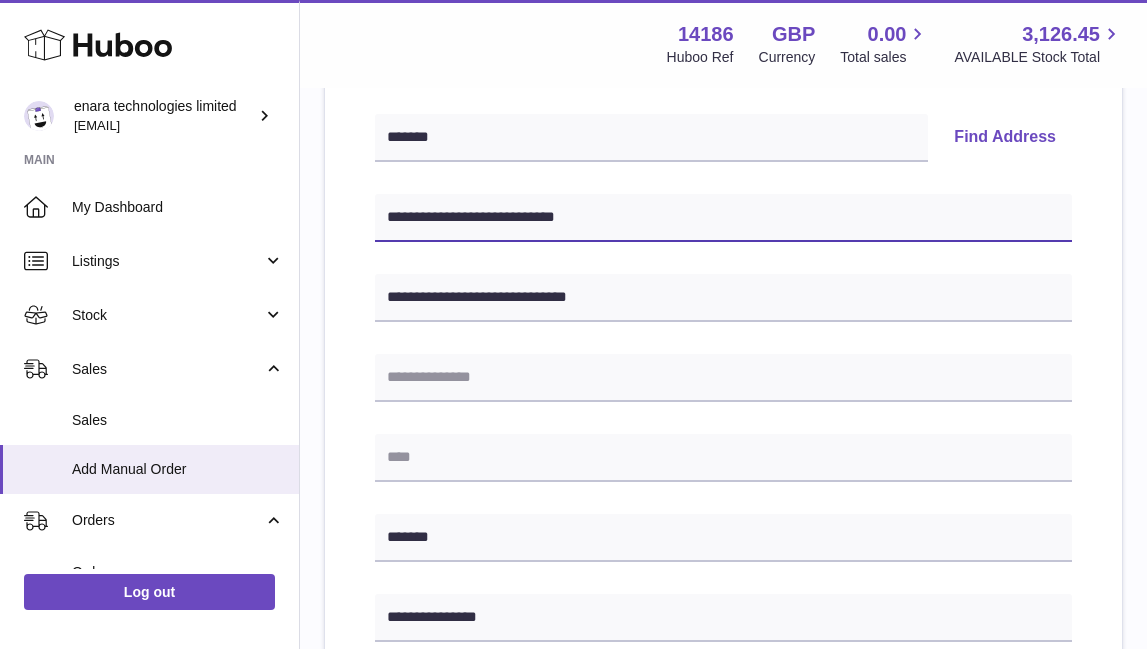 click on "**********" at bounding box center (723, 218) 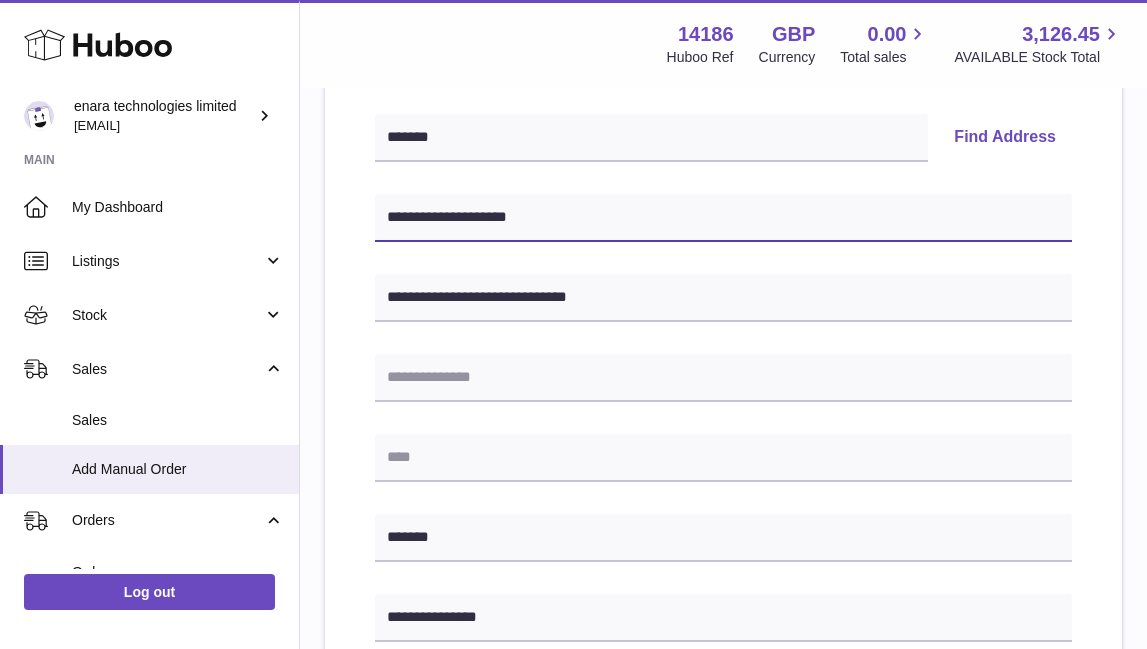 type on "**********" 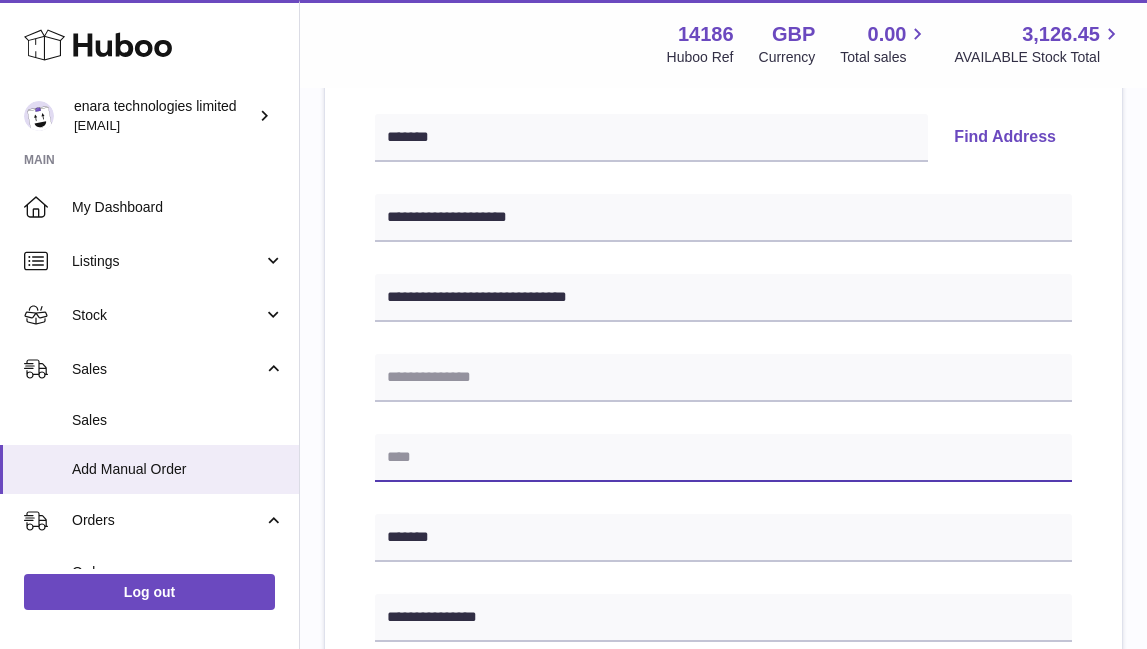 click at bounding box center [723, 458] 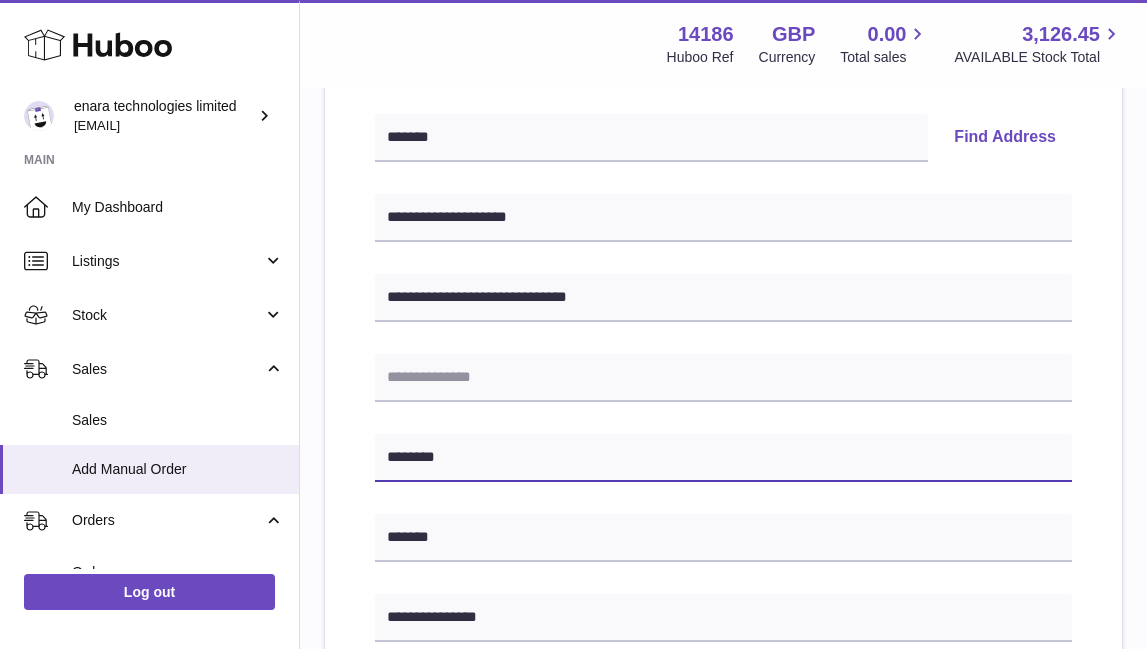 type on "********" 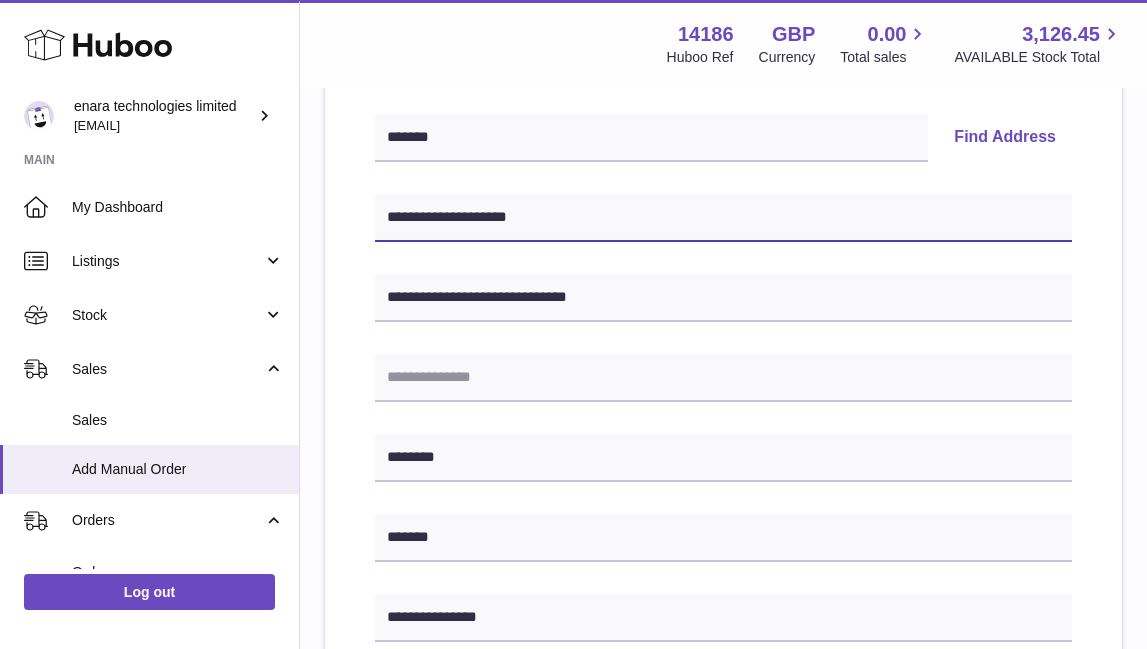 click on "**********" at bounding box center (723, 218) 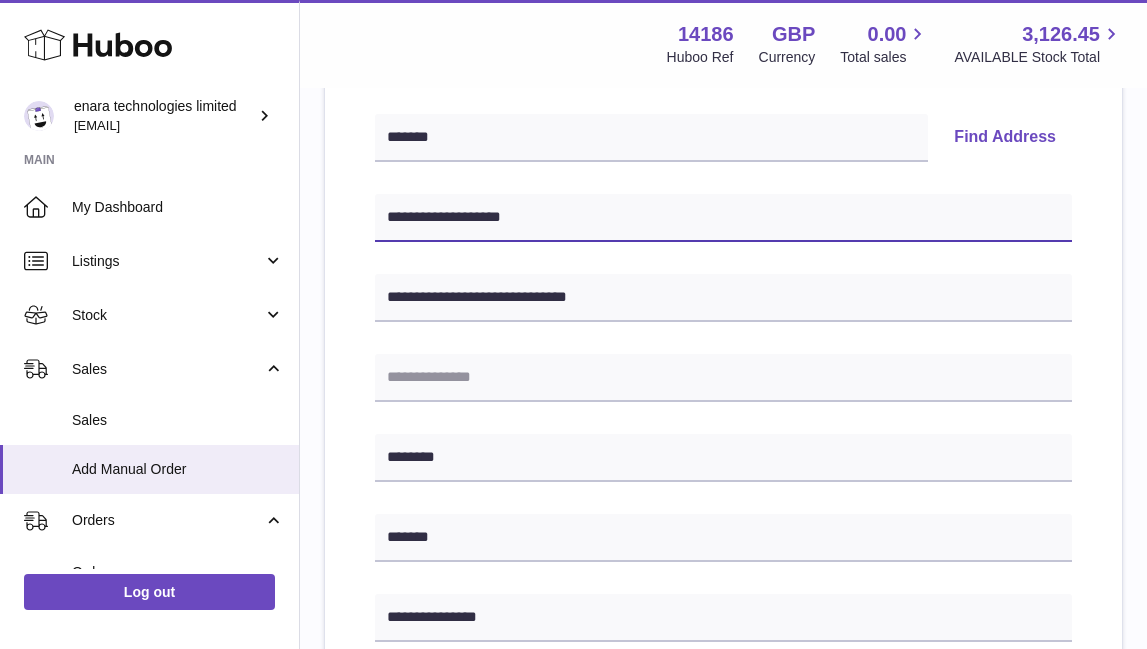 type on "**********" 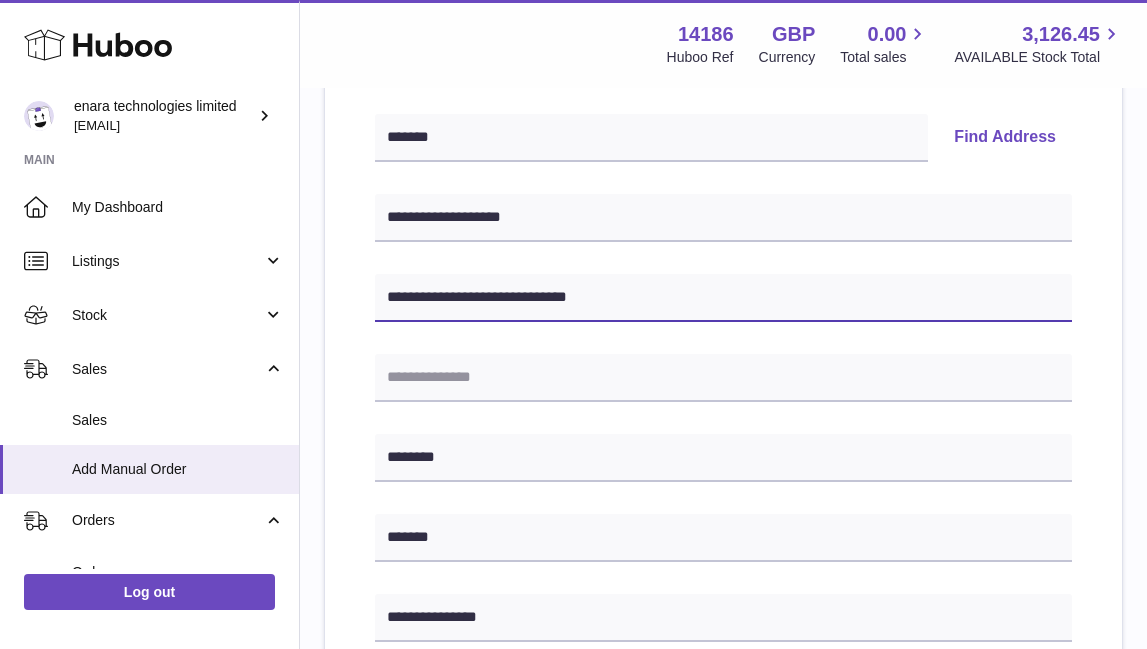click on "**********" at bounding box center [723, 298] 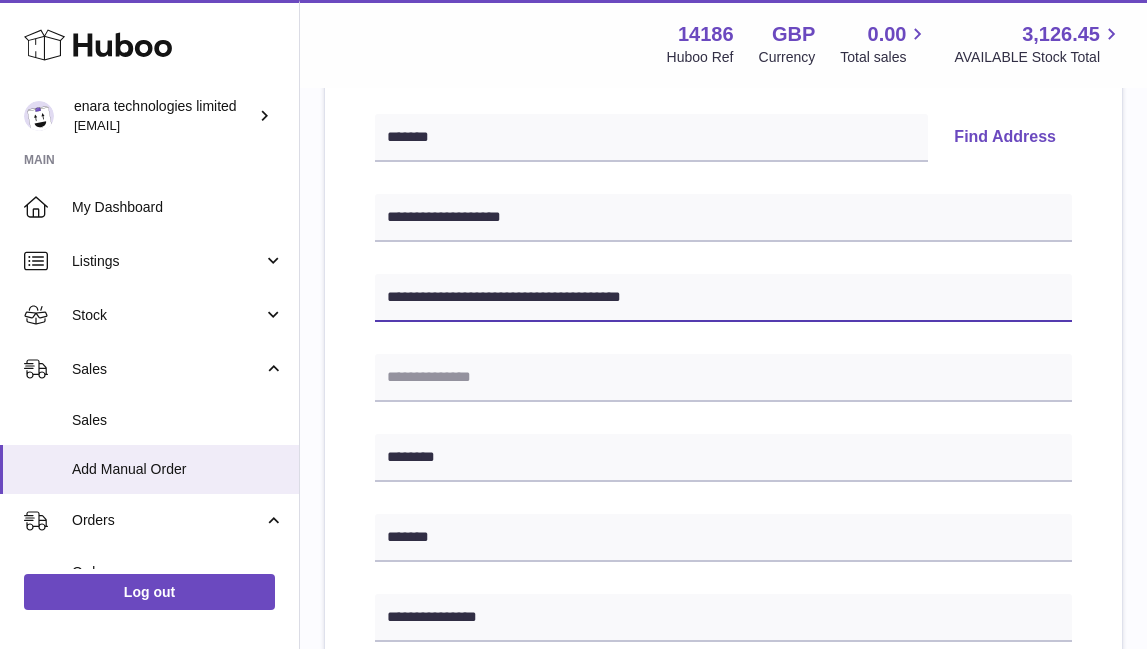 drag, startPoint x: 455, startPoint y: 291, endPoint x: 834, endPoint y: 306, distance: 379.29672 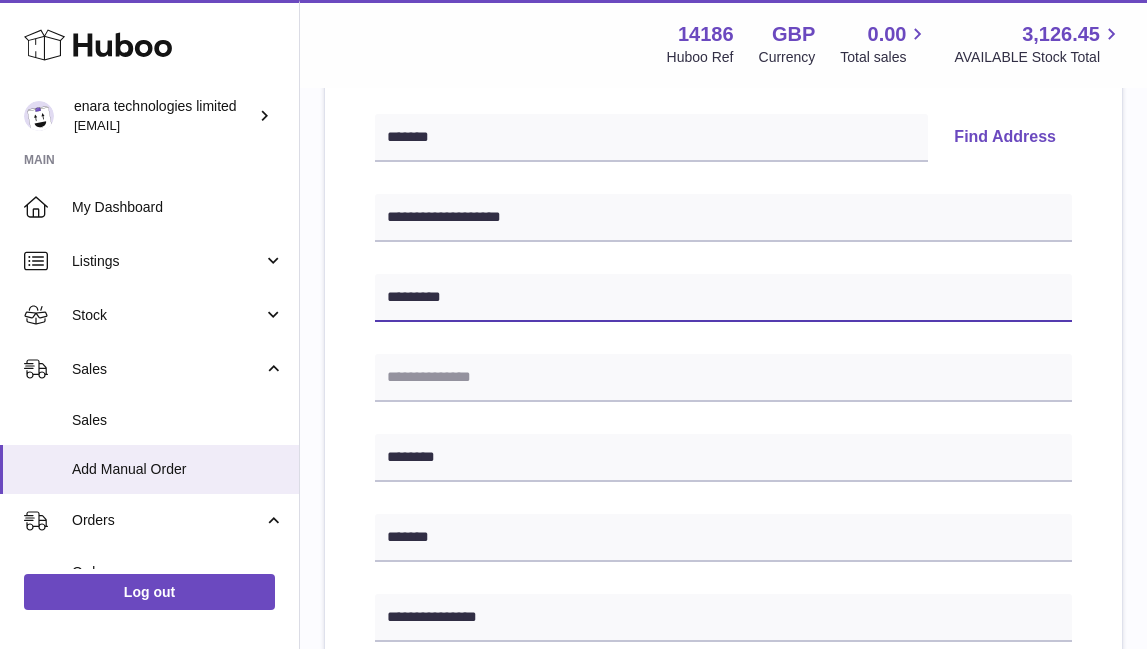 type on "********" 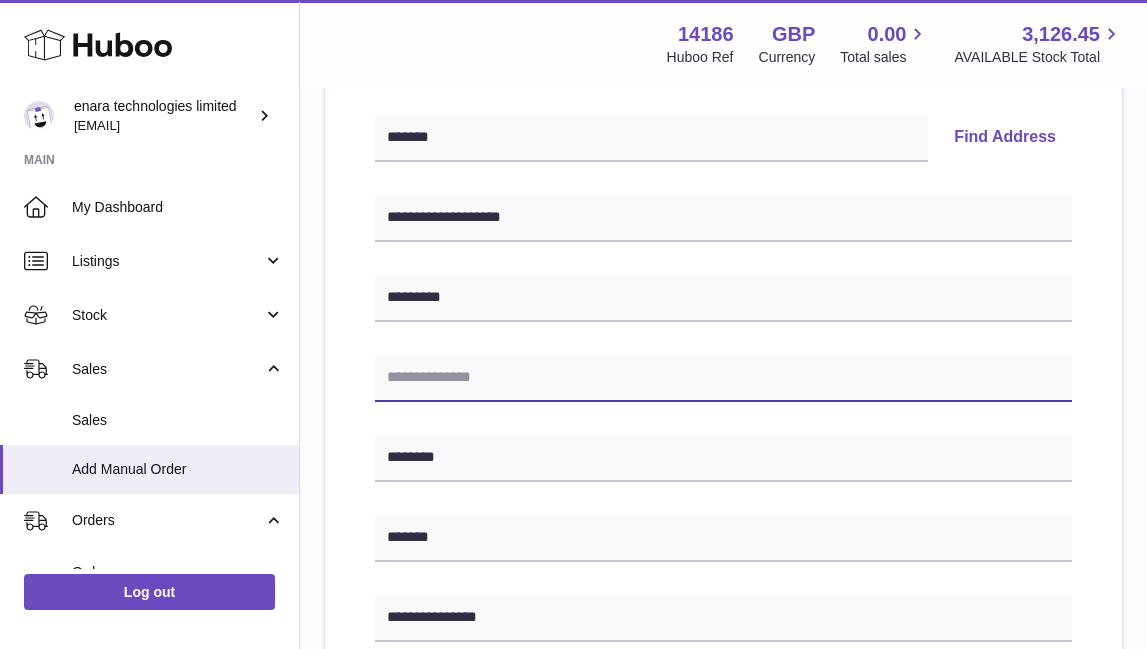 paste on "**********" 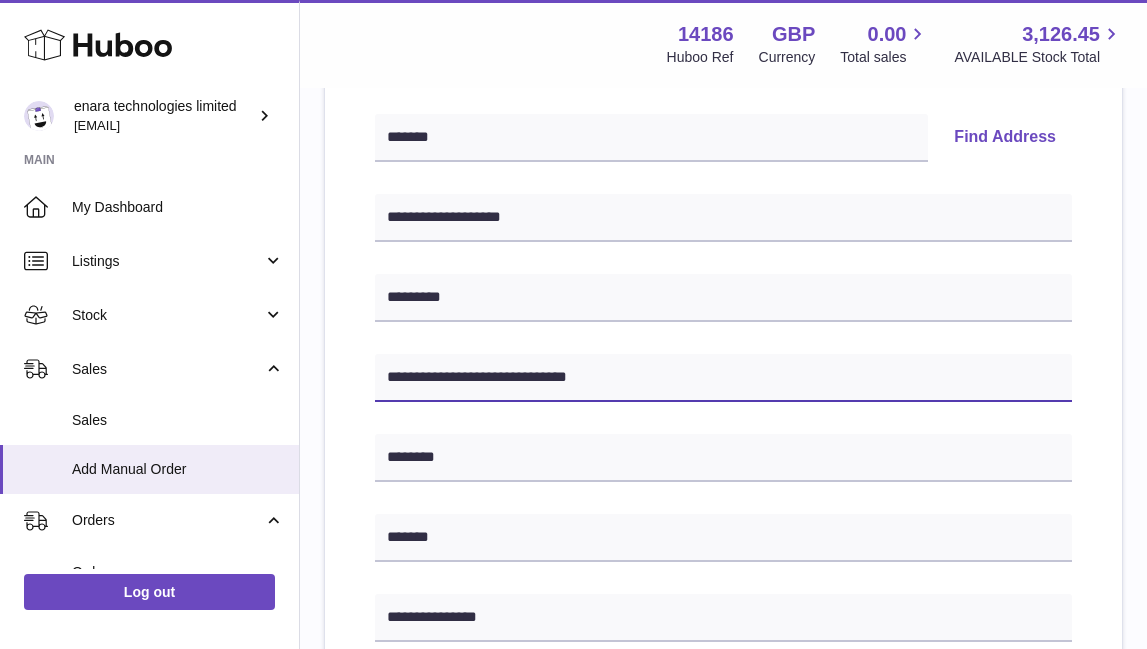 drag, startPoint x: 630, startPoint y: 377, endPoint x: 506, endPoint y: 378, distance: 124.004036 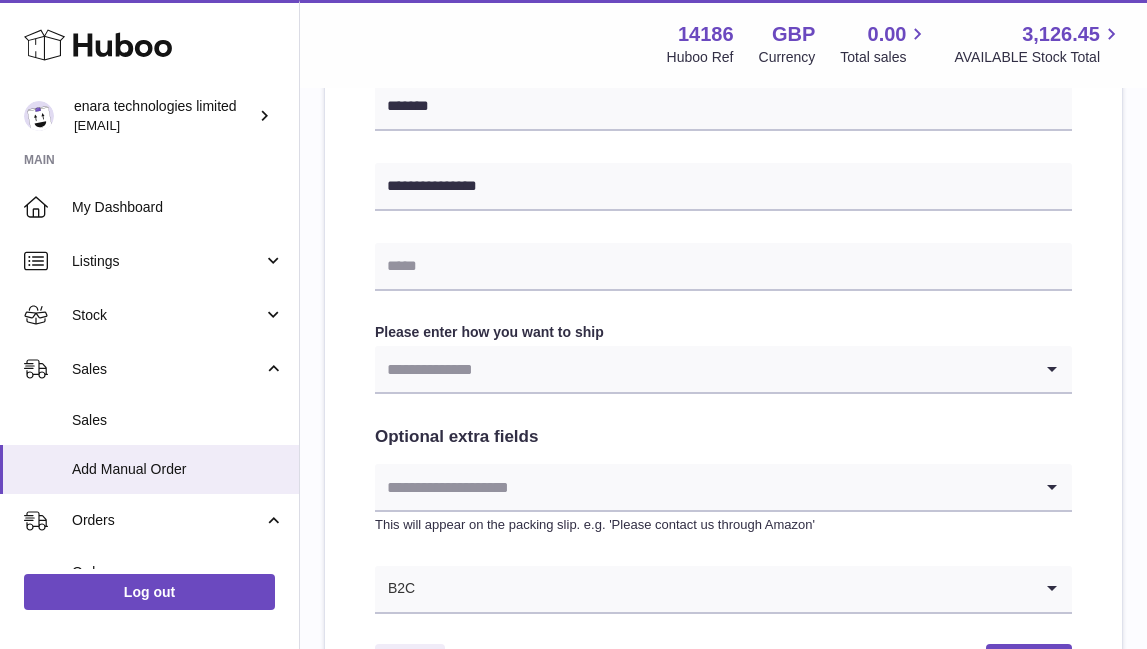 scroll, scrollTop: 857, scrollLeft: 0, axis: vertical 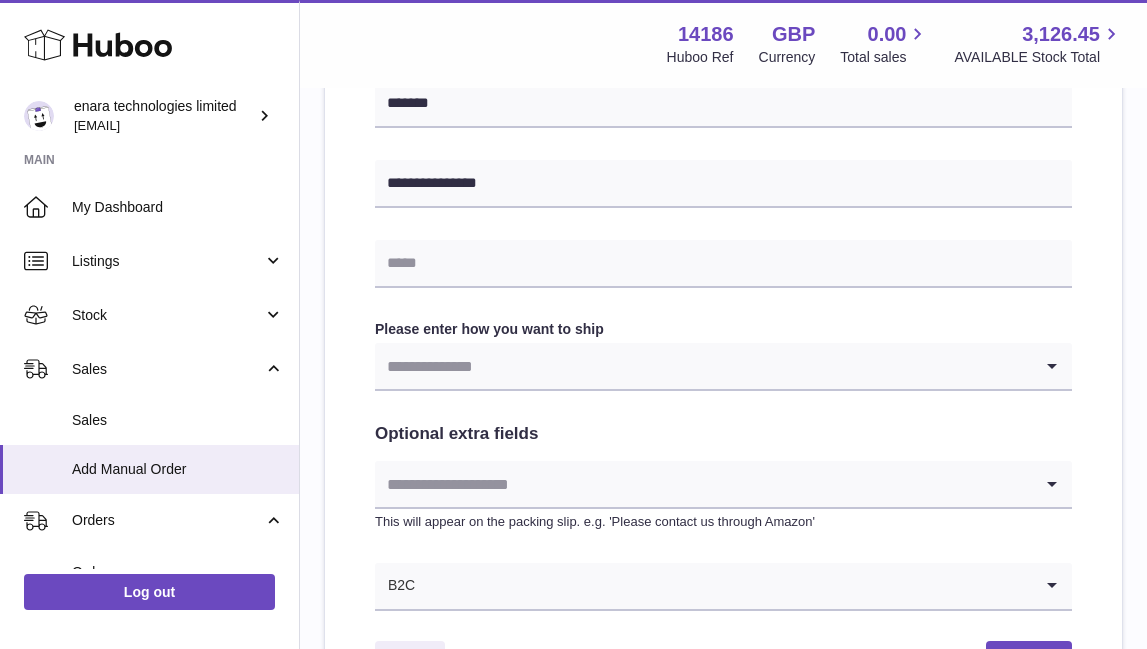 type on "**********" 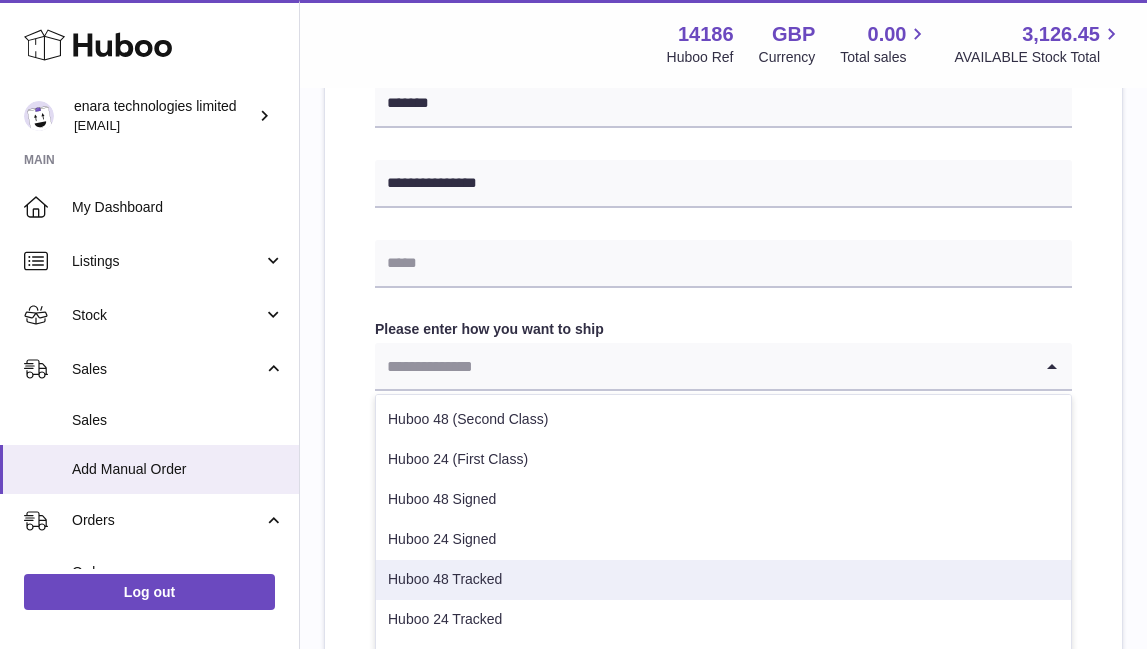click on "Huboo 48 Tracked" at bounding box center [723, 580] 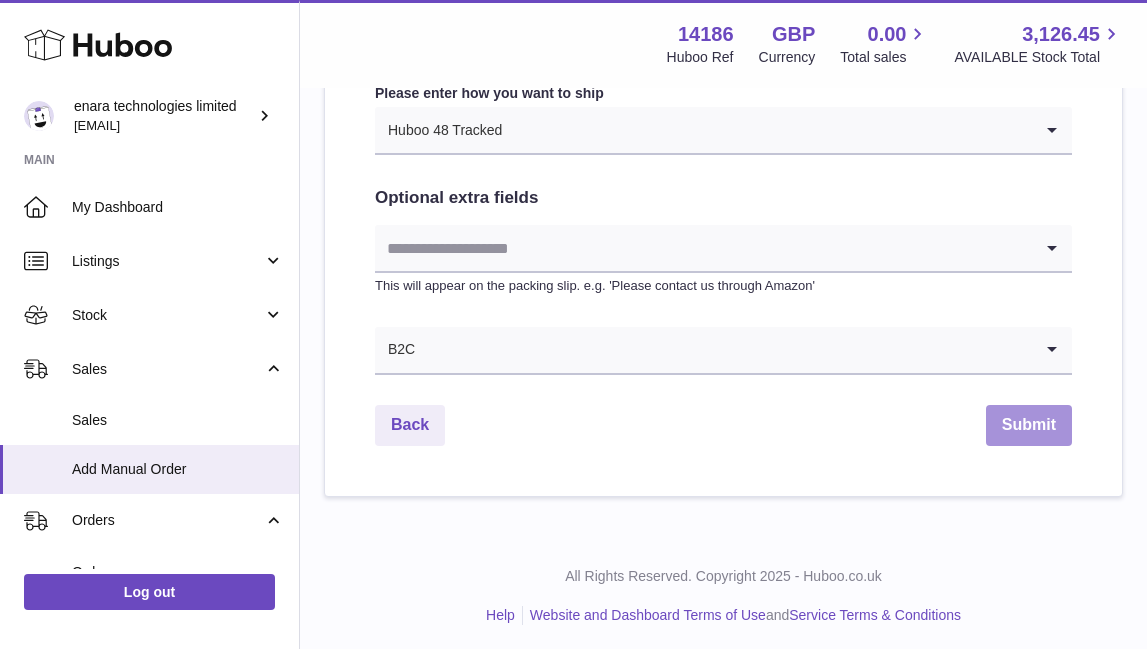 scroll, scrollTop: 1092, scrollLeft: 0, axis: vertical 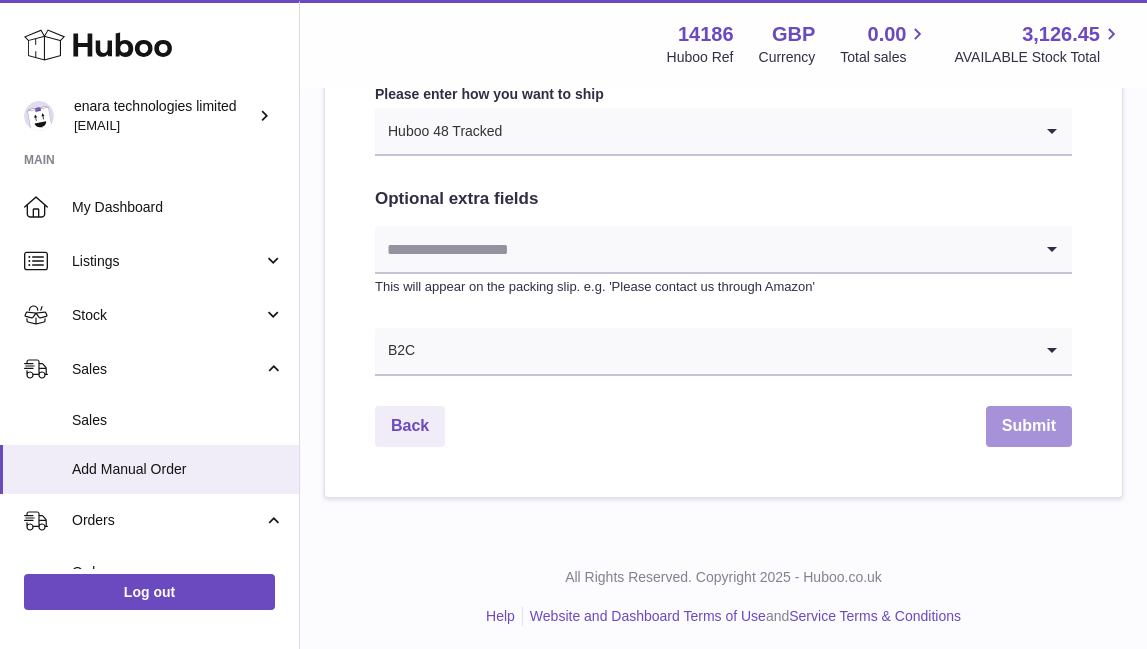 click on "Submit" at bounding box center (1029, 426) 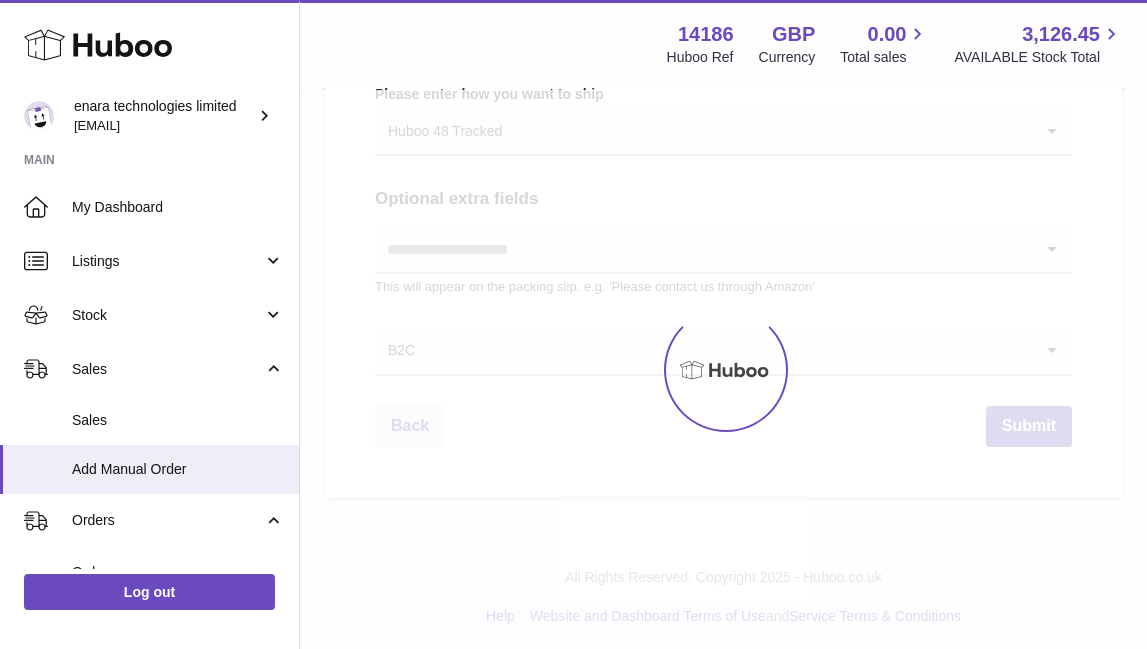 scroll, scrollTop: 0, scrollLeft: 0, axis: both 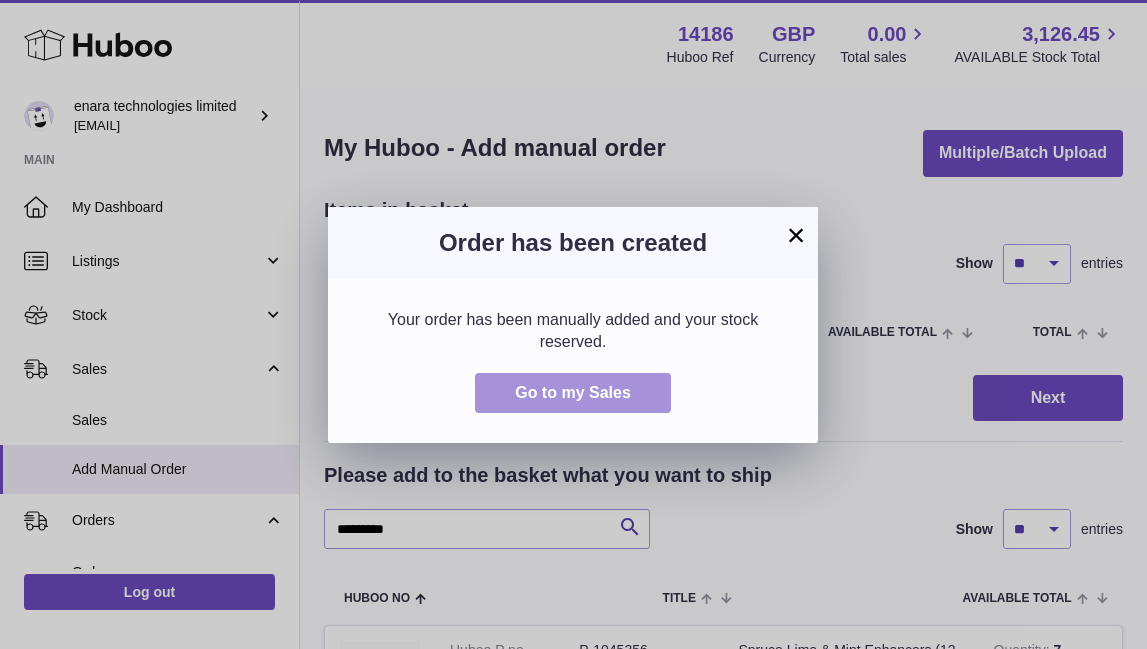 click on "Go to my Sales" at bounding box center (573, 393) 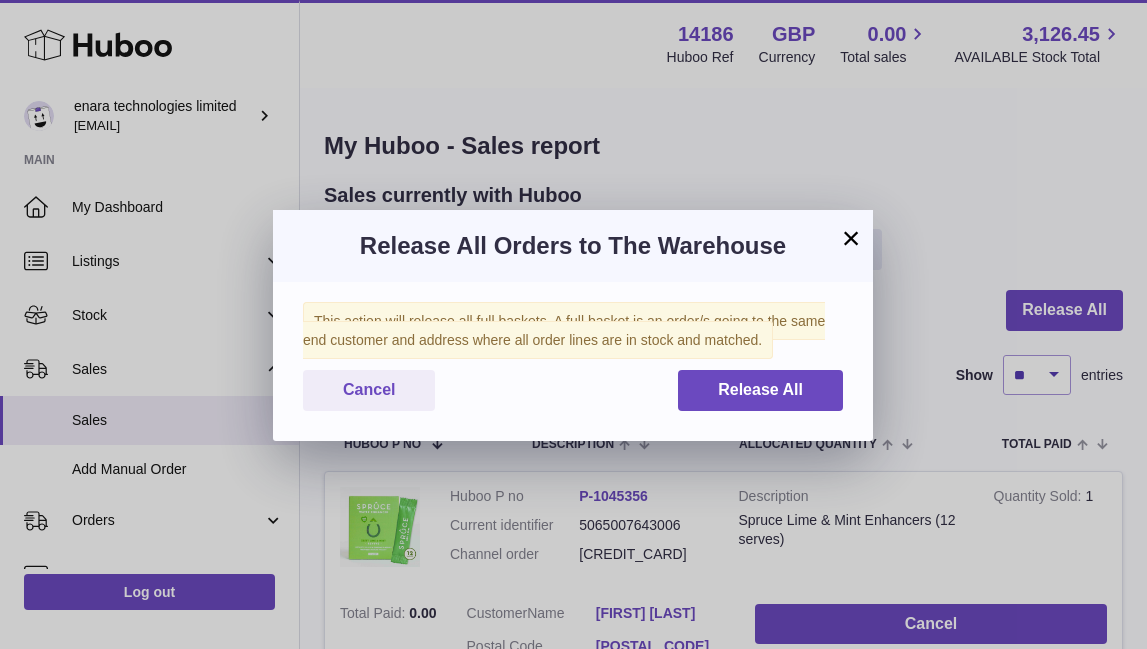 scroll, scrollTop: 128, scrollLeft: 0, axis: vertical 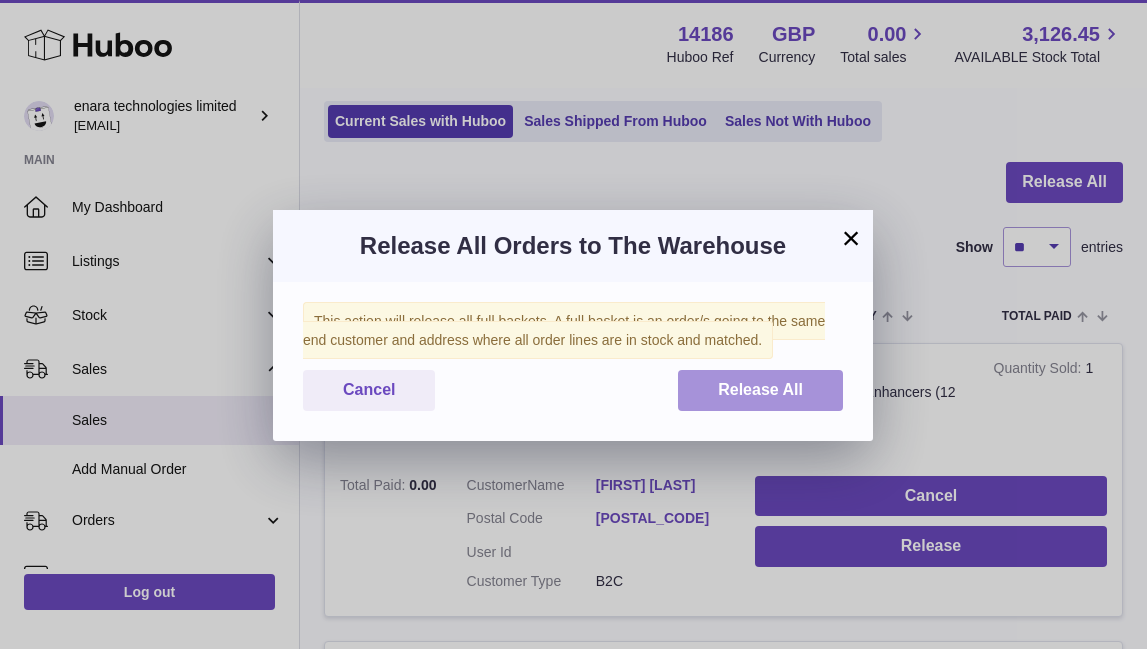 click on "Release All" at bounding box center [760, 389] 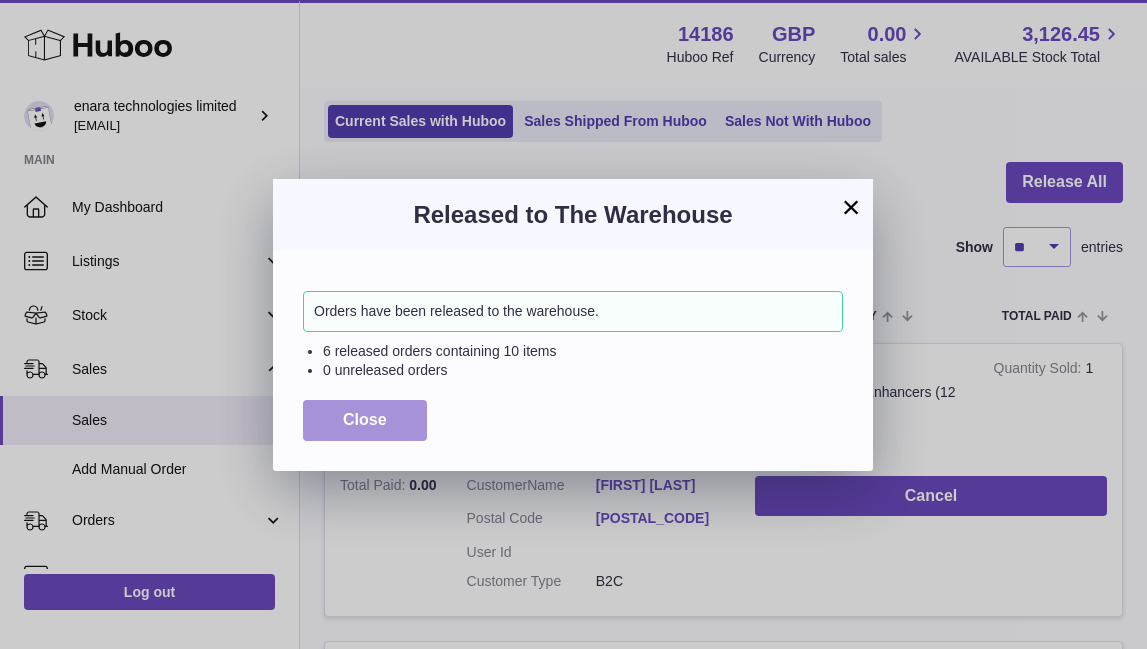 click on "Close" at bounding box center (365, 420) 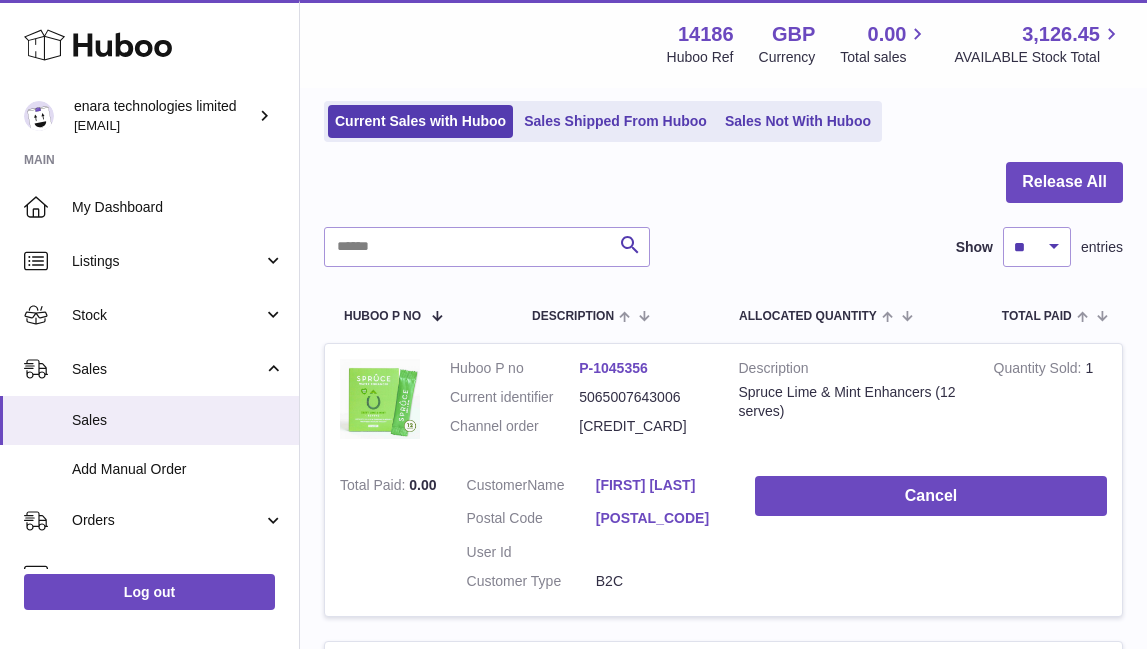 click at bounding box center (723, 194) 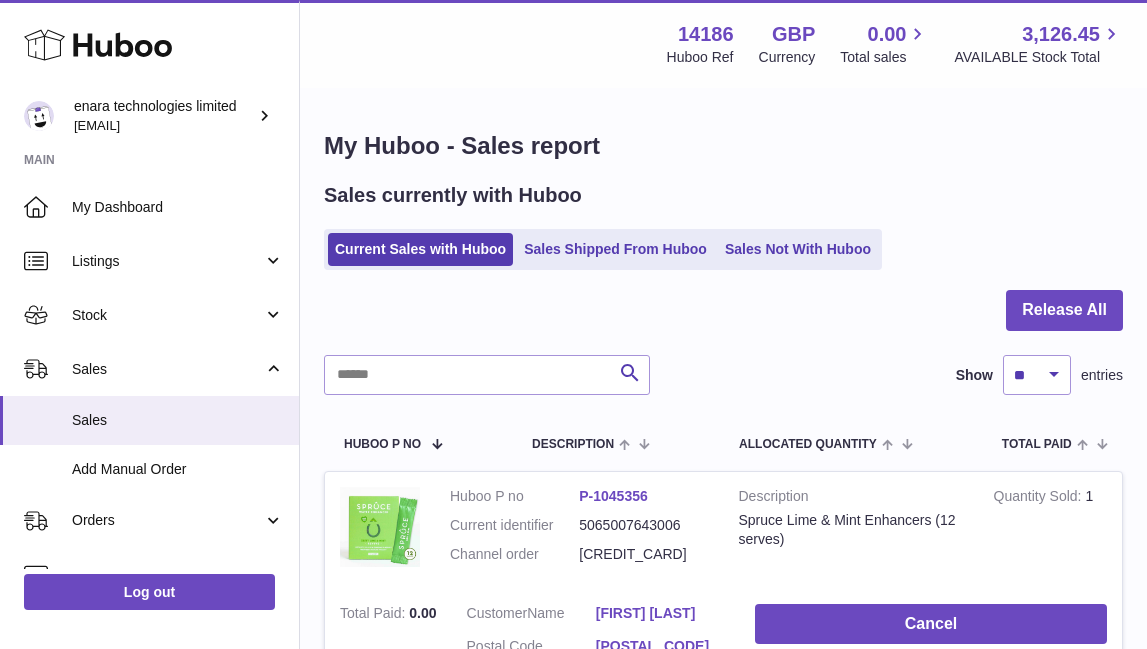 scroll, scrollTop: 0, scrollLeft: 0, axis: both 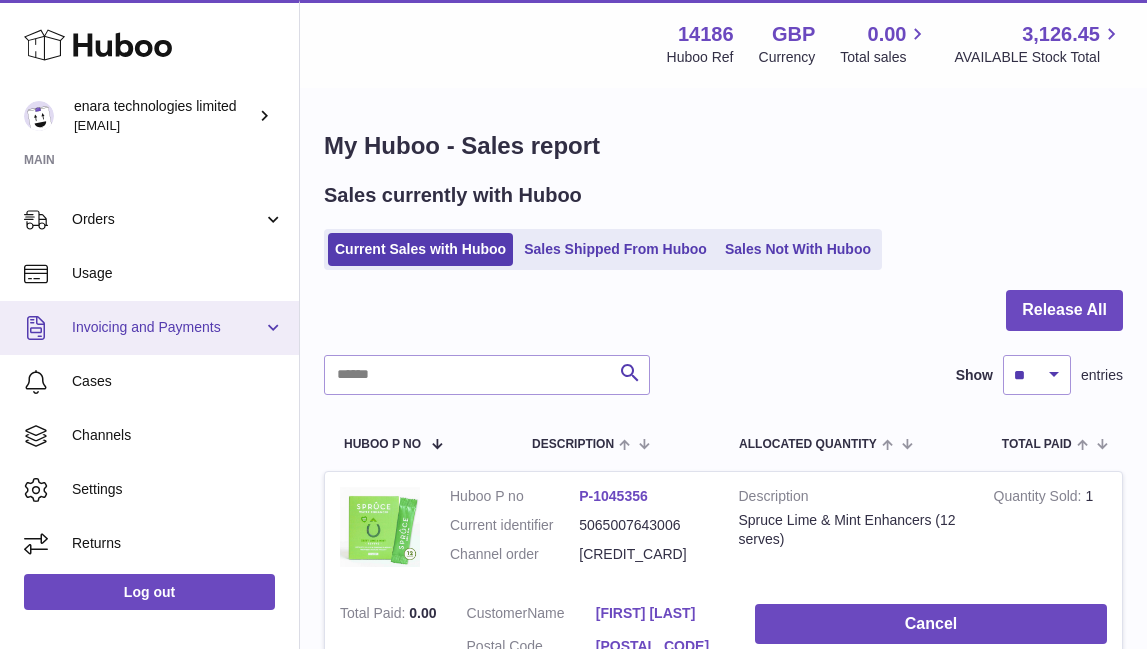 click on "Invoicing and Payments" at bounding box center [149, 328] 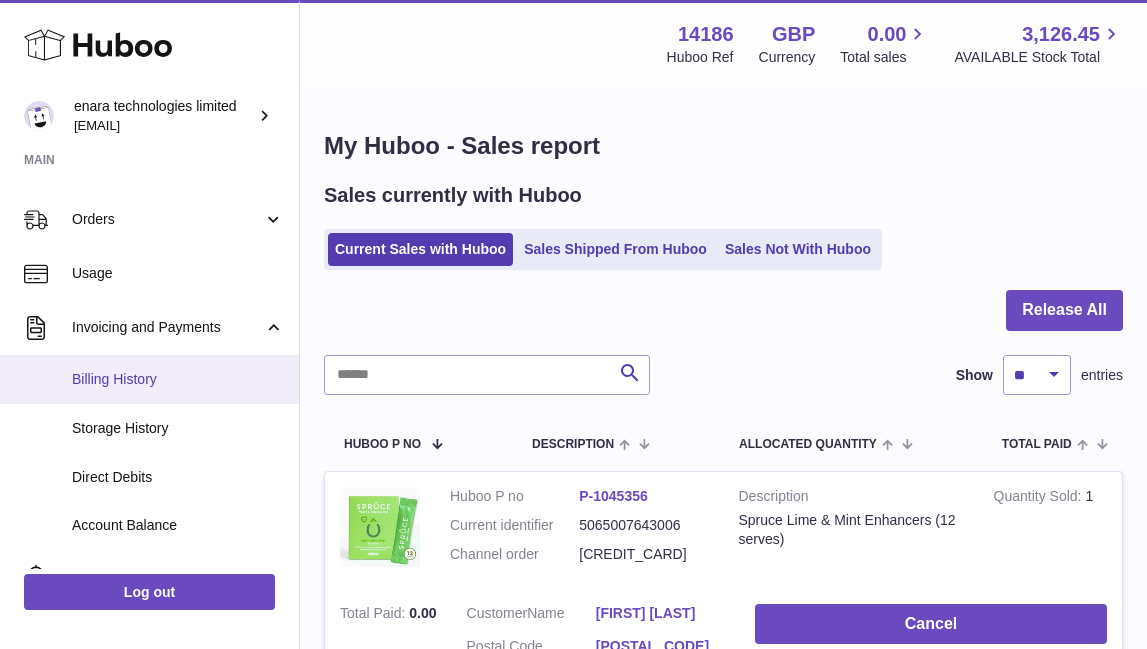 click on "Billing History" at bounding box center (178, 379) 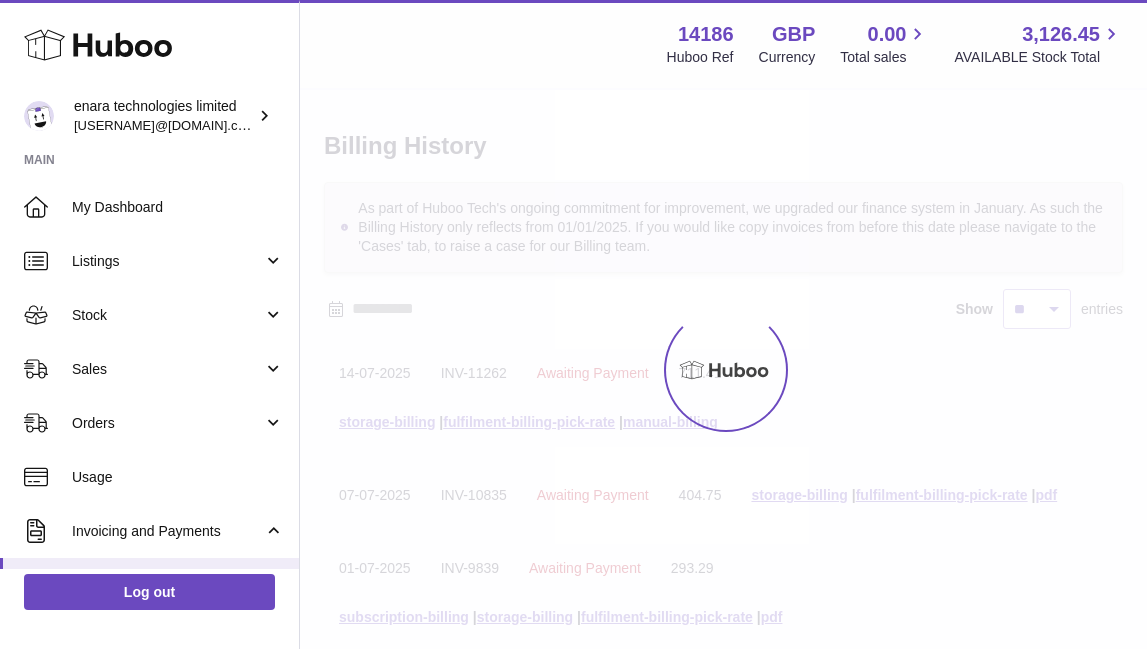 scroll, scrollTop: 0, scrollLeft: 0, axis: both 